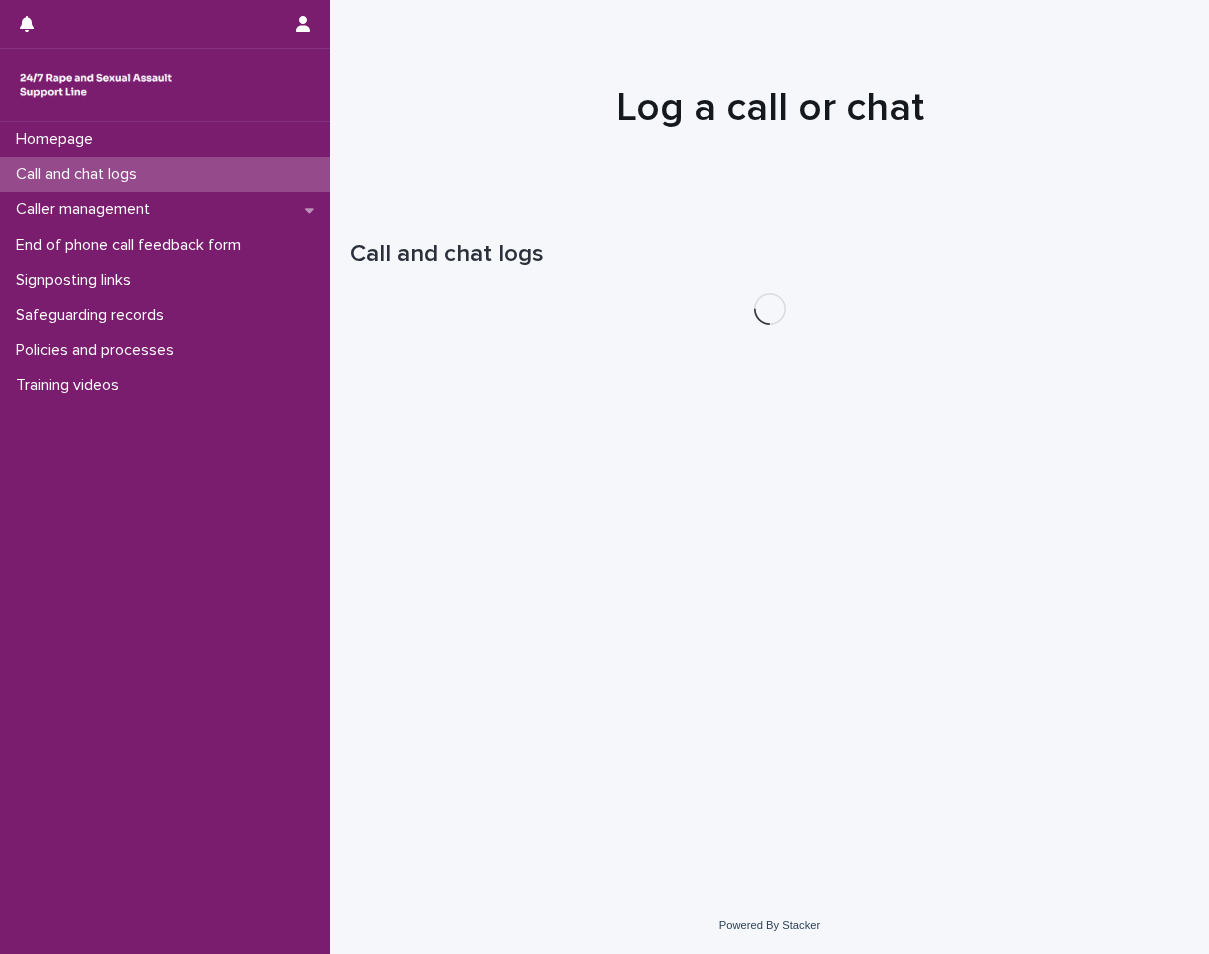 scroll, scrollTop: 0, scrollLeft: 0, axis: both 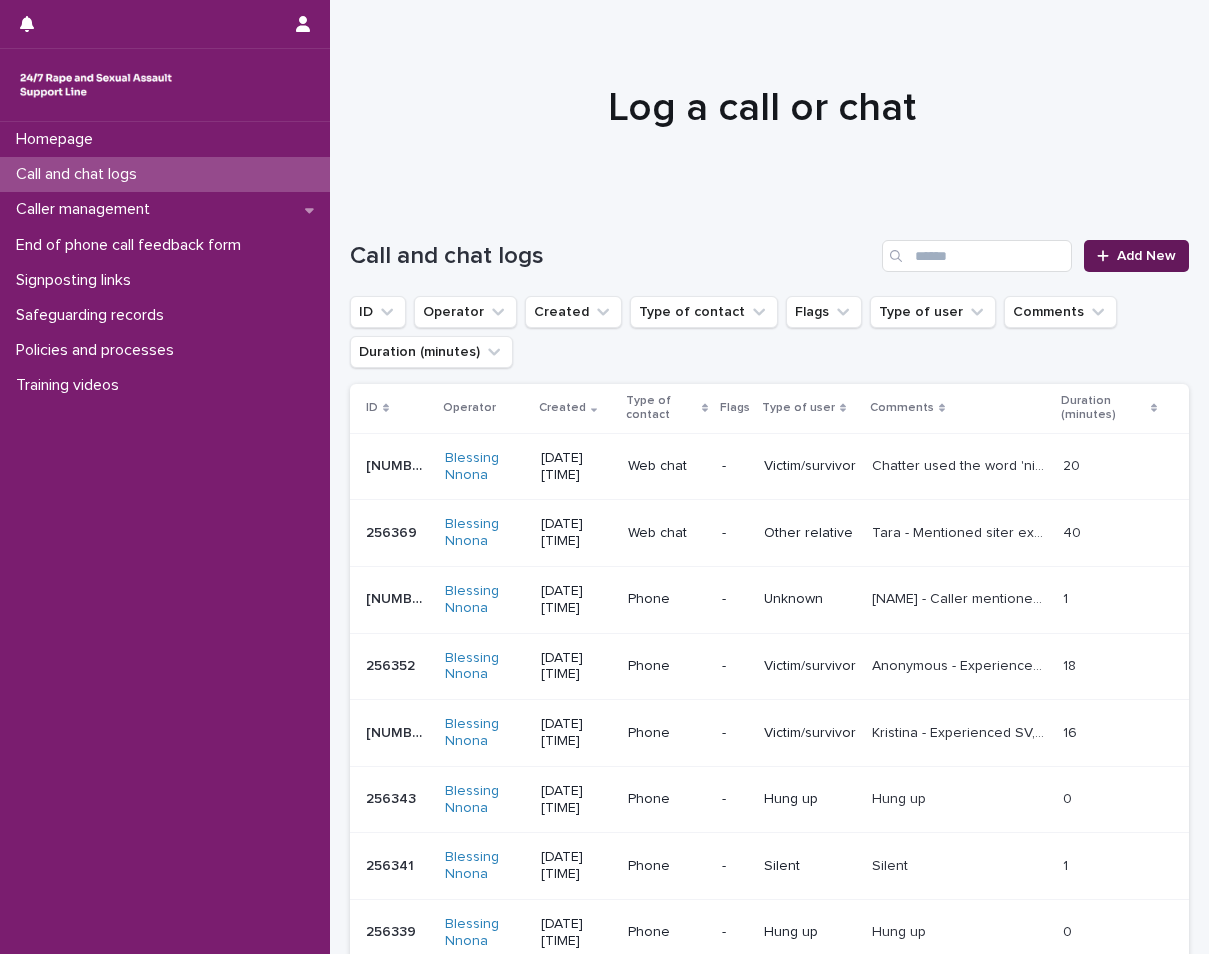 click on "Add New" at bounding box center [1136, 256] 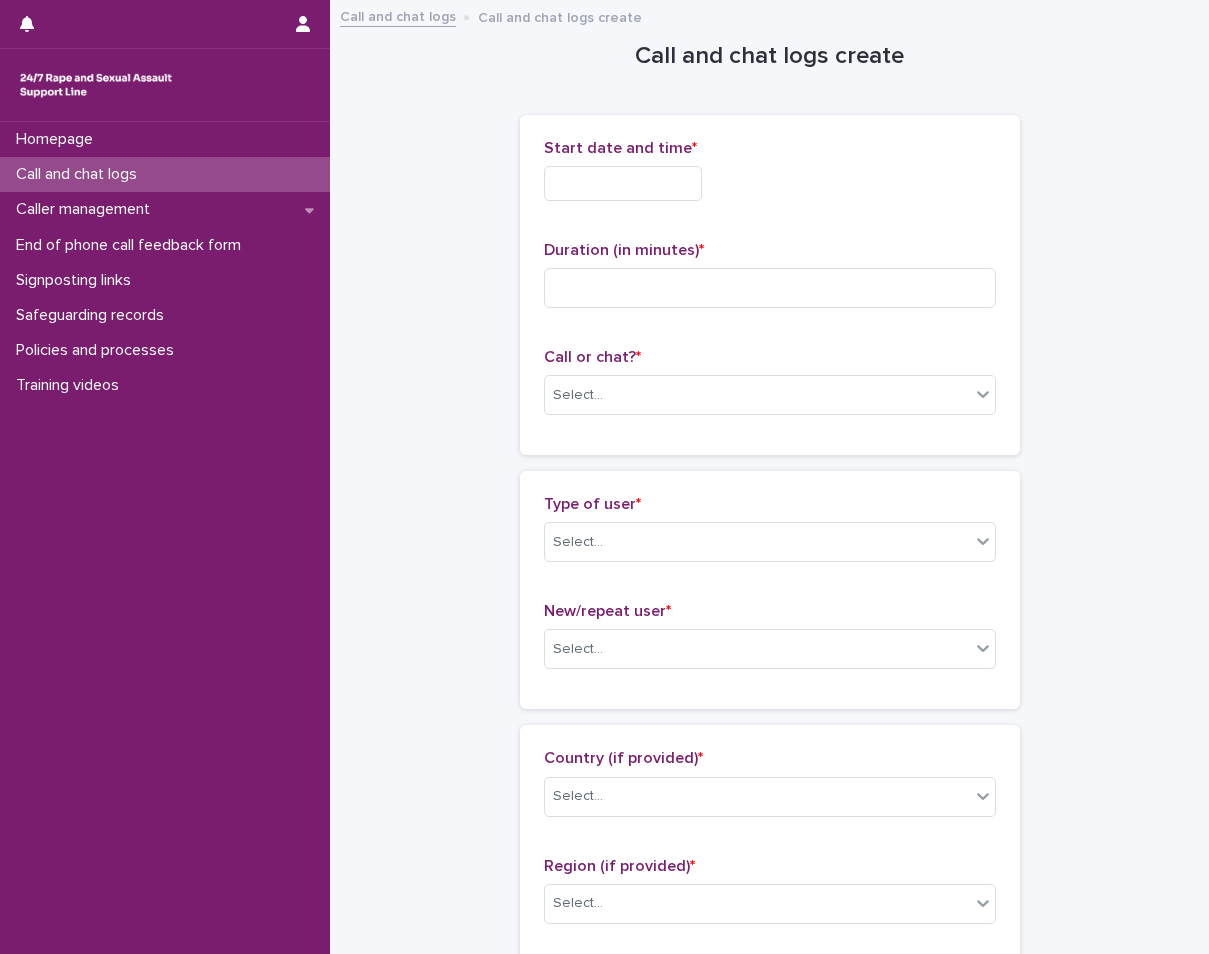 click at bounding box center (623, 183) 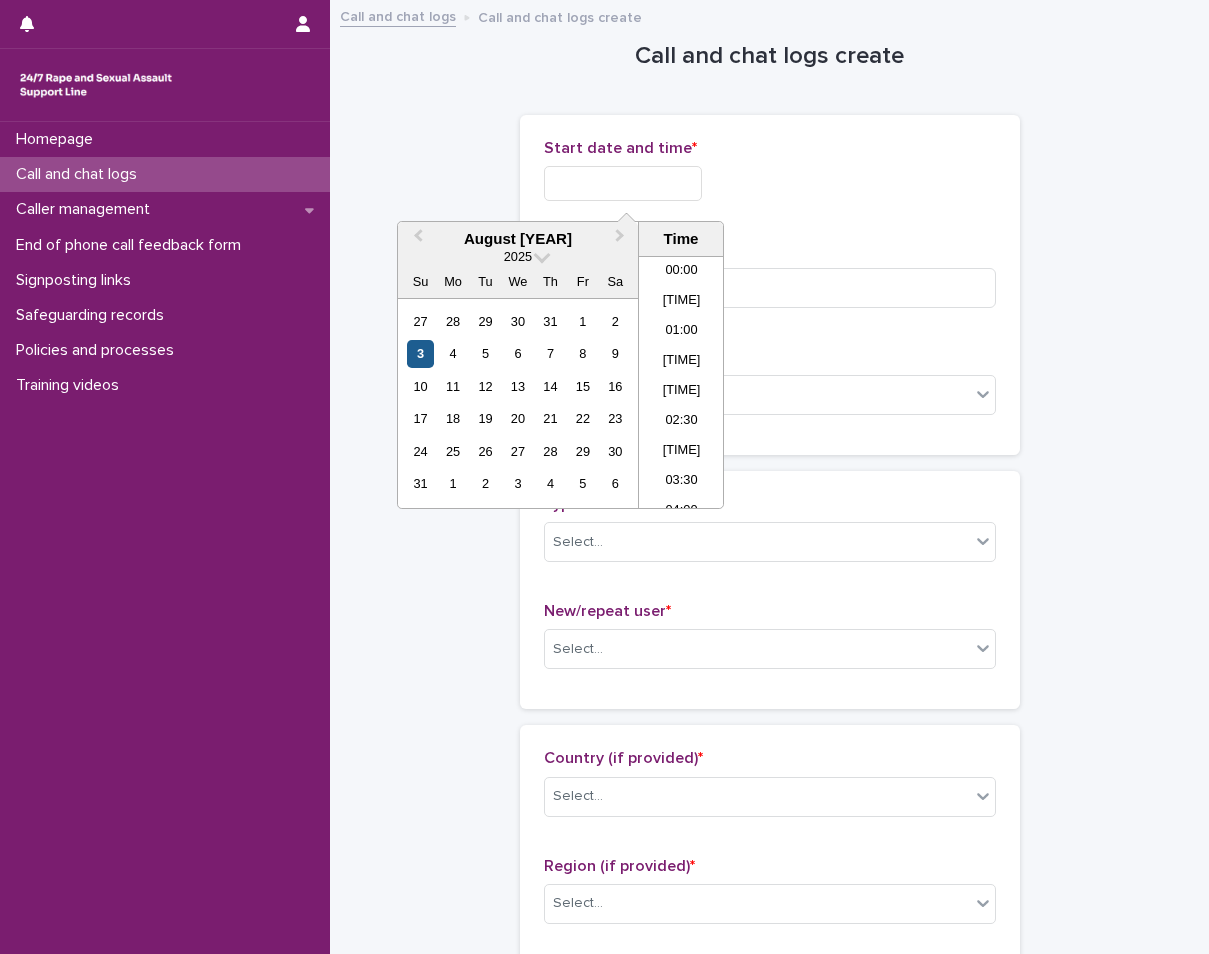 click on "3" at bounding box center (420, 353) 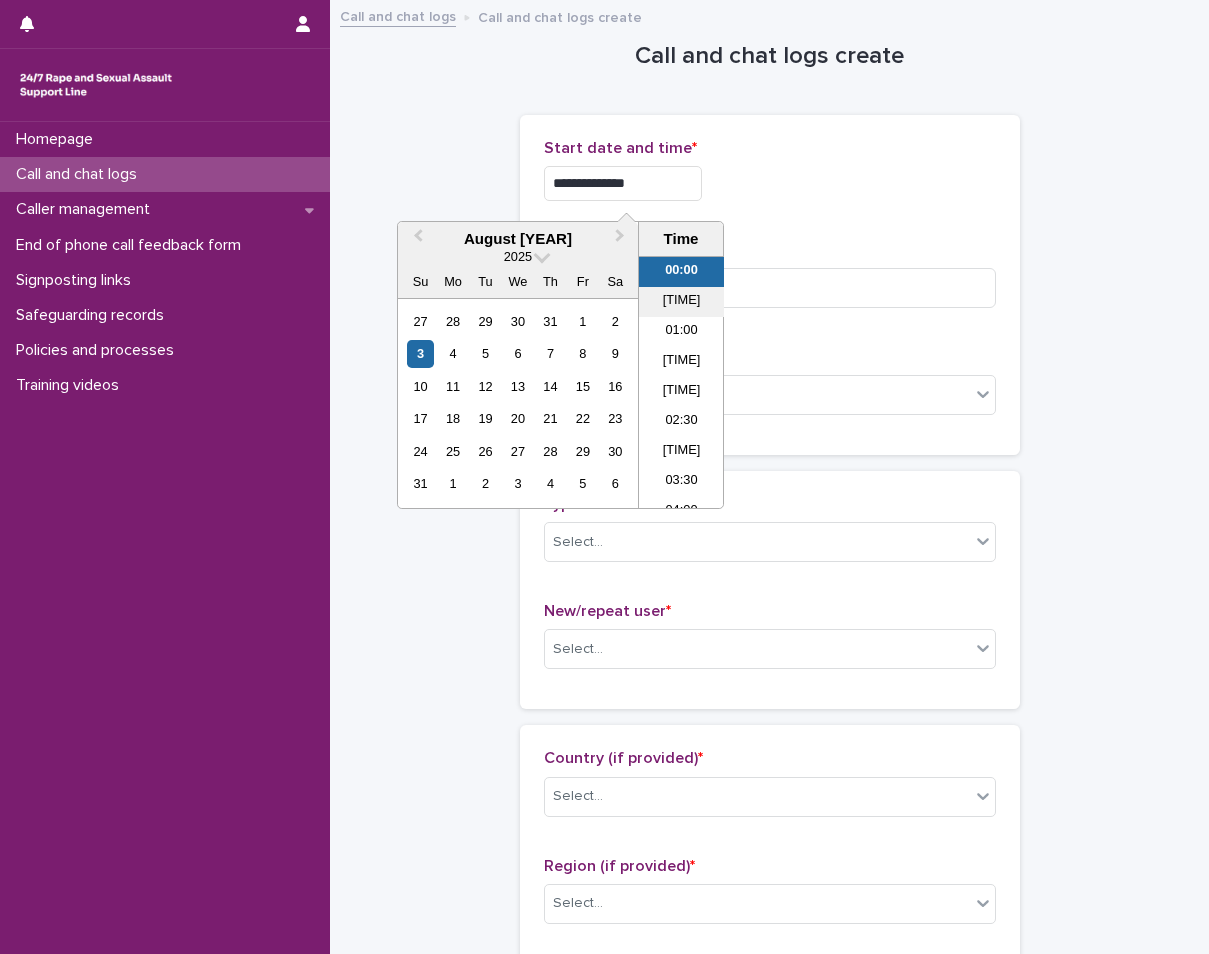 drag, startPoint x: 686, startPoint y: 309, endPoint x: 666, endPoint y: 232, distance: 79.555016 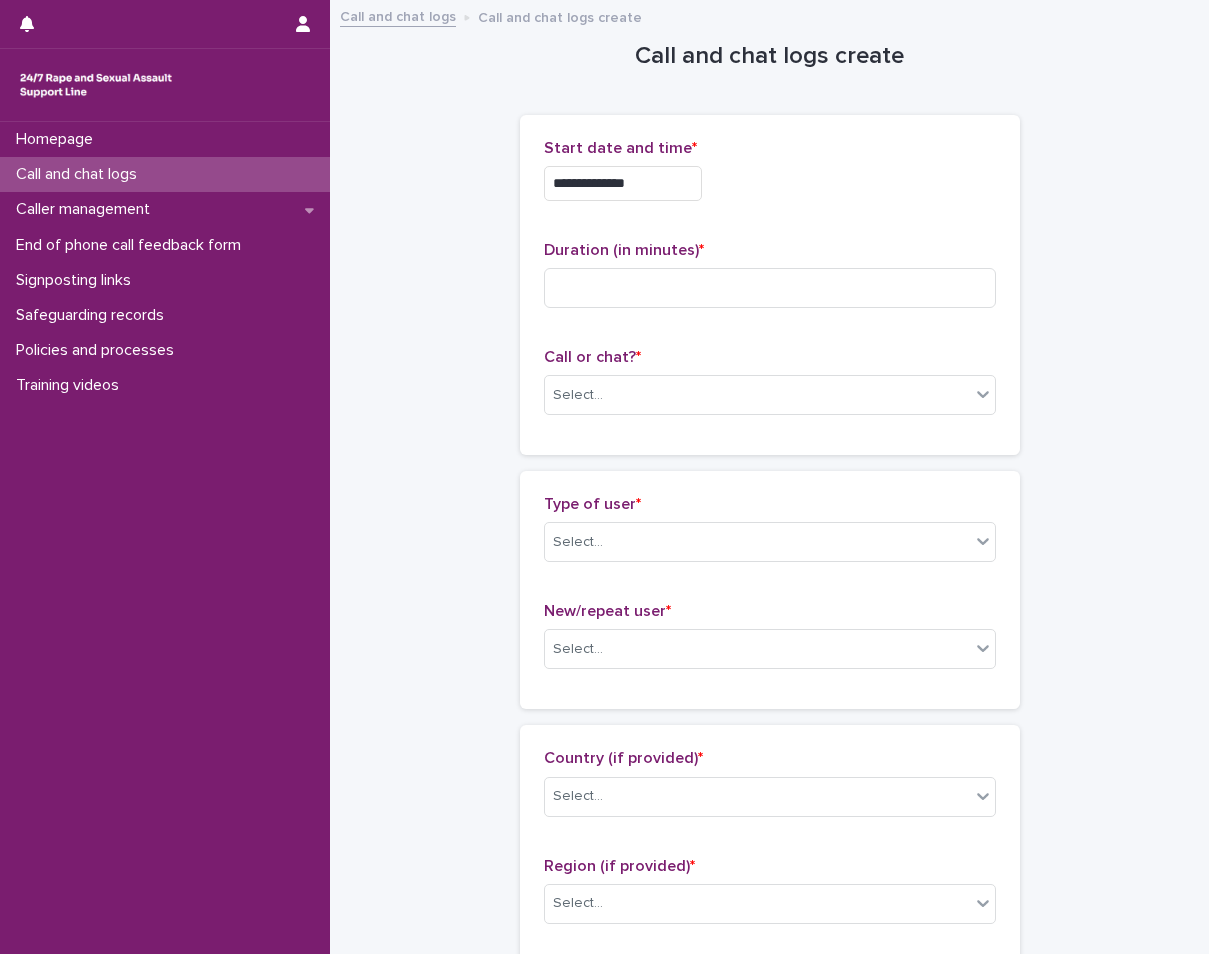 click on "**********" at bounding box center (623, 183) 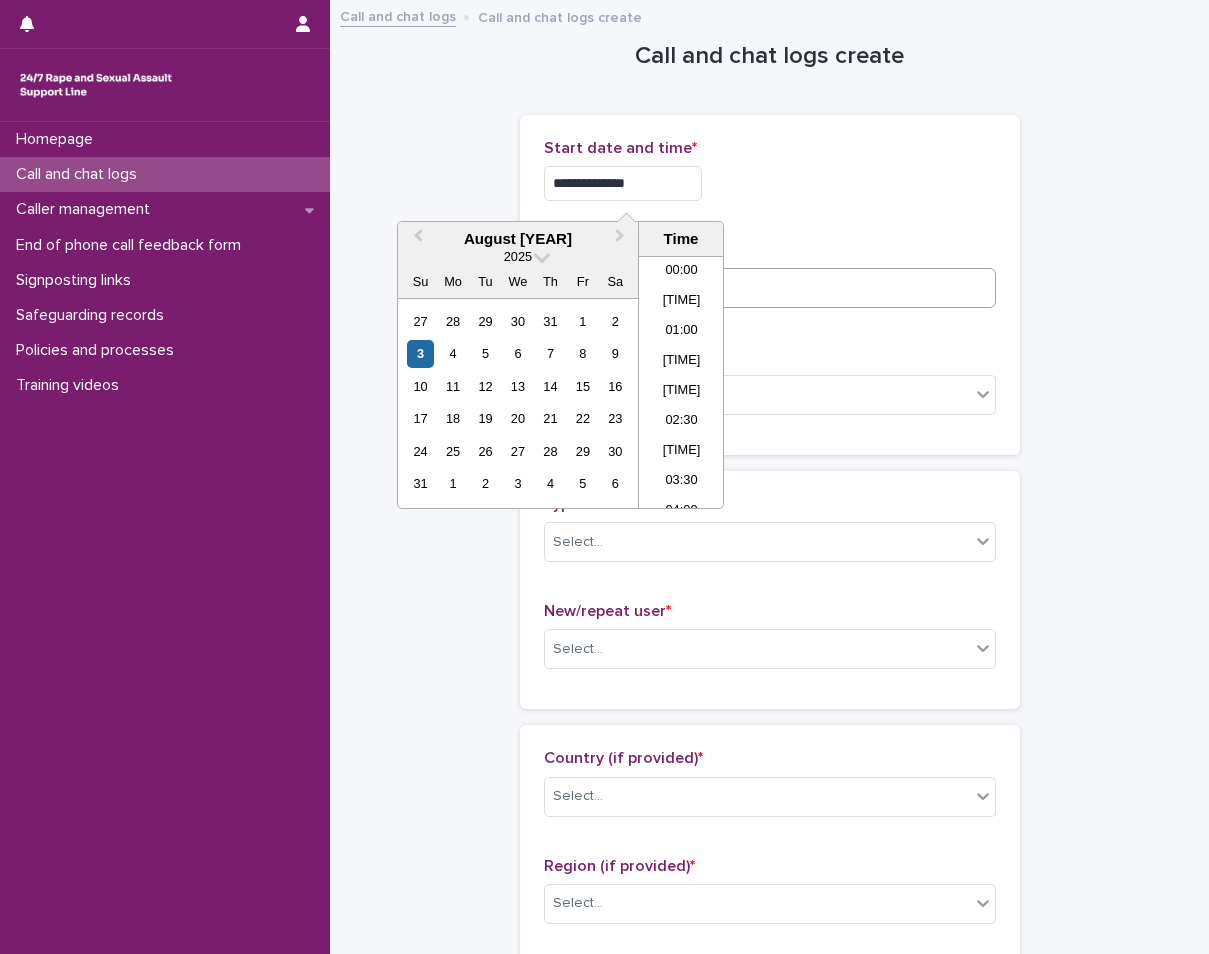 type on "**********" 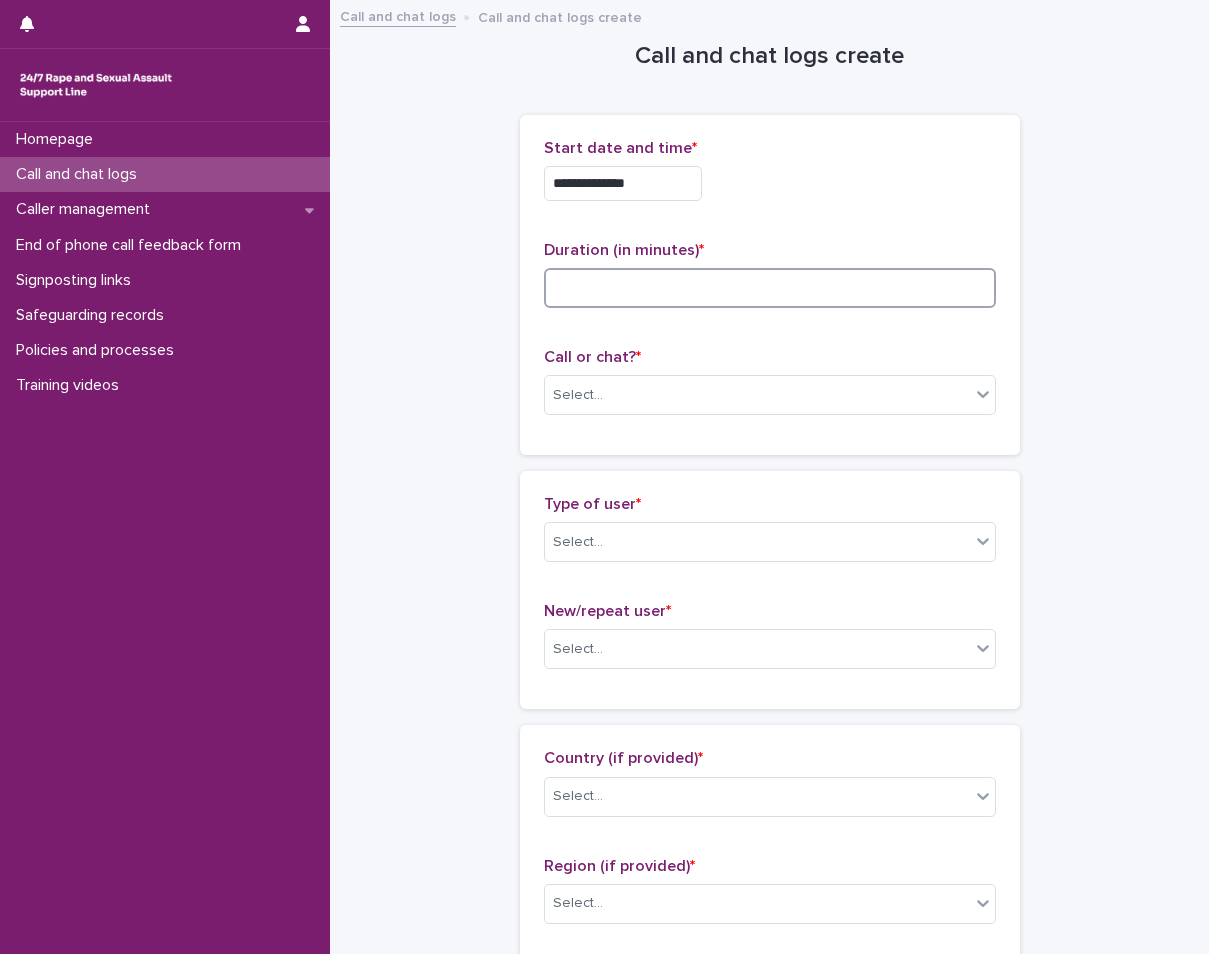 click at bounding box center (770, 288) 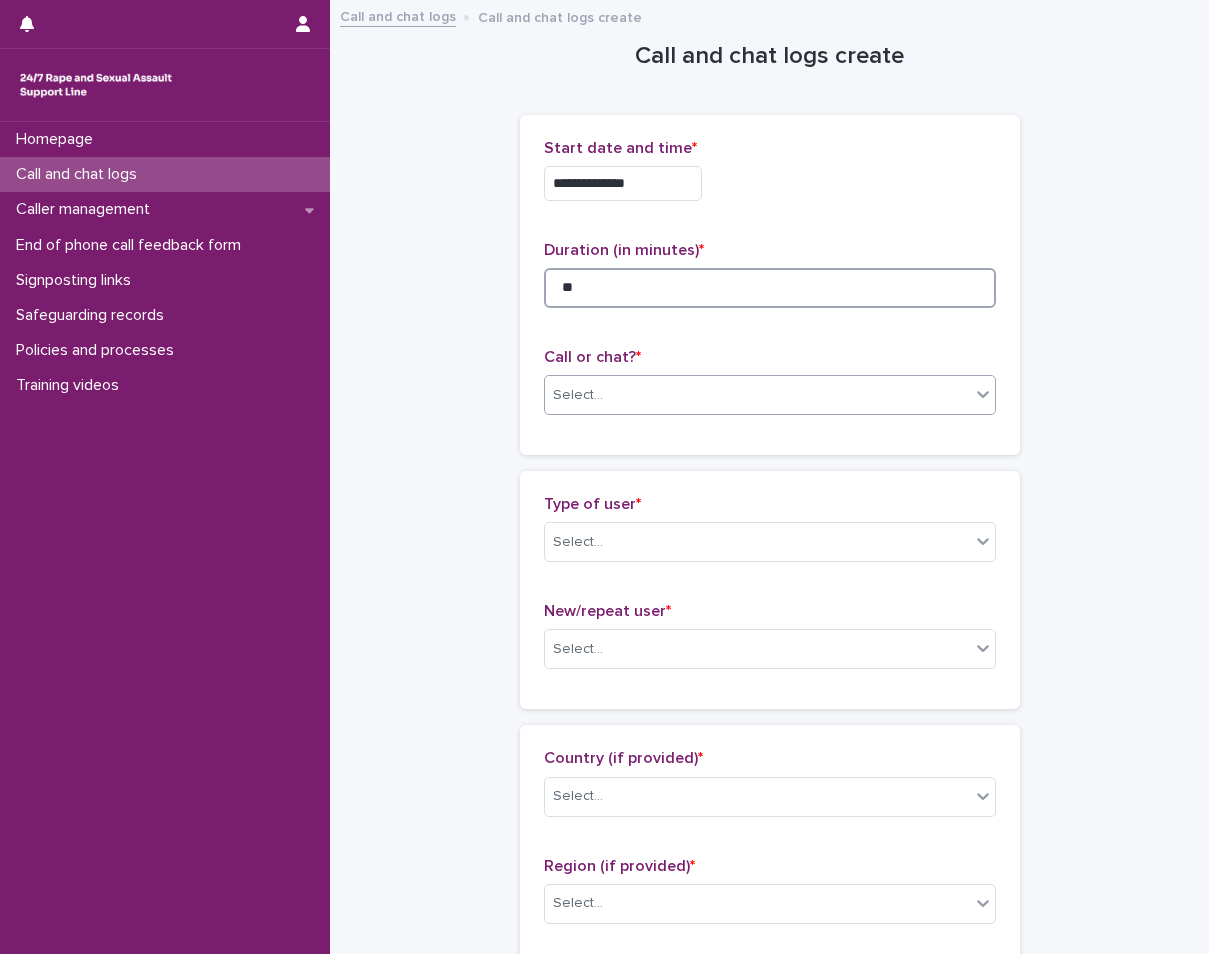 type on "**" 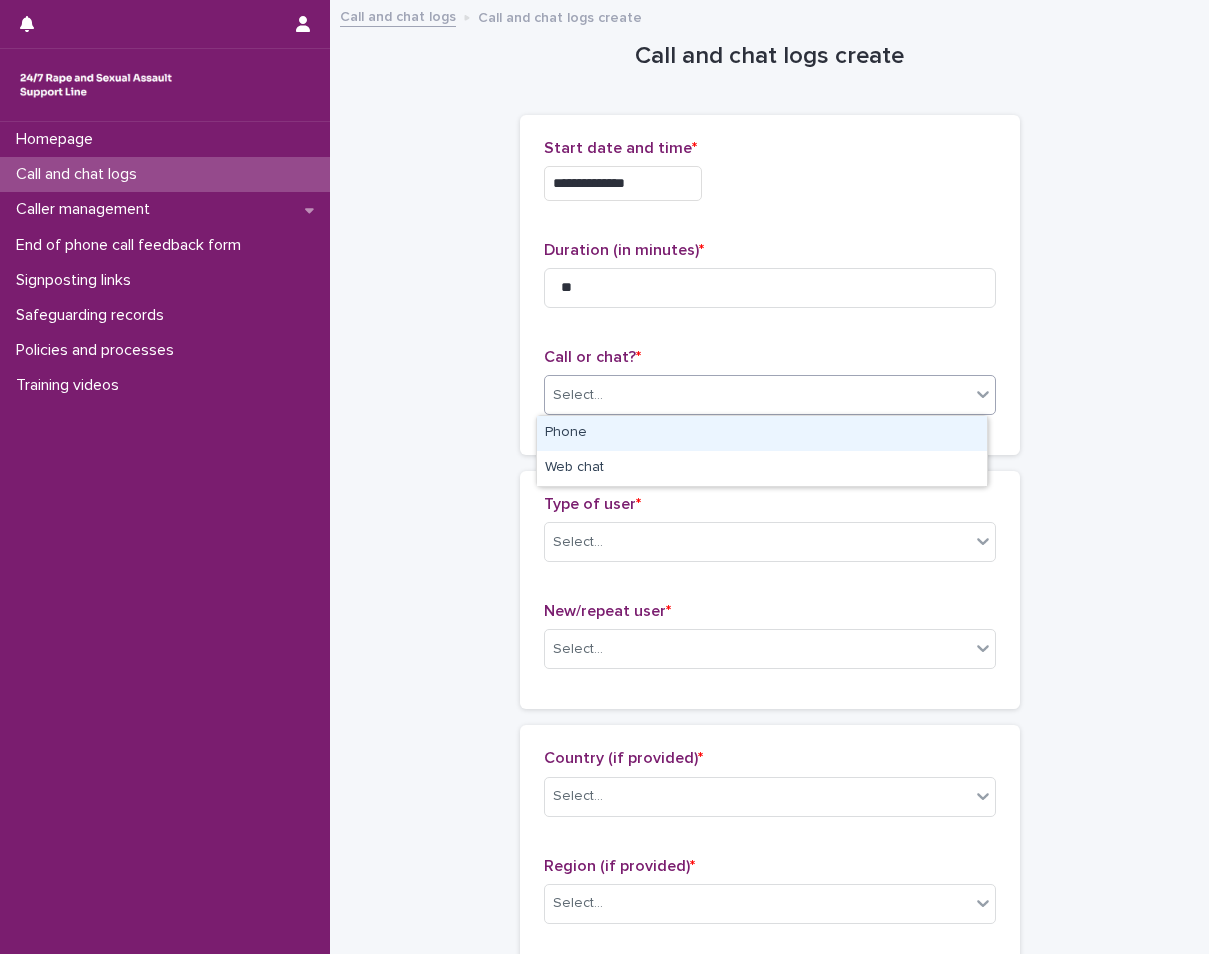 click on "Select..." at bounding box center (757, 395) 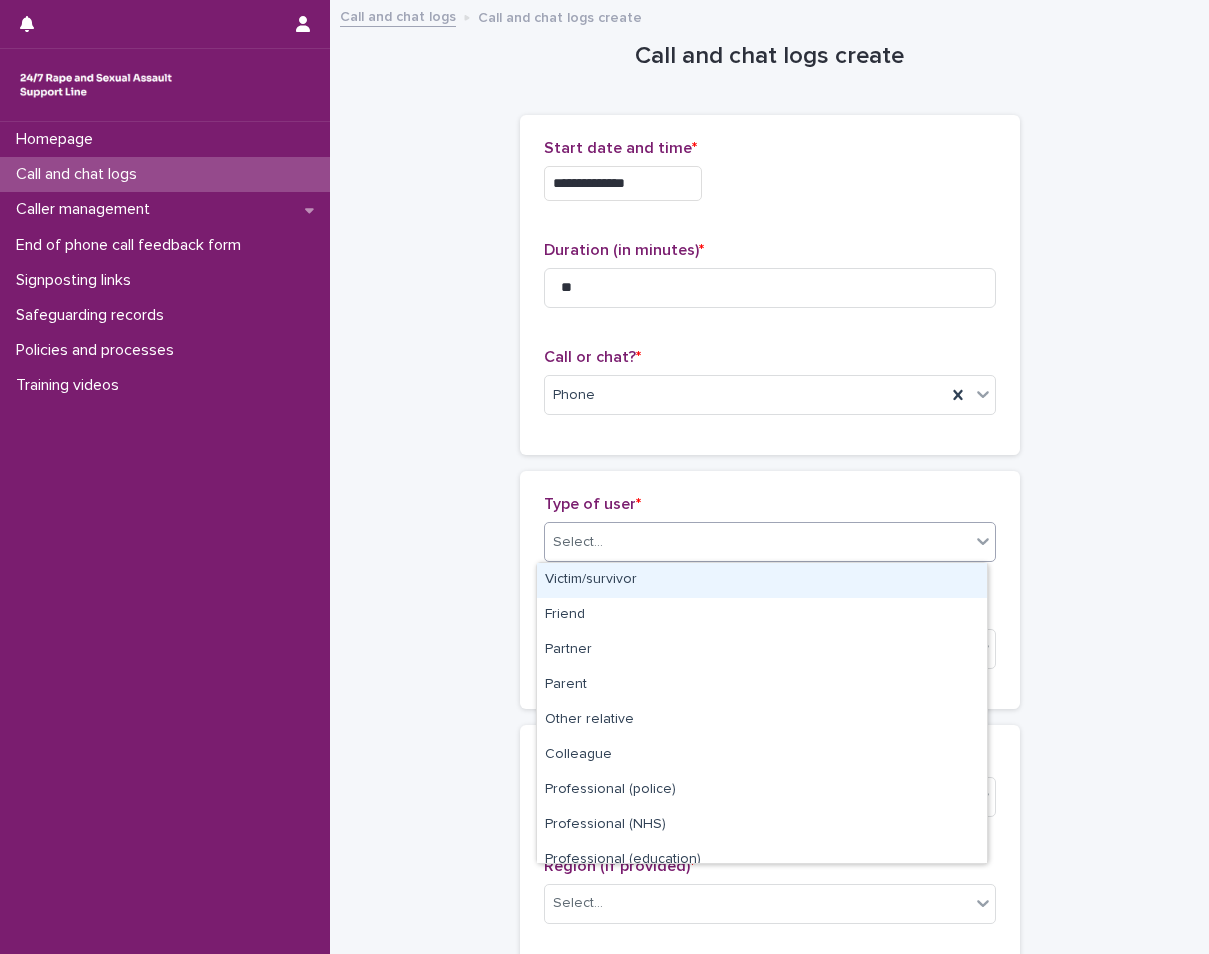 click on "Select..." at bounding box center [757, 542] 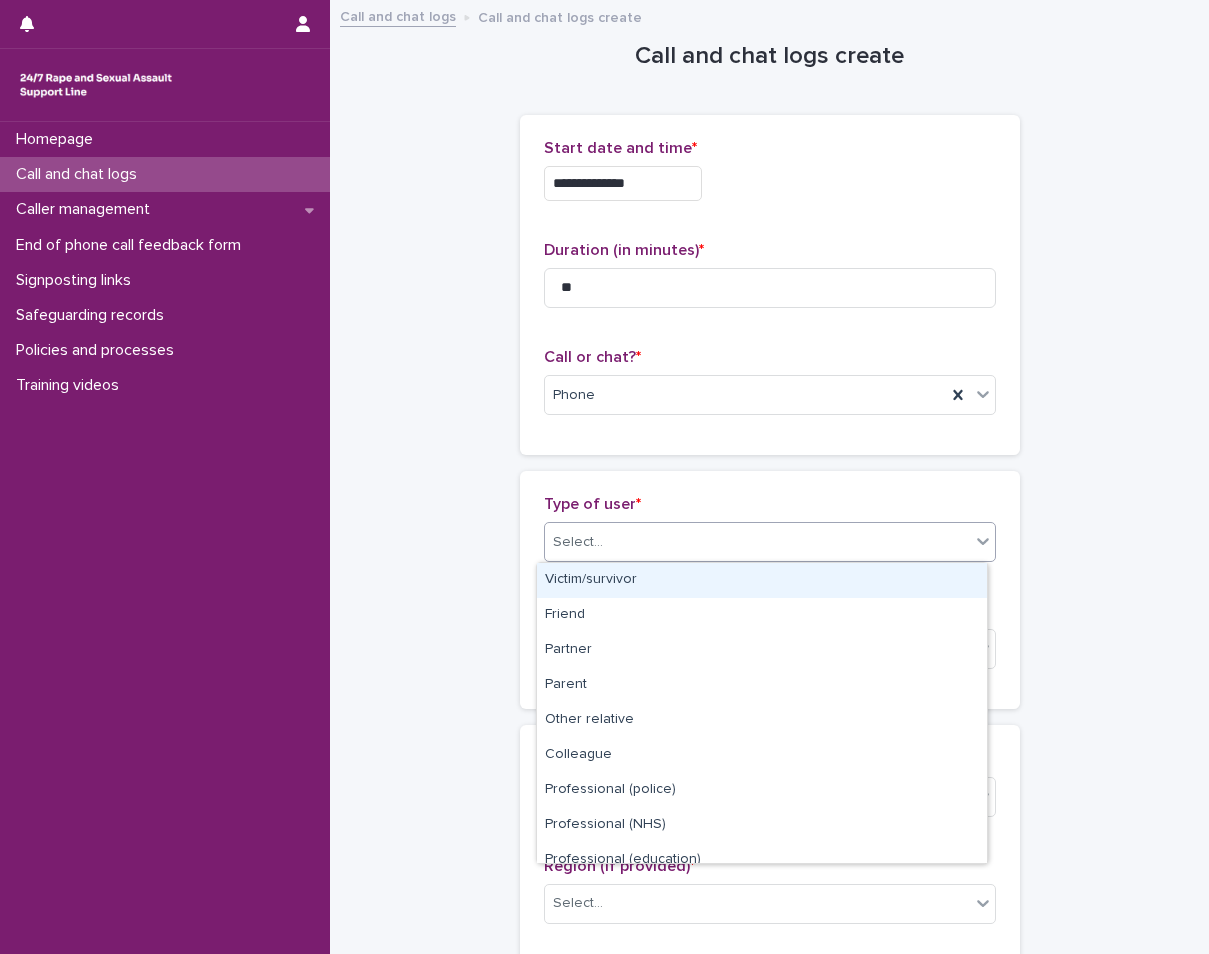 click on "Victim/survivor" at bounding box center (762, 580) 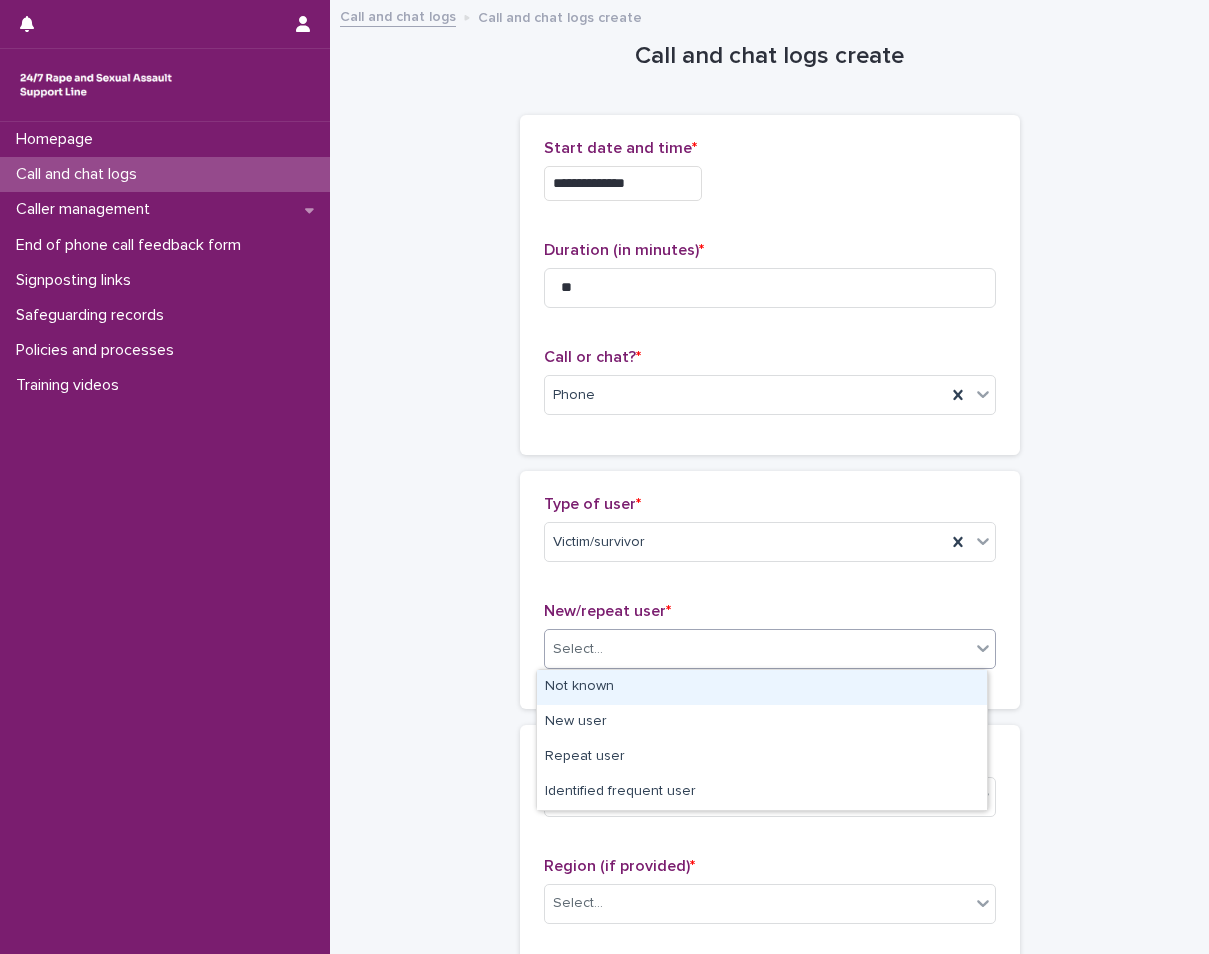 click at bounding box center [606, 649] 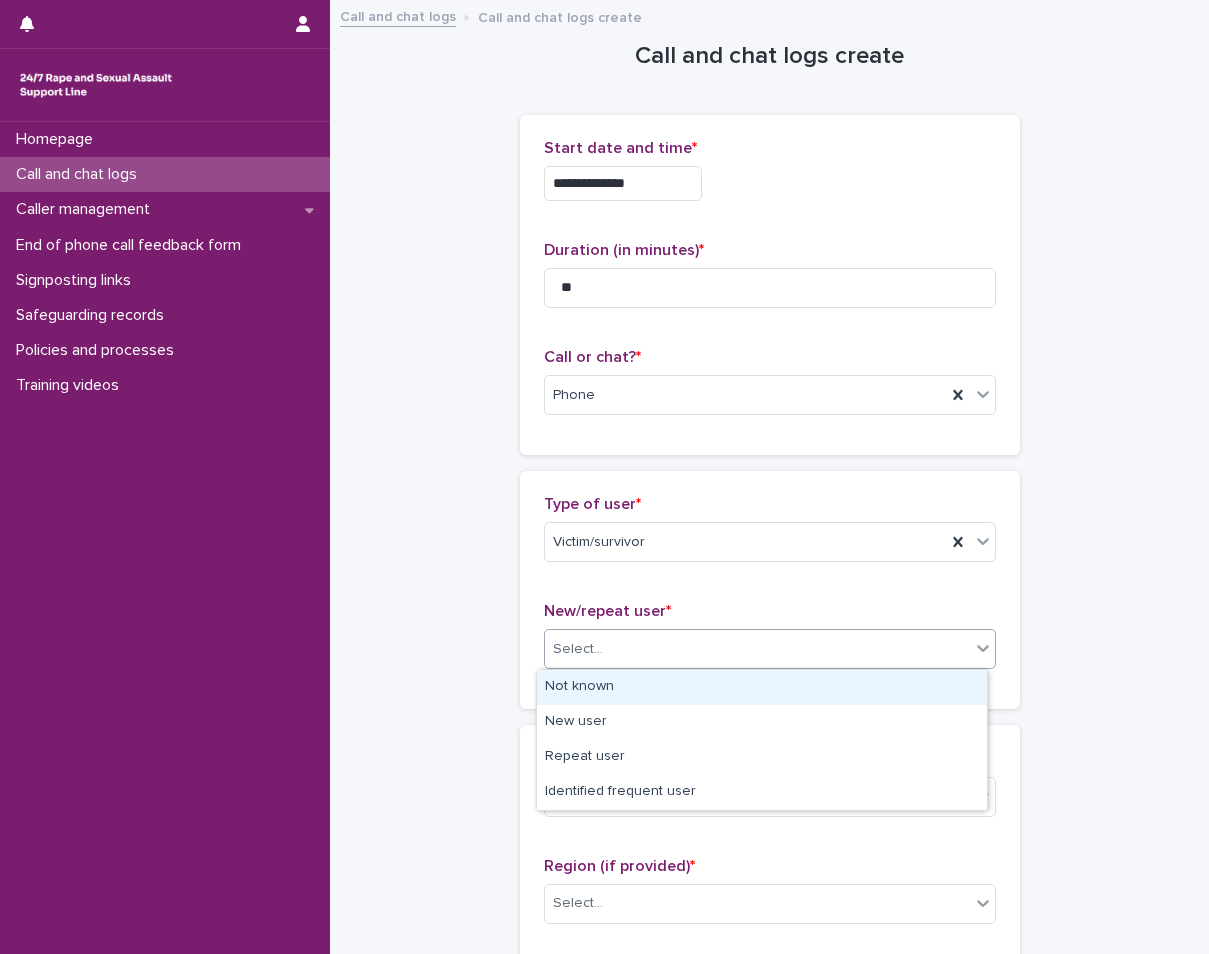 click on "Not known" at bounding box center (762, 687) 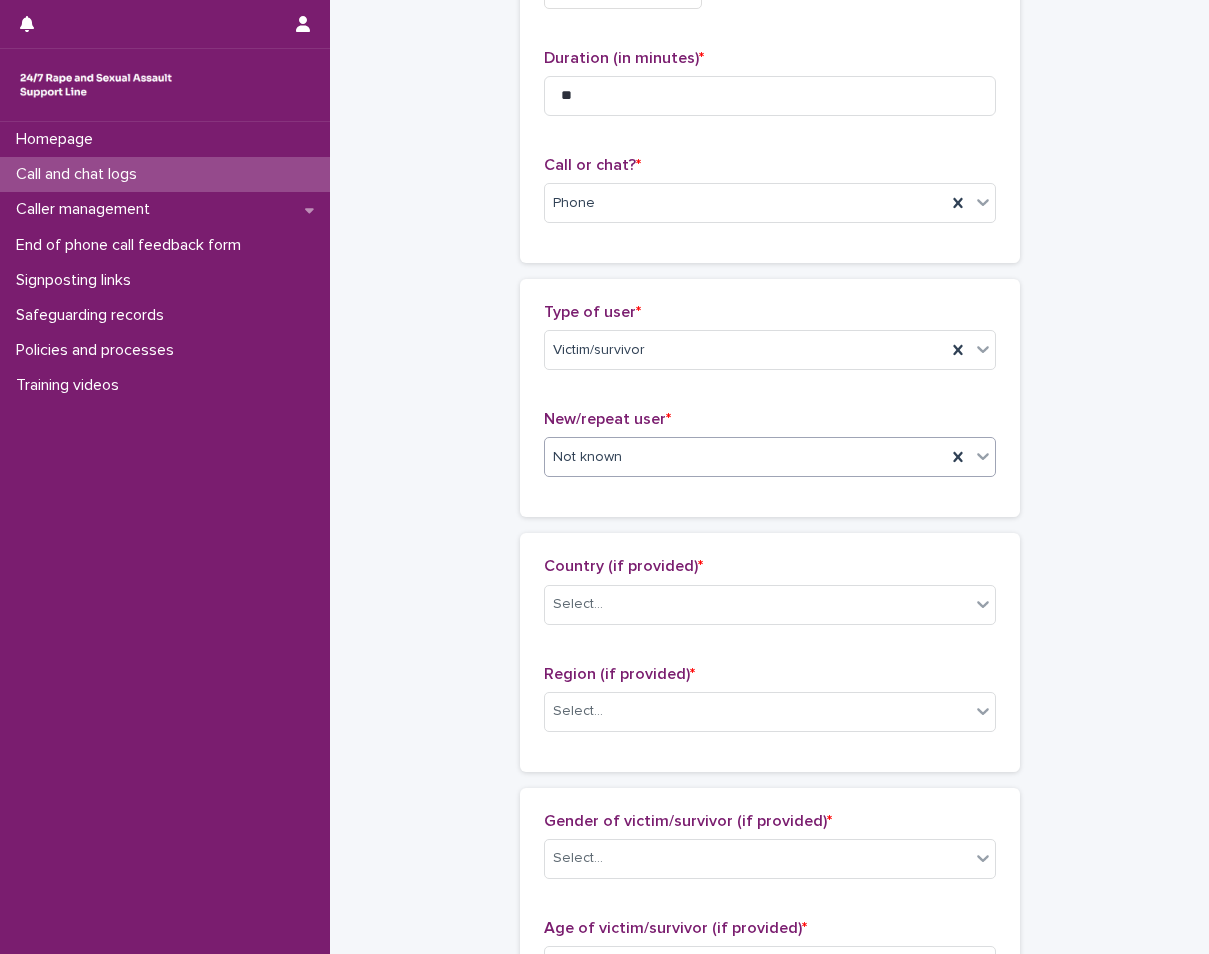 scroll, scrollTop: 200, scrollLeft: 0, axis: vertical 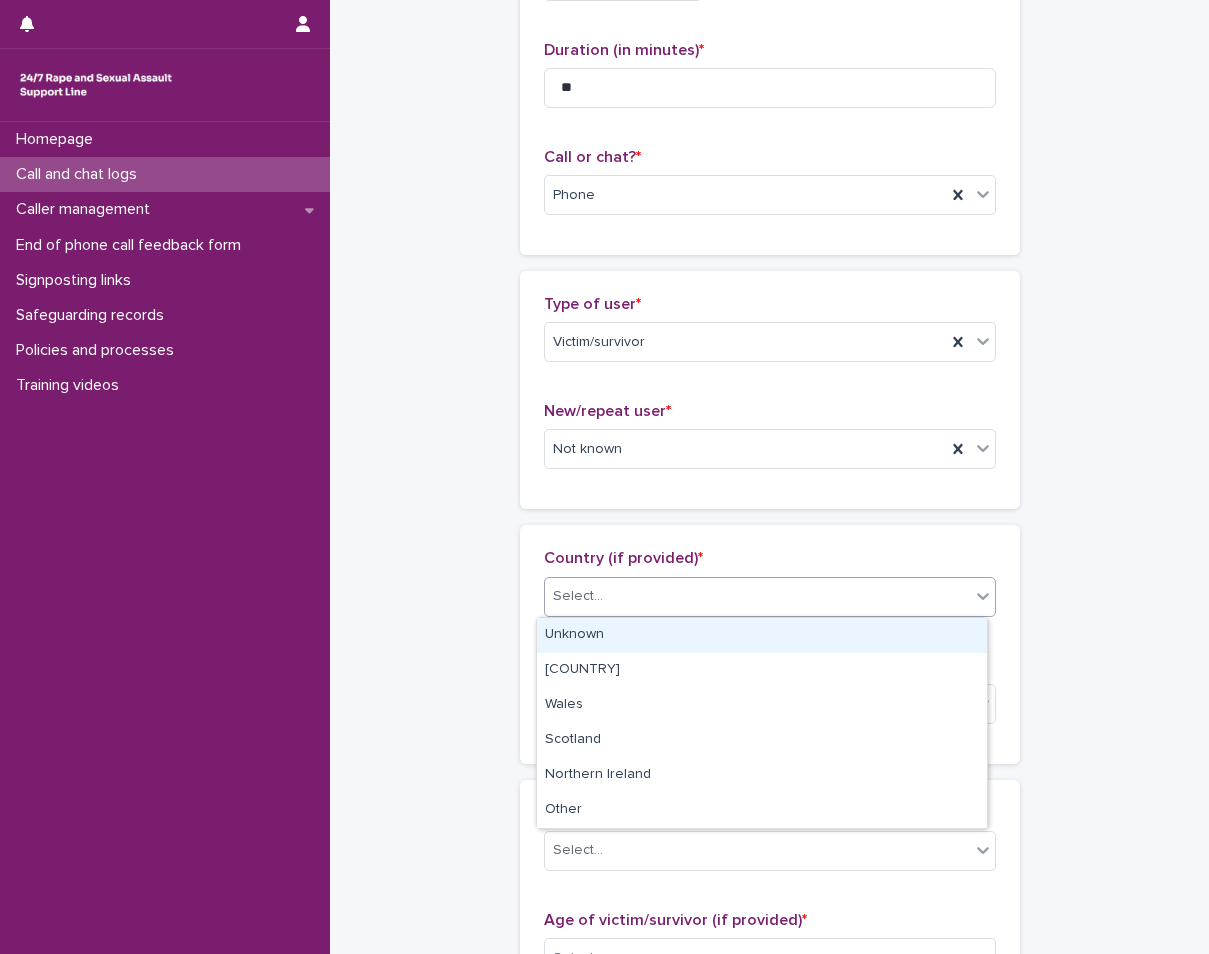 click on "Select..." at bounding box center (757, 596) 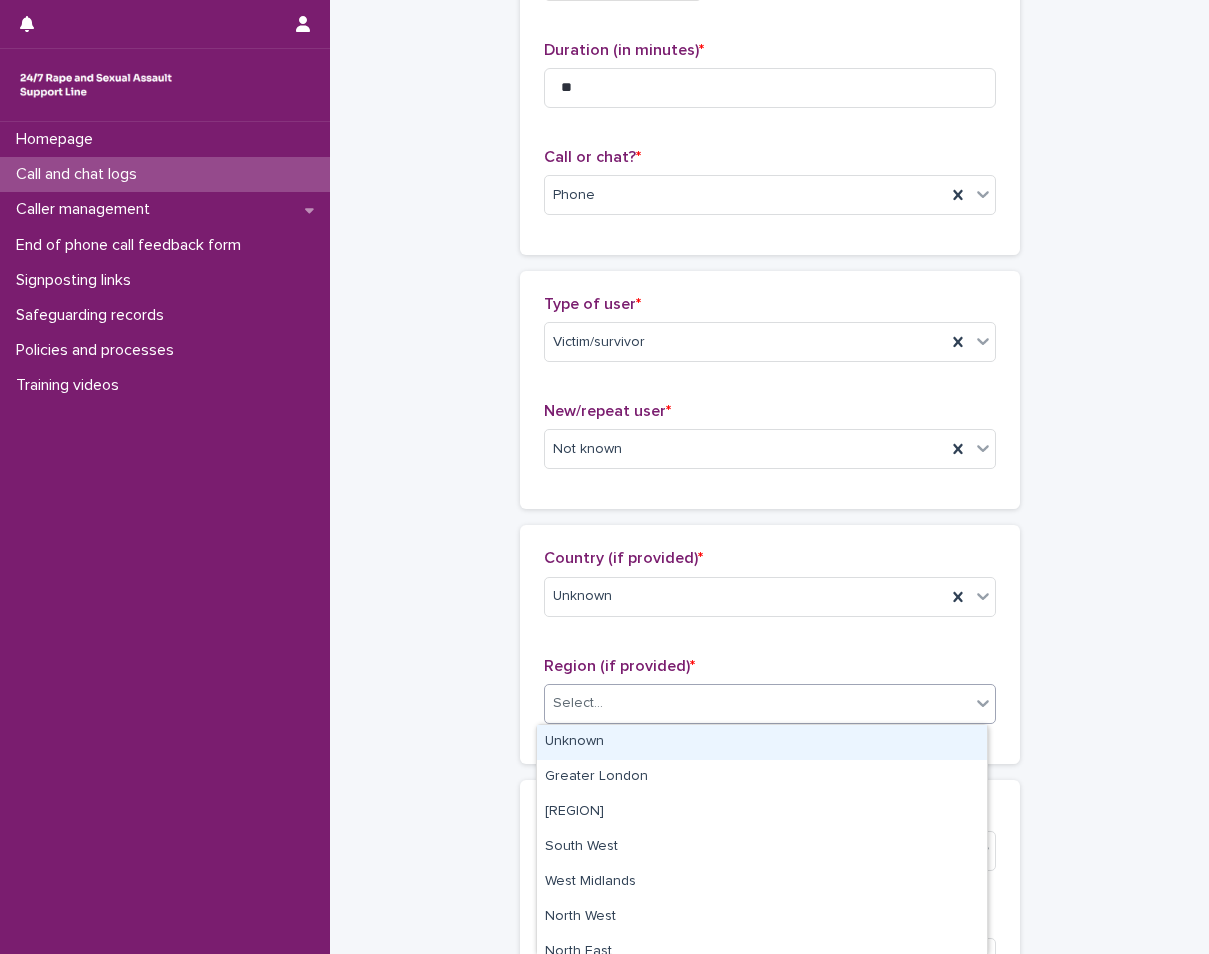 click on "Select..." at bounding box center [757, 703] 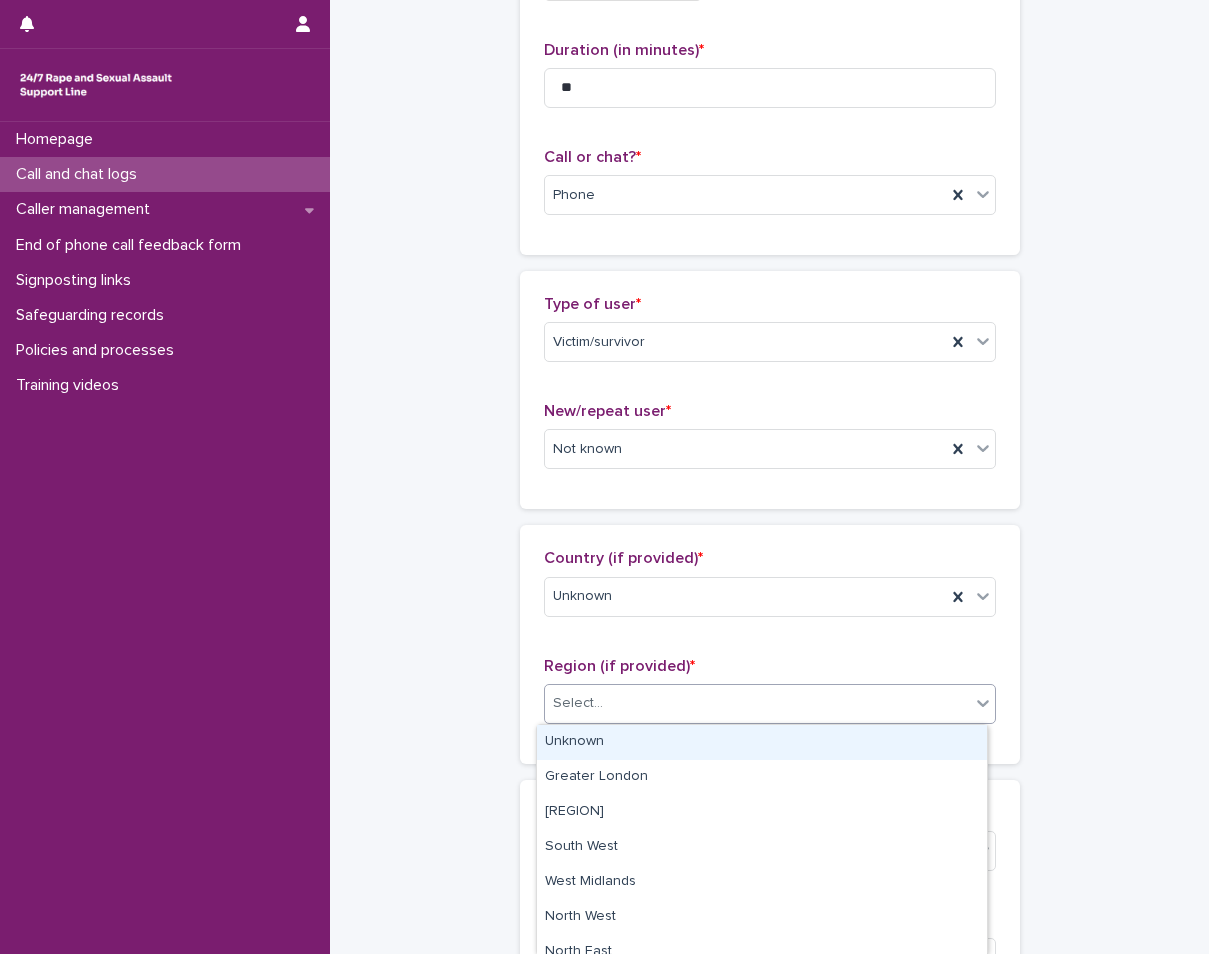 click on "Unknown" at bounding box center [762, 742] 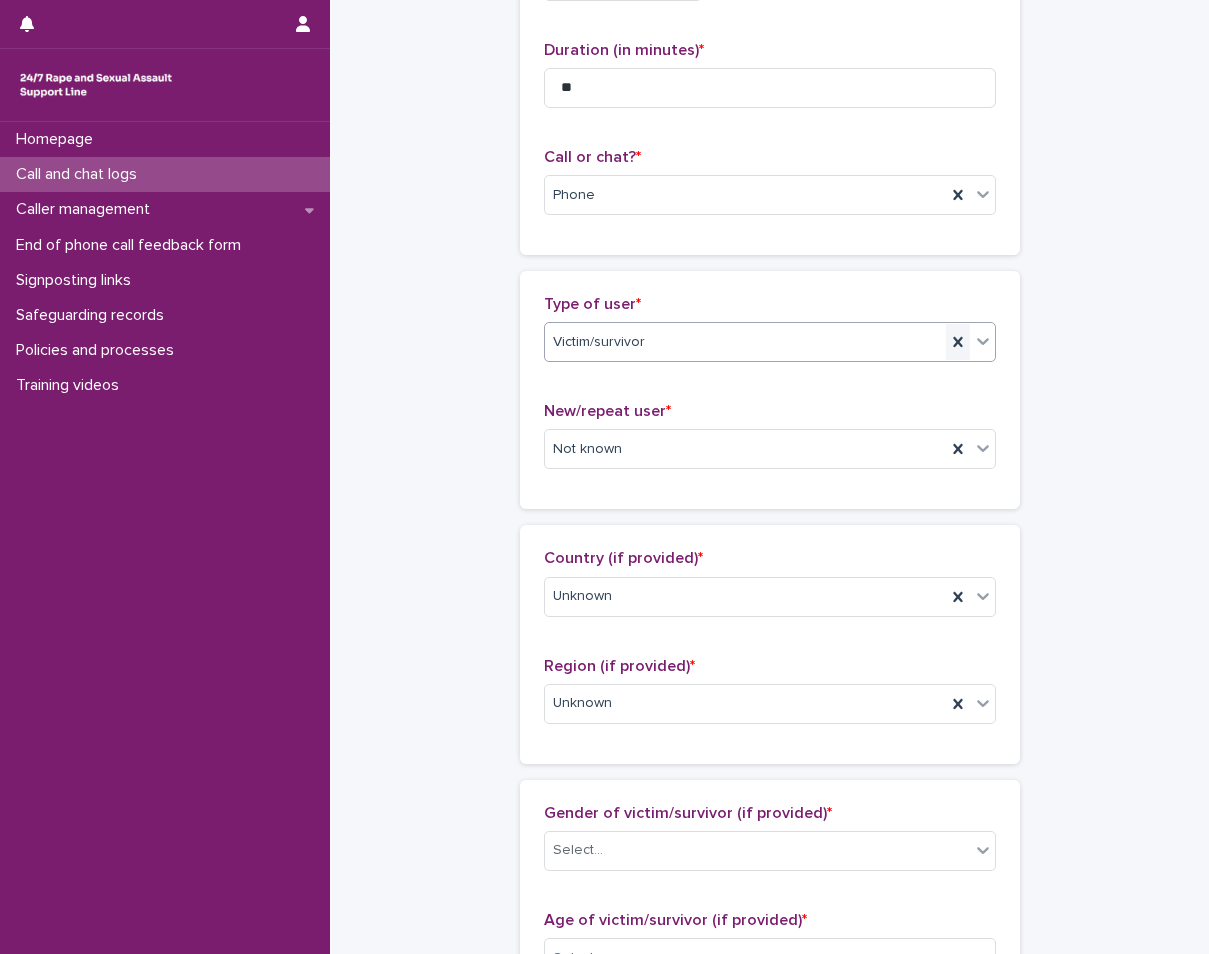 click 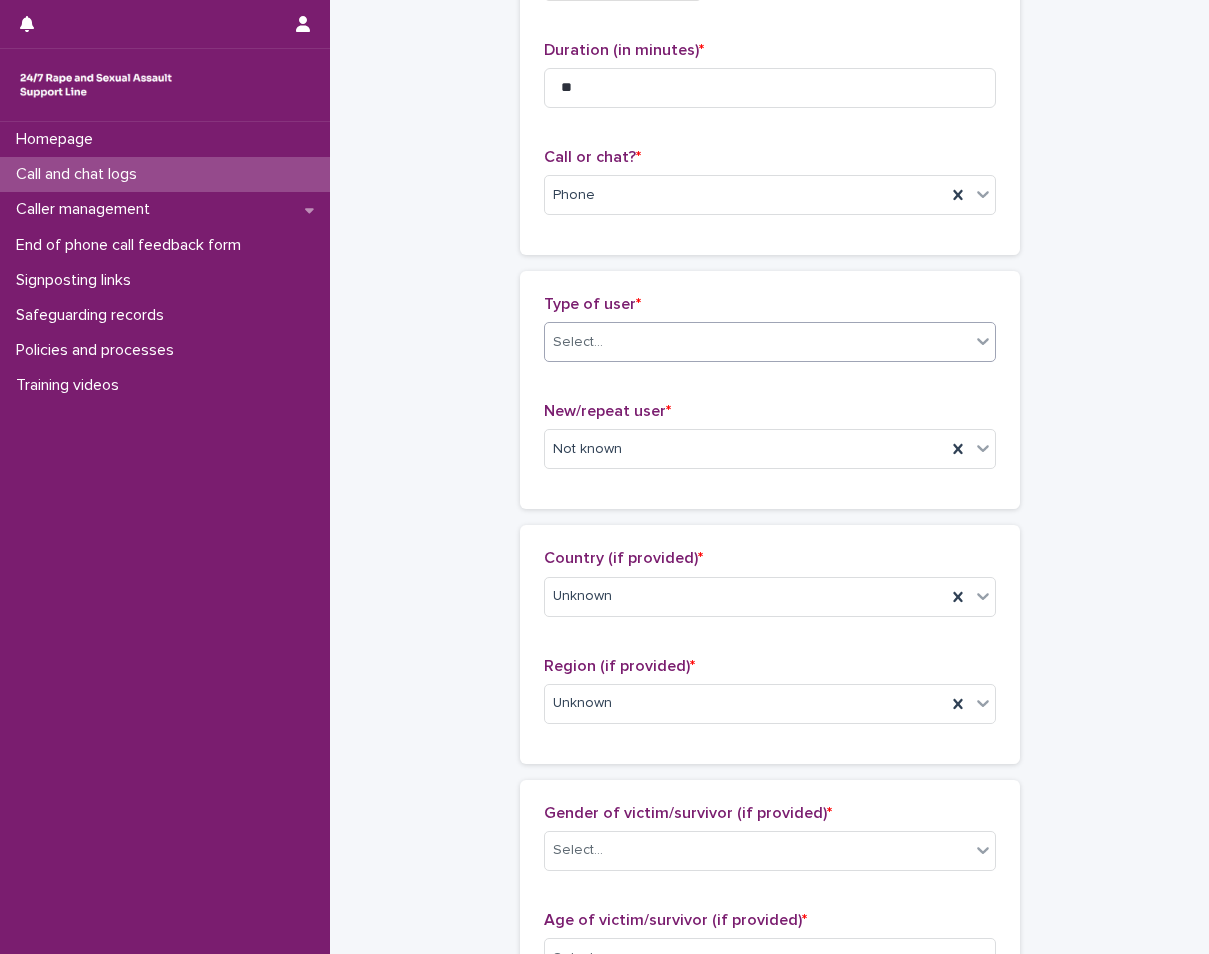 click 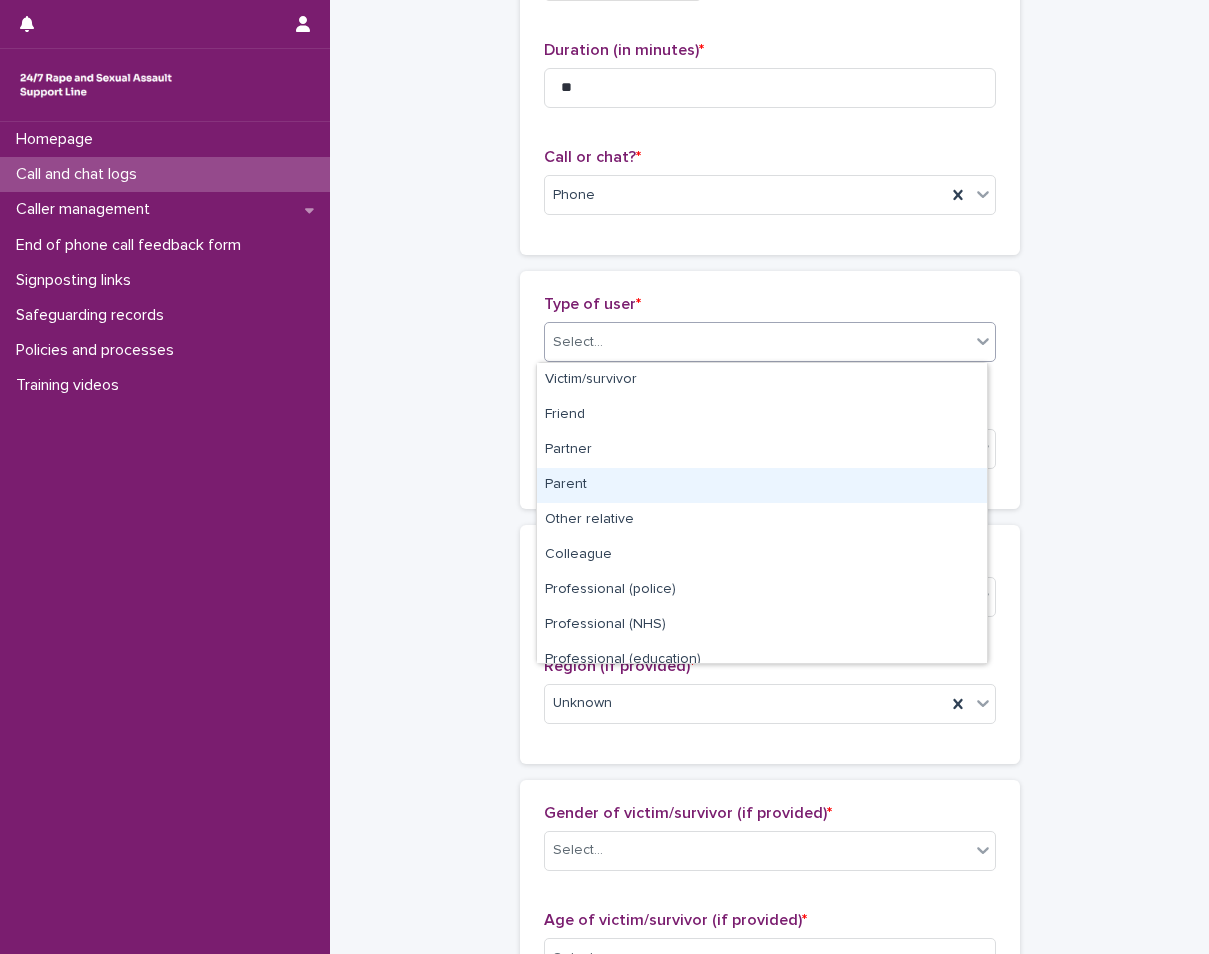 scroll, scrollTop: 225, scrollLeft: 0, axis: vertical 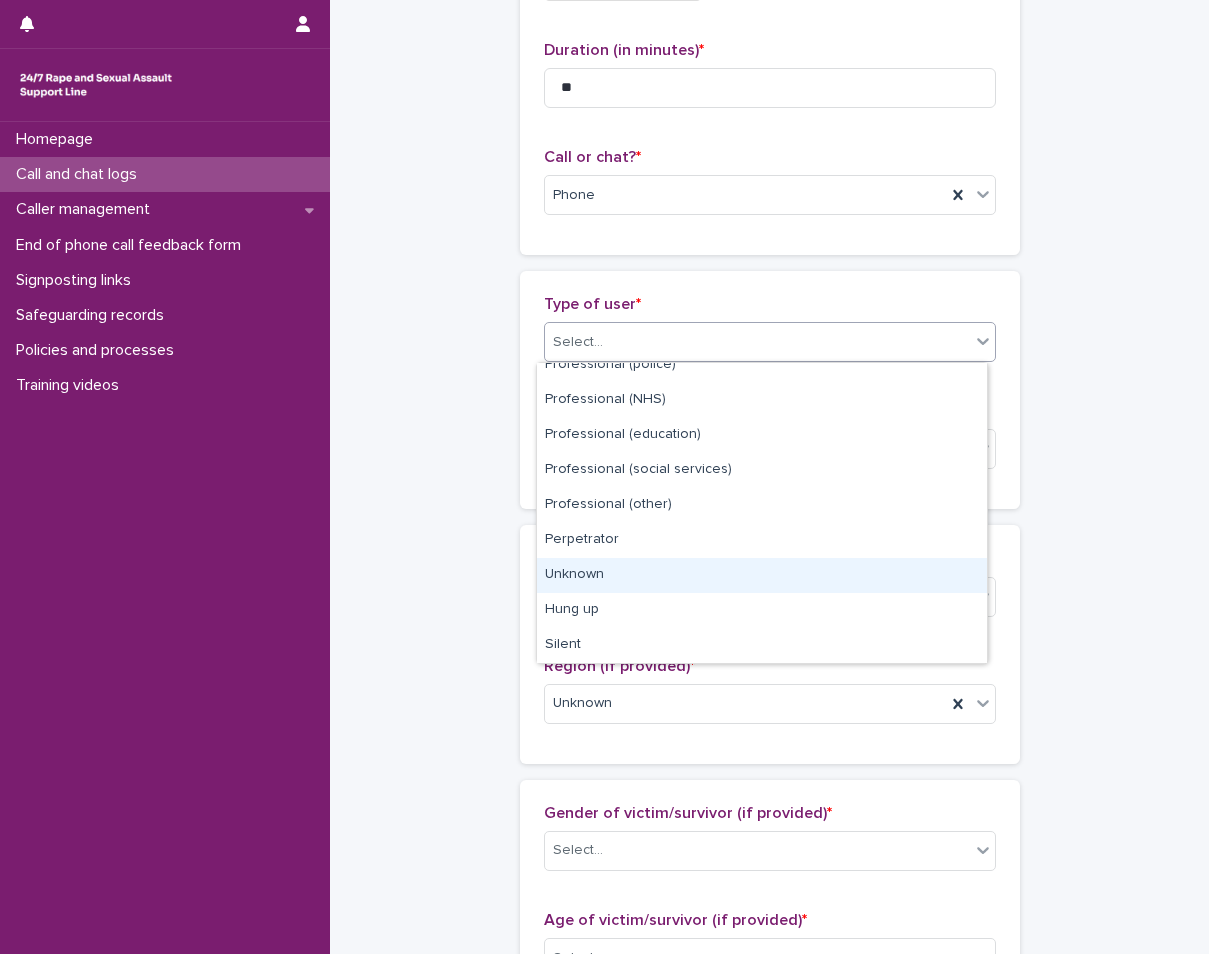 click on "Unknown" at bounding box center [762, 575] 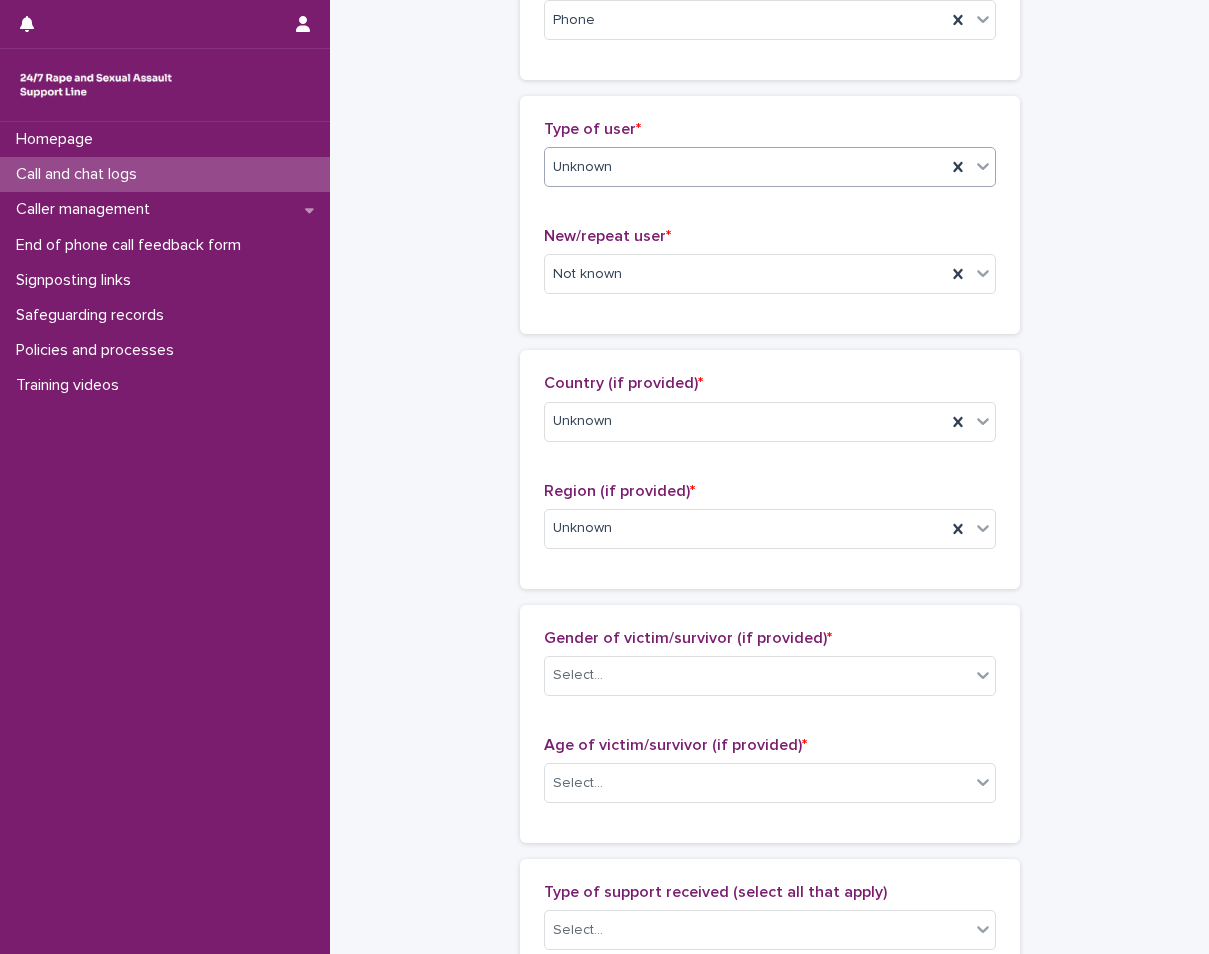 scroll, scrollTop: 400, scrollLeft: 0, axis: vertical 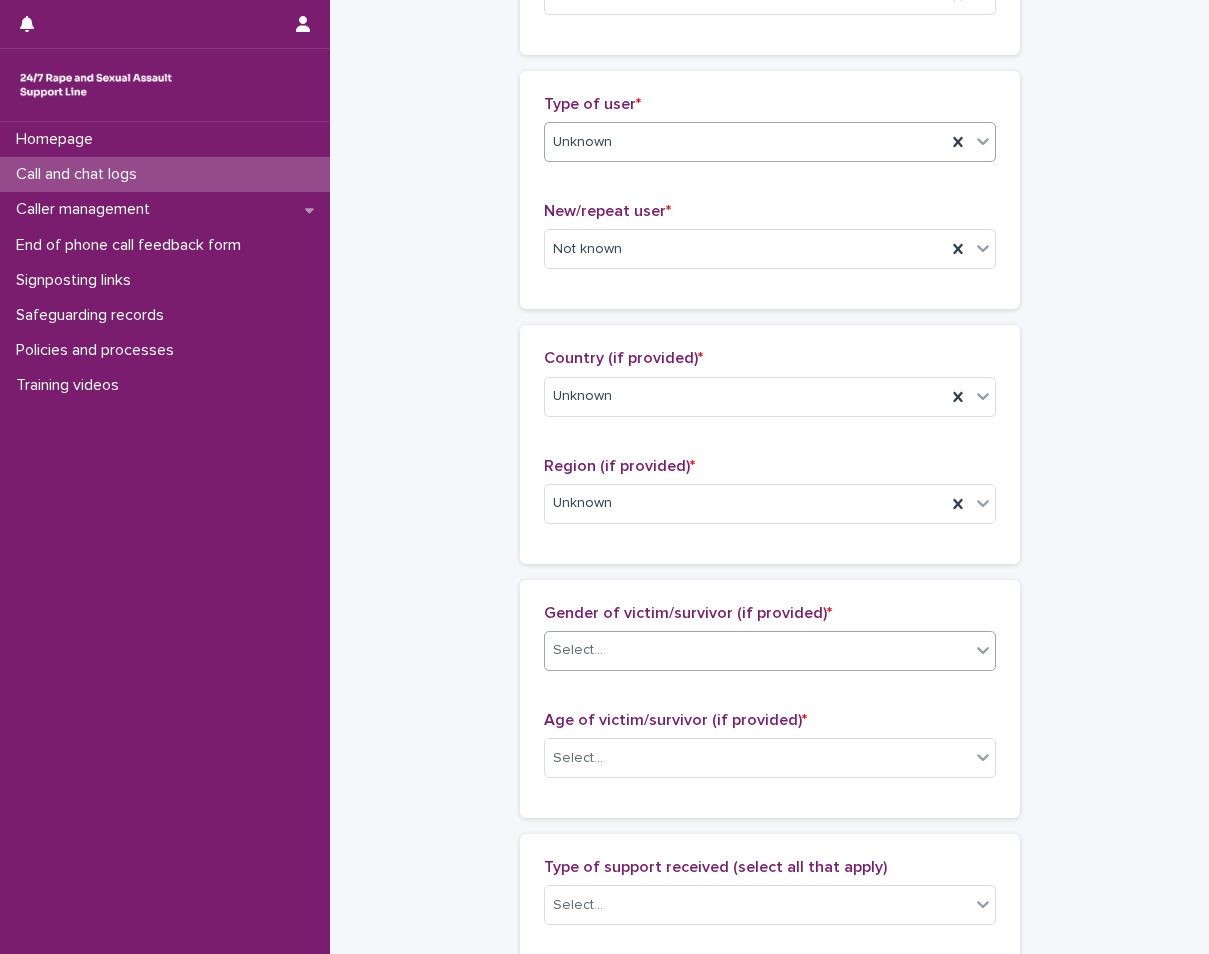 click on "Select..." at bounding box center [757, 650] 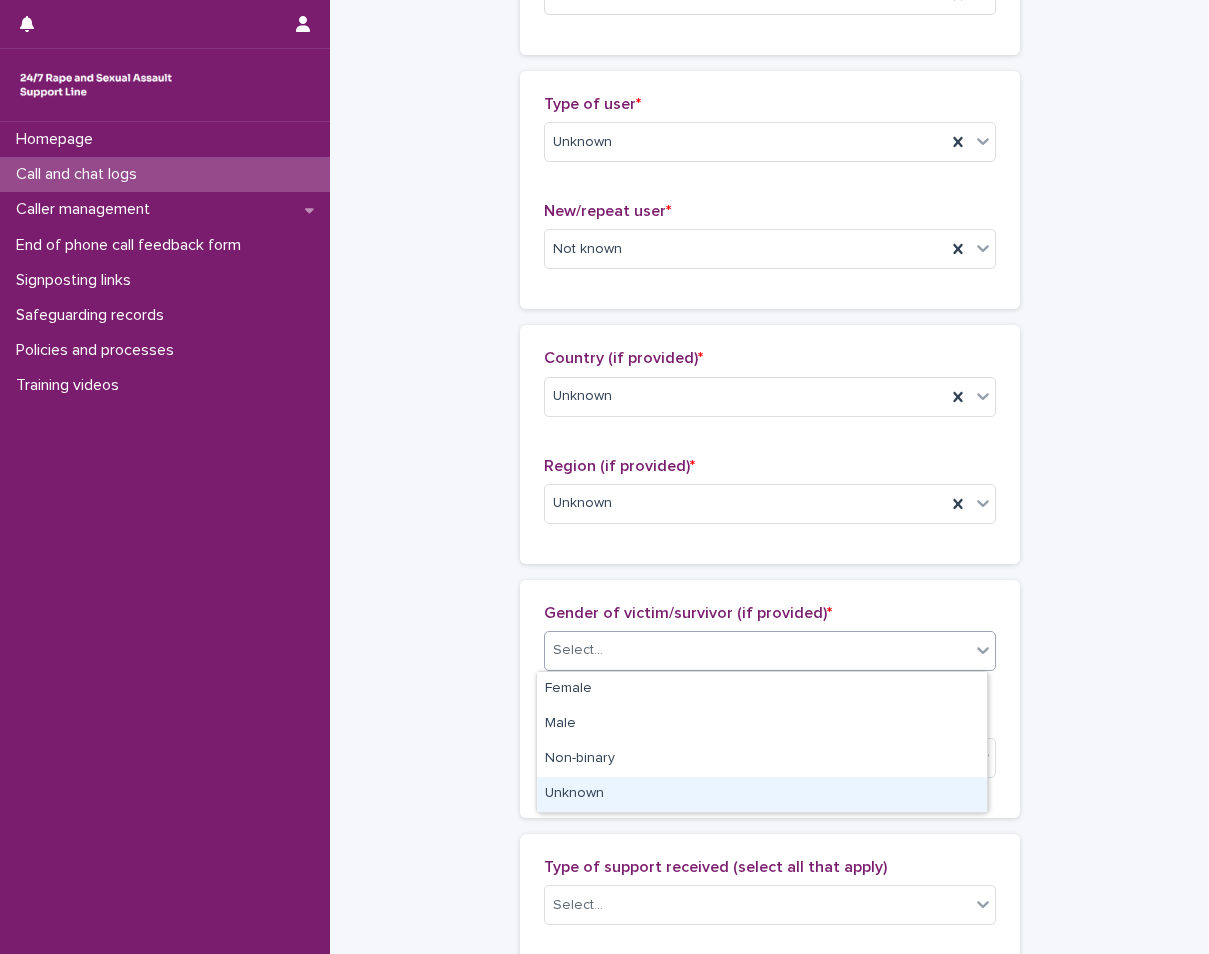 click on "Unknown" at bounding box center (762, 794) 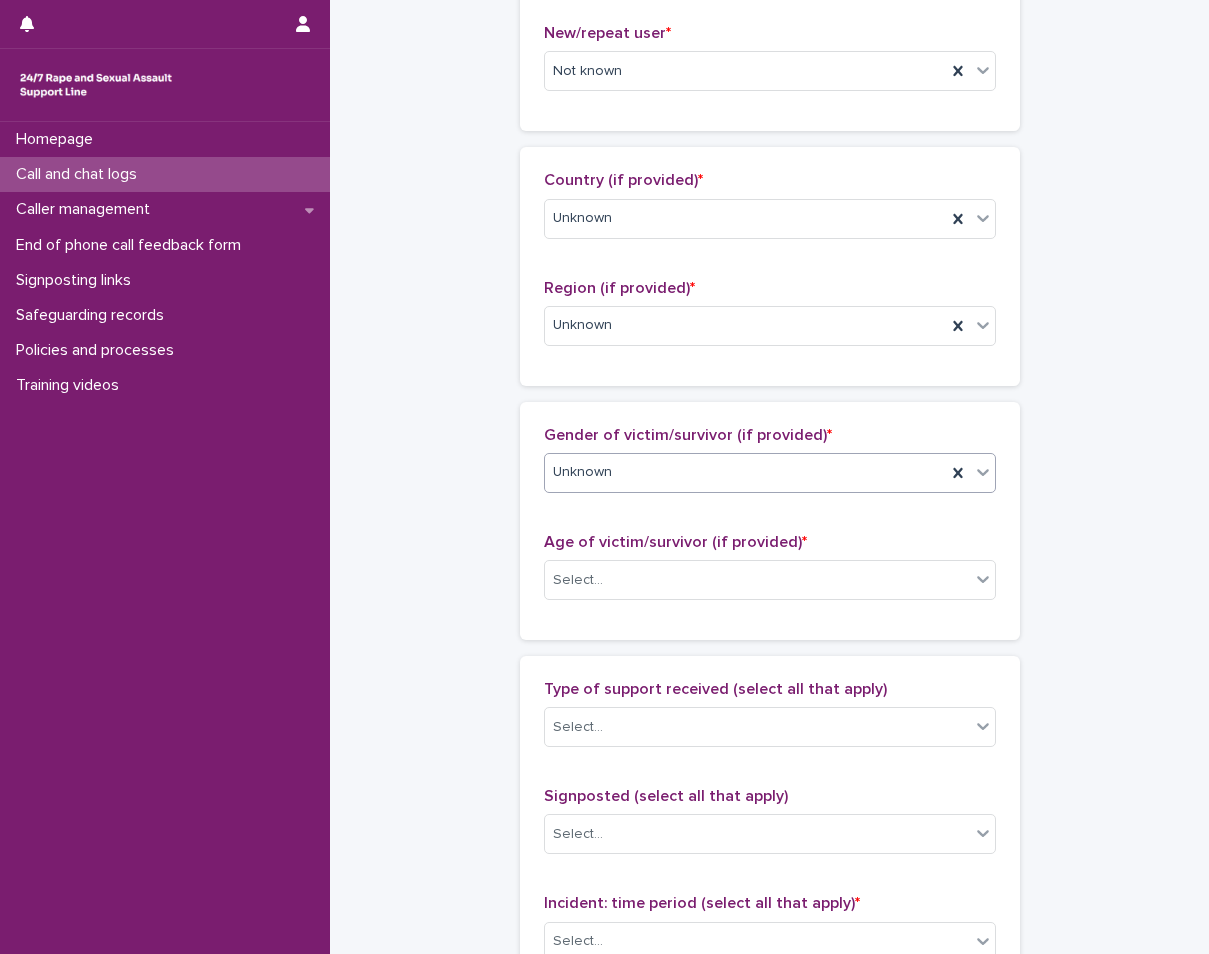 scroll, scrollTop: 600, scrollLeft: 0, axis: vertical 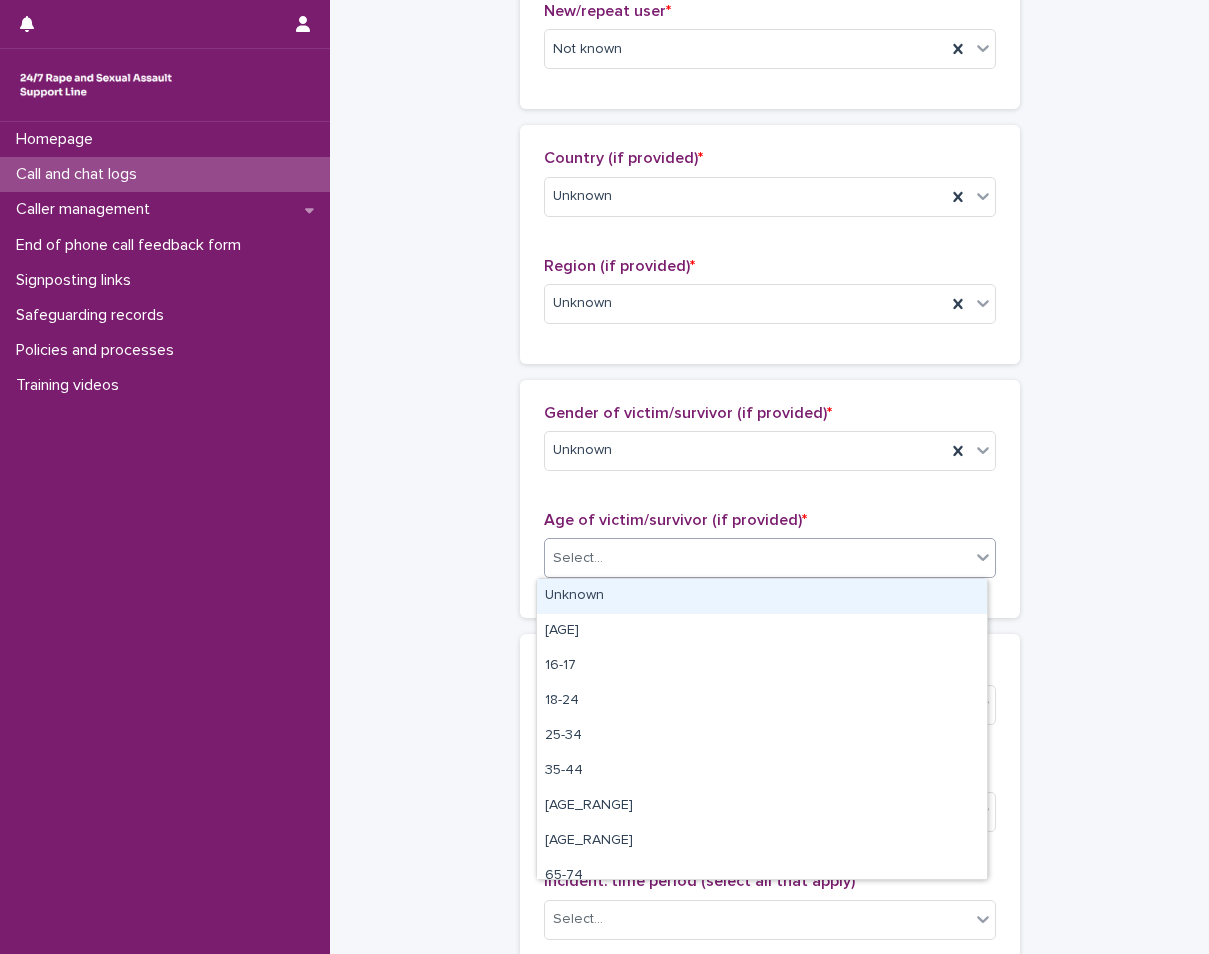 click on "Select..." at bounding box center [578, 558] 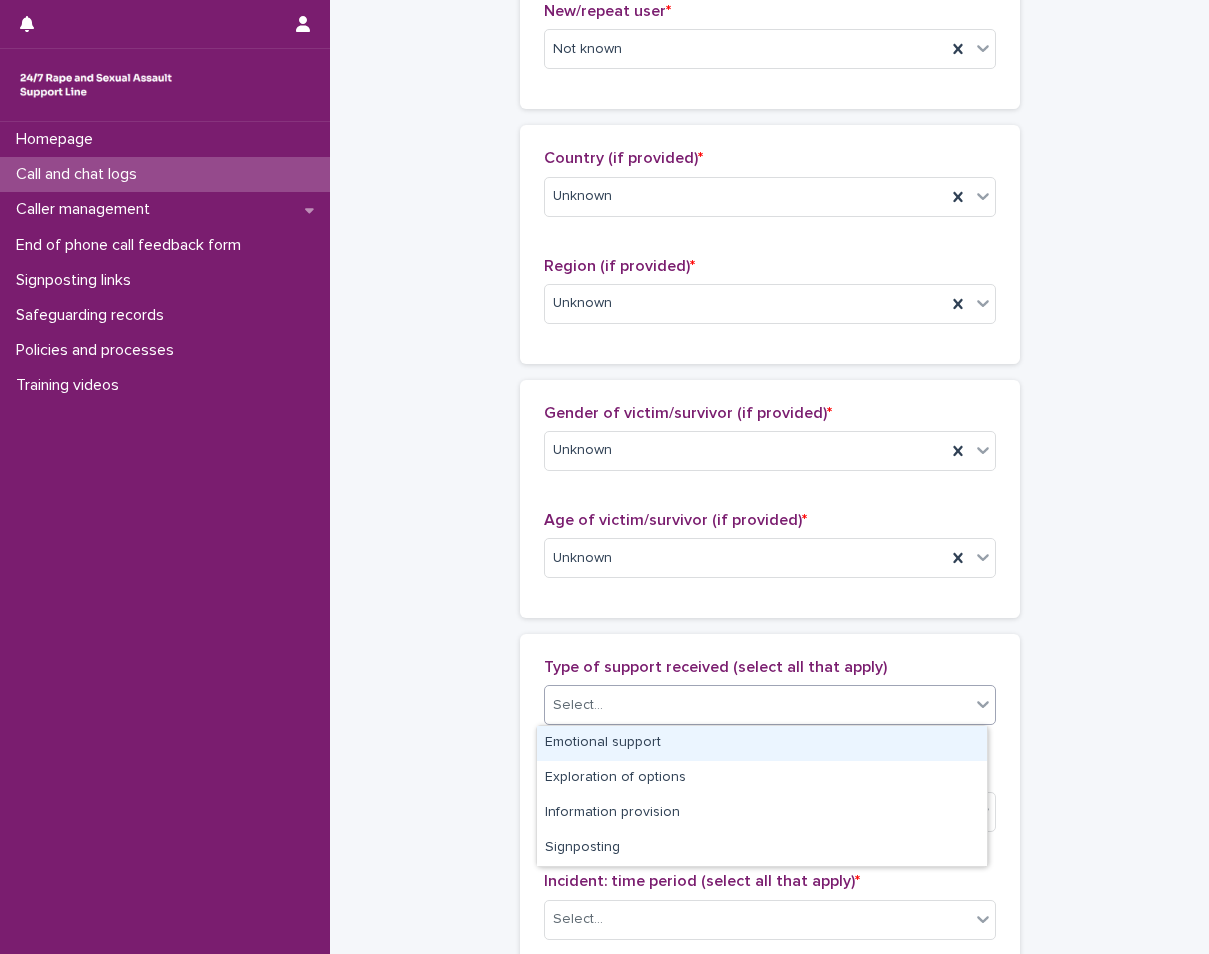 click on "Select..." at bounding box center [757, 705] 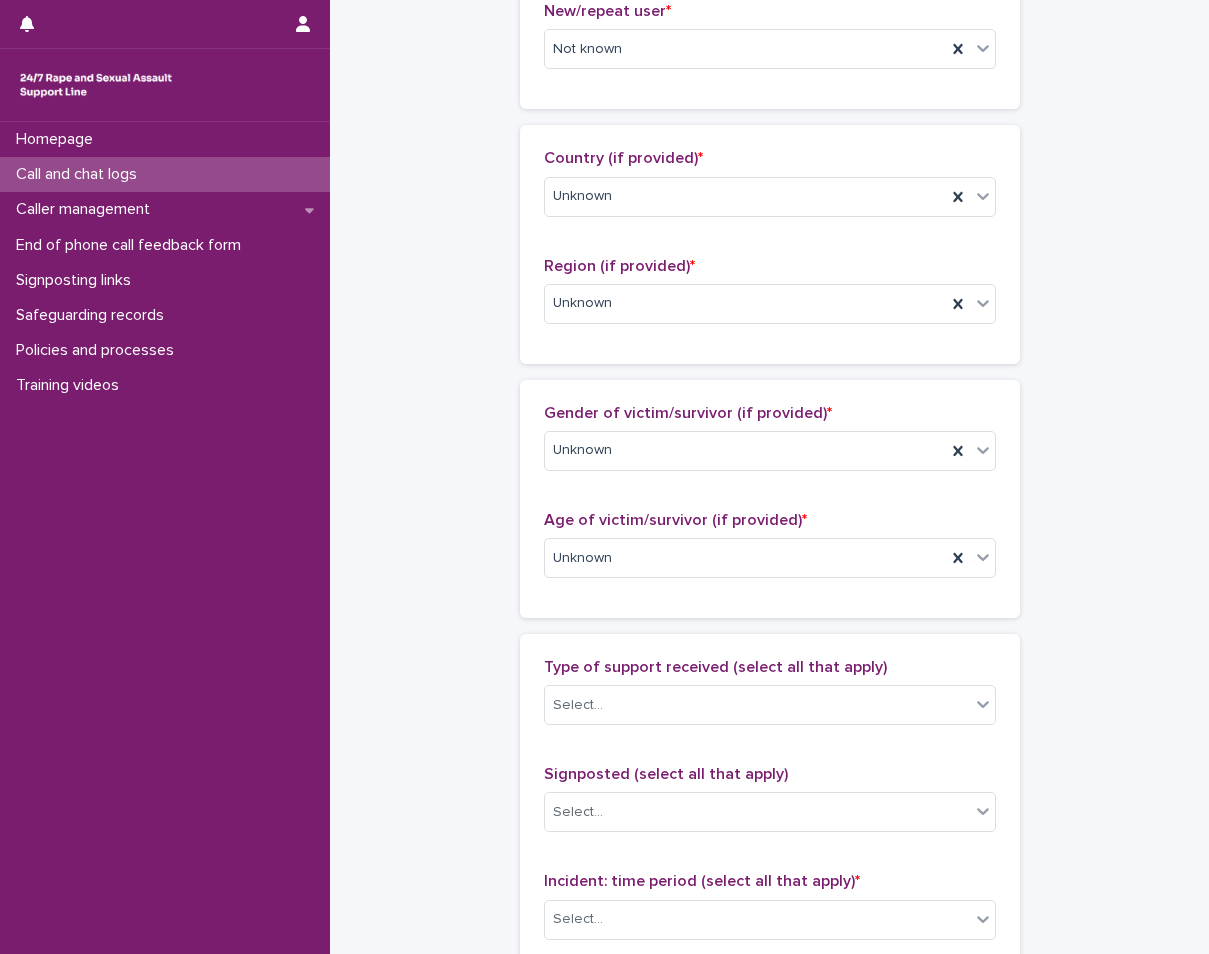 click on "**********" at bounding box center (769, 484) 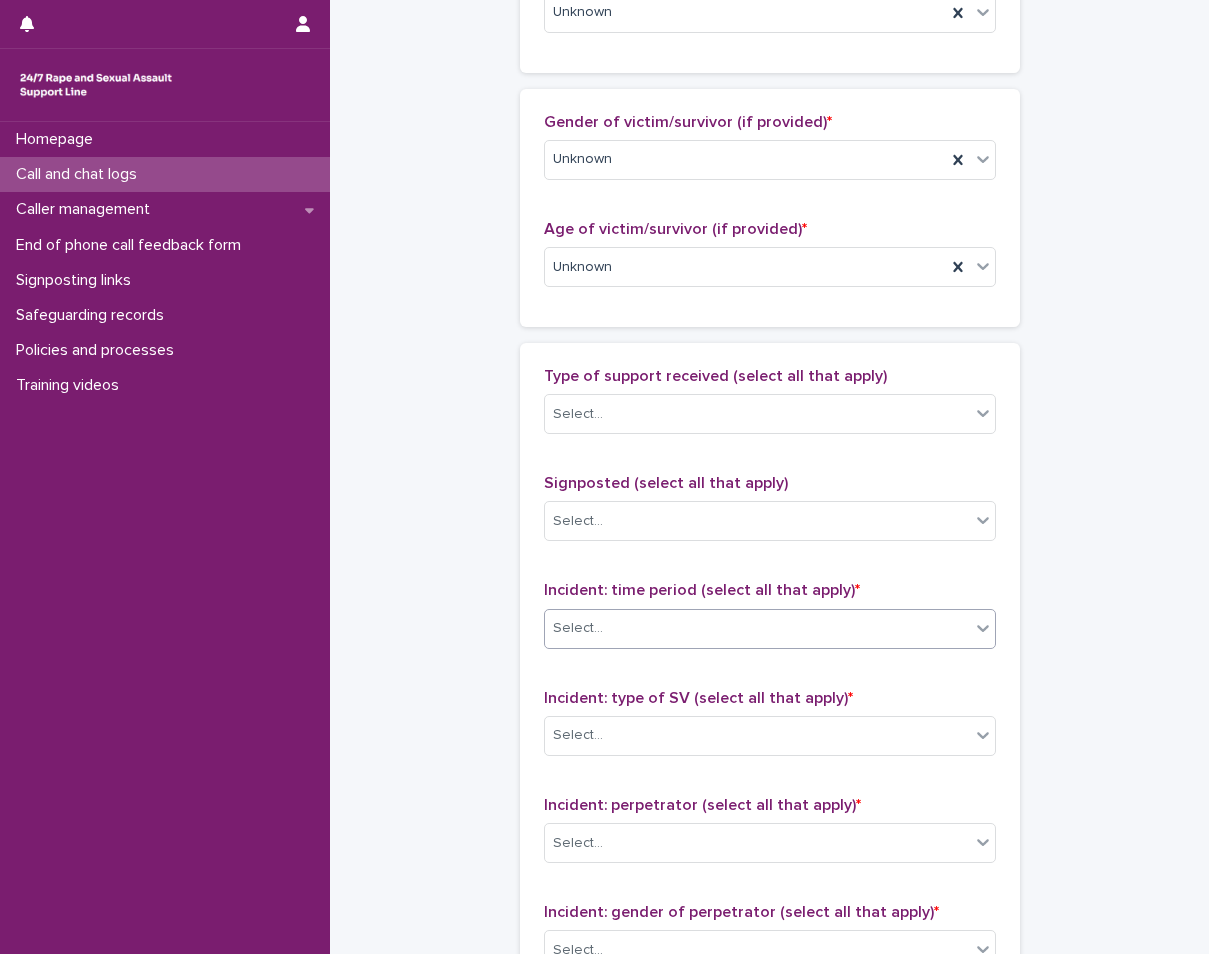 scroll, scrollTop: 900, scrollLeft: 0, axis: vertical 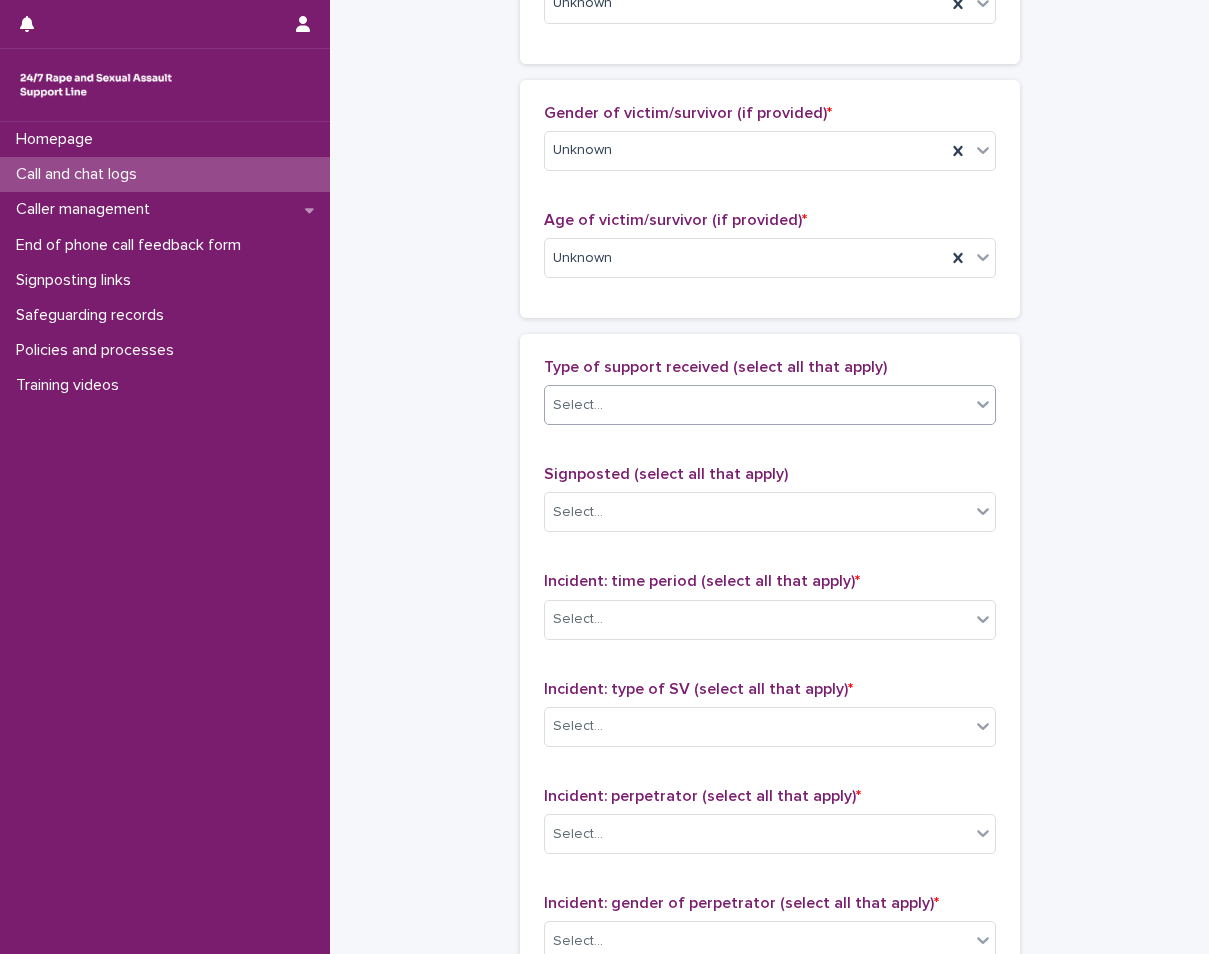 click on "Select..." at bounding box center [757, 405] 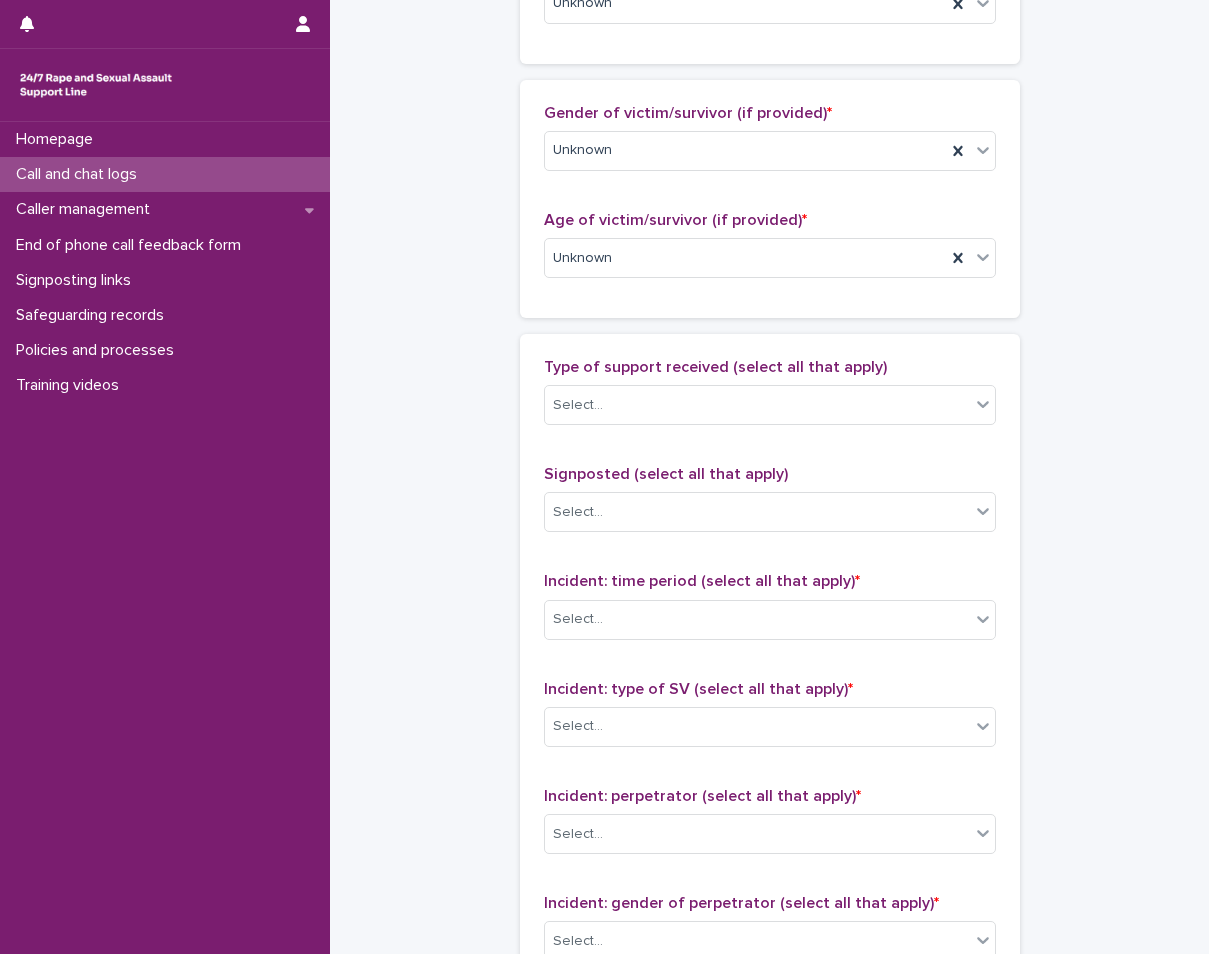 click on "**********" at bounding box center [769, 184] 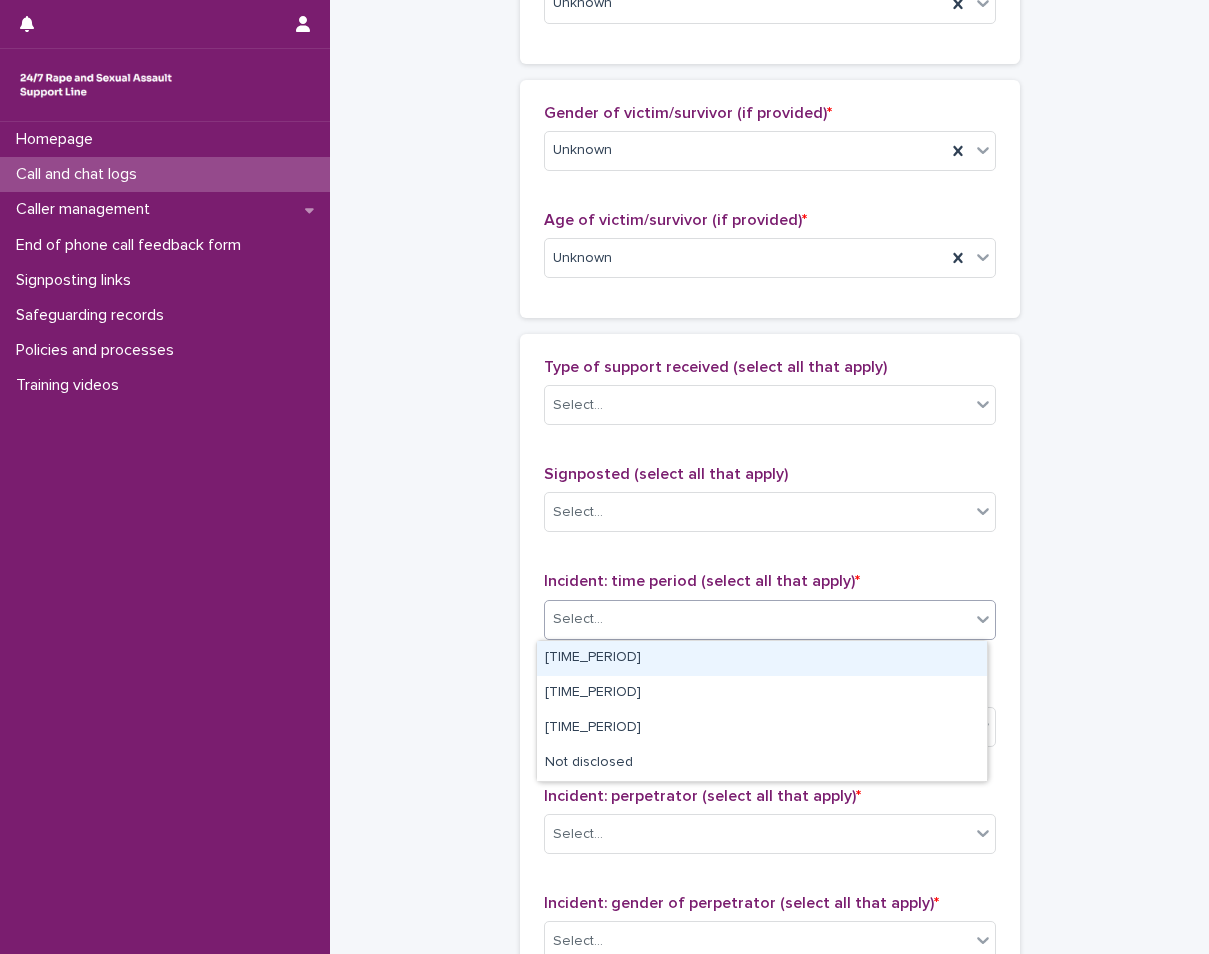 click on "Select..." at bounding box center [757, 619] 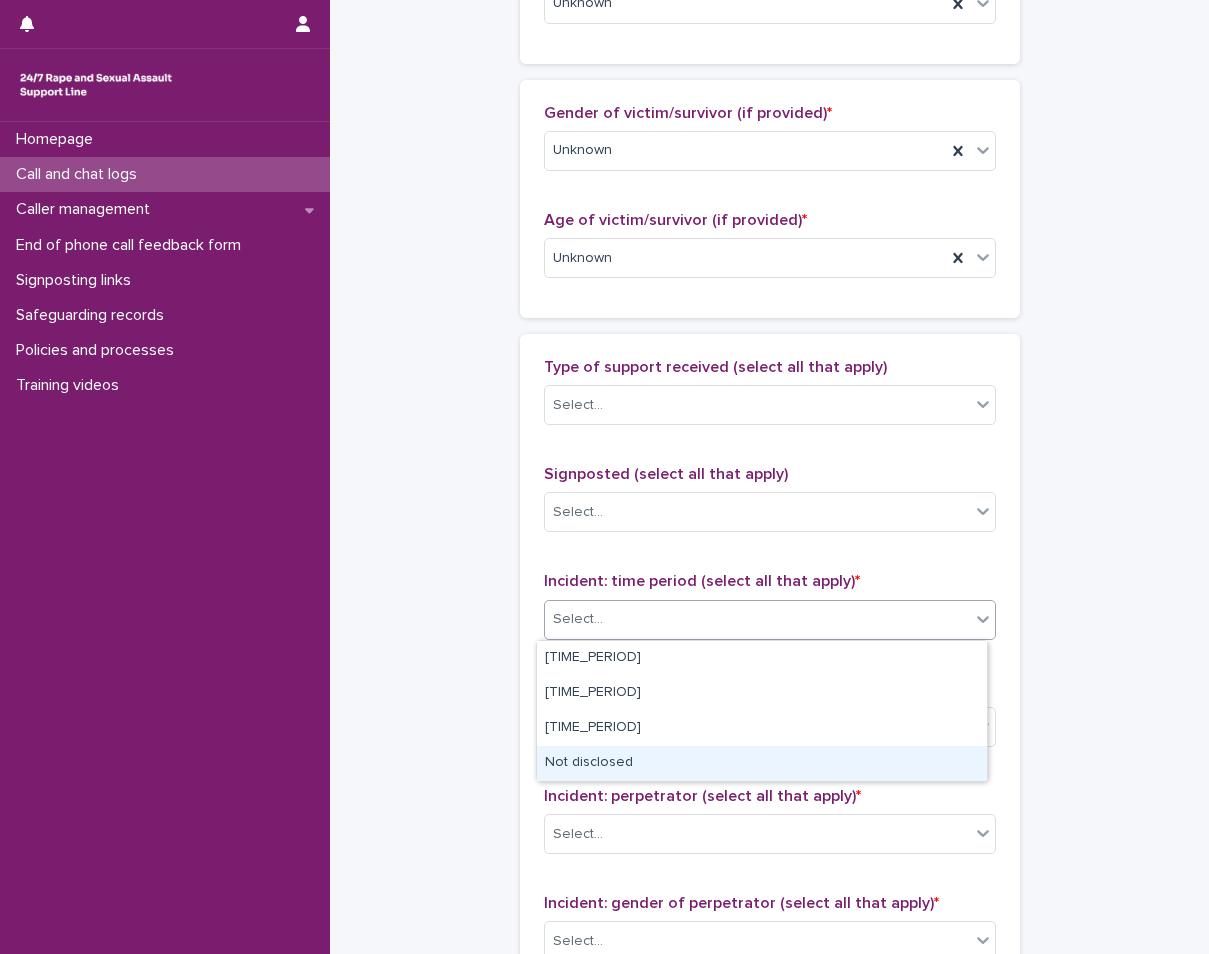 click on "Not disclosed" at bounding box center (762, 763) 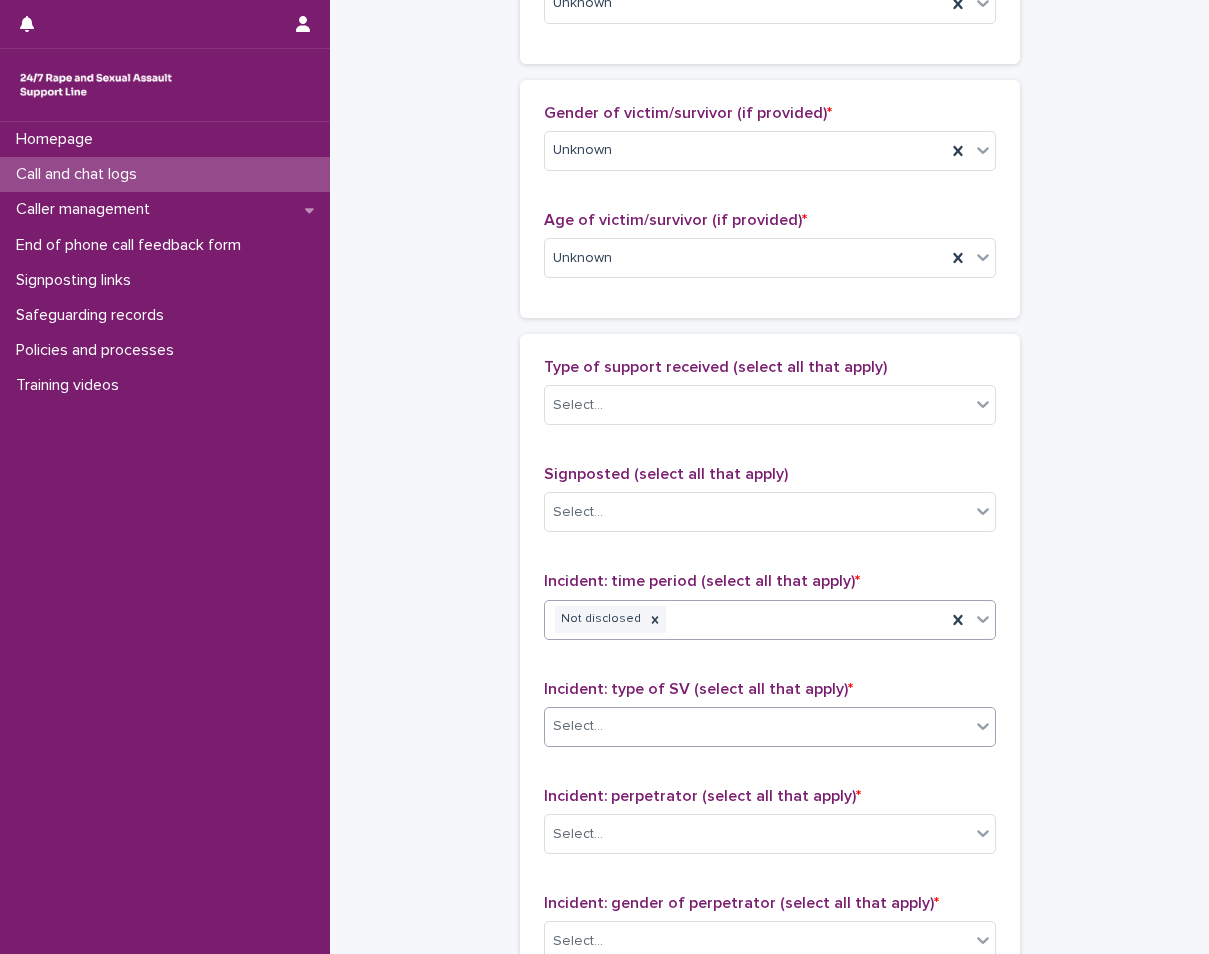 click on "Select..." at bounding box center [578, 726] 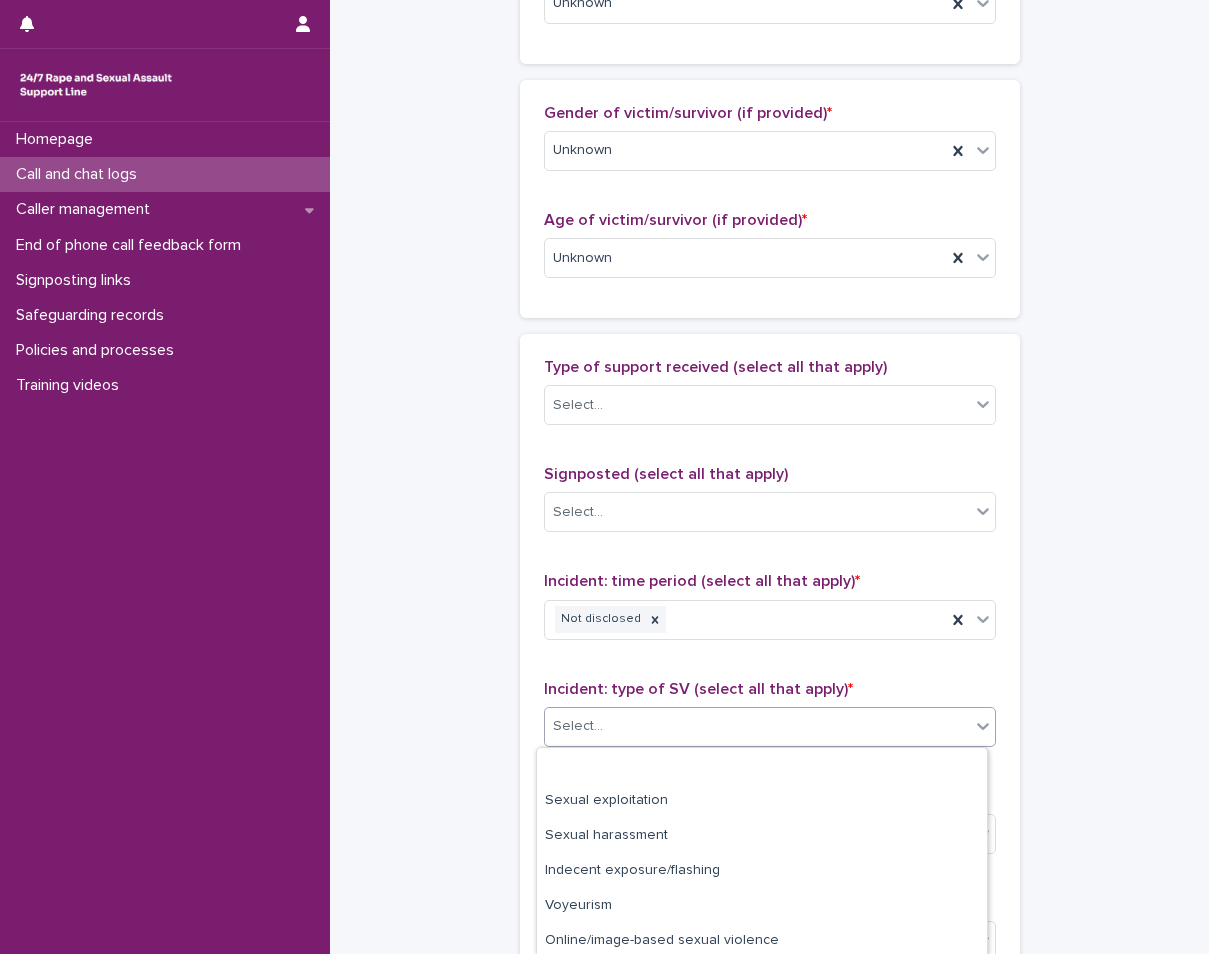 scroll, scrollTop: 143, scrollLeft: 0, axis: vertical 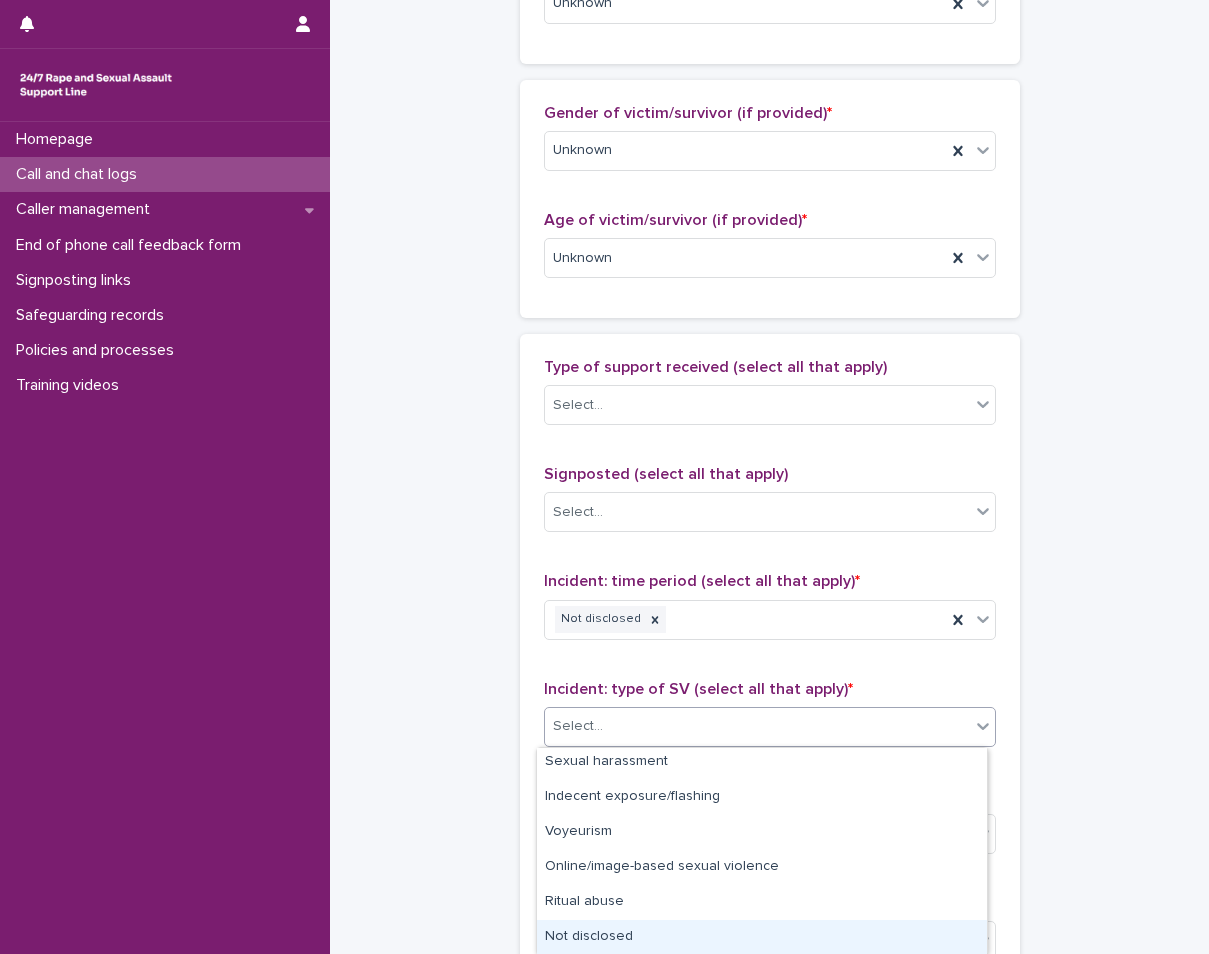 click on "Not disclosed" at bounding box center (762, 937) 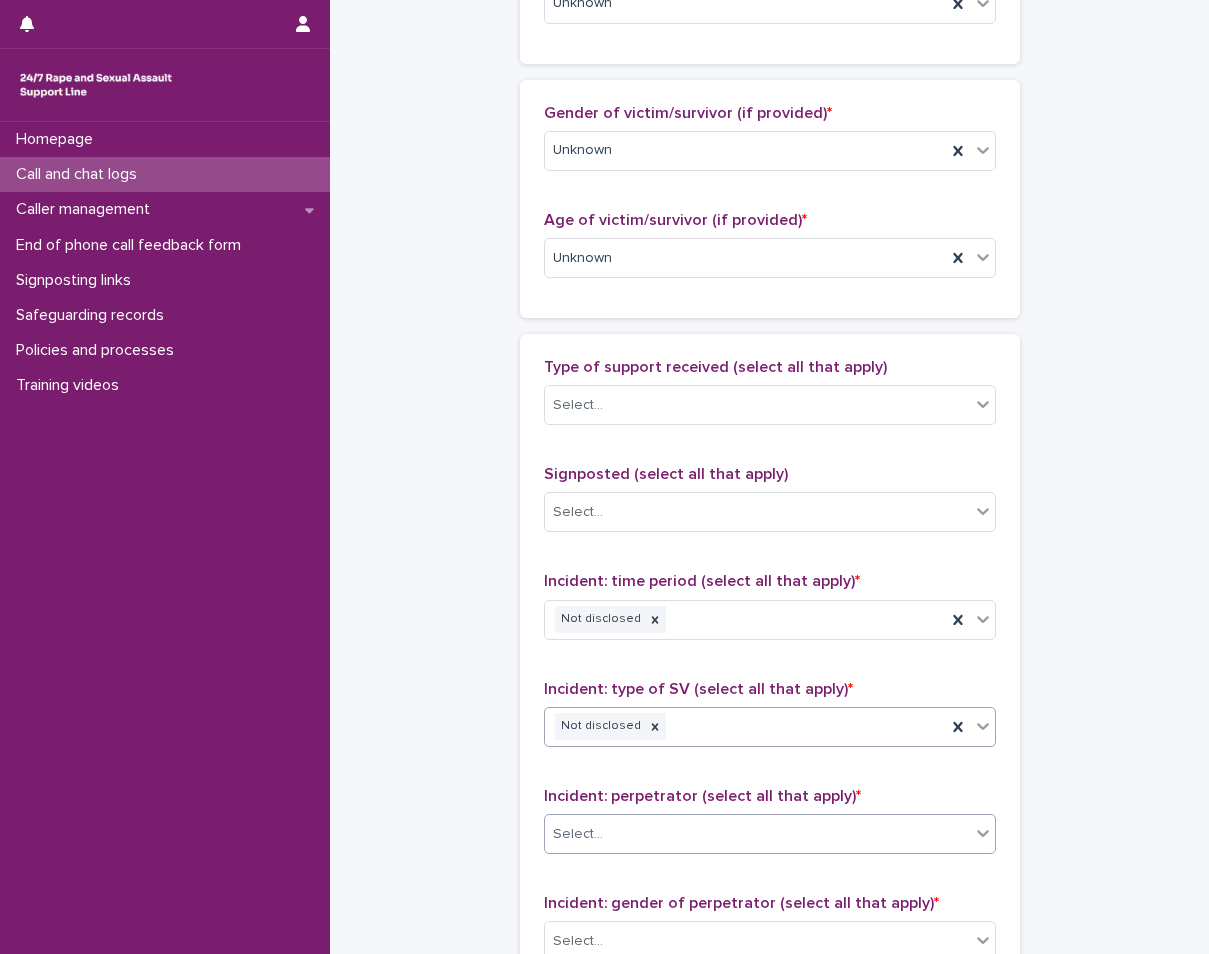 click on "Select..." at bounding box center [757, 834] 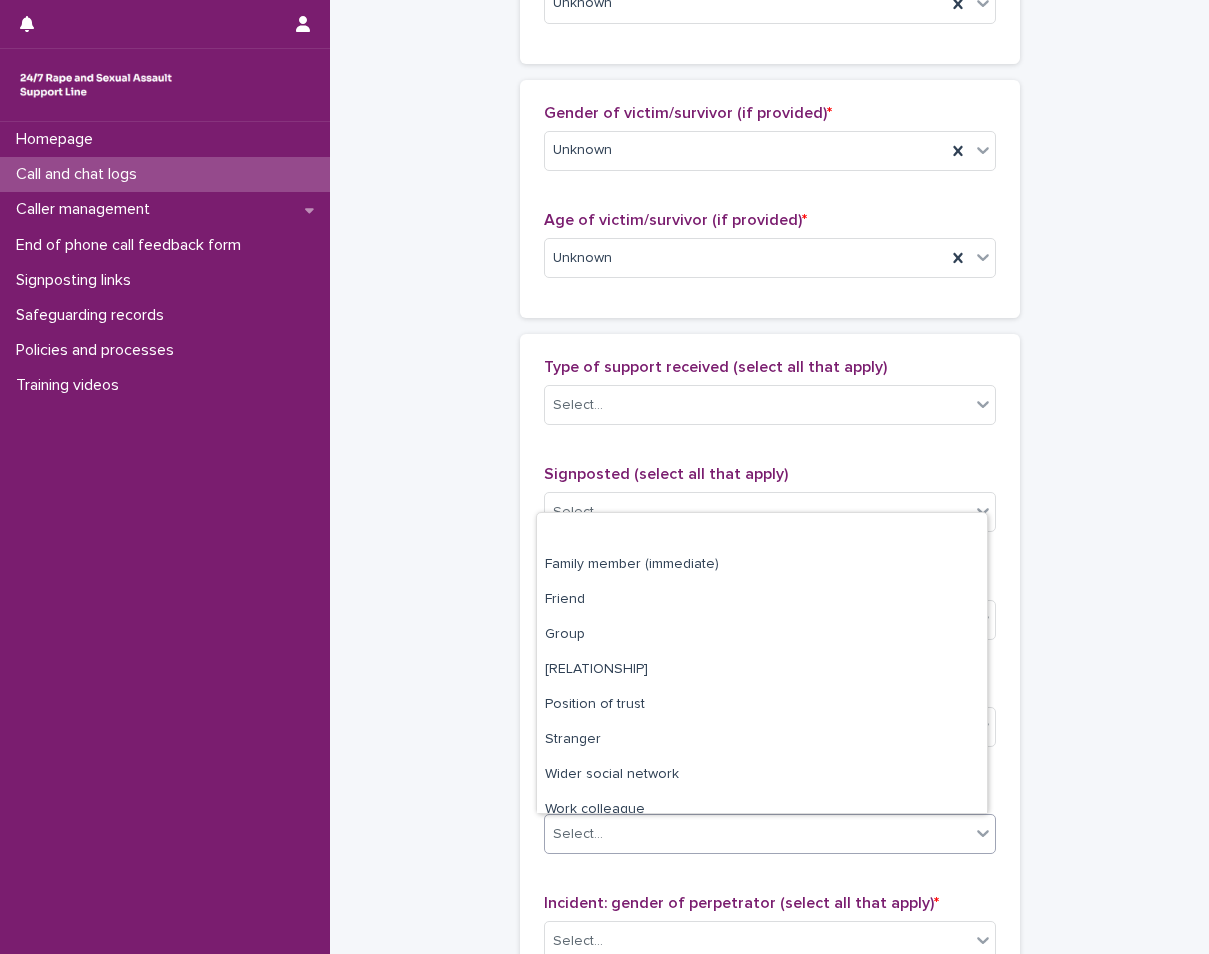 scroll, scrollTop: 85, scrollLeft: 0, axis: vertical 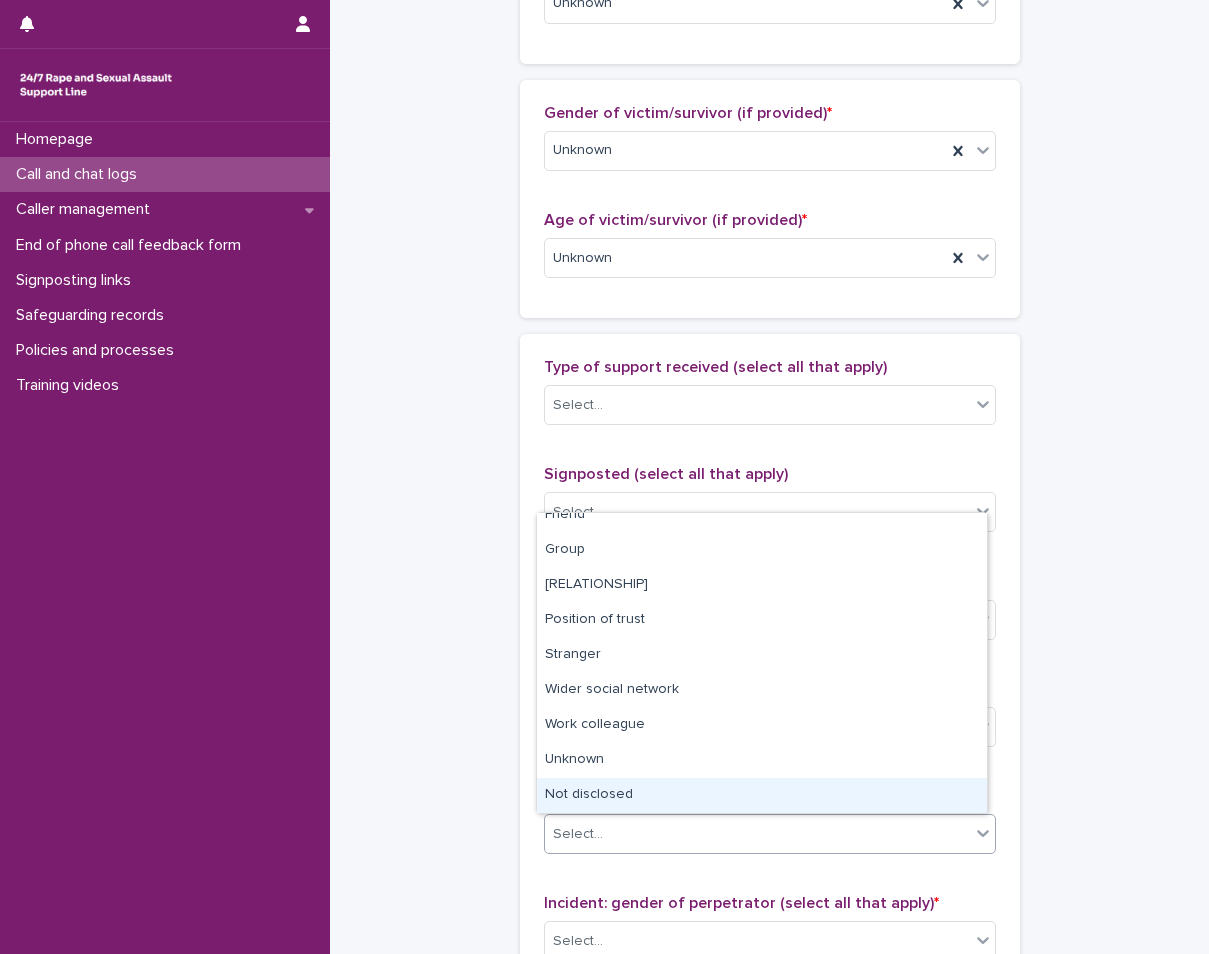 click on "Not disclosed" at bounding box center (762, 795) 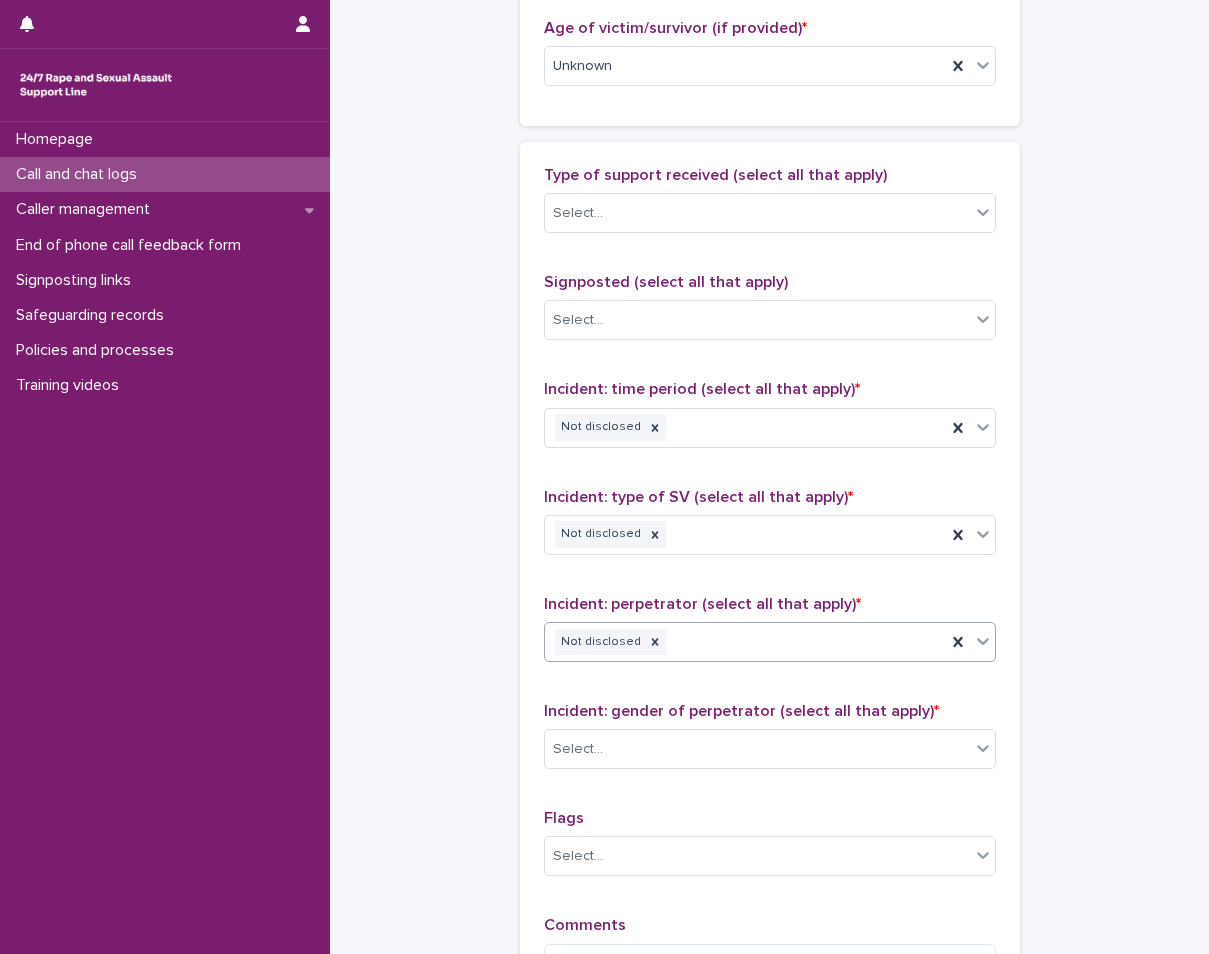 scroll, scrollTop: 1100, scrollLeft: 0, axis: vertical 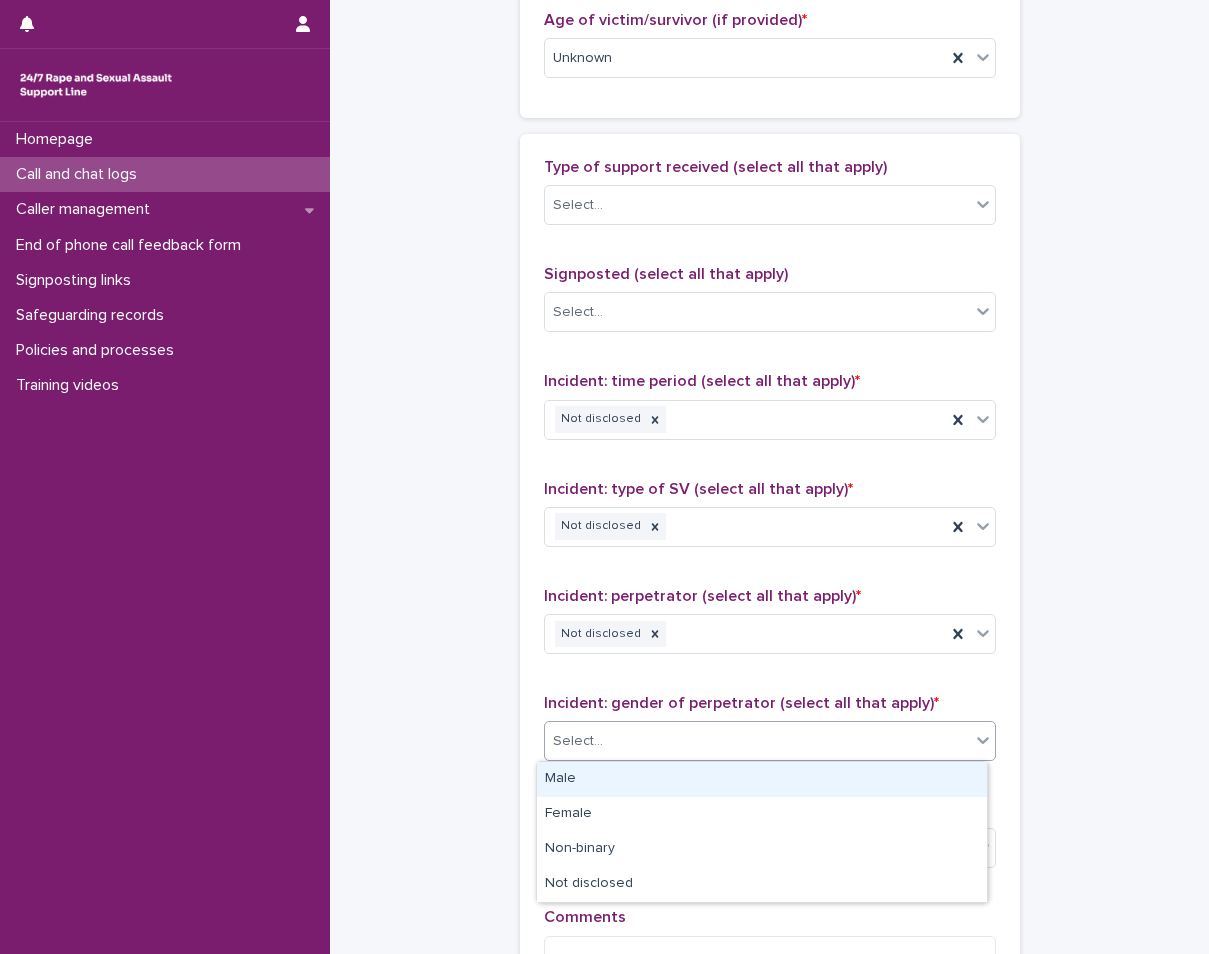 click on "Select..." at bounding box center [578, 741] 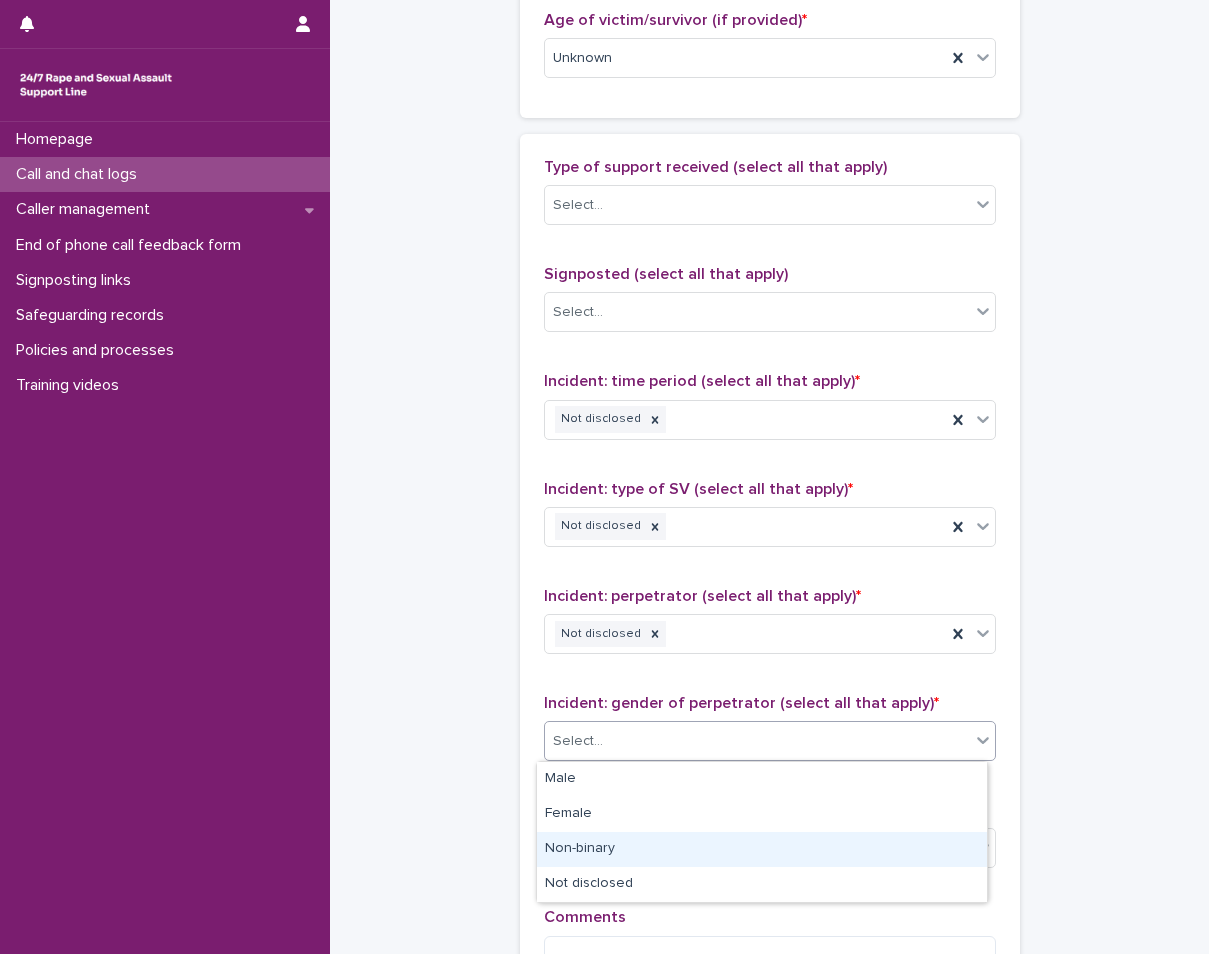 click on "**********" at bounding box center (769, -16) 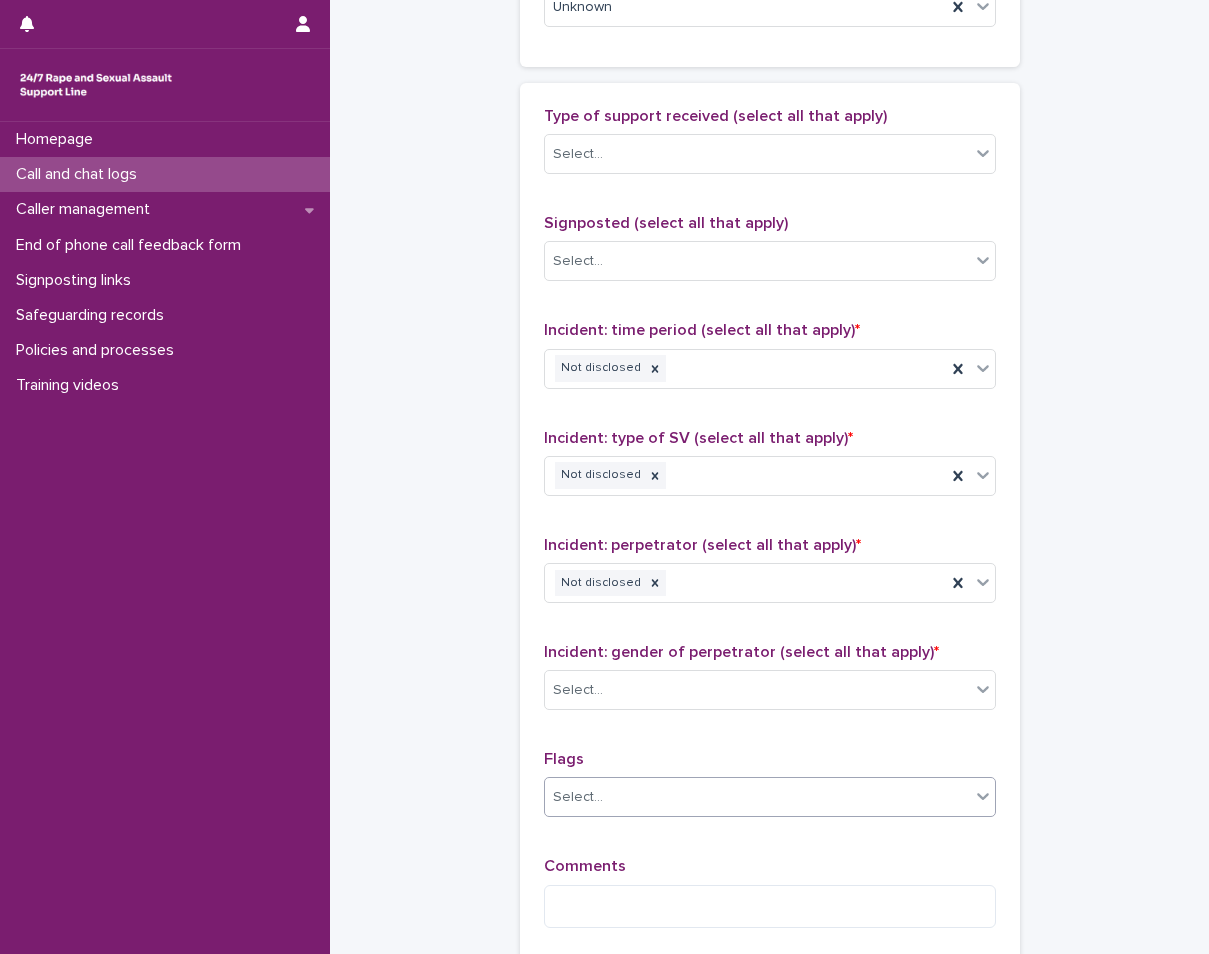scroll, scrollTop: 1200, scrollLeft: 0, axis: vertical 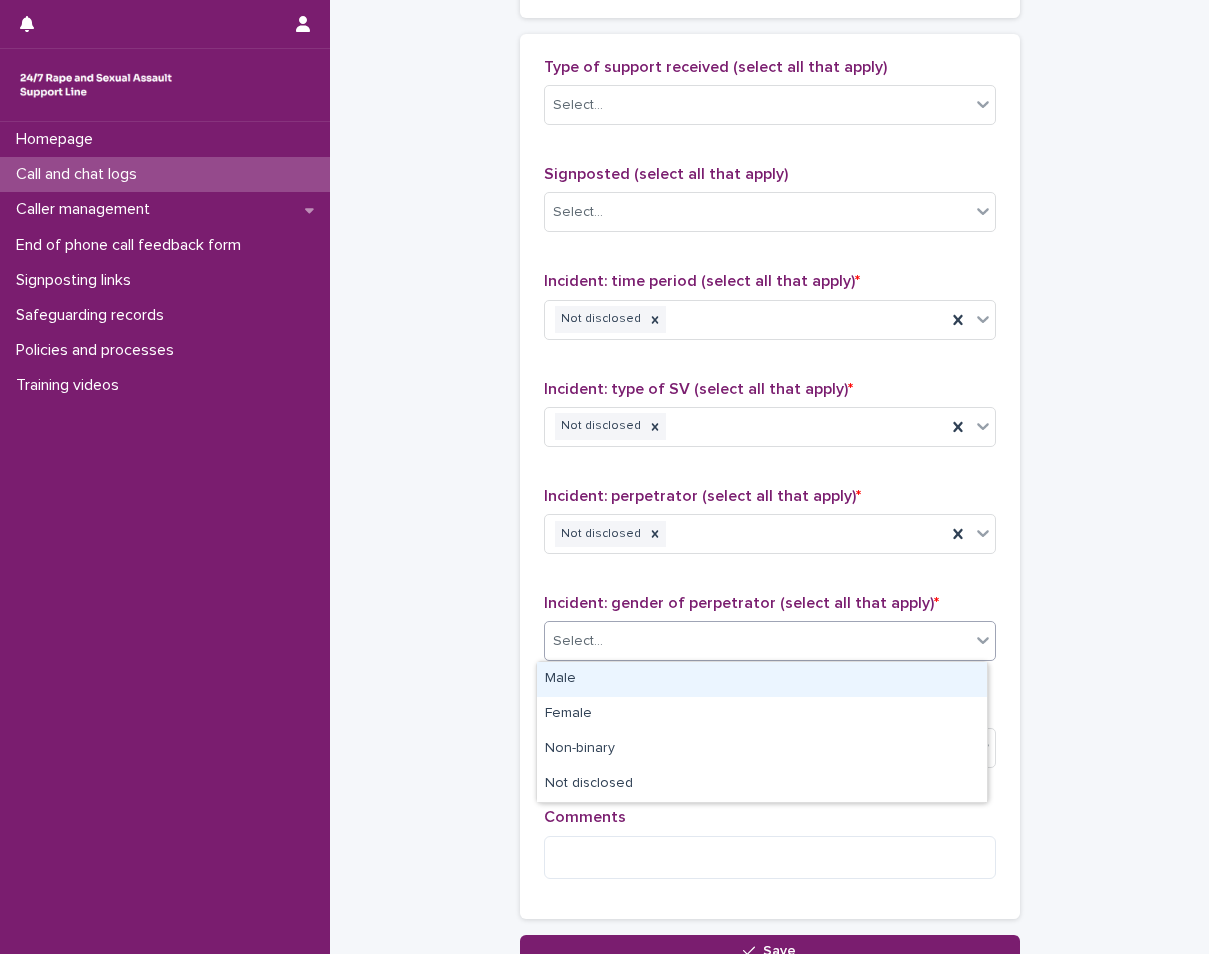 click on "Select..." at bounding box center [757, 641] 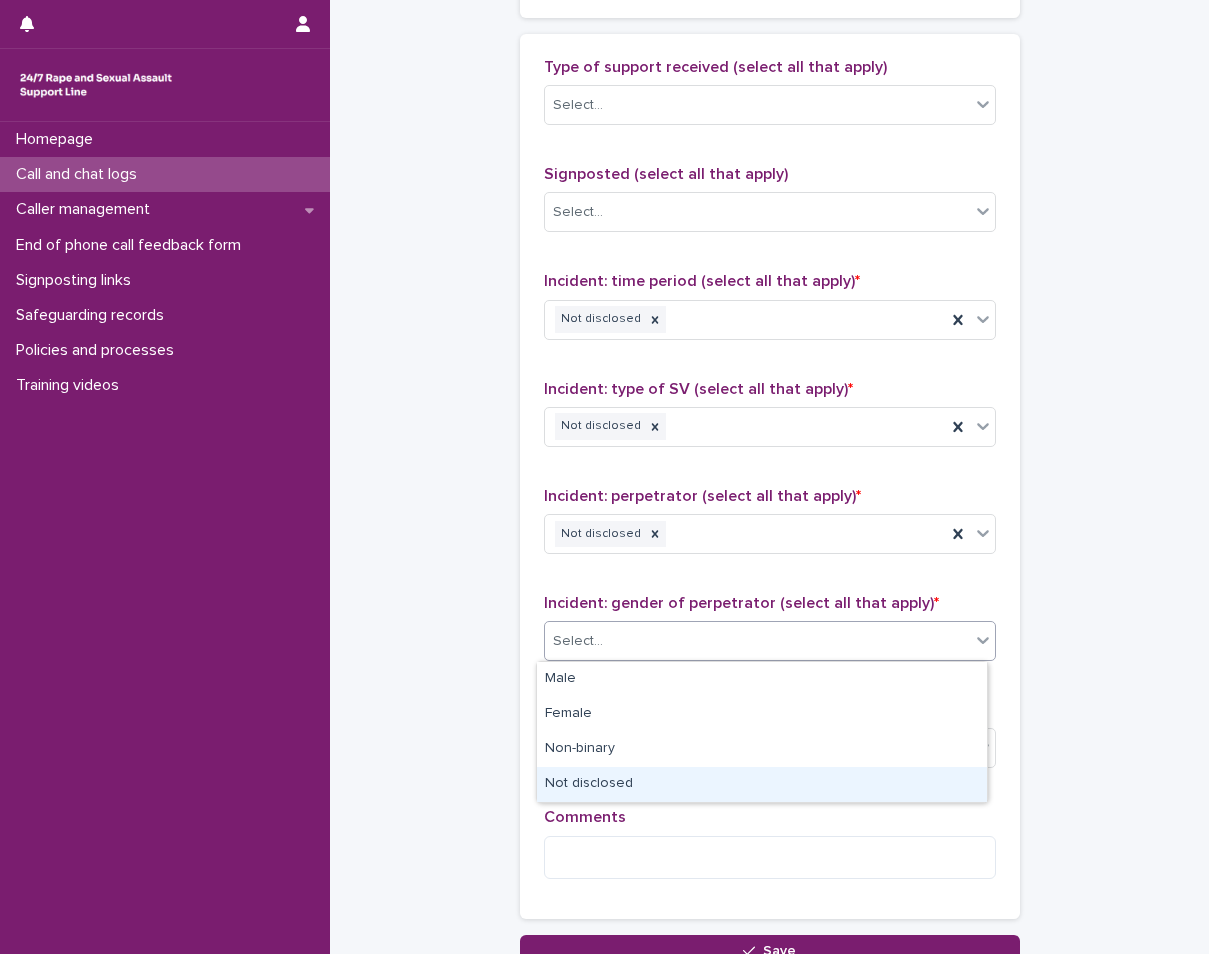 click on "Not disclosed" at bounding box center (762, 784) 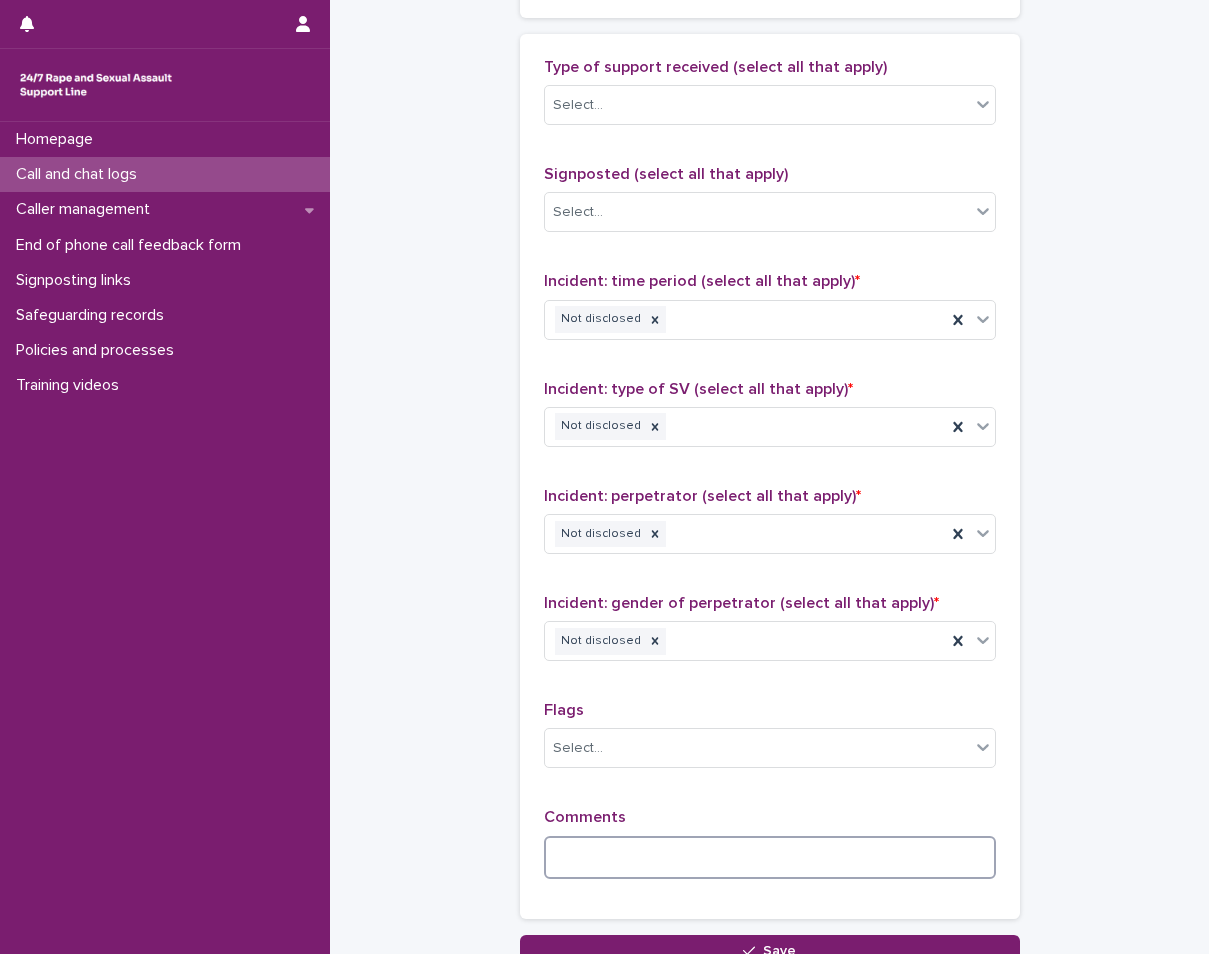 click at bounding box center [770, 857] 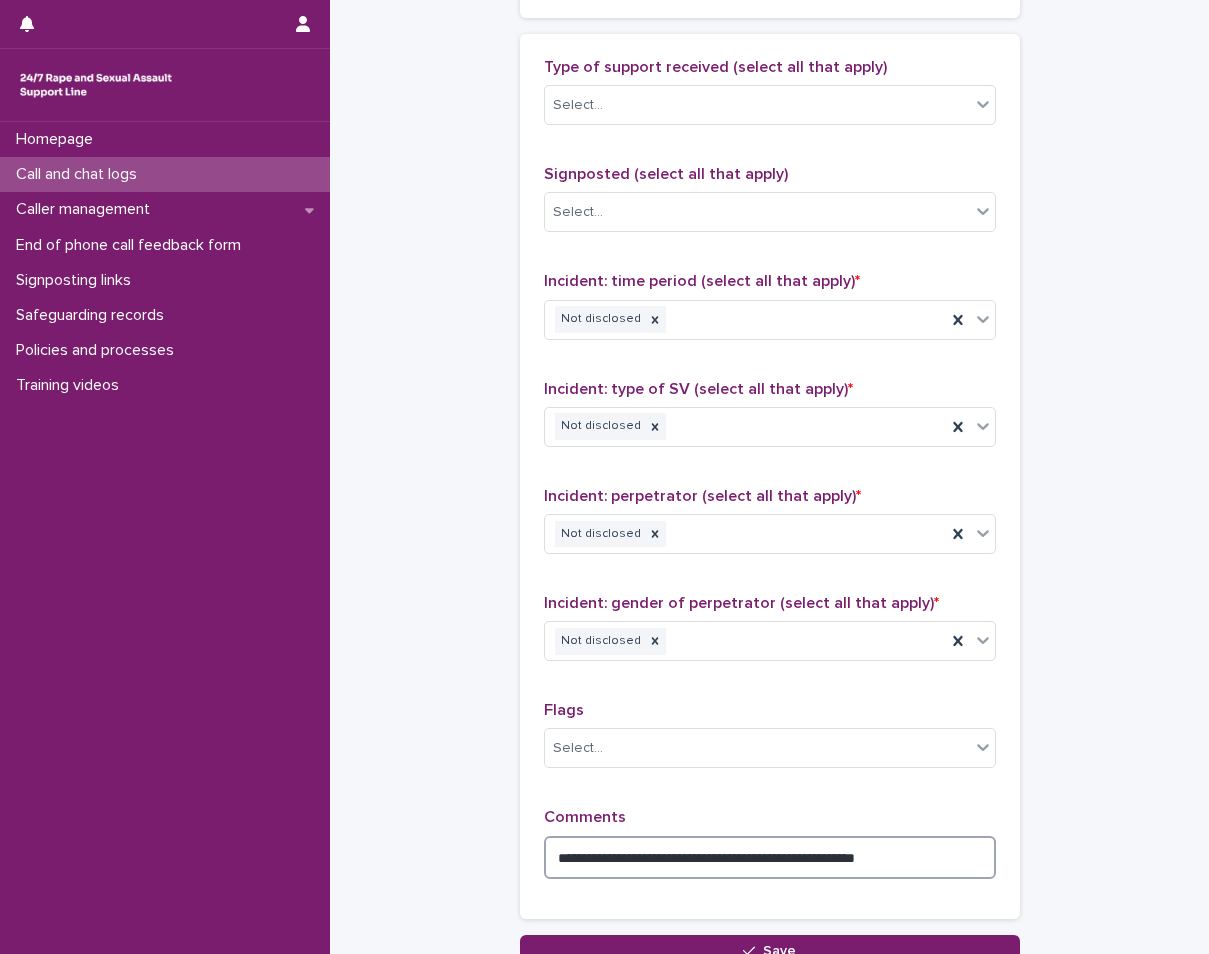 drag, startPoint x: 925, startPoint y: 836, endPoint x: 907, endPoint y: 844, distance: 19.697716 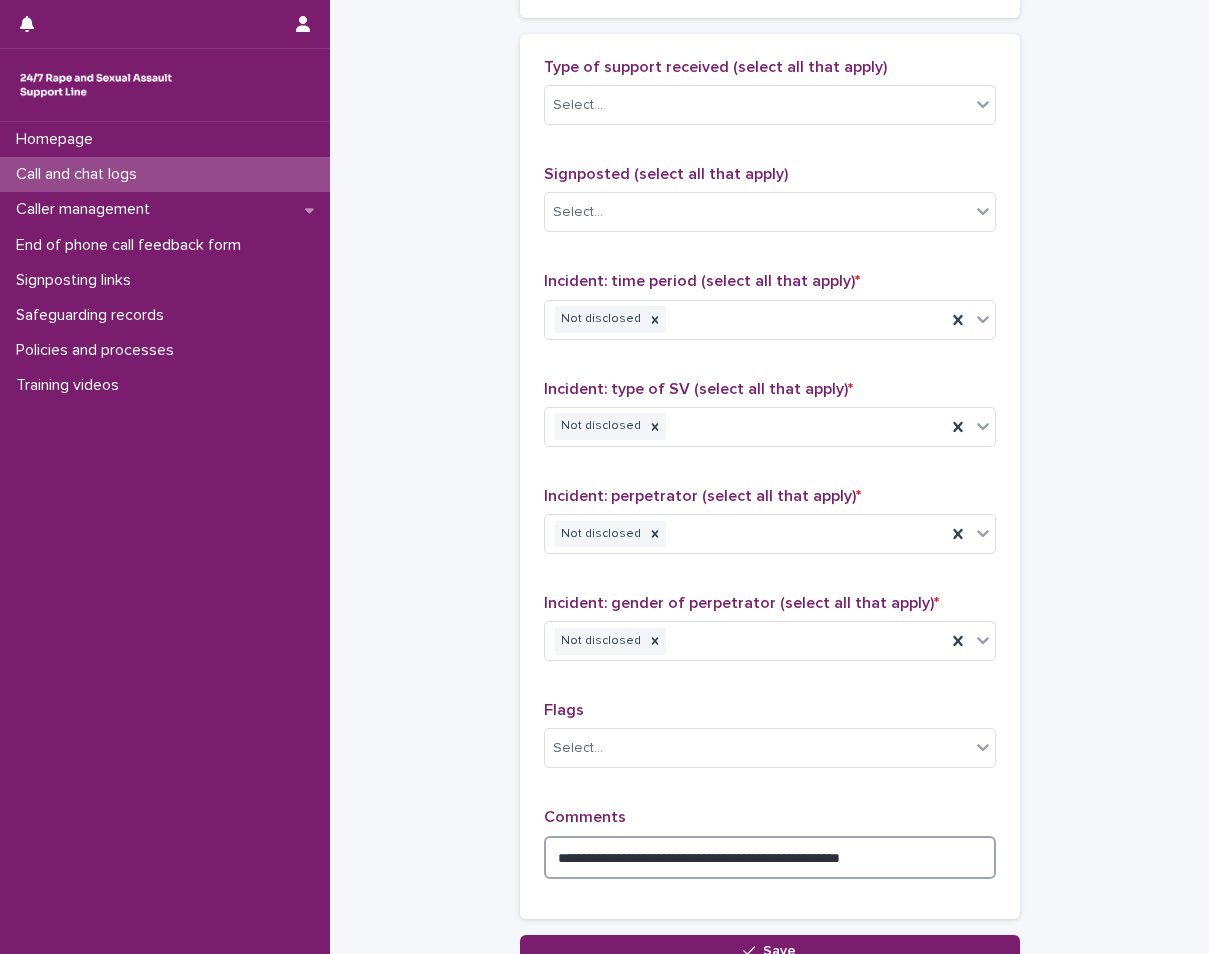 click on "**********" at bounding box center (770, 857) 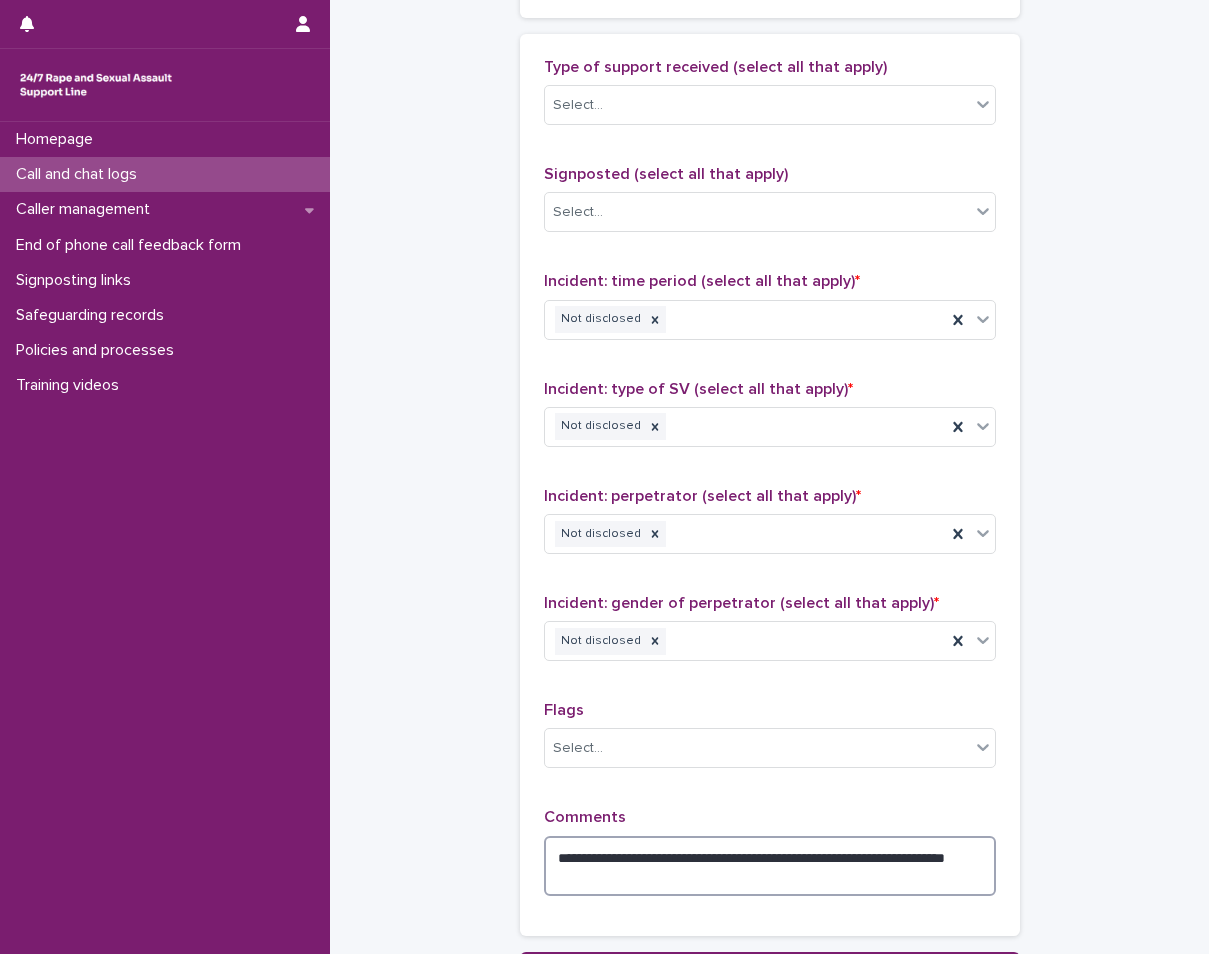 scroll, scrollTop: 1300, scrollLeft: 0, axis: vertical 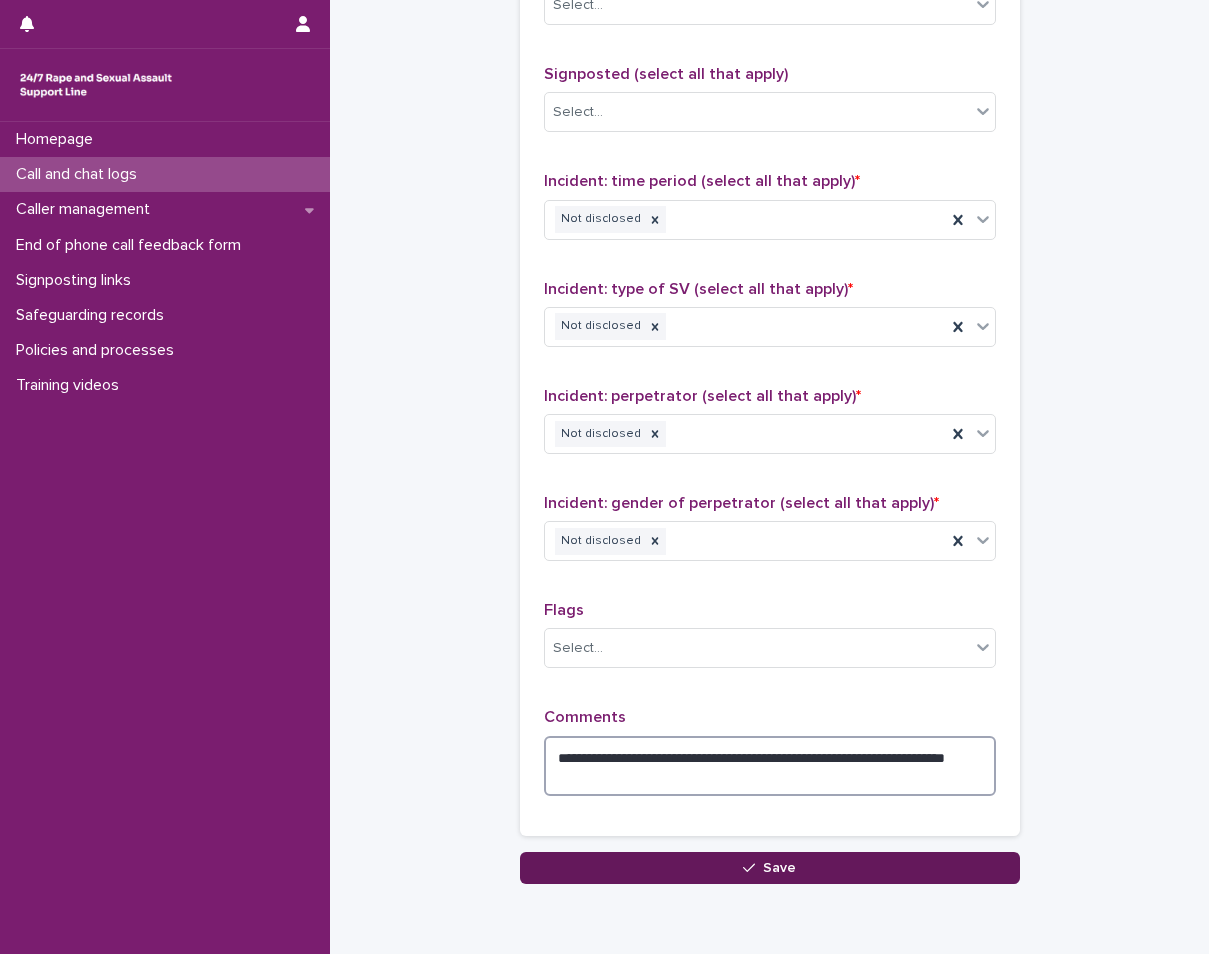 type on "**********" 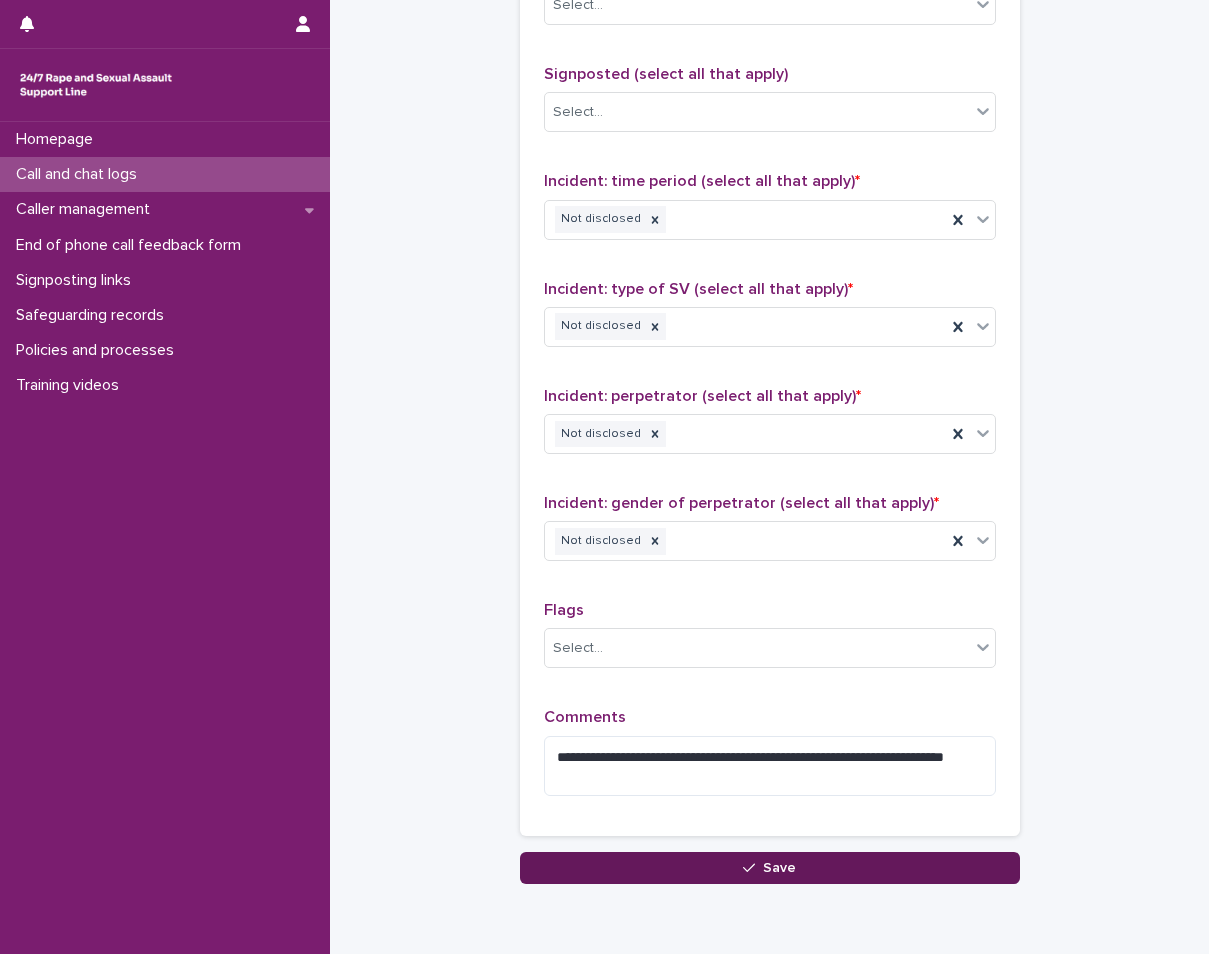 click on "Save" at bounding box center [770, 868] 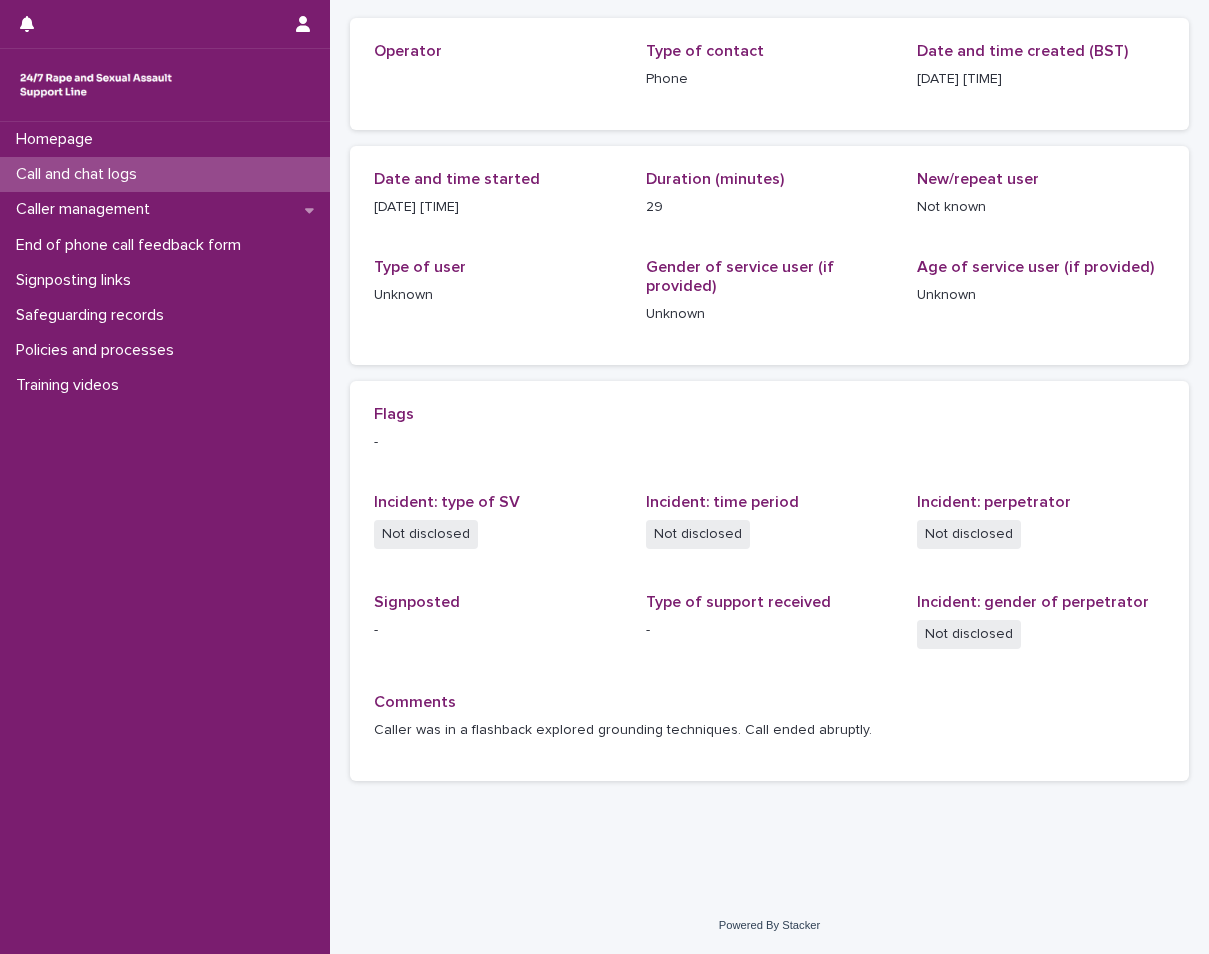 scroll, scrollTop: 0, scrollLeft: 0, axis: both 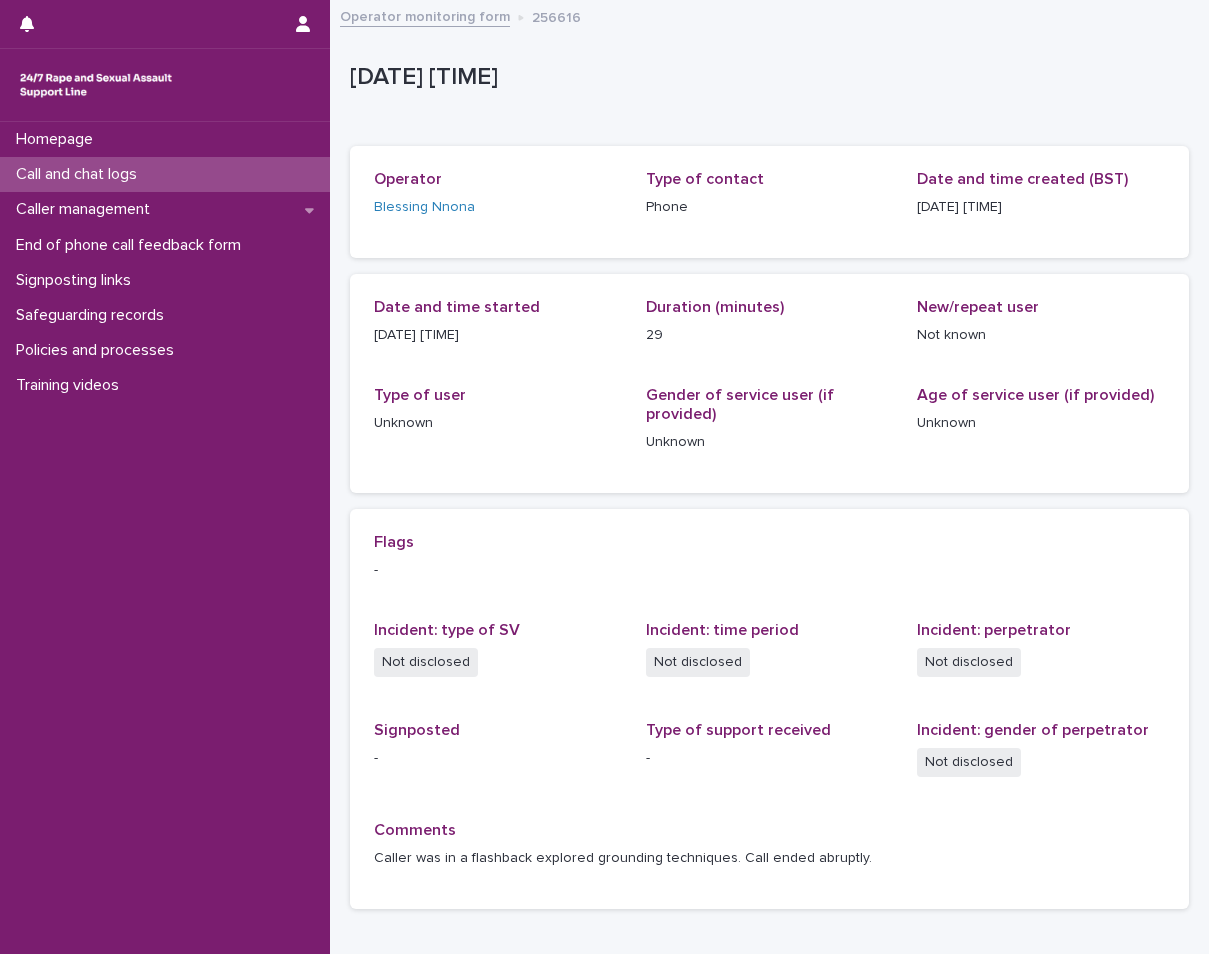 click on "Homepage Call and chat logs Caller management End of phone call feedback form Signposting links Safeguarding records Policies and processes Training videos" at bounding box center [165, 538] 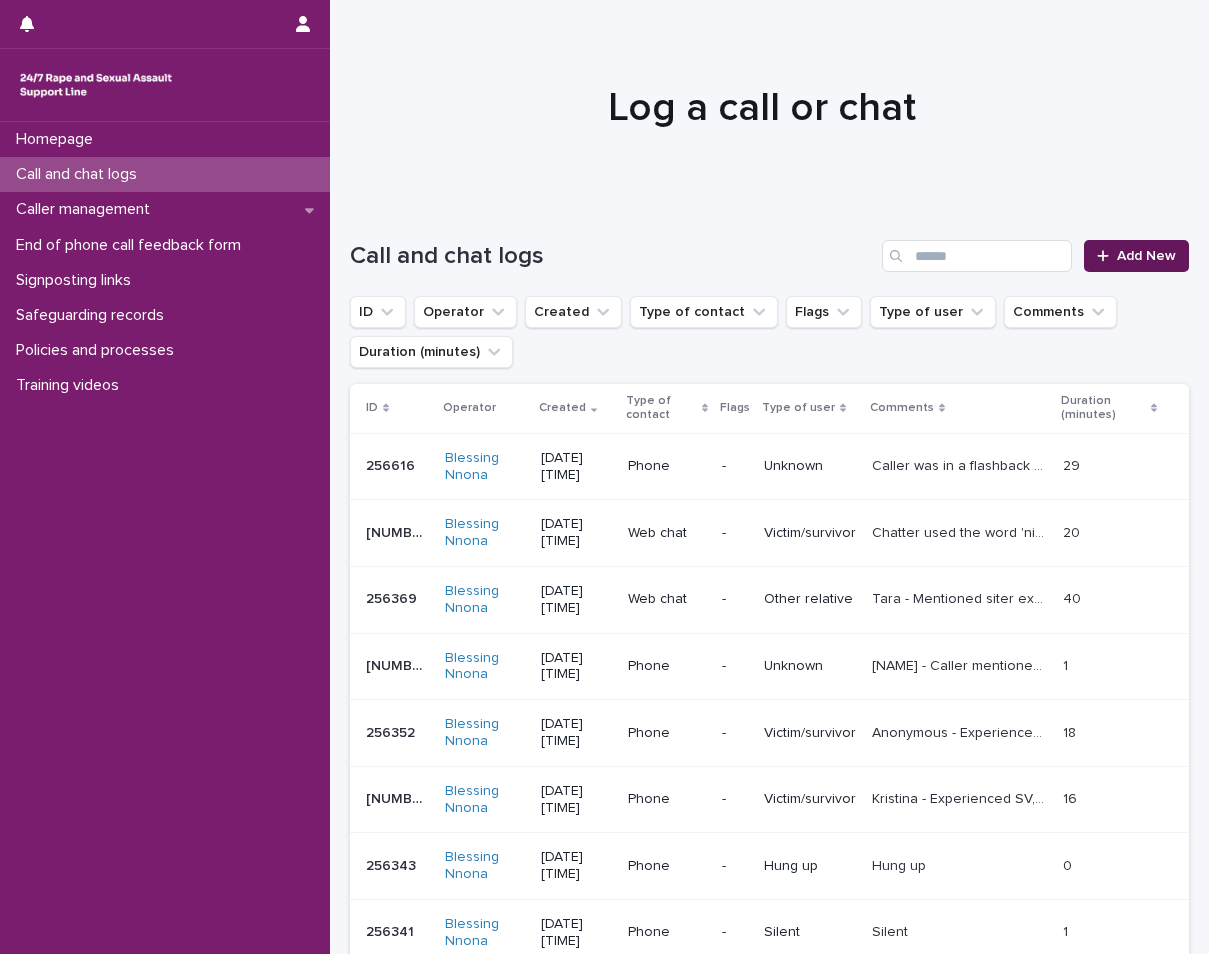click on "Add New" at bounding box center (1146, 256) 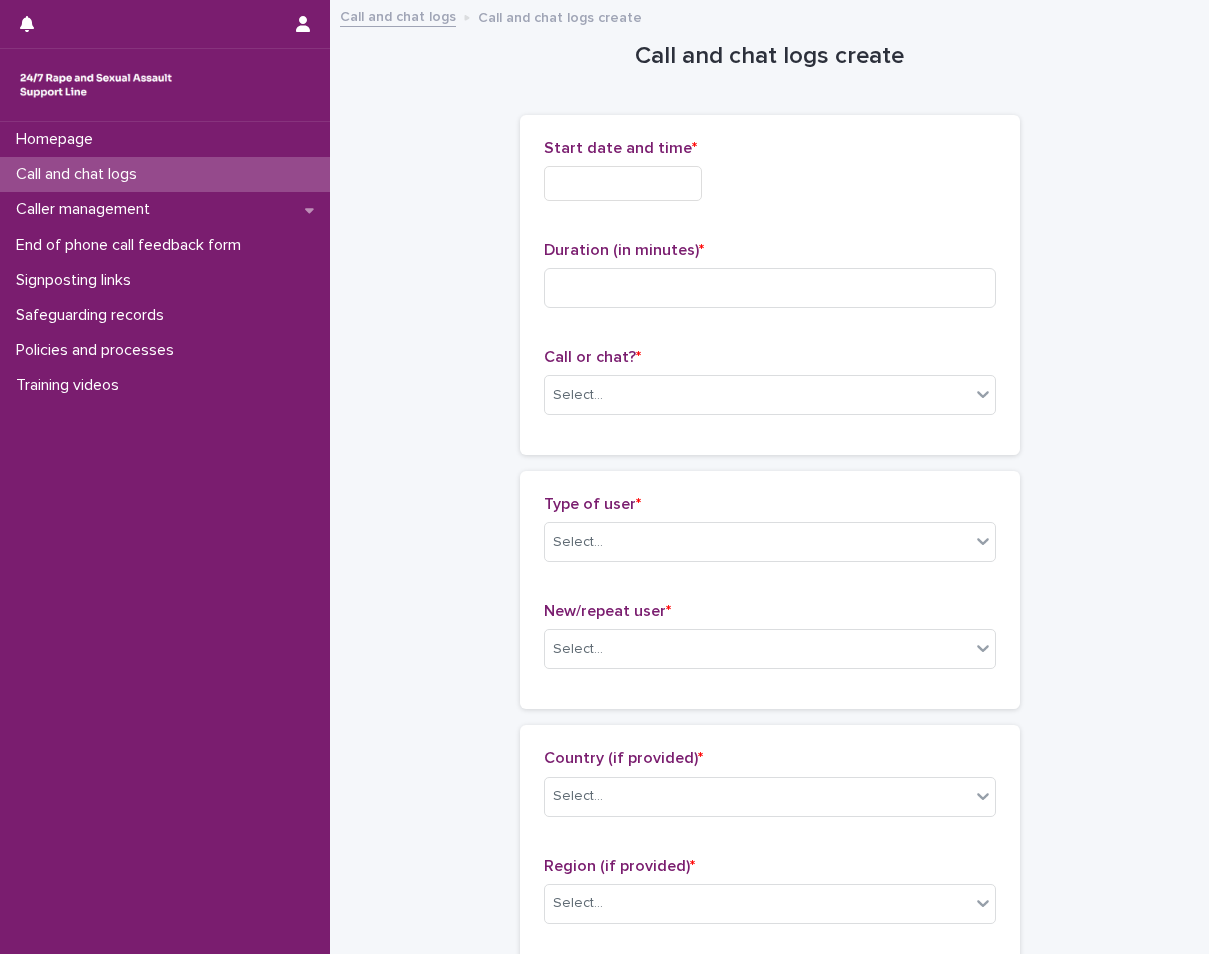 click at bounding box center (623, 183) 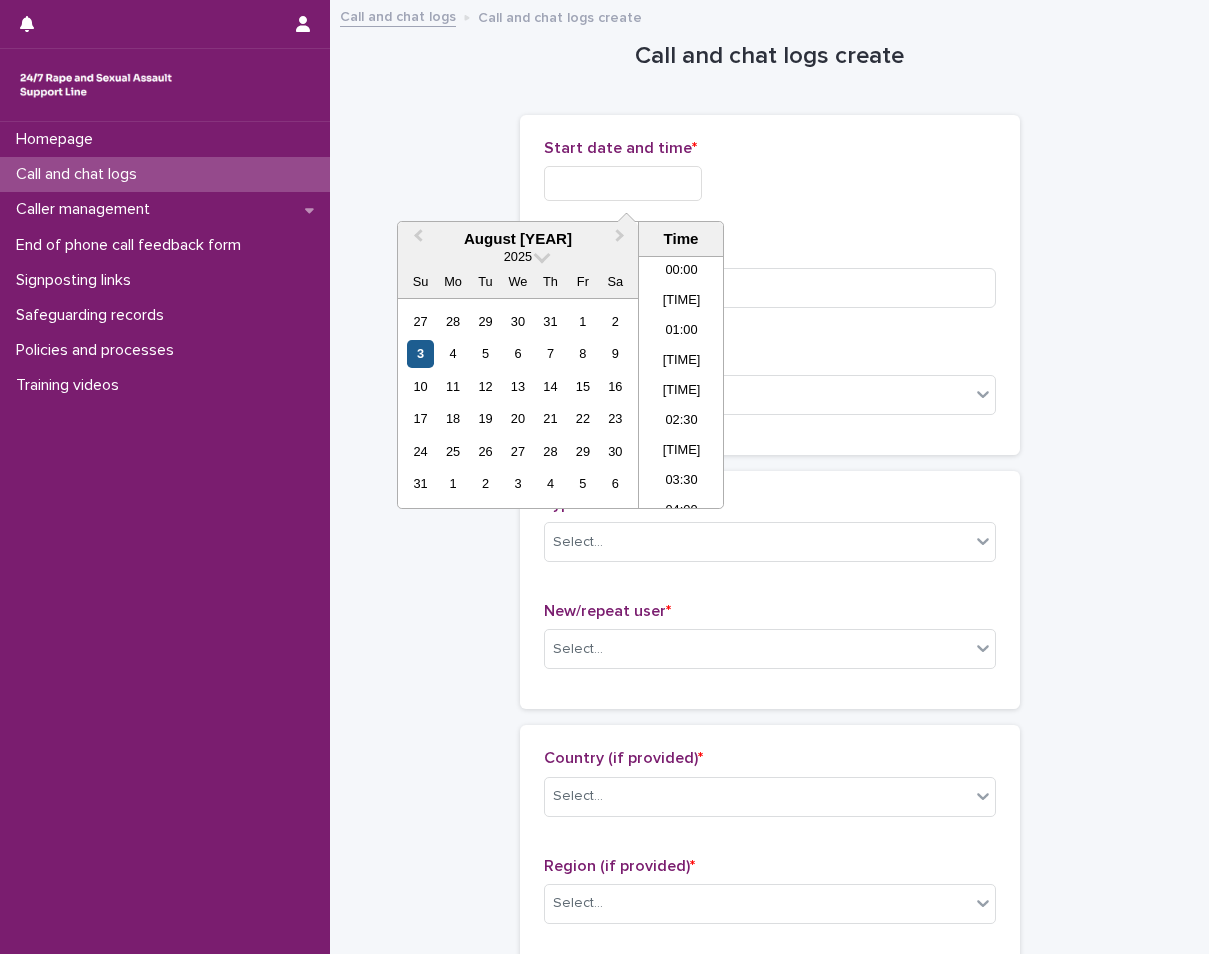 click on "3" at bounding box center [420, 353] 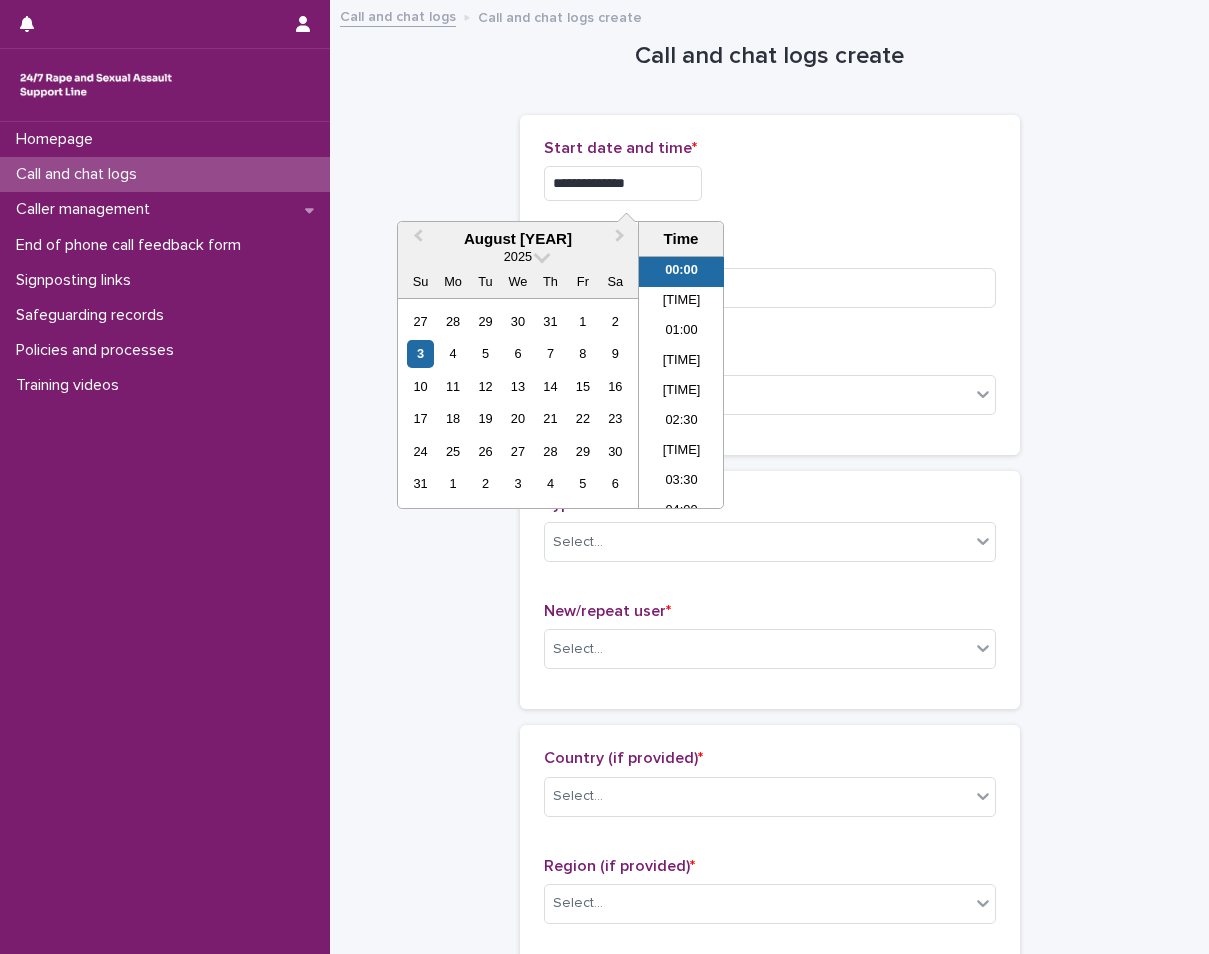 click on "**********" at bounding box center [623, 183] 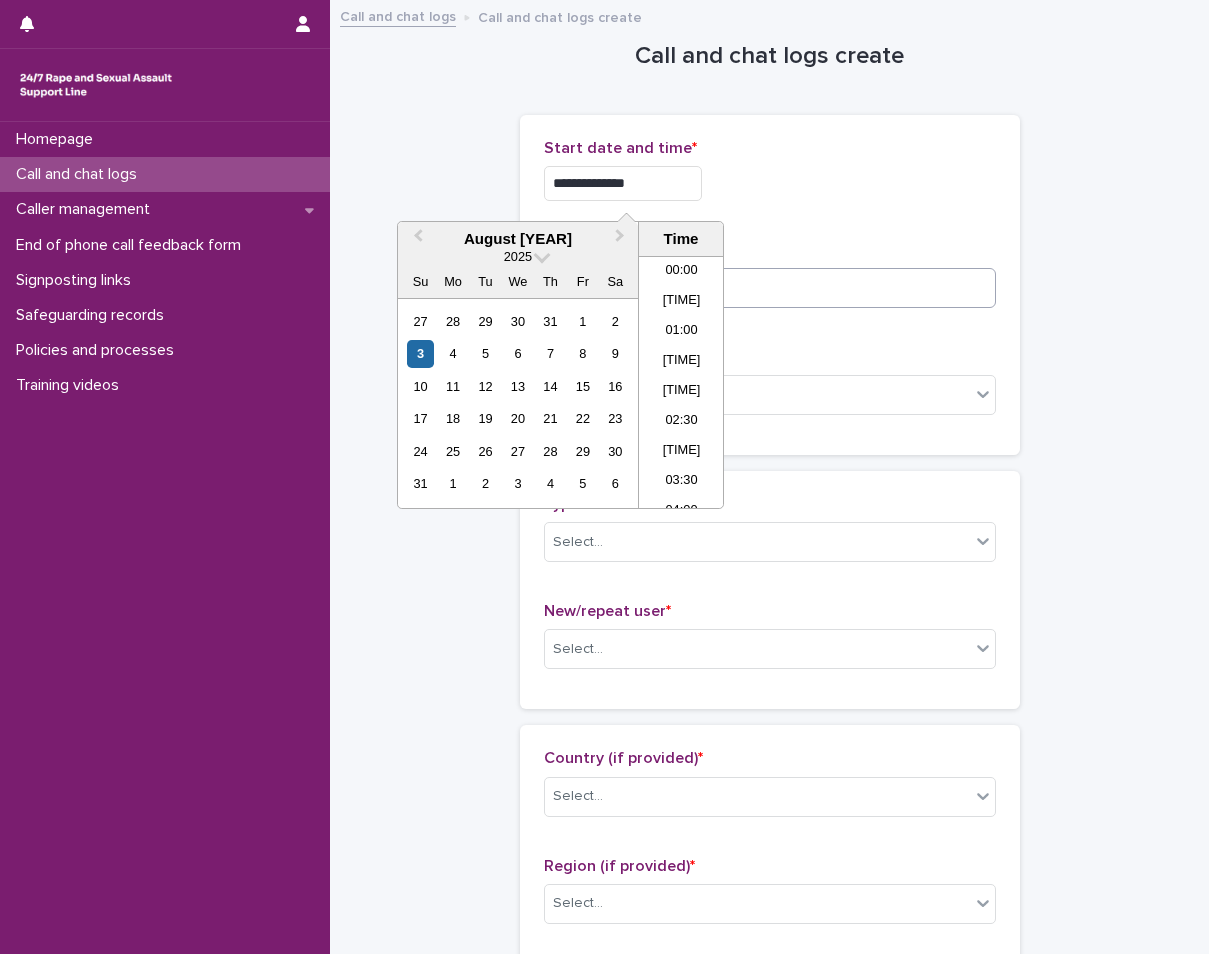 type on "**********" 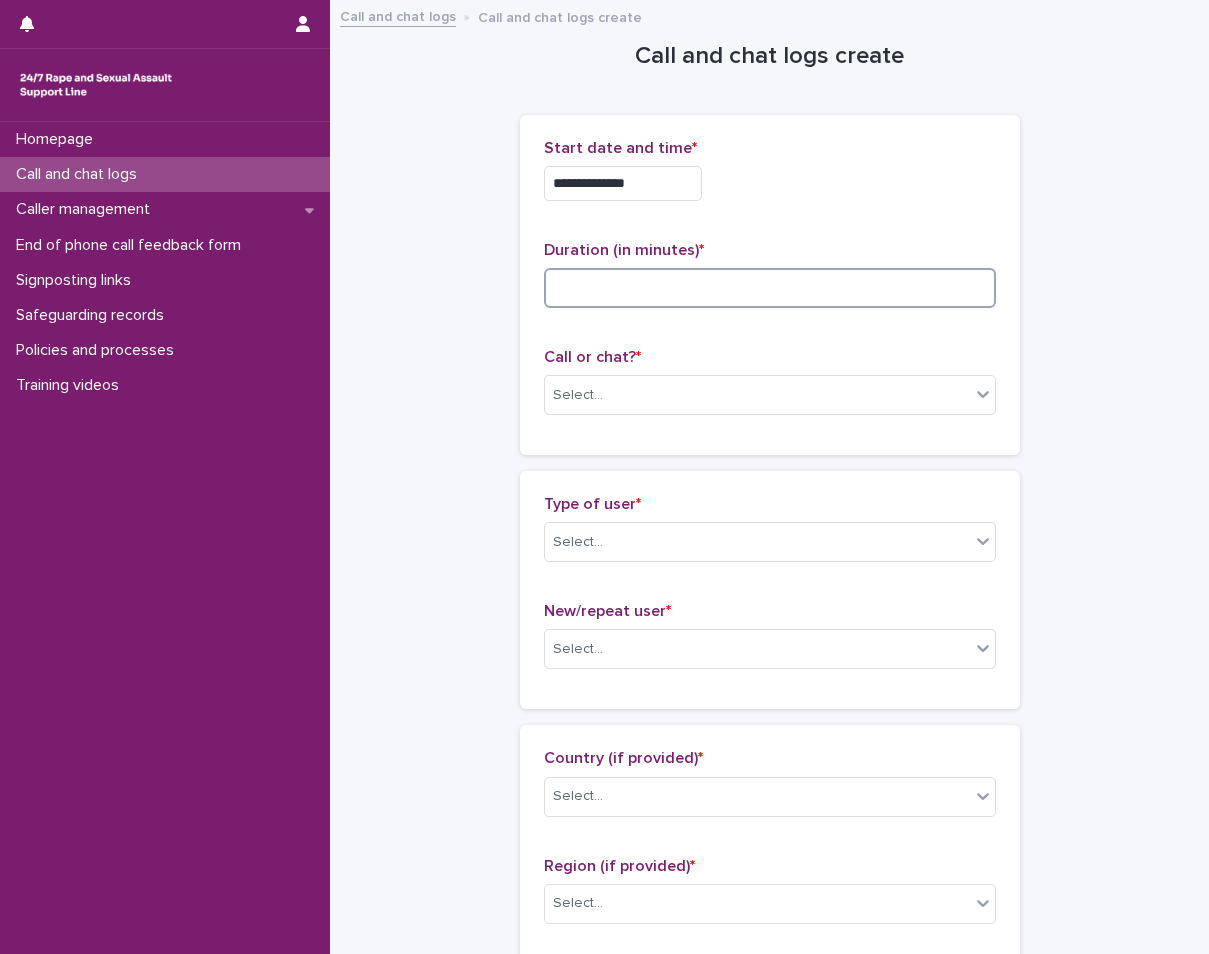 click at bounding box center (770, 288) 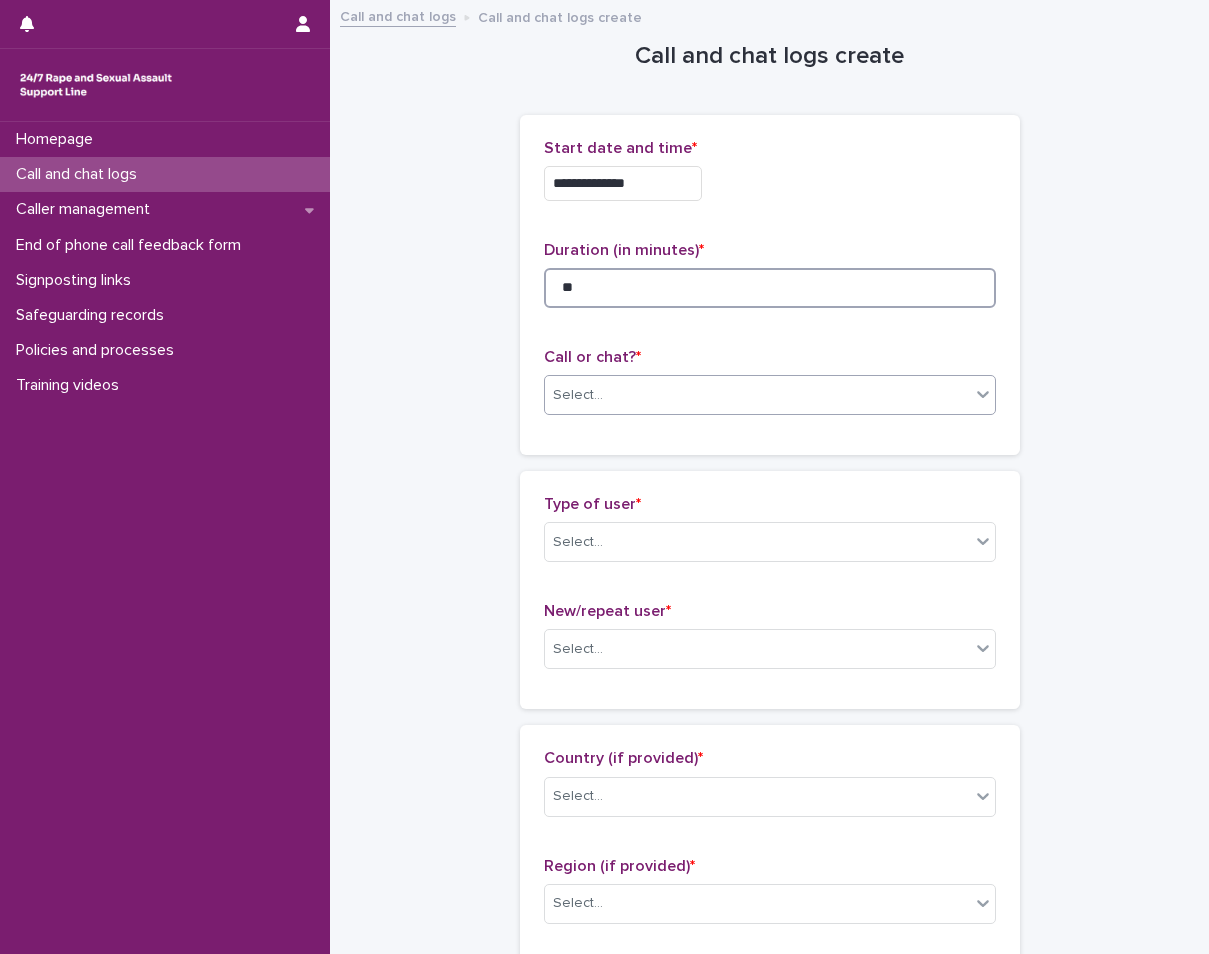 type on "**" 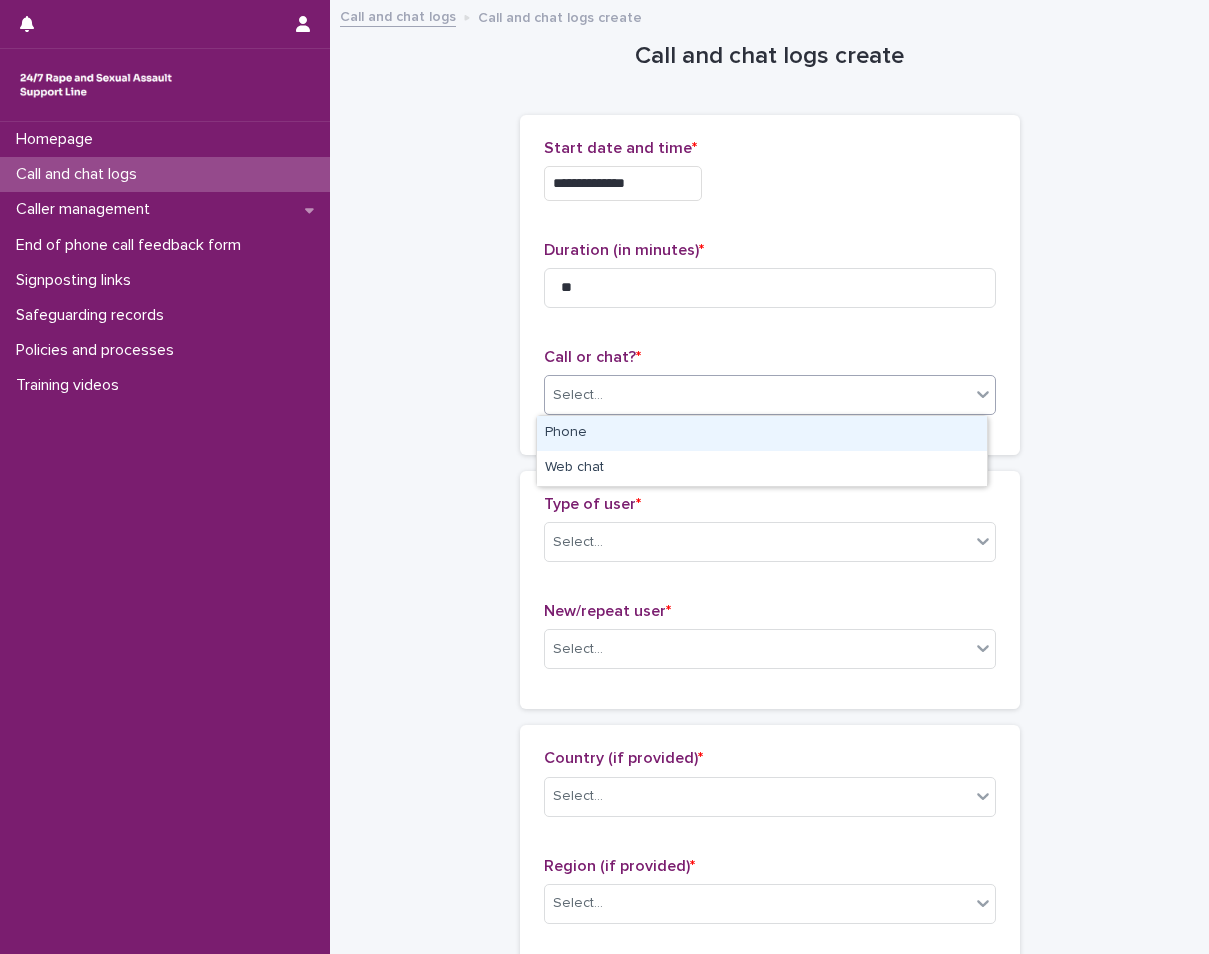 click on "Select..." at bounding box center (757, 395) 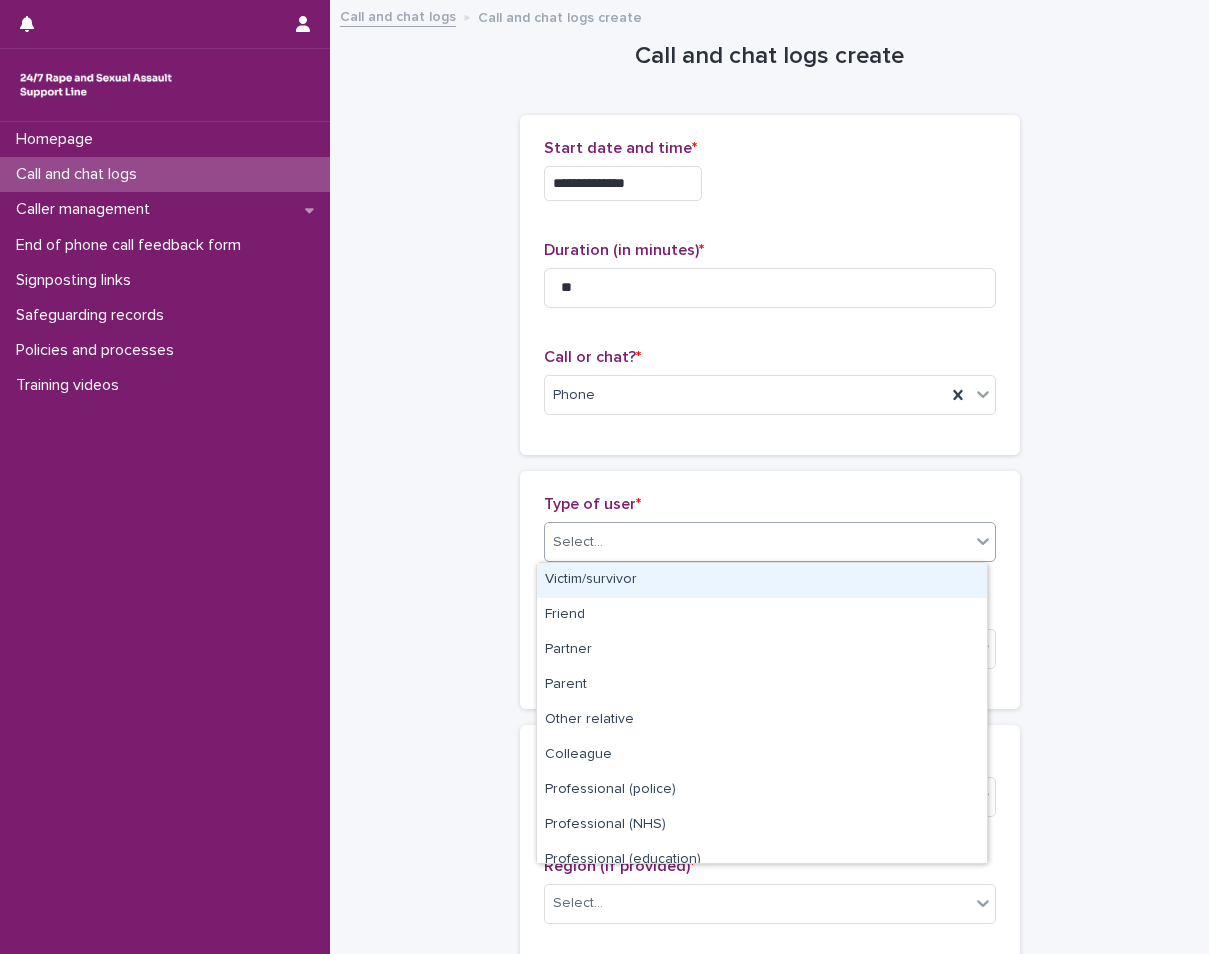 click on "Select..." at bounding box center (578, 542) 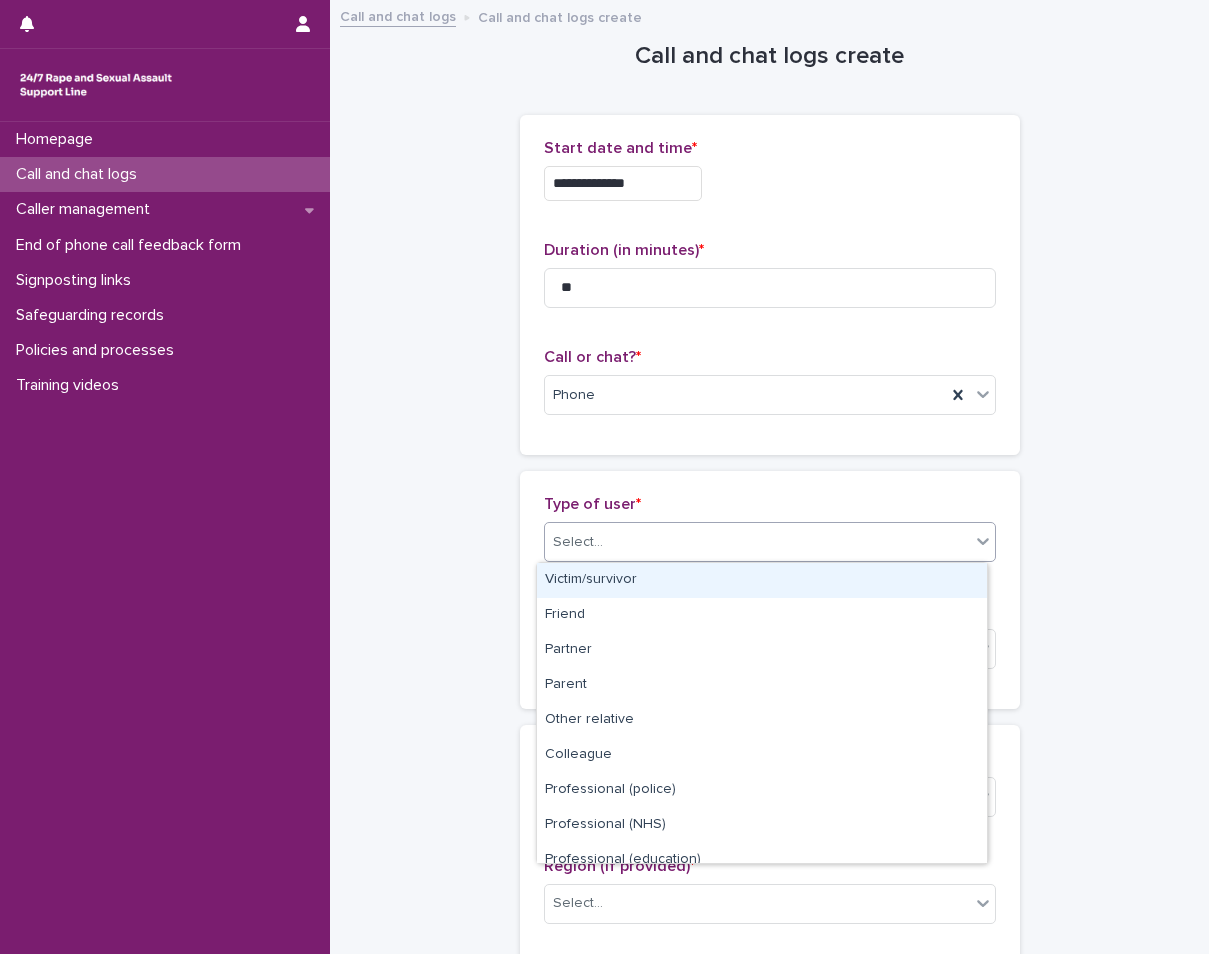 click on "Victim/survivor" at bounding box center [762, 580] 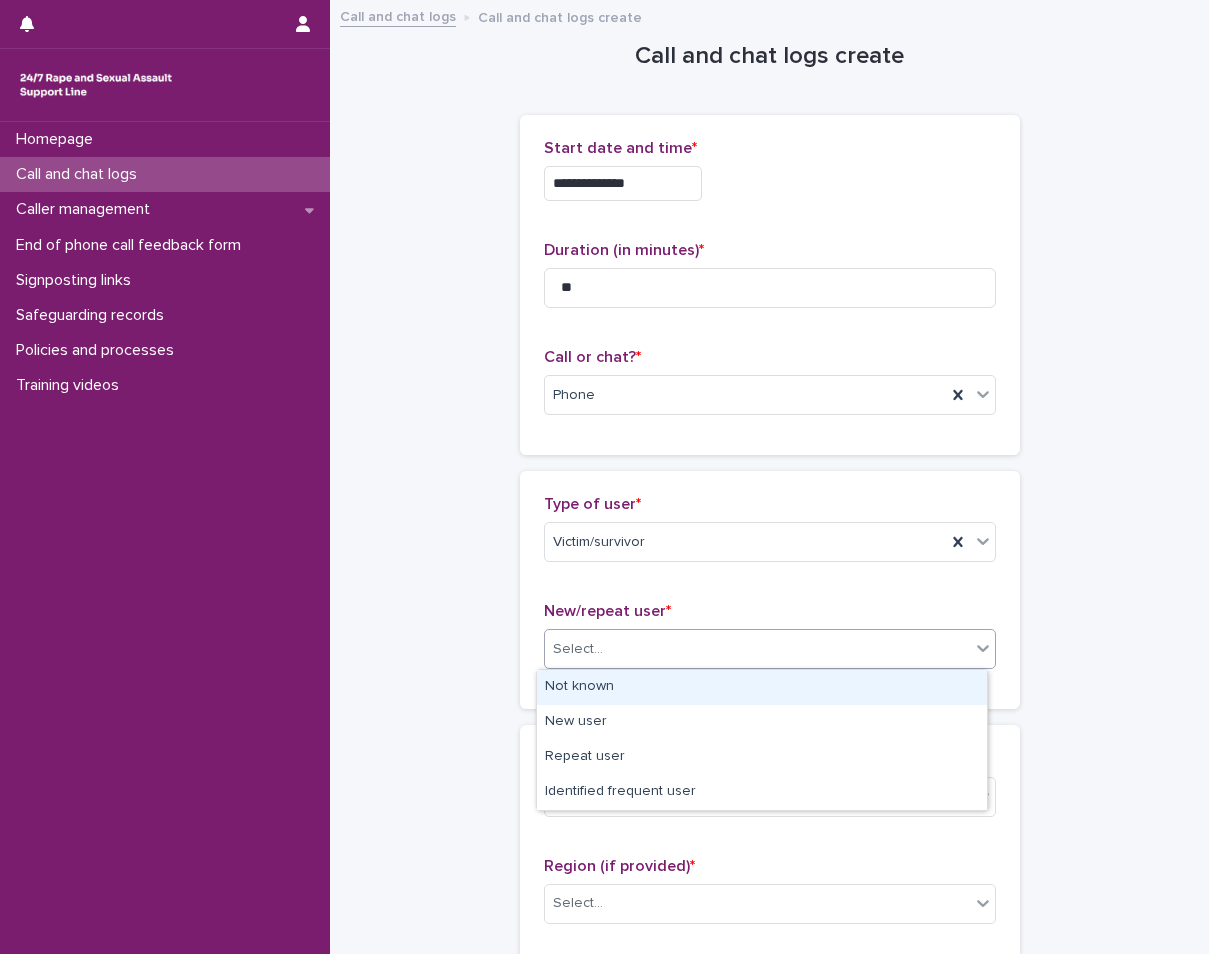 click on "Select..." at bounding box center (578, 649) 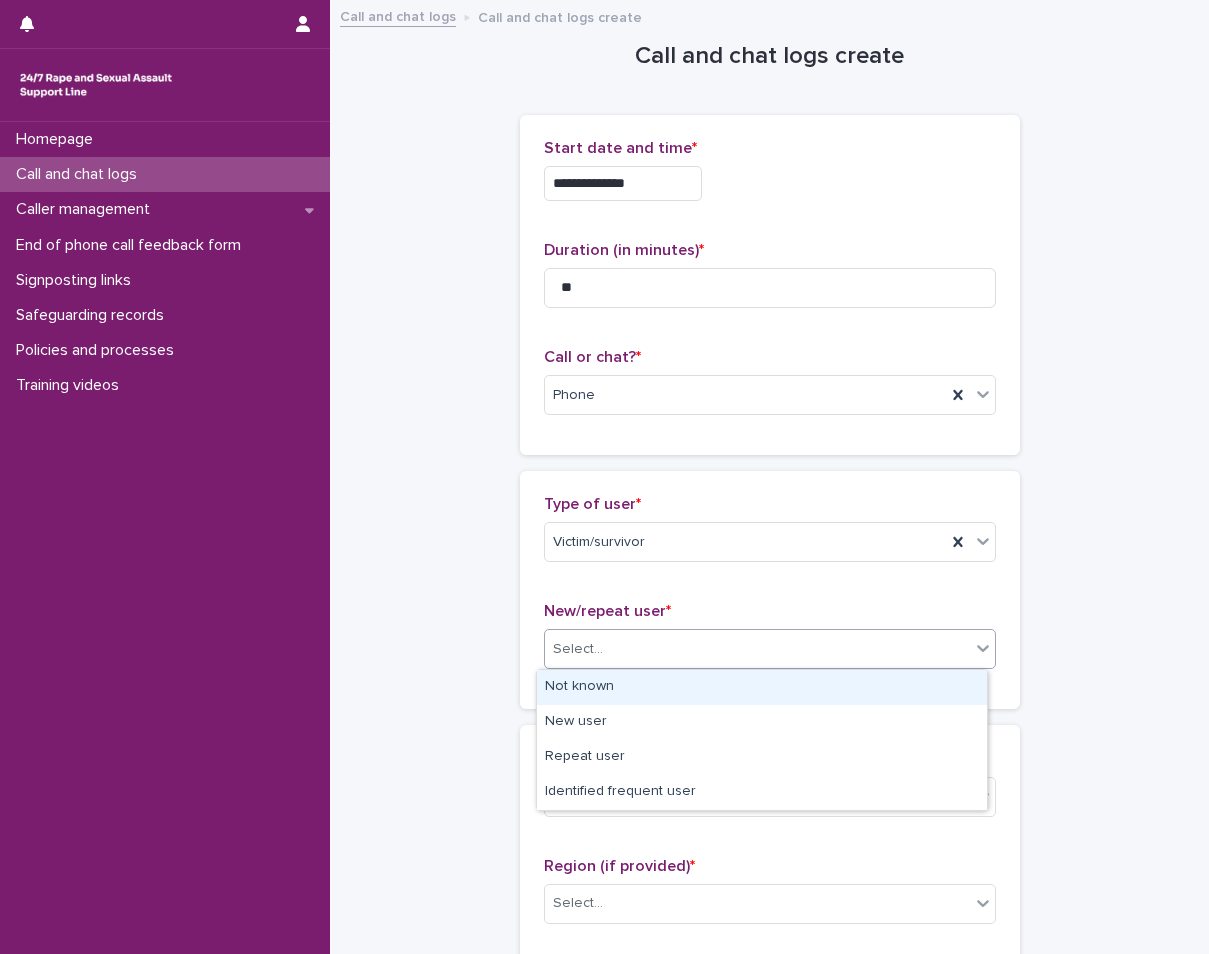 click on "Not known" at bounding box center (762, 687) 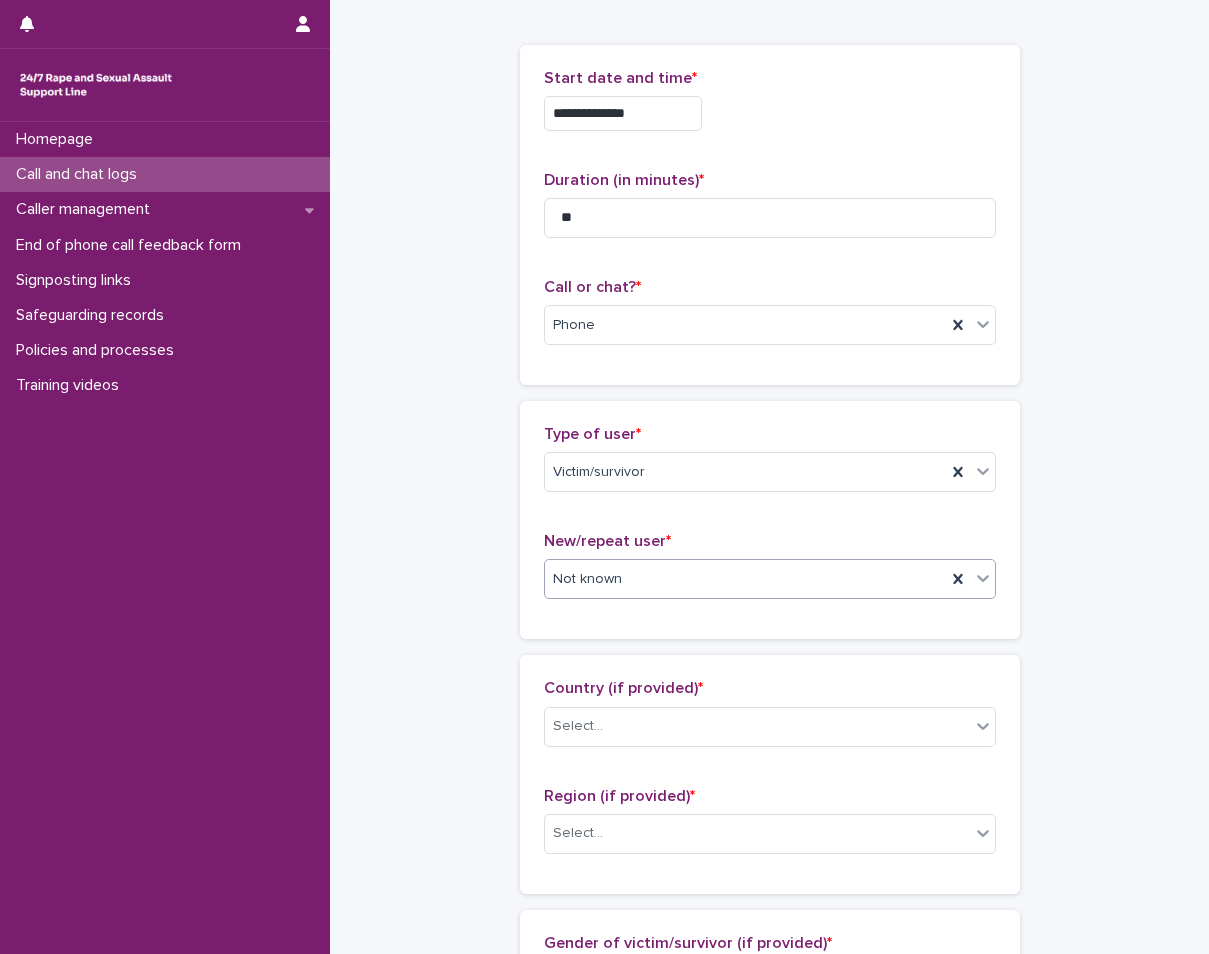 scroll, scrollTop: 100, scrollLeft: 0, axis: vertical 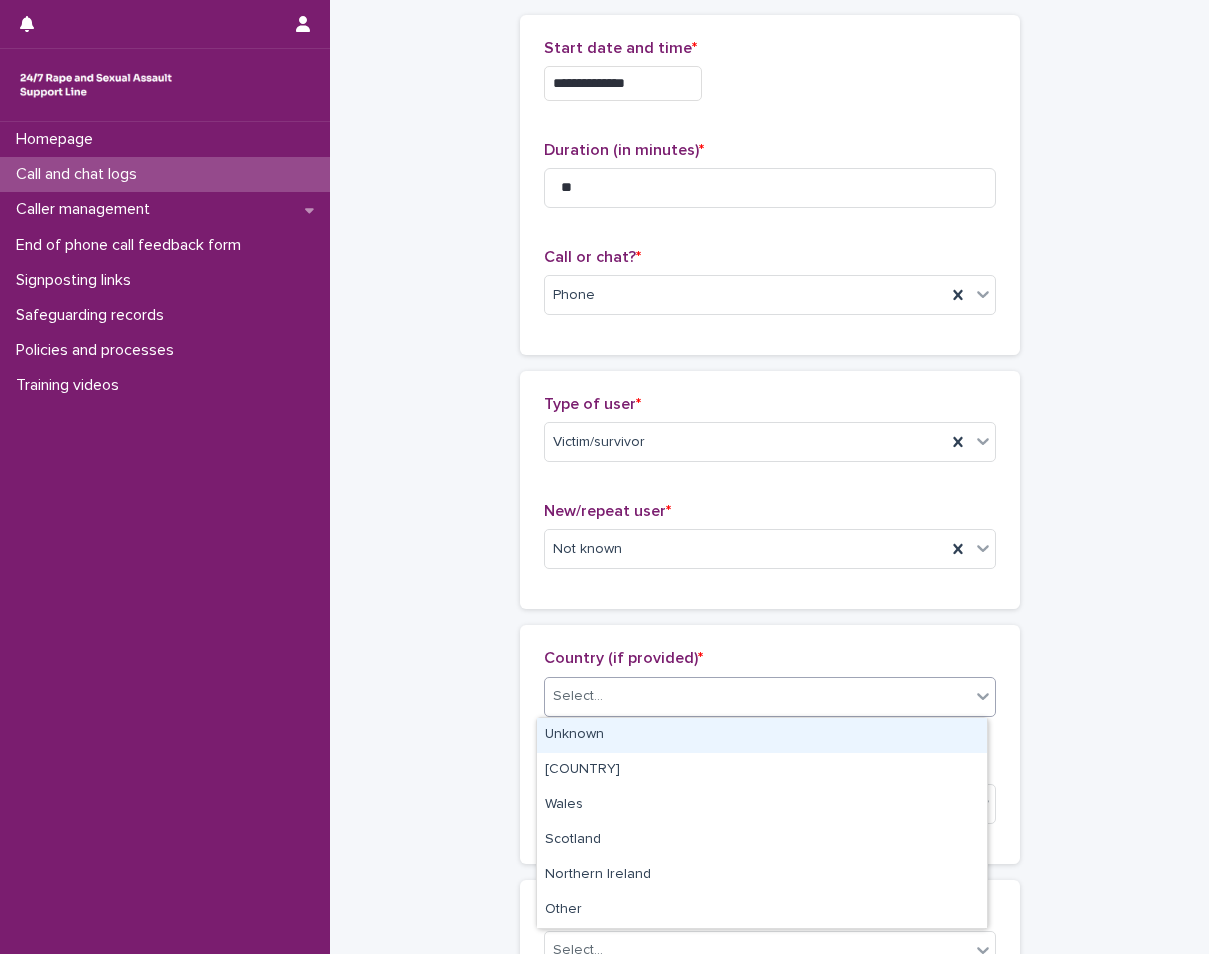 click on "Select..." at bounding box center [578, 696] 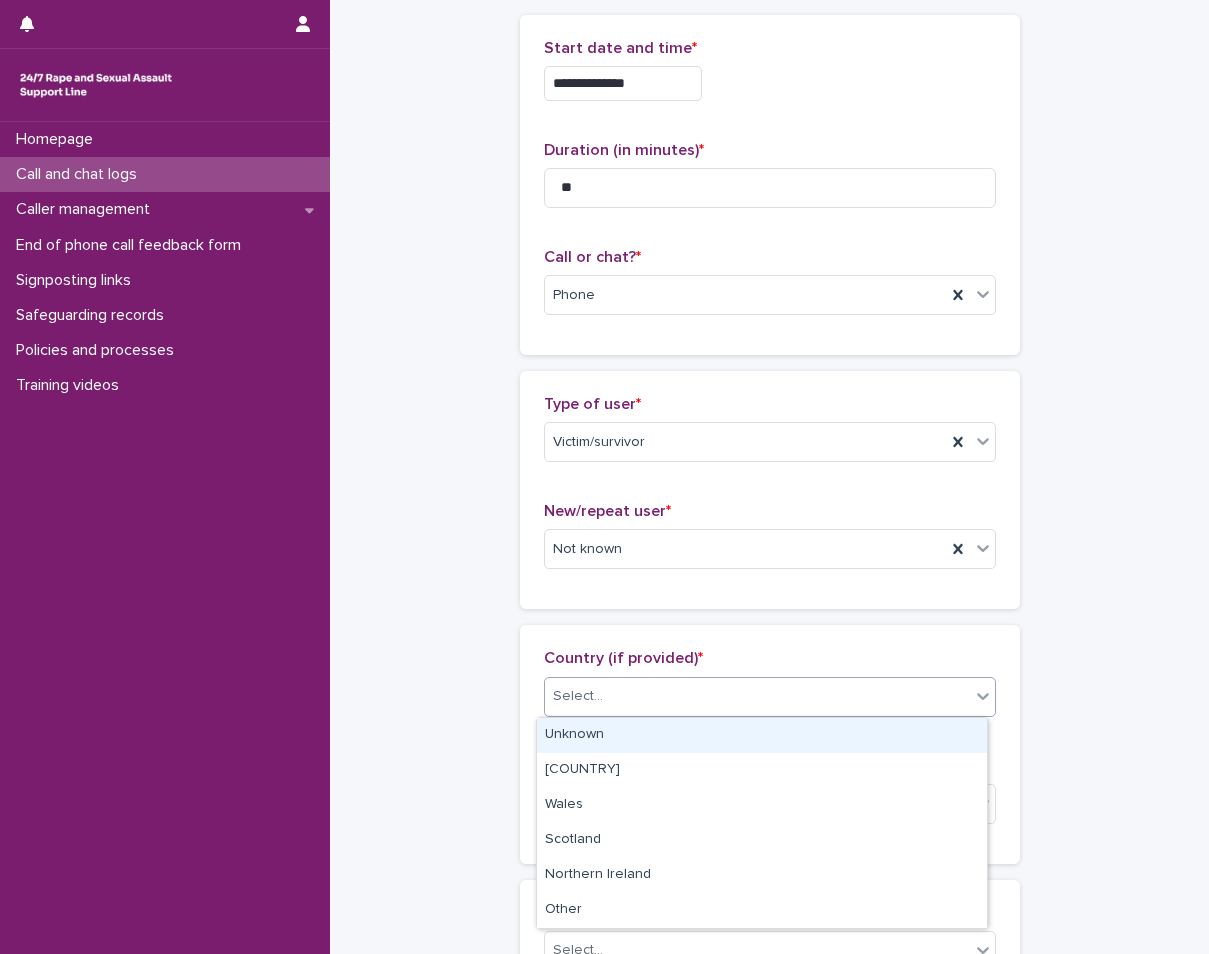 click on "Unknown" at bounding box center [762, 735] 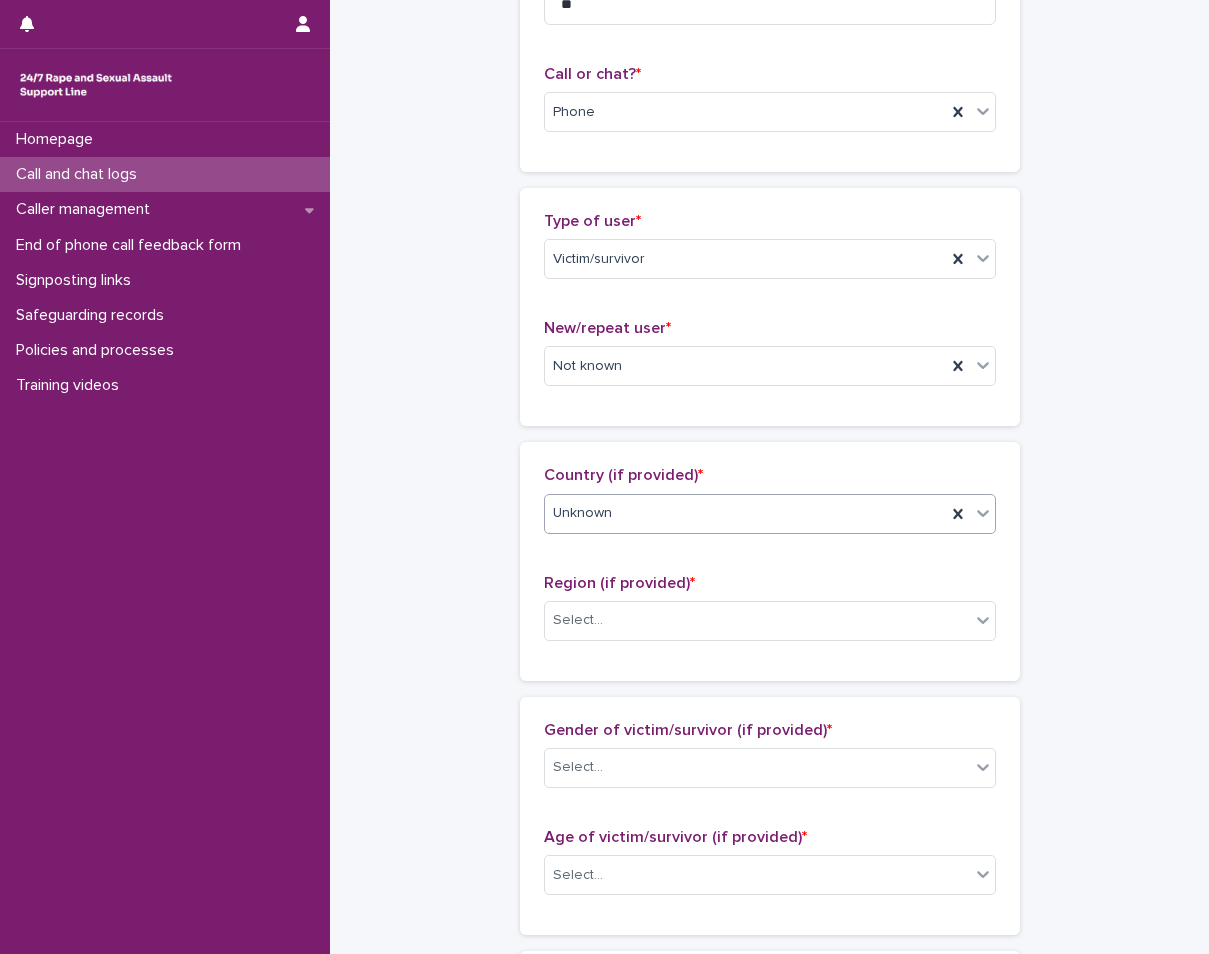 scroll, scrollTop: 300, scrollLeft: 0, axis: vertical 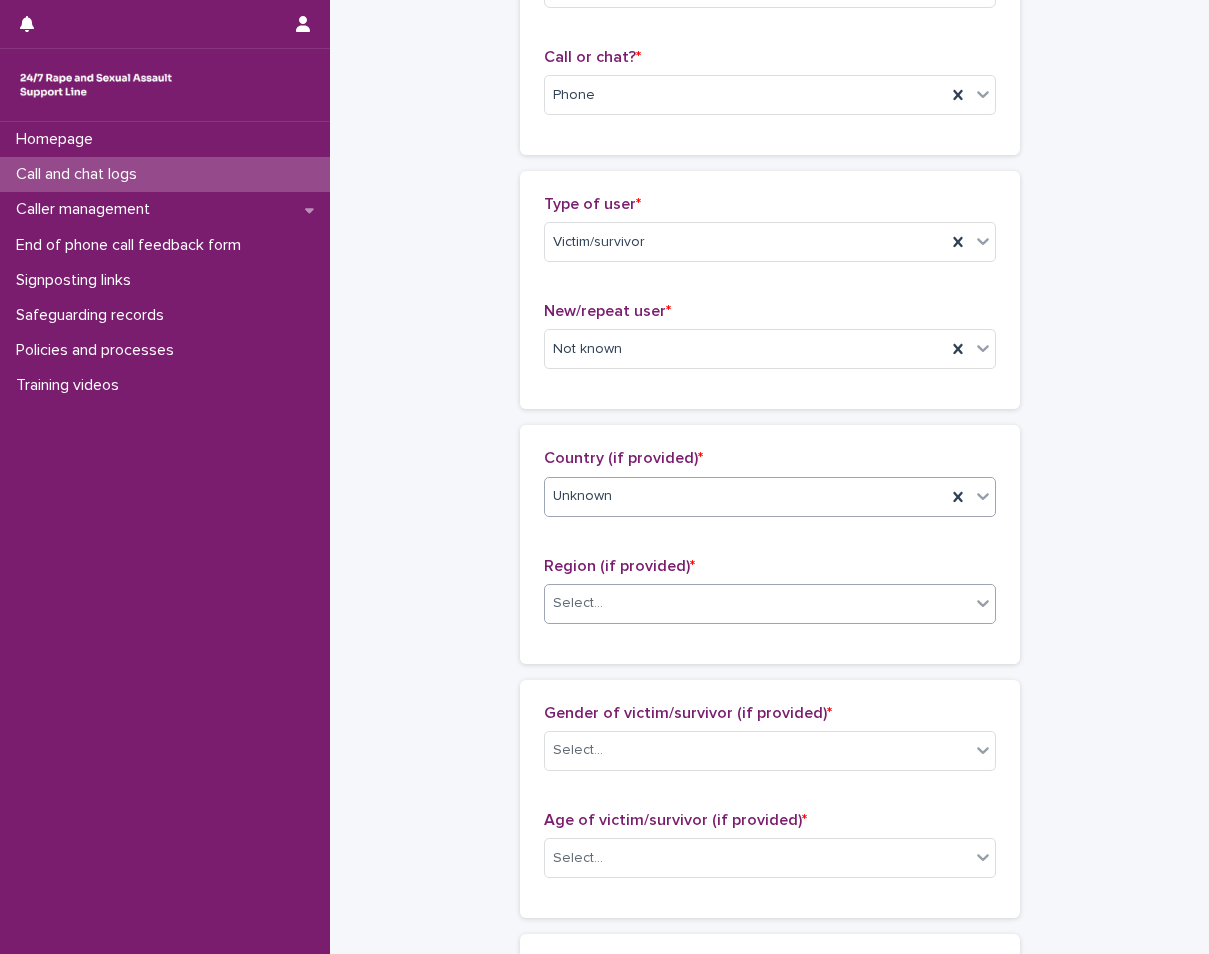 click on "Select..." at bounding box center [757, 603] 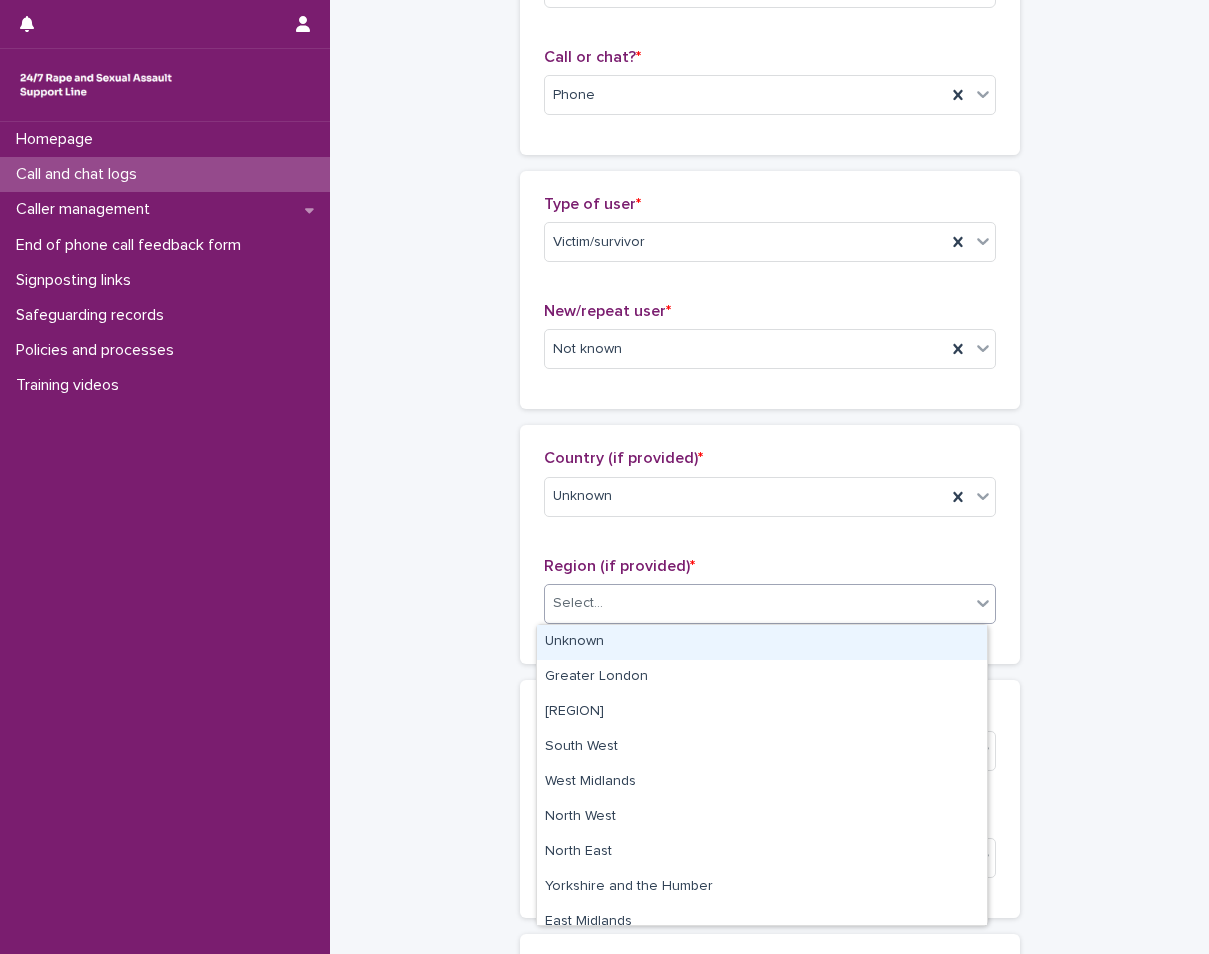 click on "Unknown" at bounding box center (762, 642) 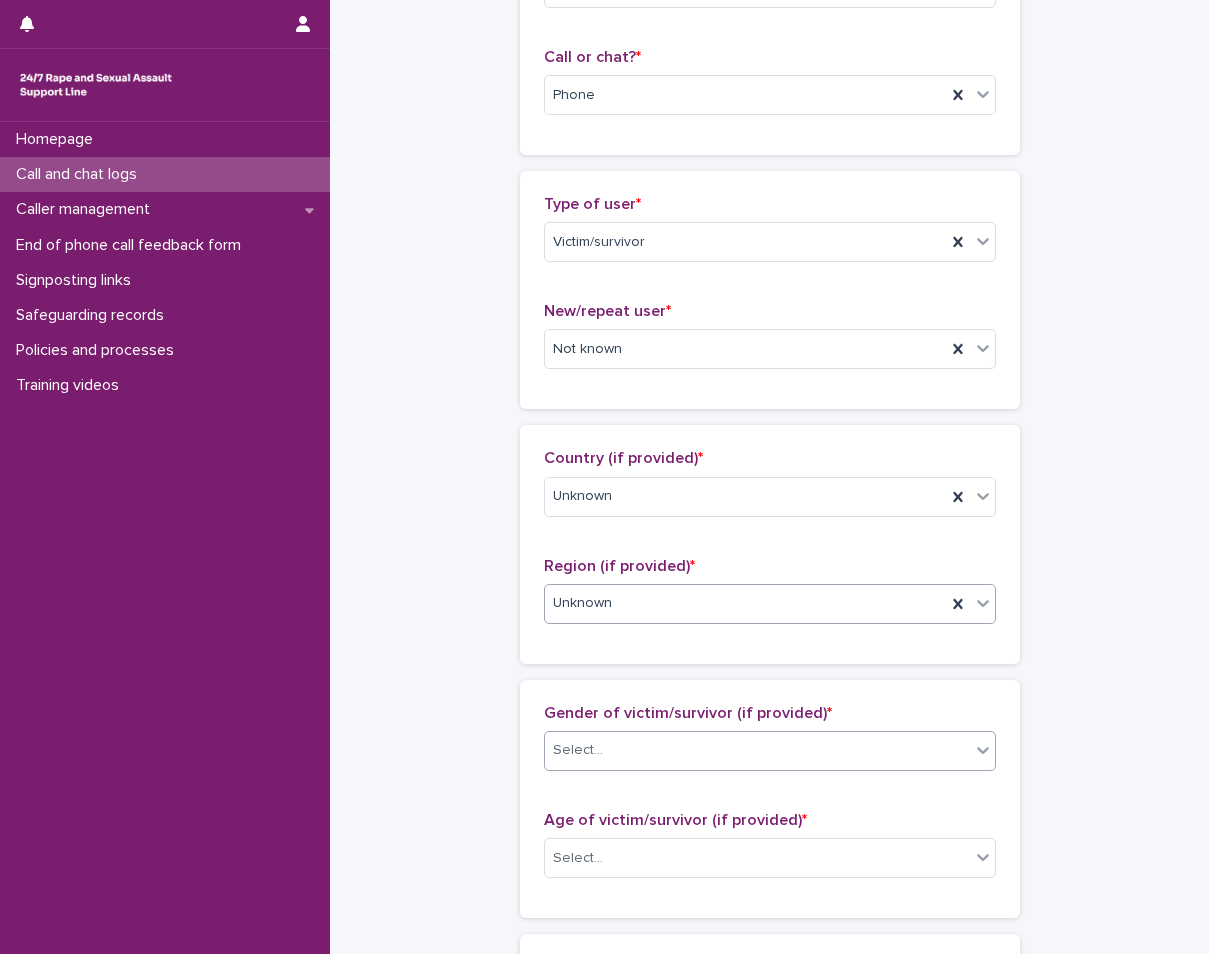 click on "Select..." at bounding box center (578, 750) 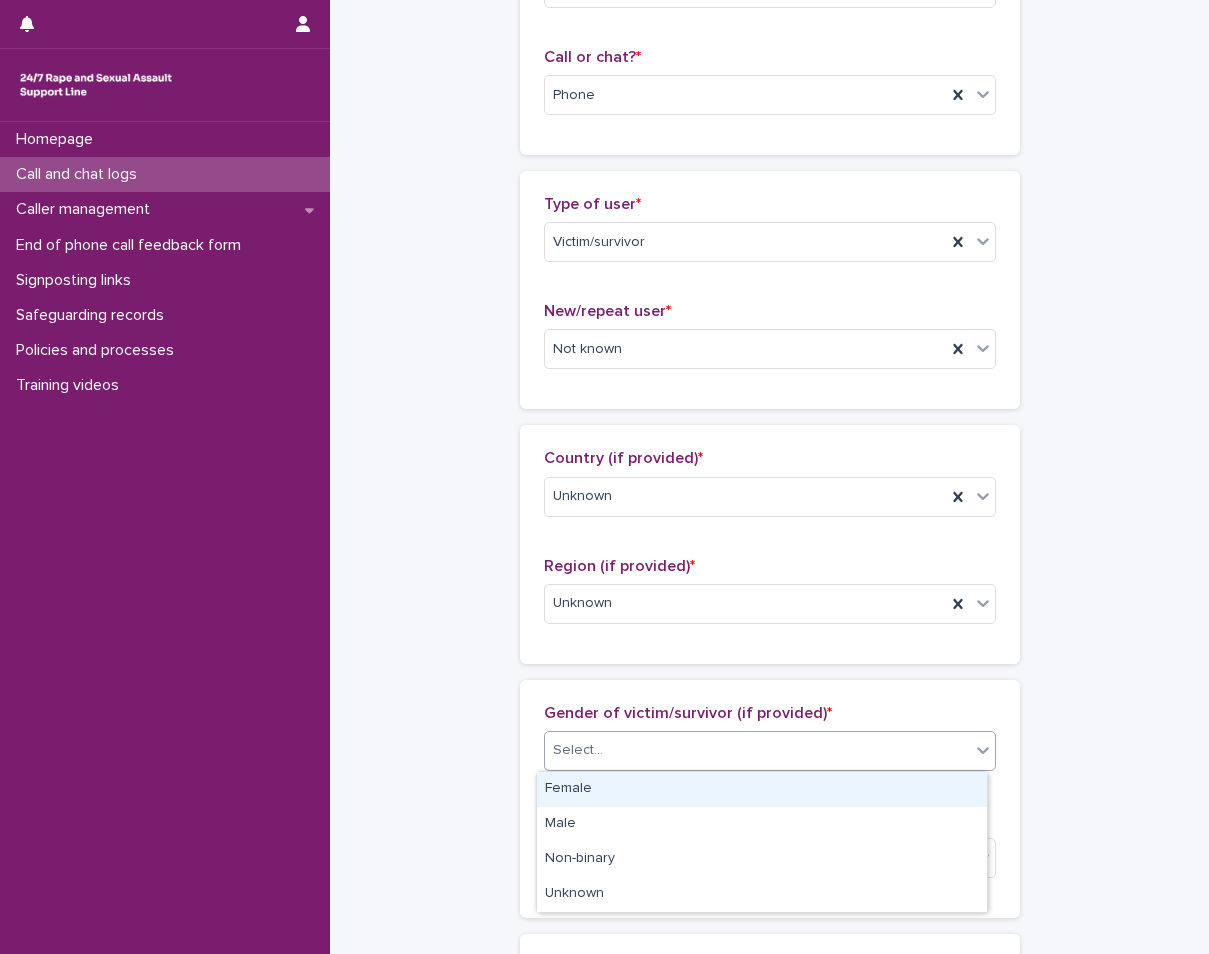 click on "Female" at bounding box center [762, 789] 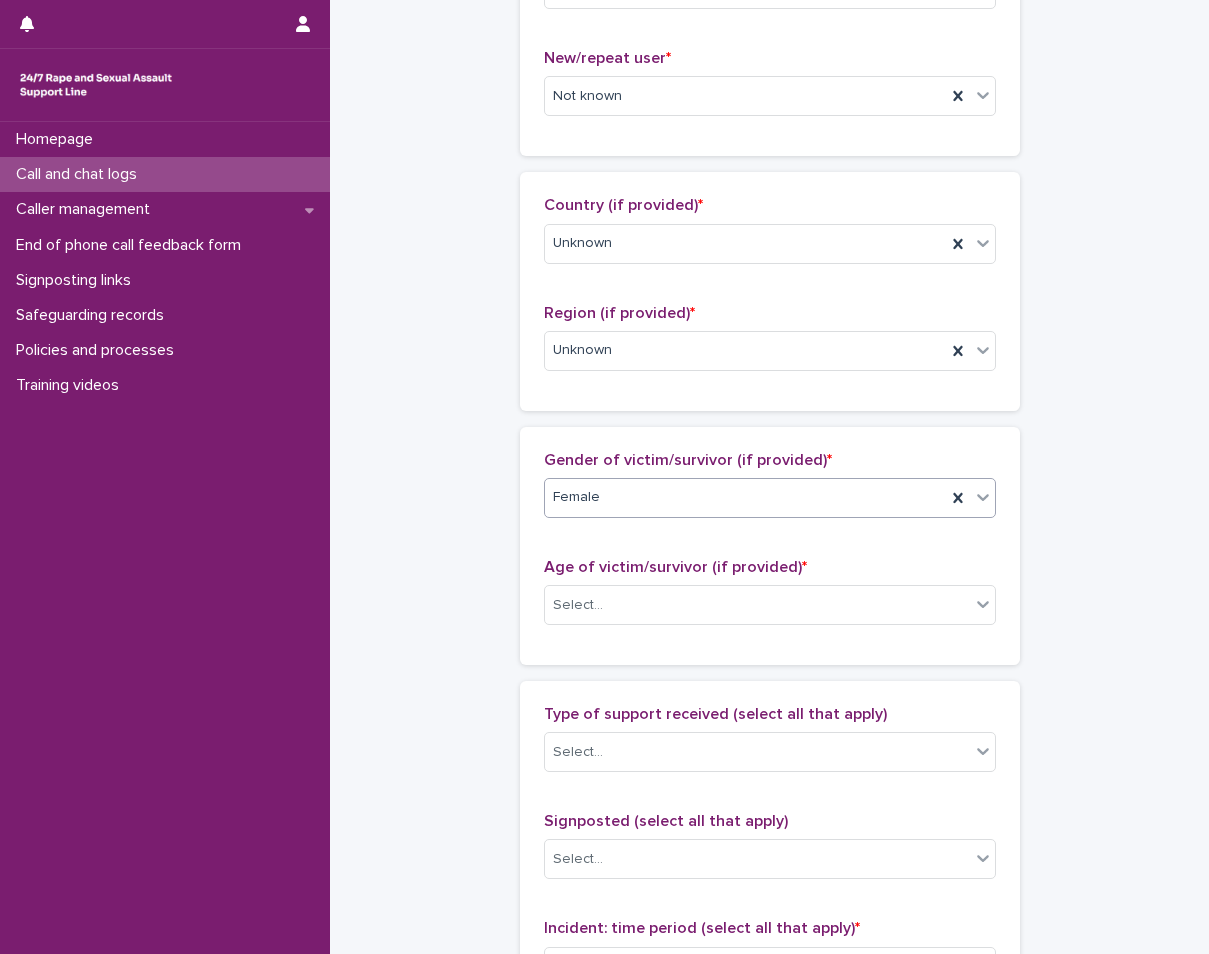 scroll, scrollTop: 600, scrollLeft: 0, axis: vertical 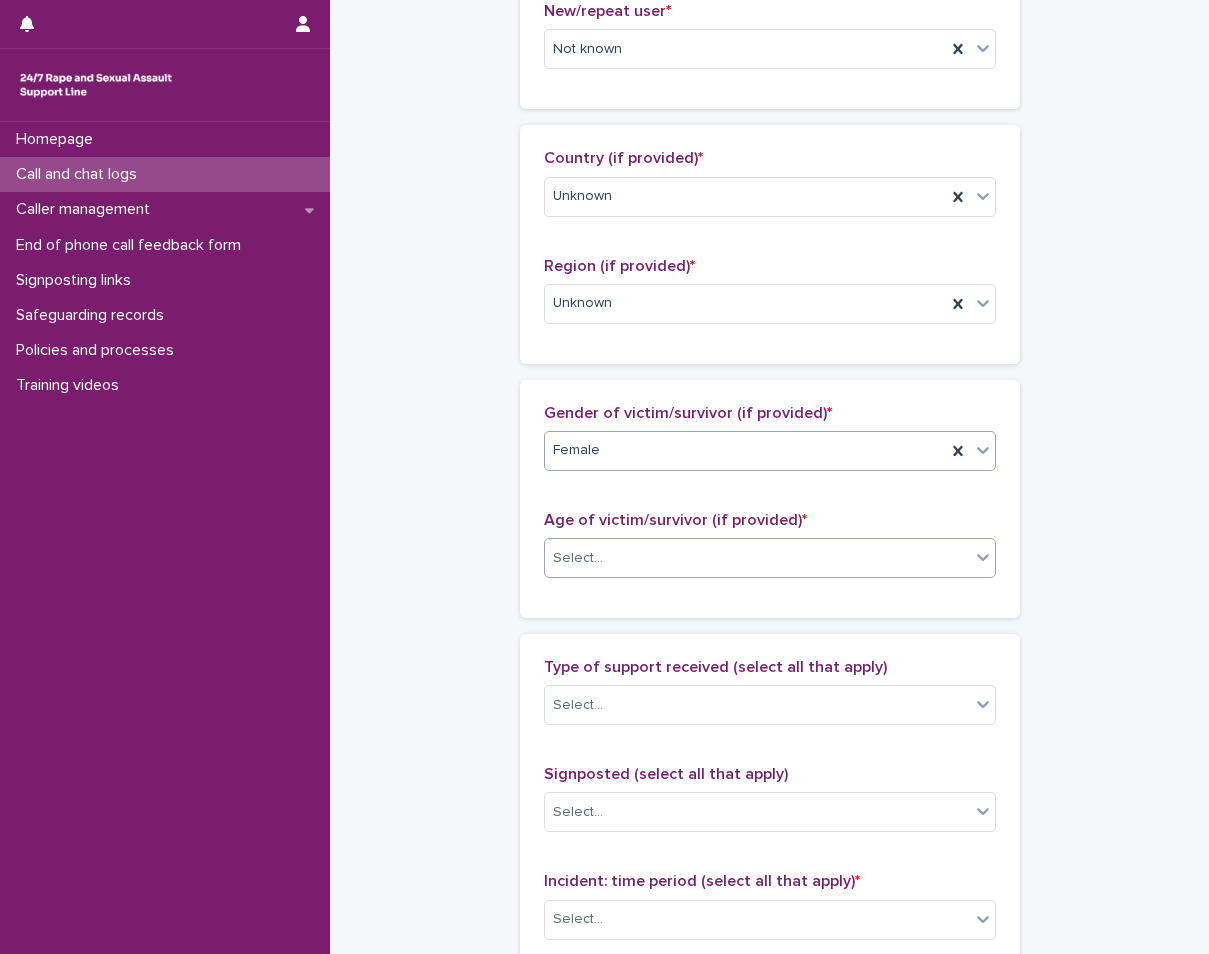click on "Select..." at bounding box center [757, 558] 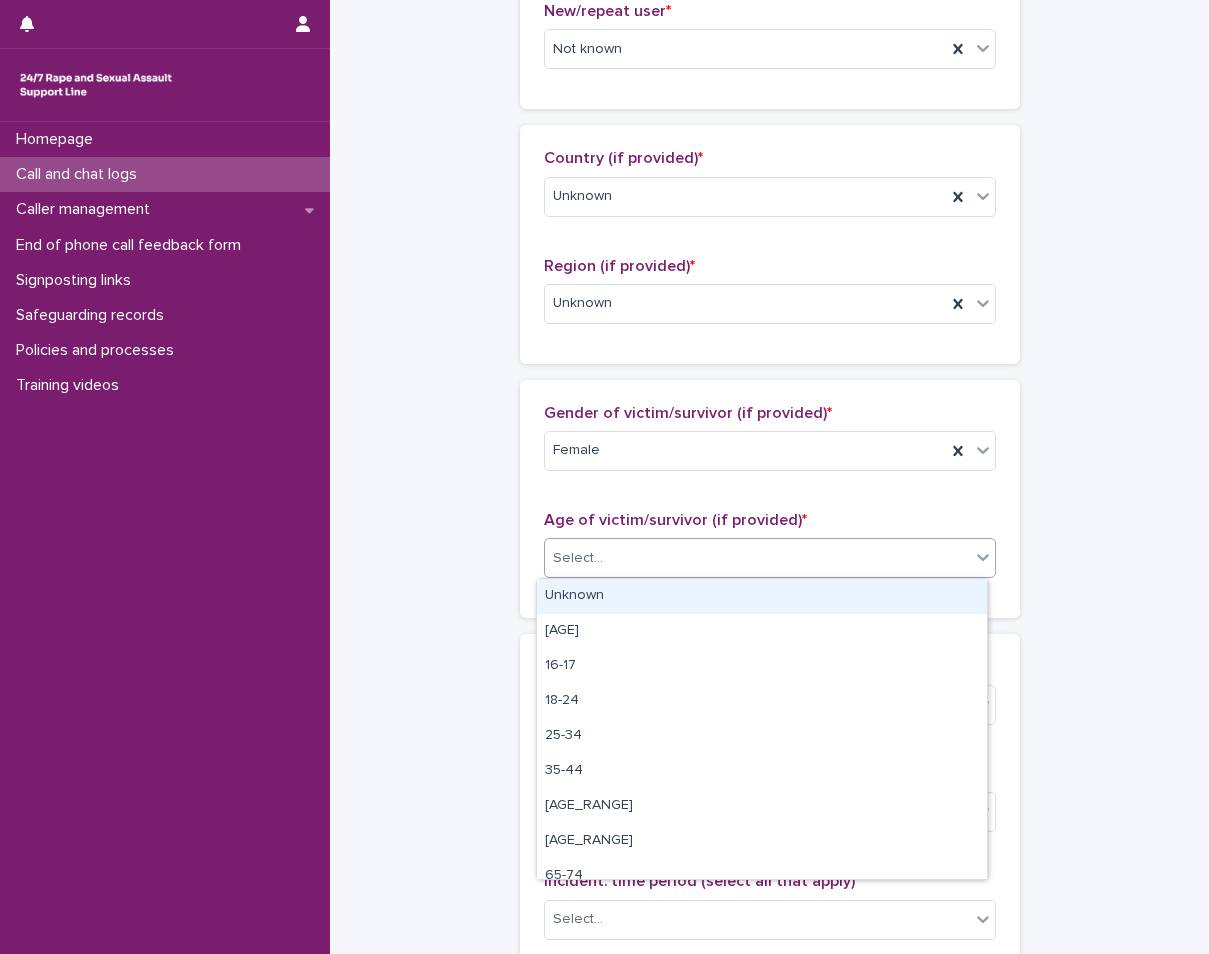 click on "Unknown" at bounding box center (762, 596) 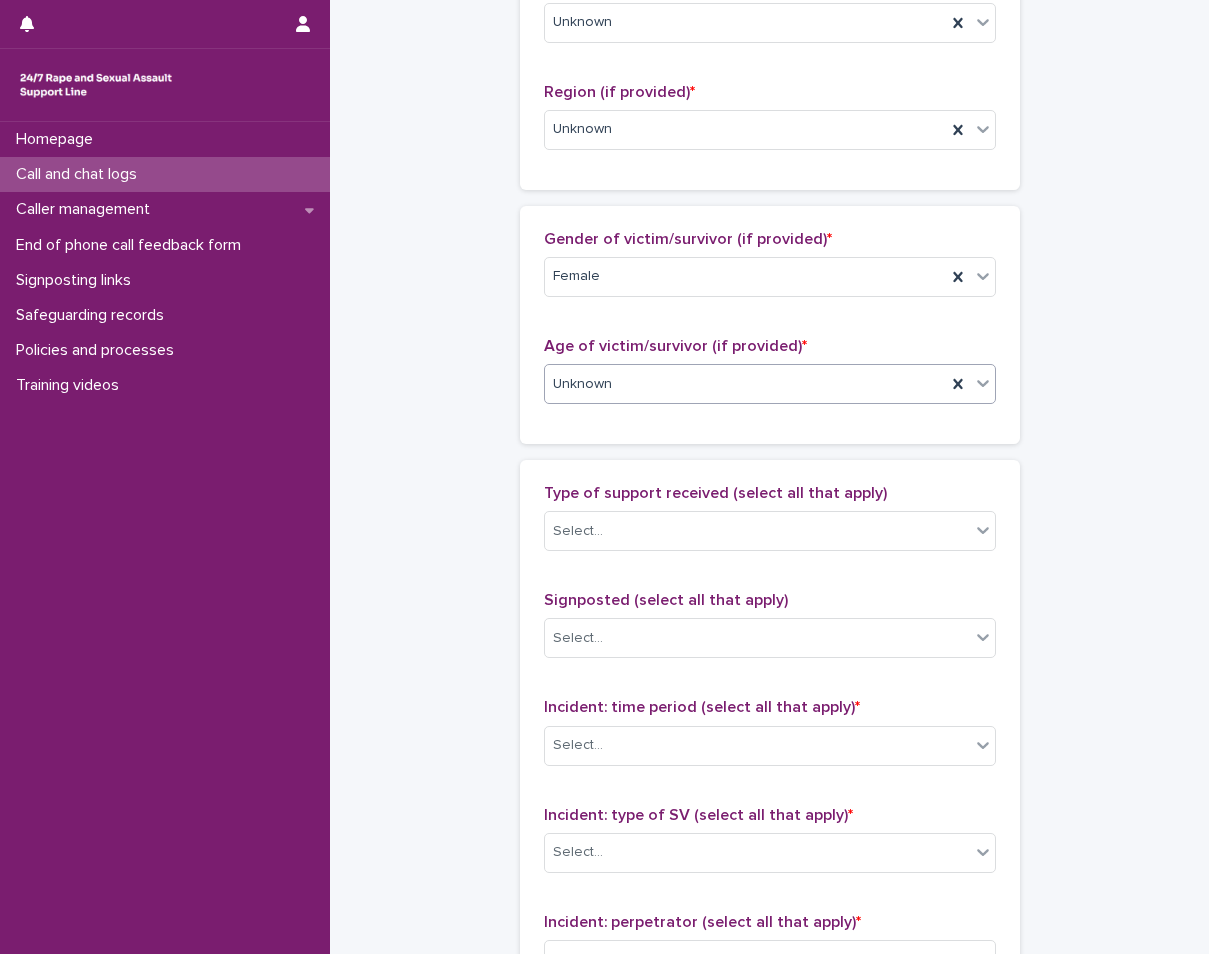 scroll, scrollTop: 800, scrollLeft: 0, axis: vertical 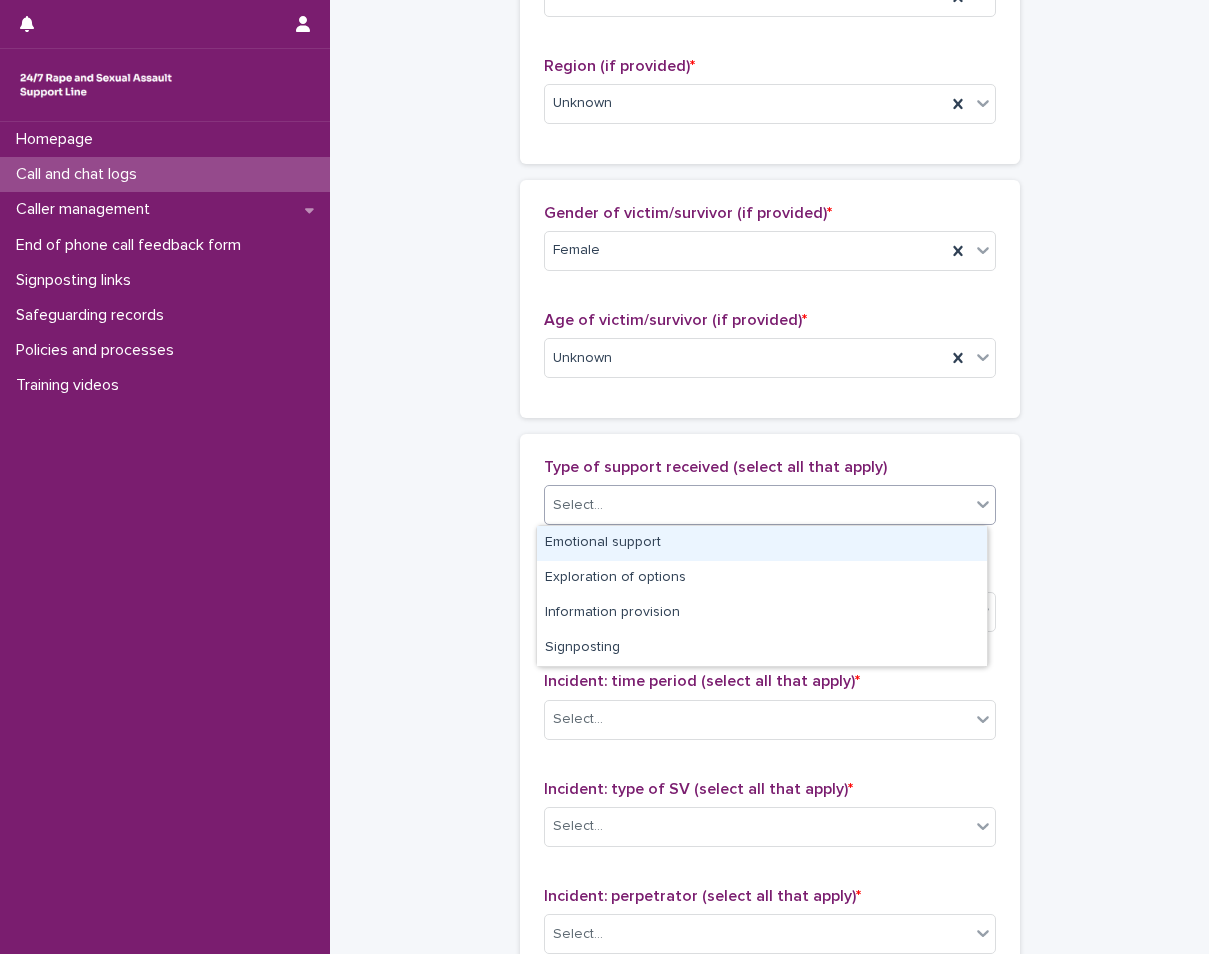 click on "Select..." at bounding box center [757, 505] 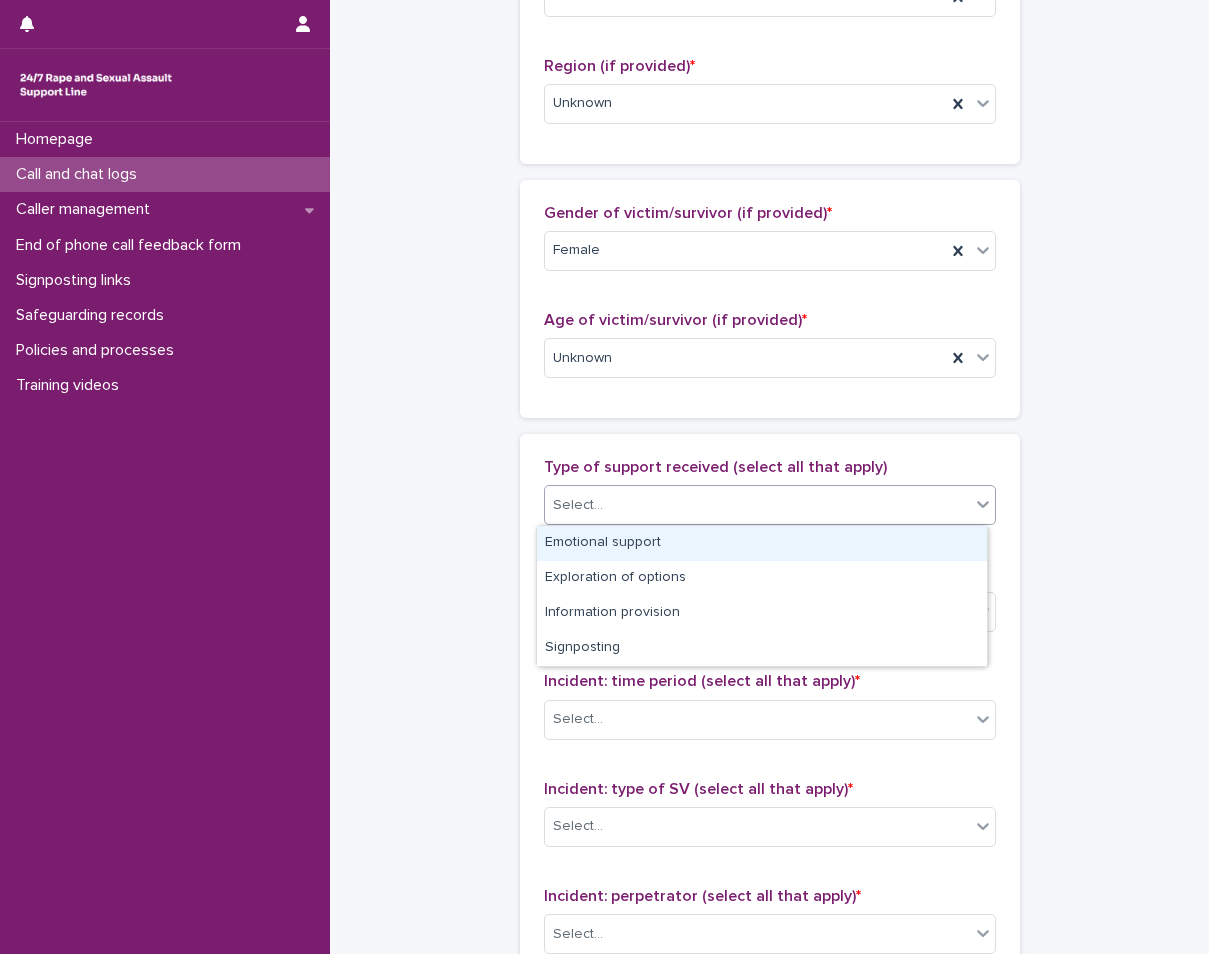 click on "Emotional support" at bounding box center [762, 543] 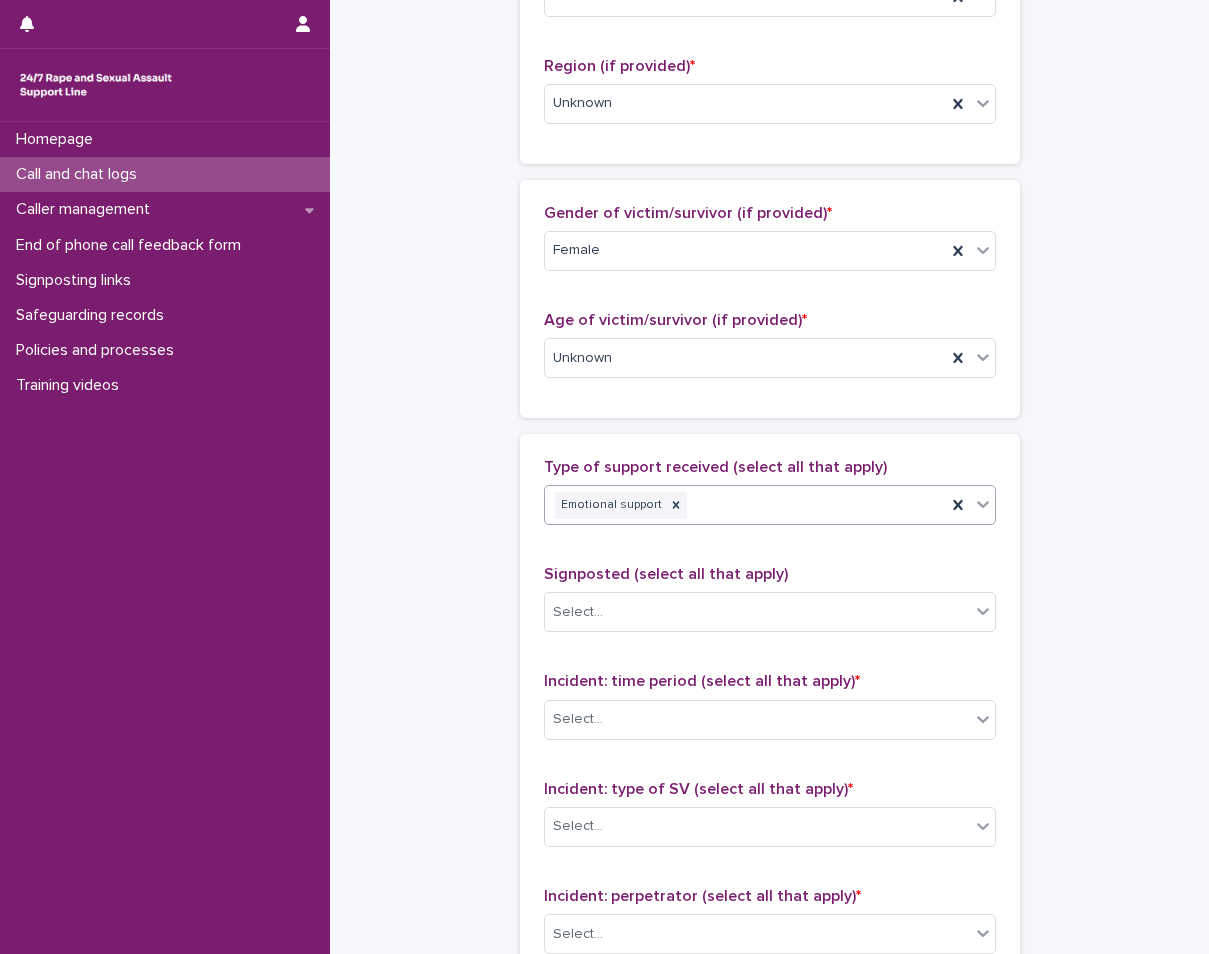 click 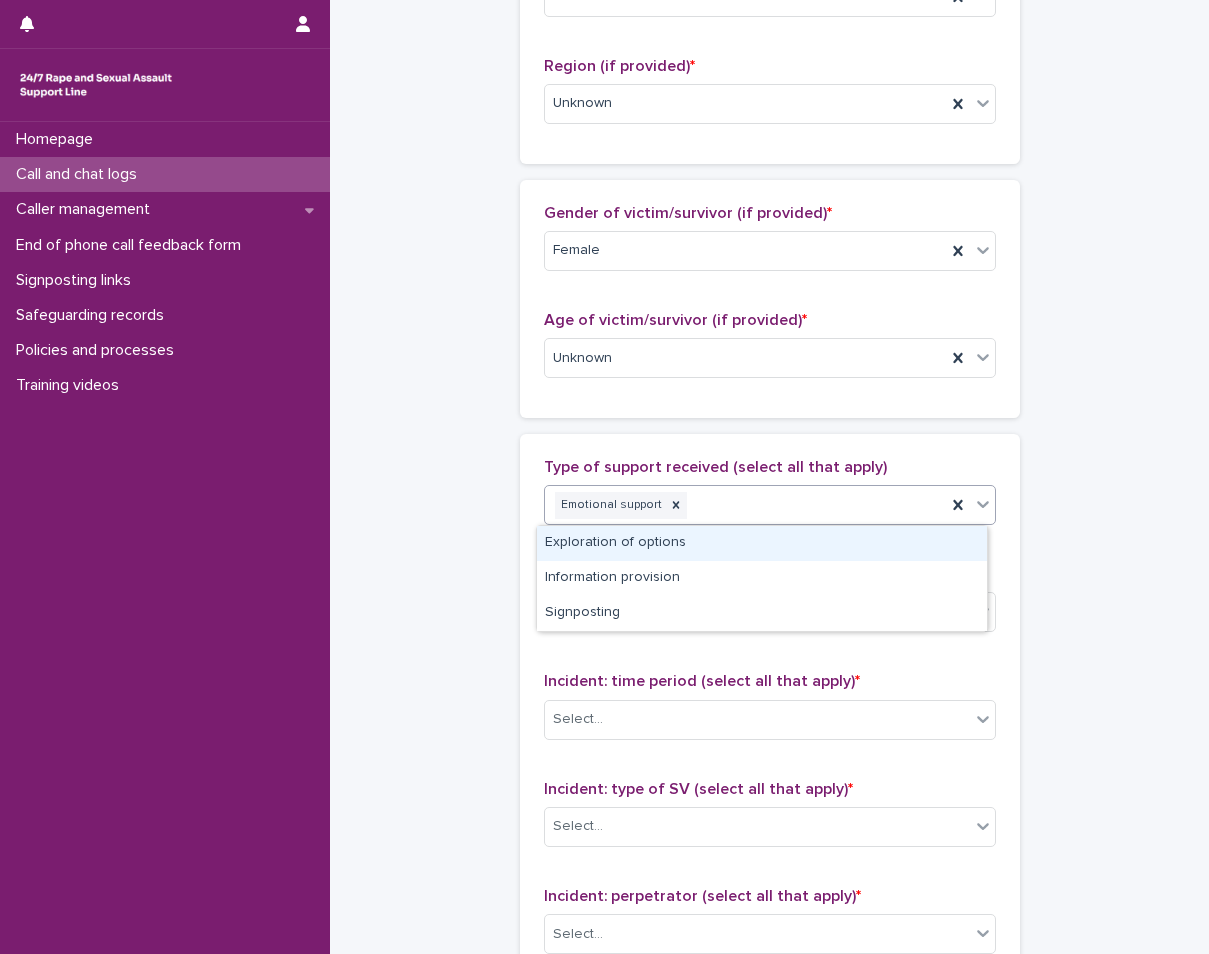 click on "Exploration of options" at bounding box center [762, 543] 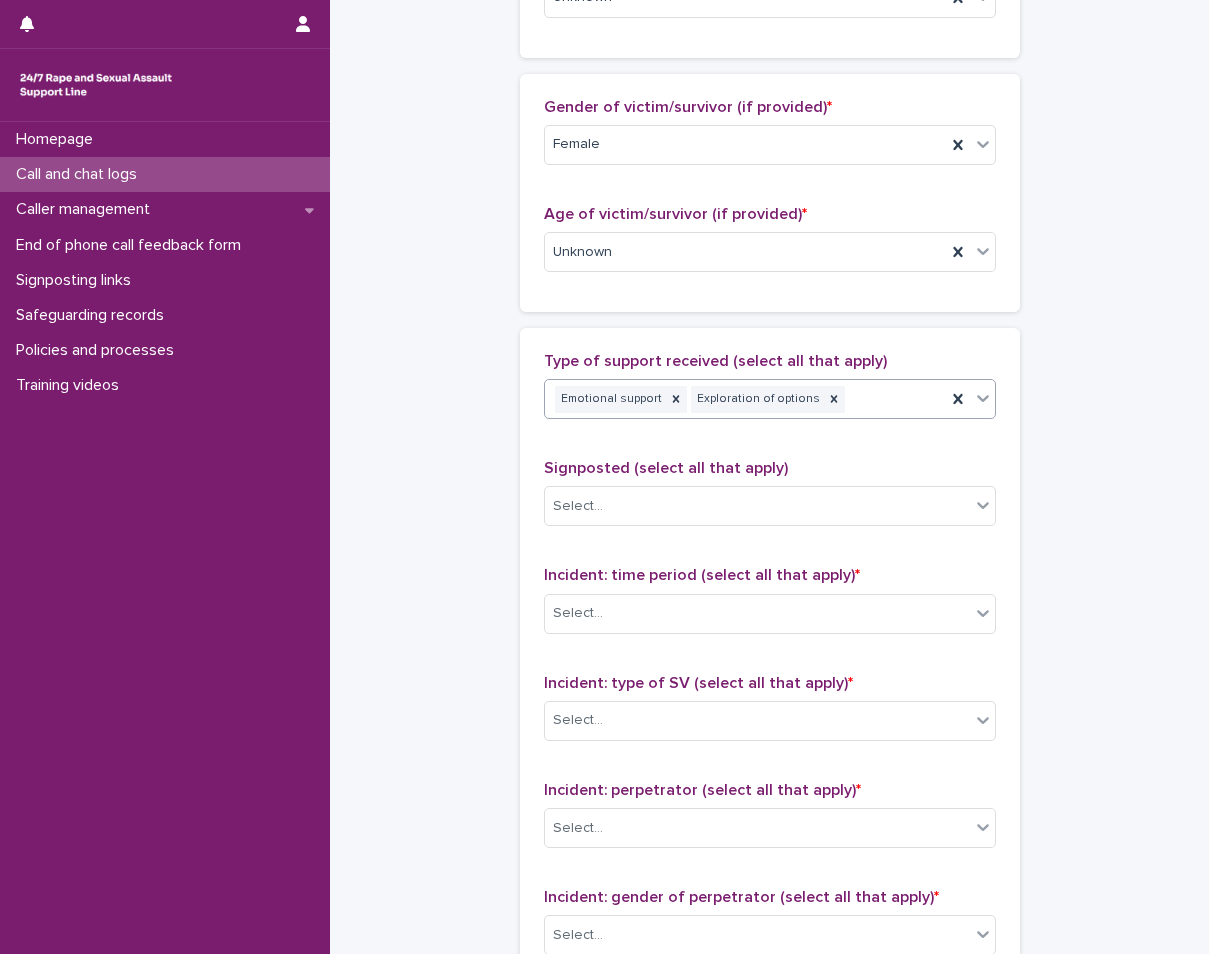 scroll, scrollTop: 1000, scrollLeft: 0, axis: vertical 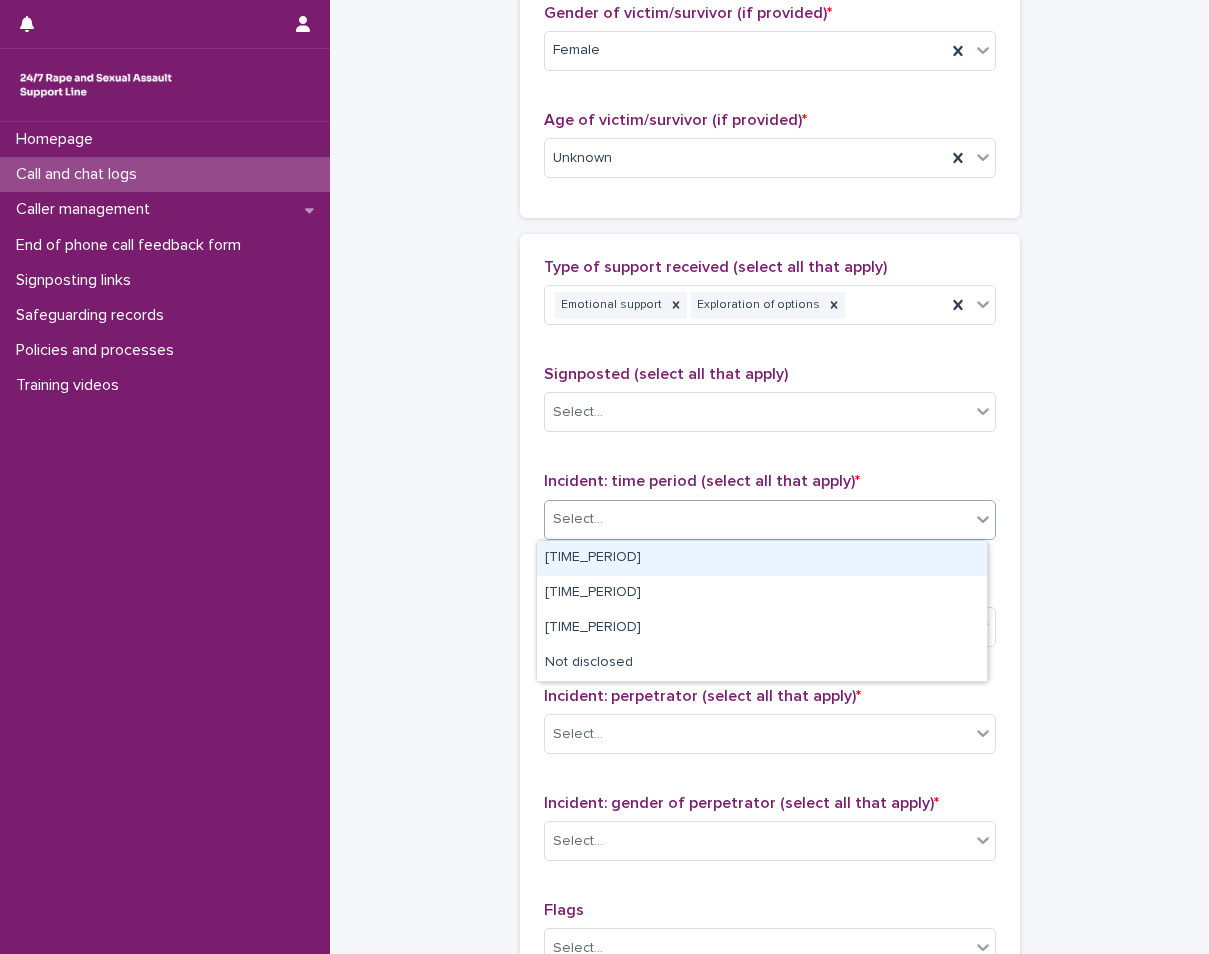 click on "Select..." at bounding box center (757, 519) 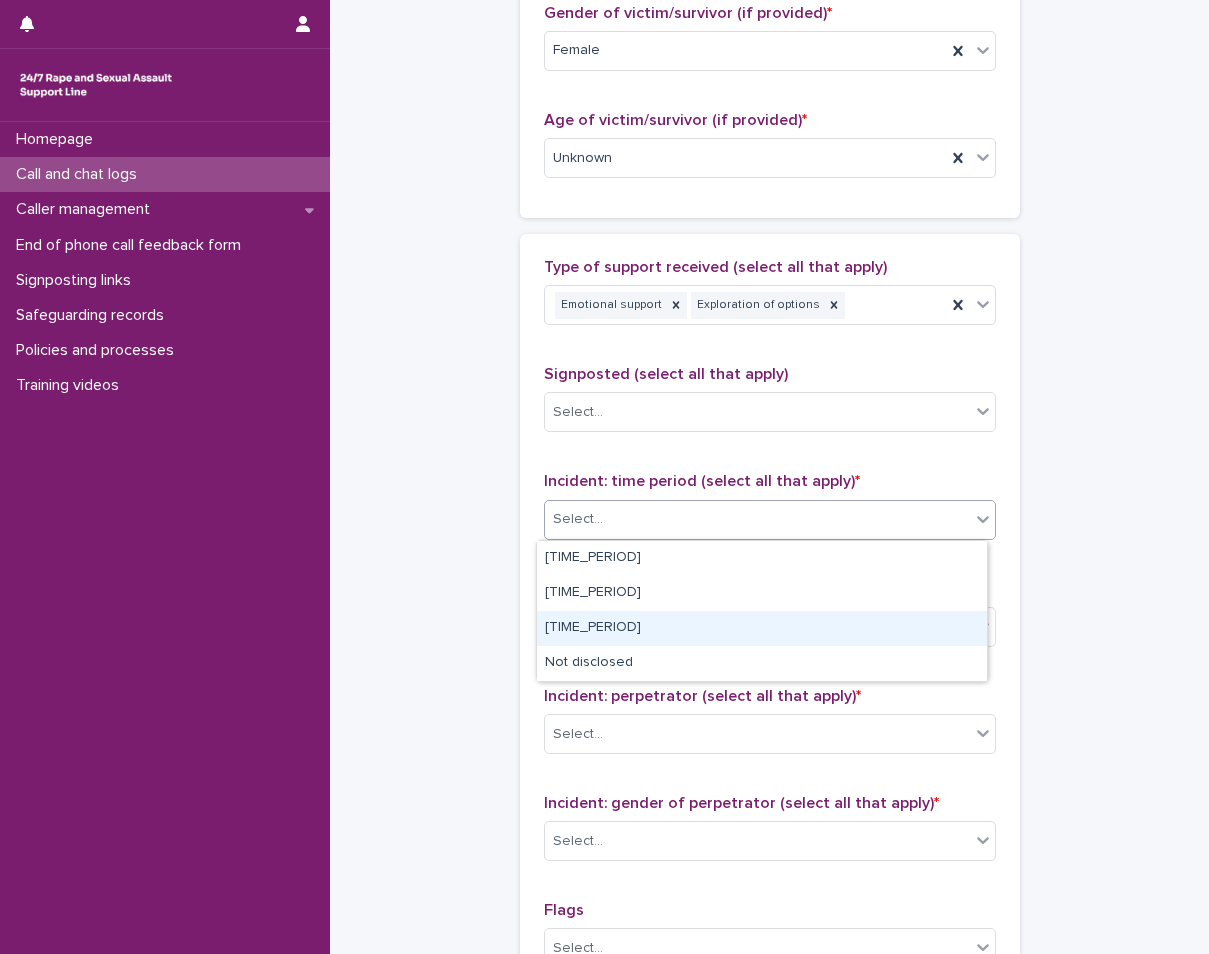 click on "[TIME_PERIOD]" at bounding box center [762, 628] 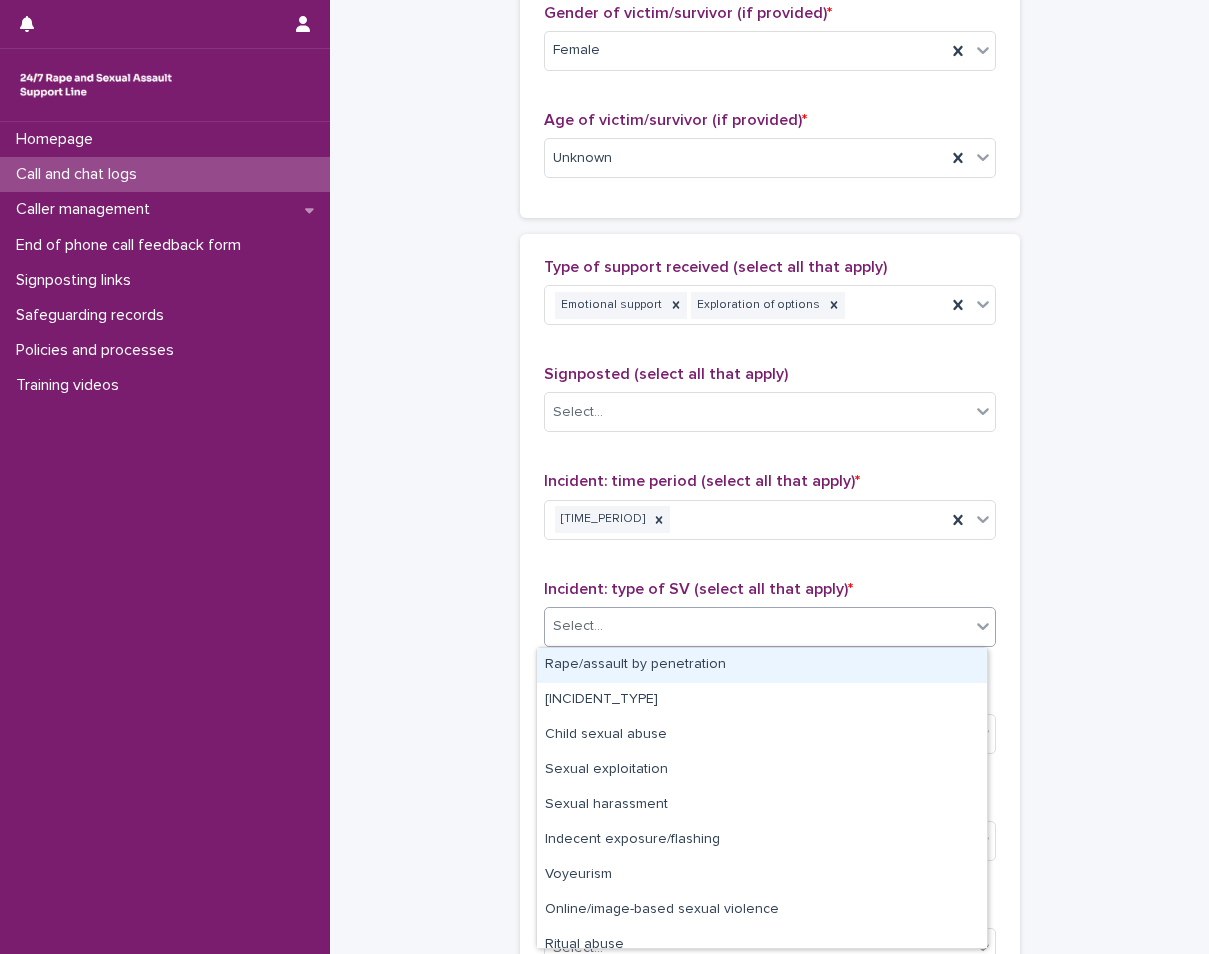 click on "Select..." at bounding box center (578, 626) 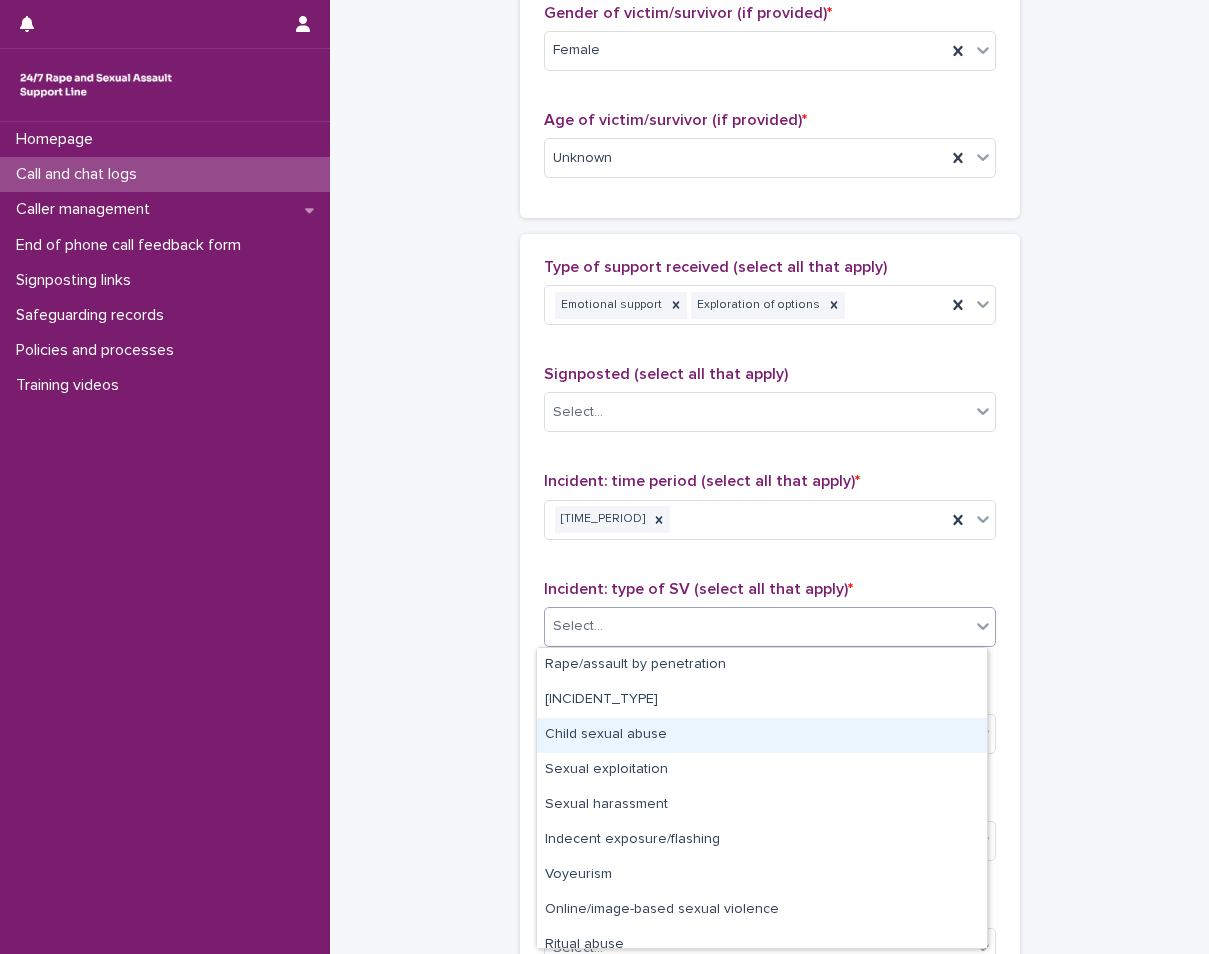 click on "Child sexual abuse" at bounding box center [762, 735] 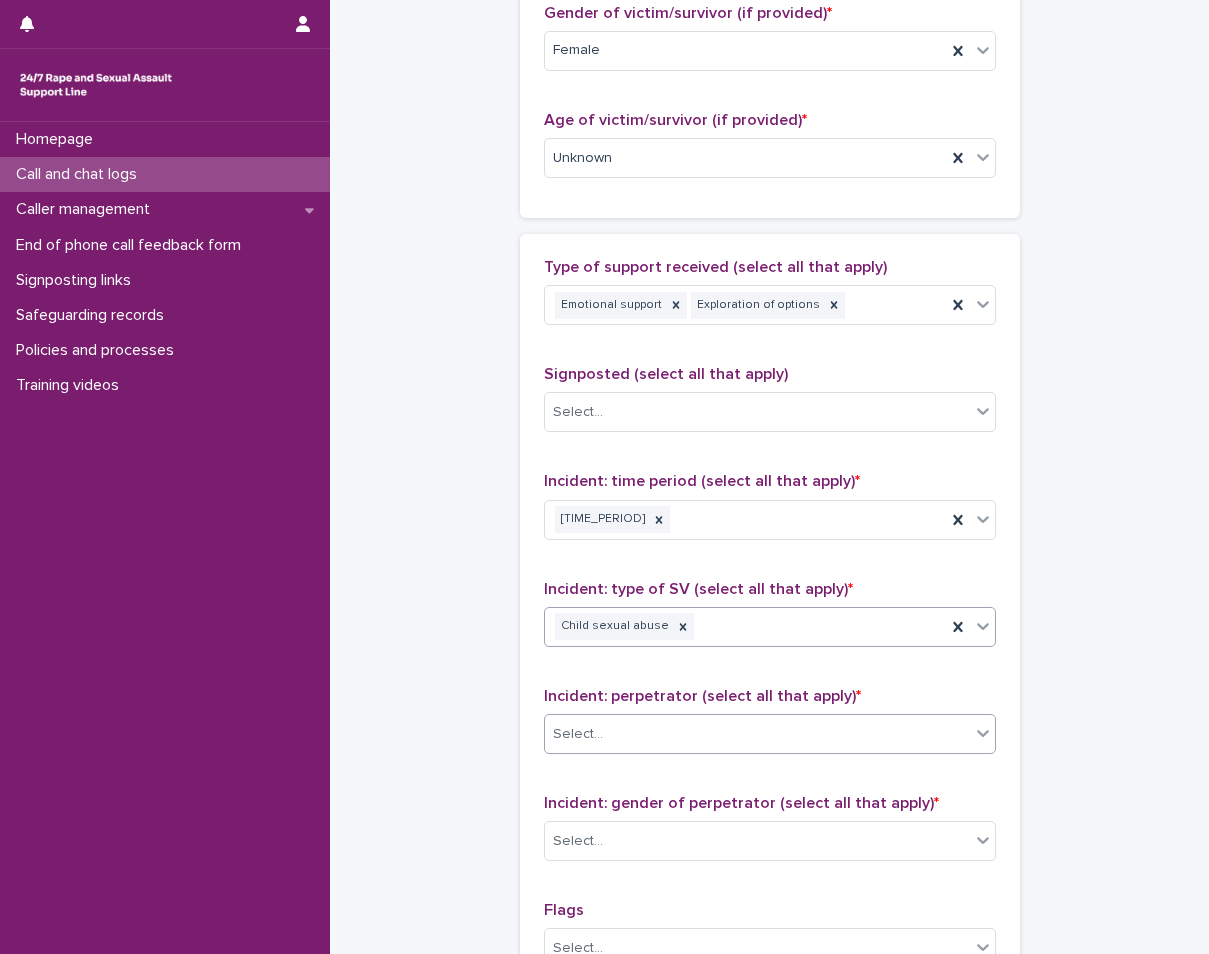 click at bounding box center (606, 734) 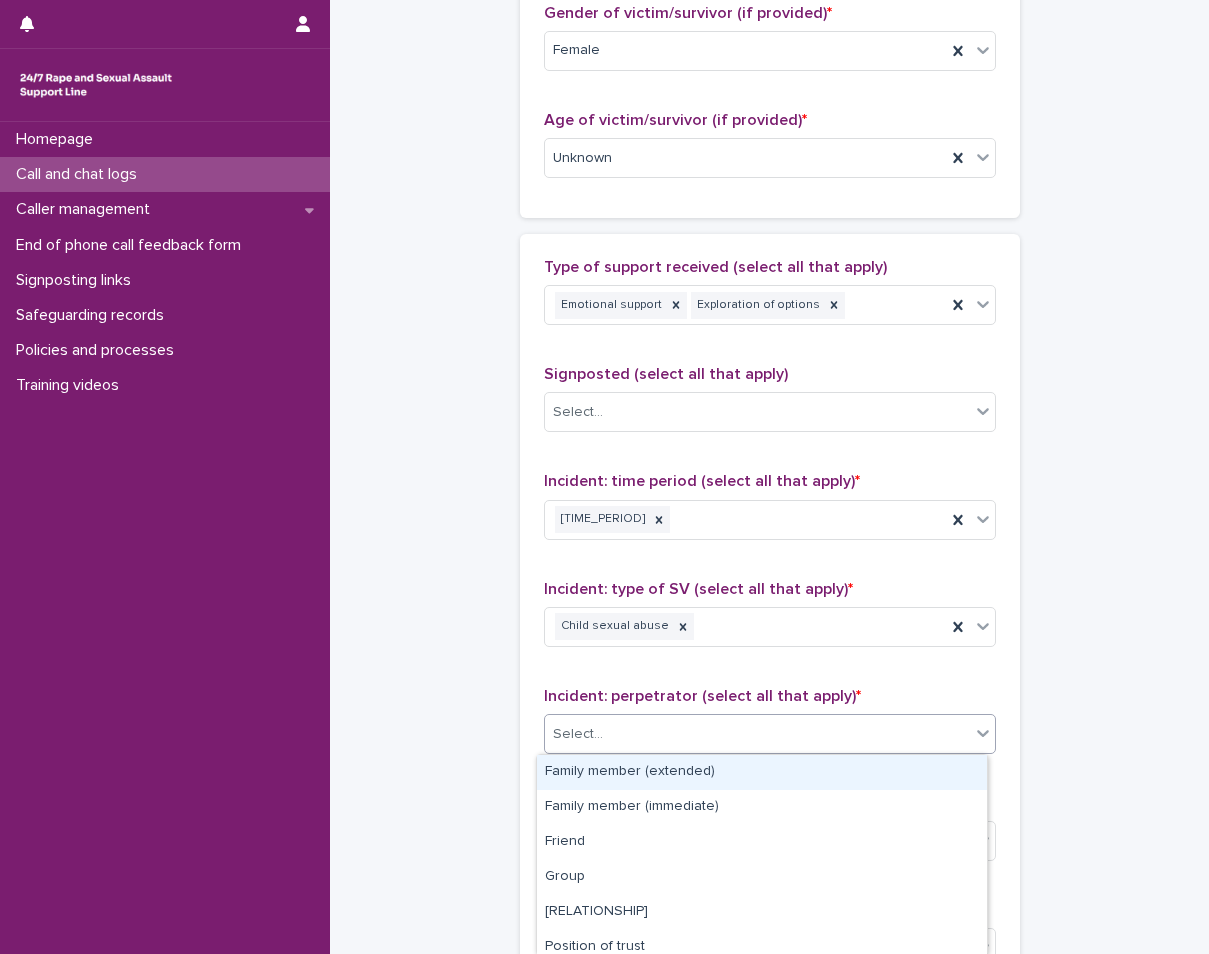 click on "Family member (extended)" at bounding box center [762, 772] 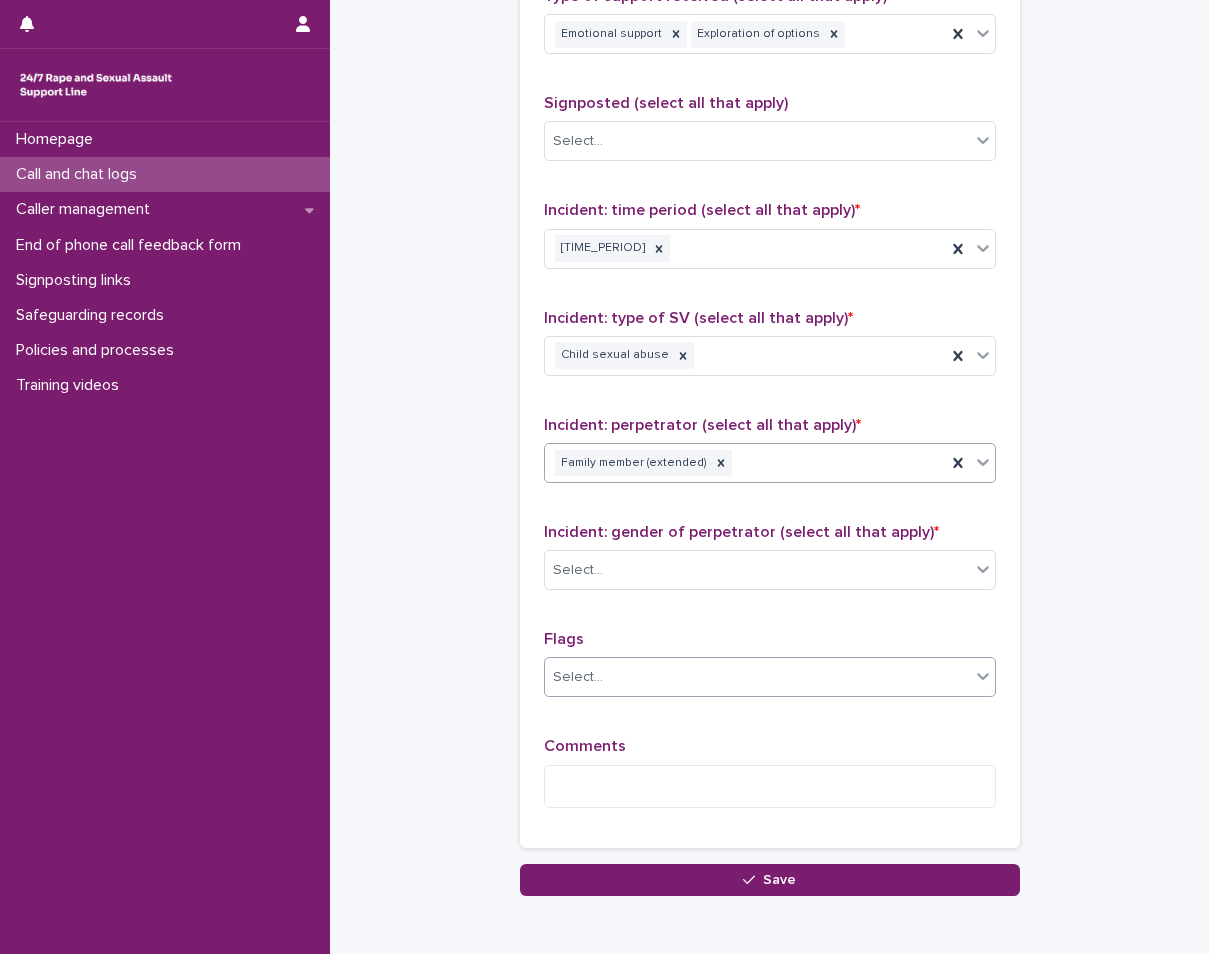 scroll, scrollTop: 1300, scrollLeft: 0, axis: vertical 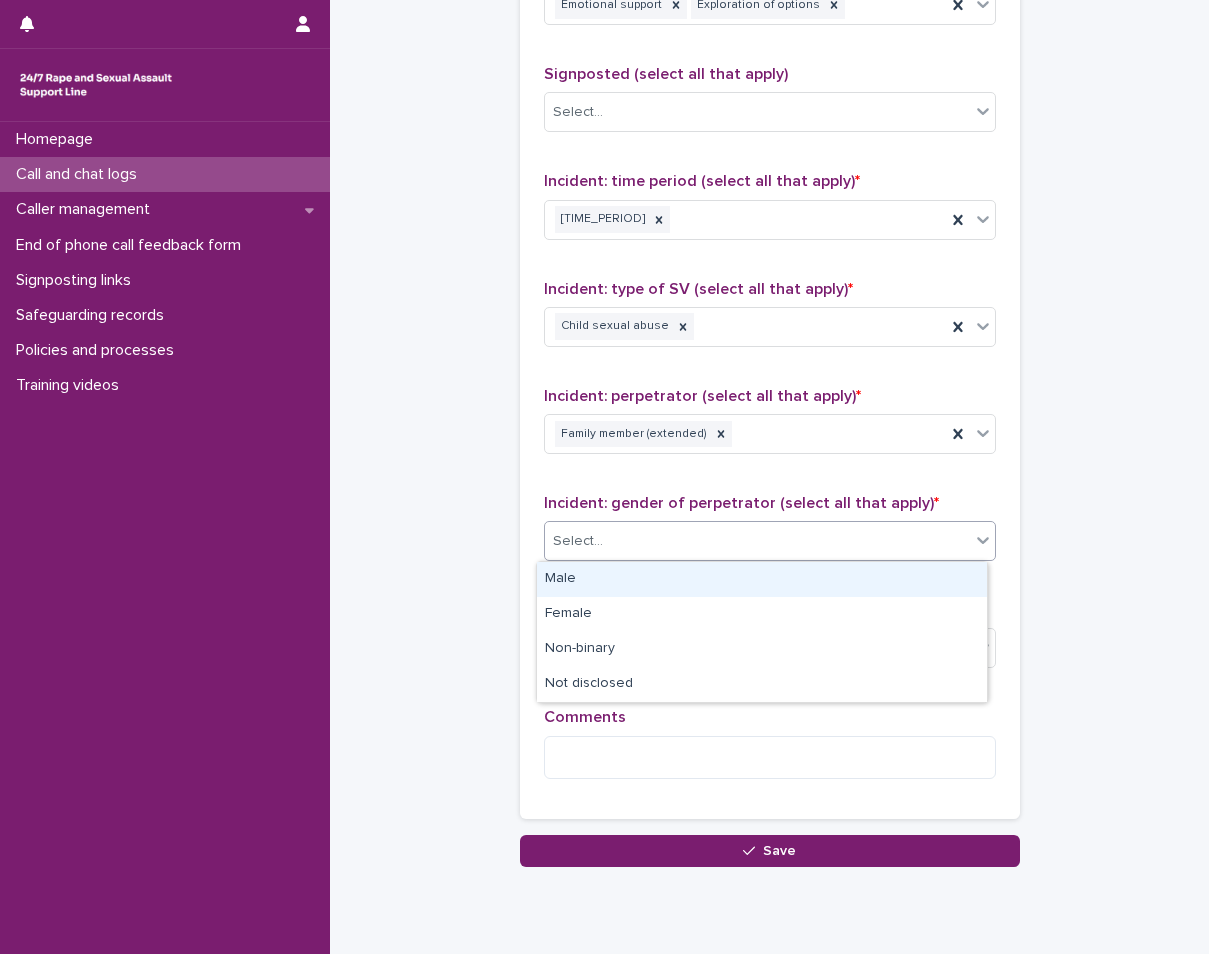 click on "Select..." at bounding box center (757, 541) 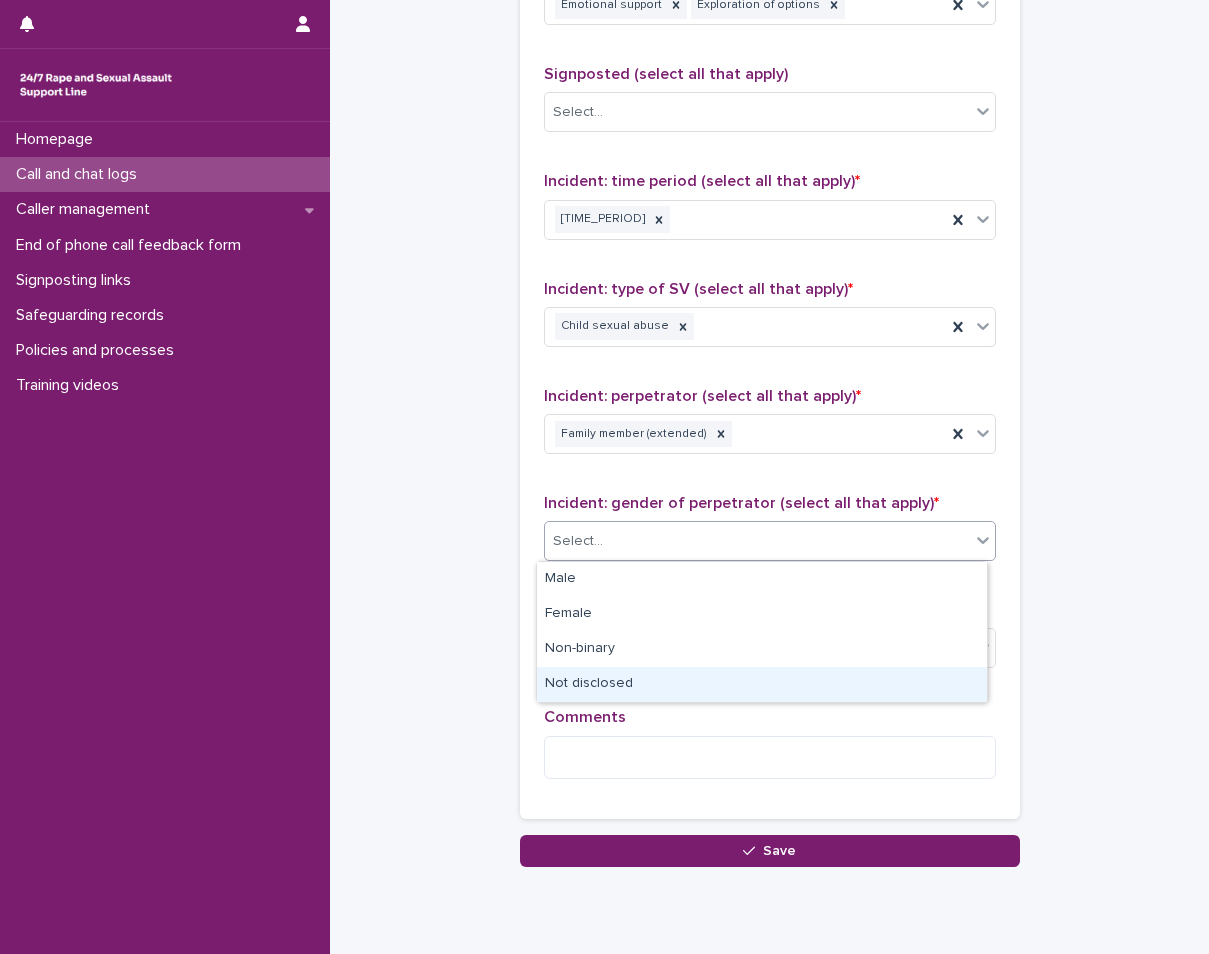 click on "Not disclosed" at bounding box center (762, 684) 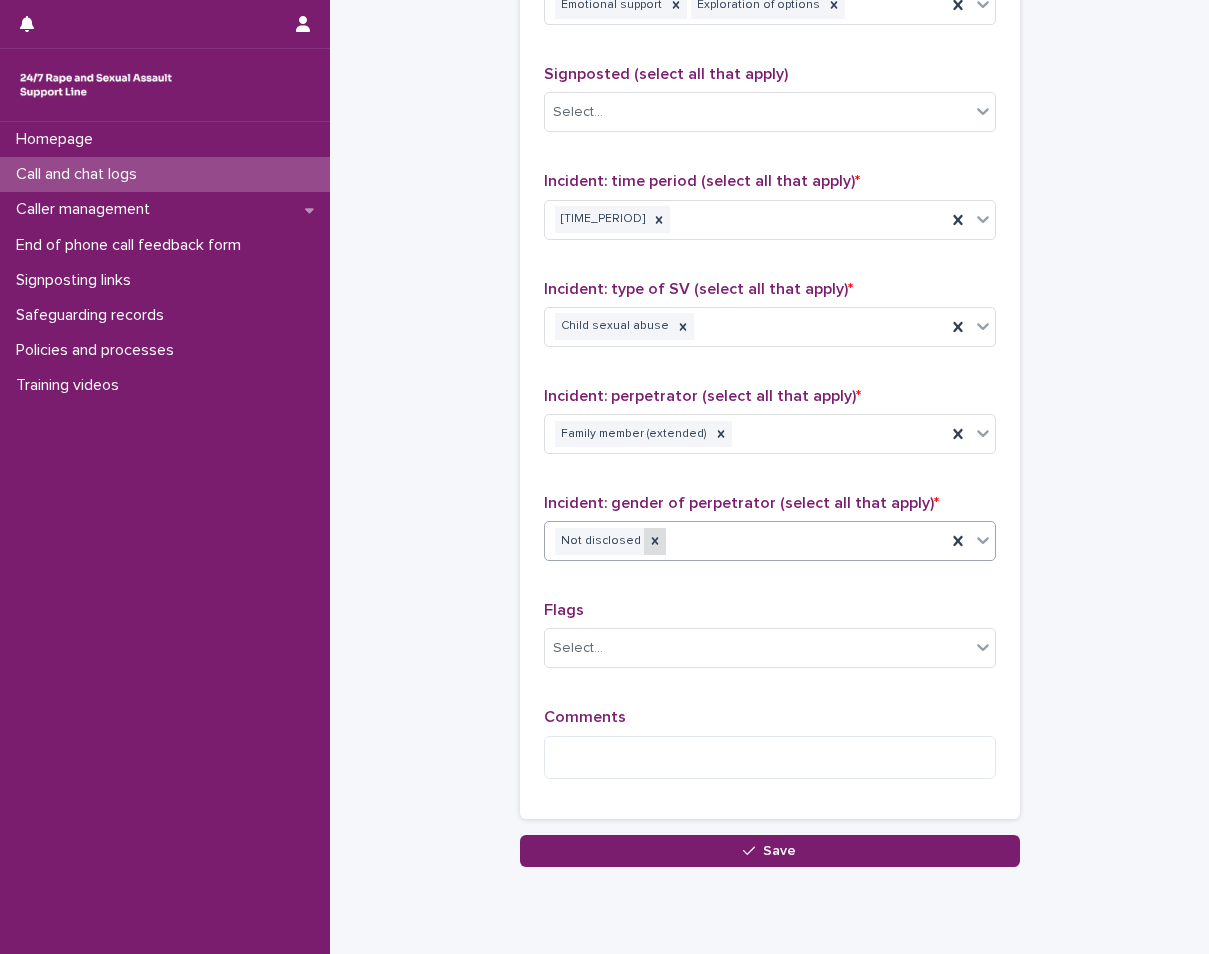 click 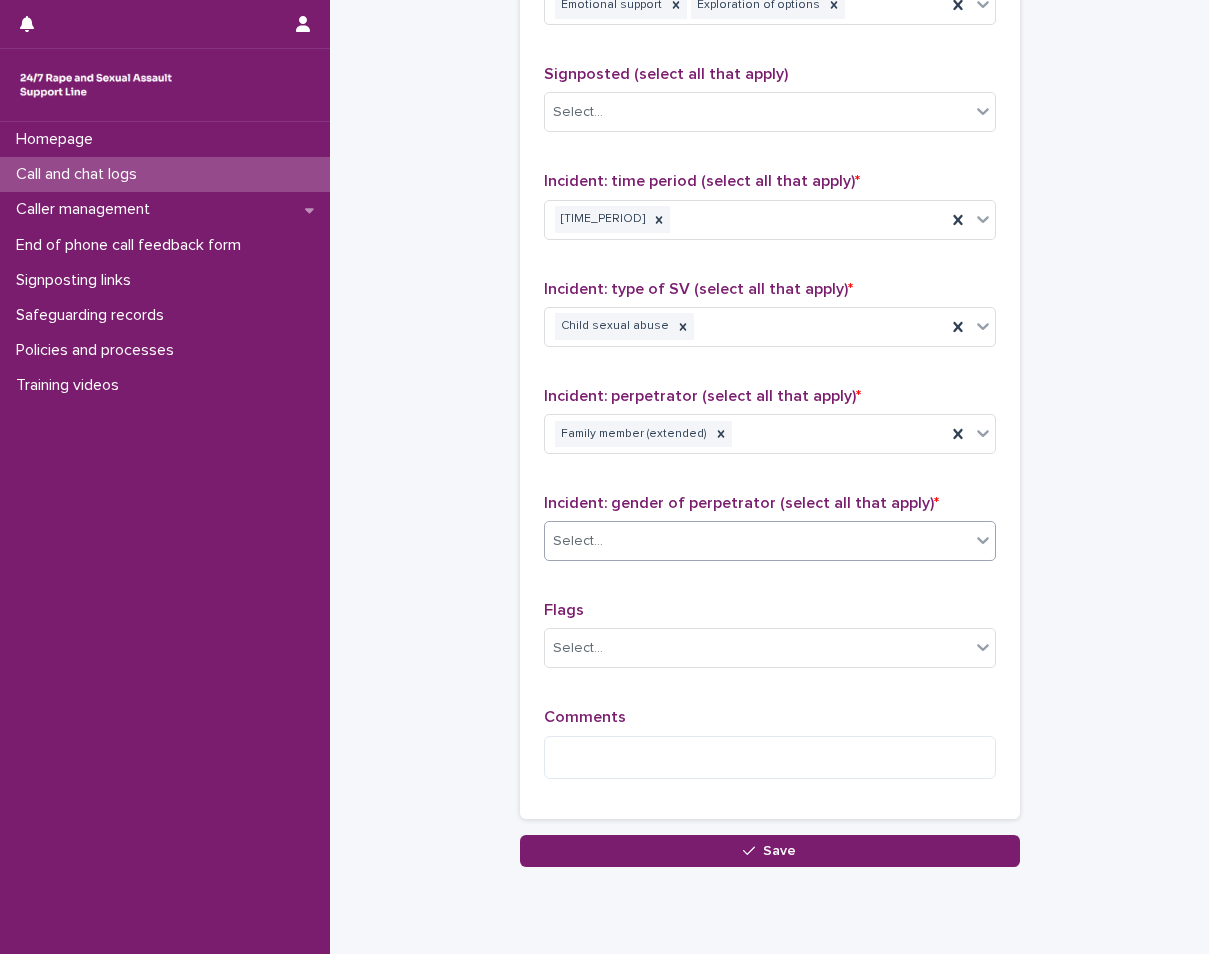 click on "Select..." at bounding box center (757, 541) 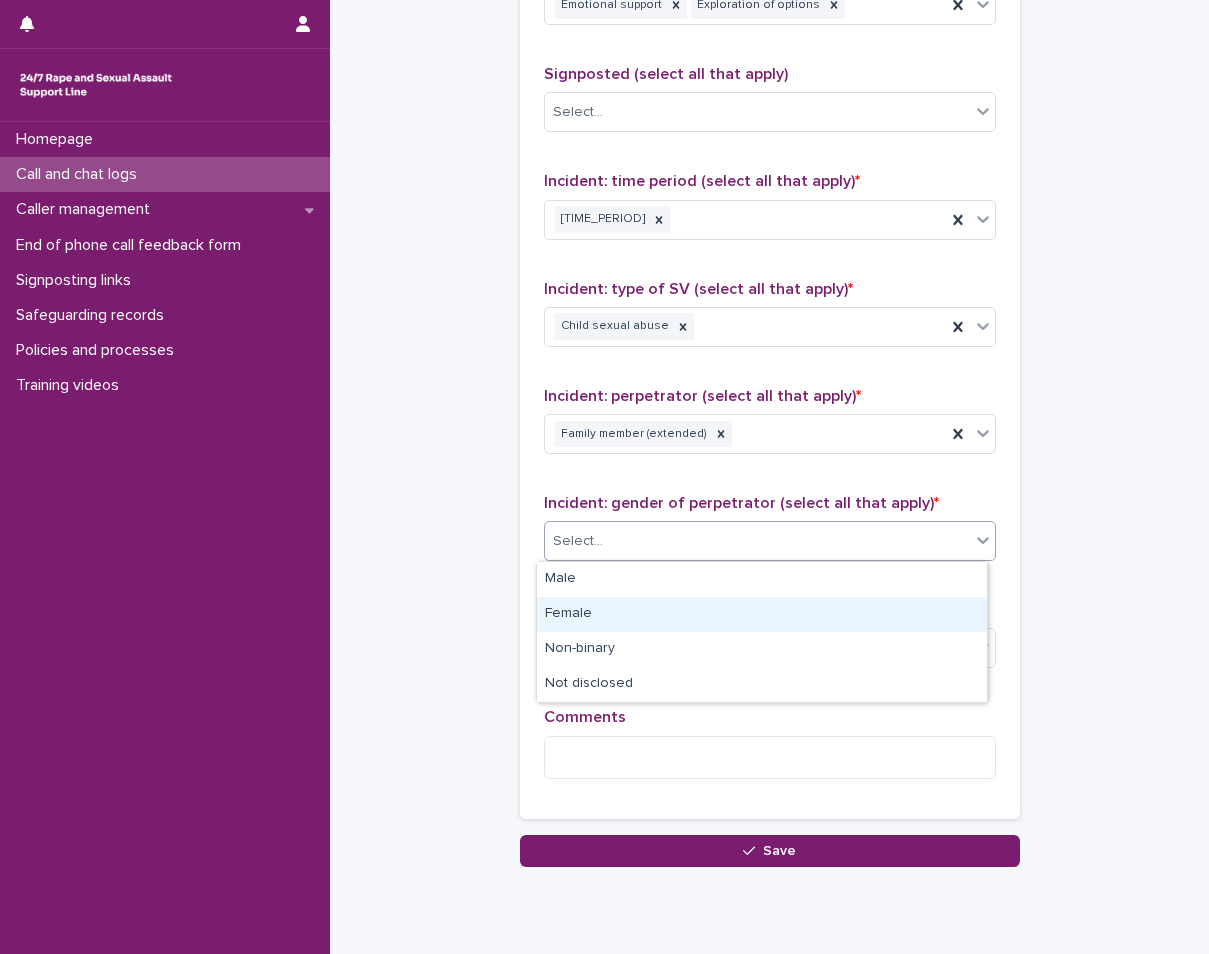 click on "Female" at bounding box center (762, 614) 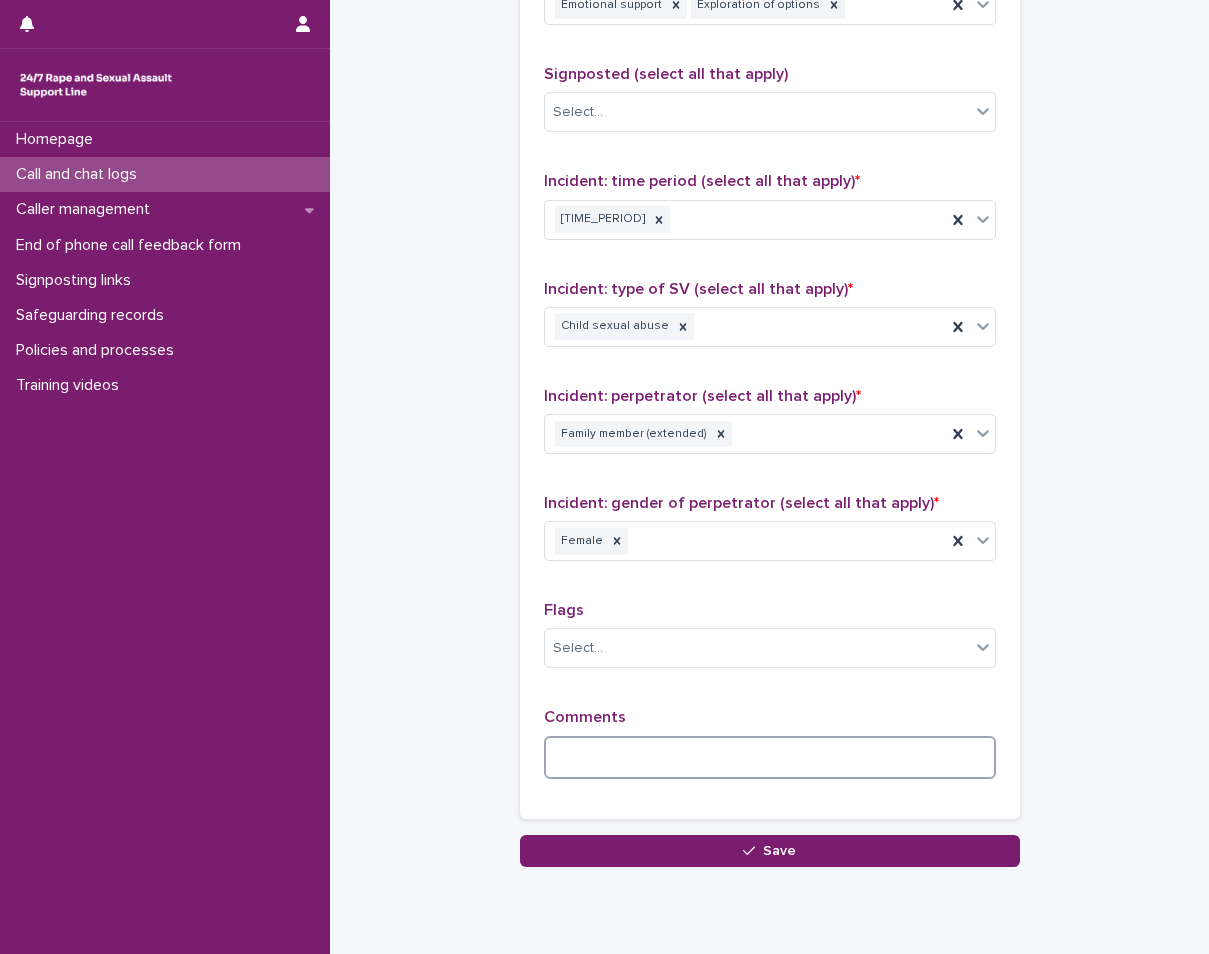 click at bounding box center [770, 757] 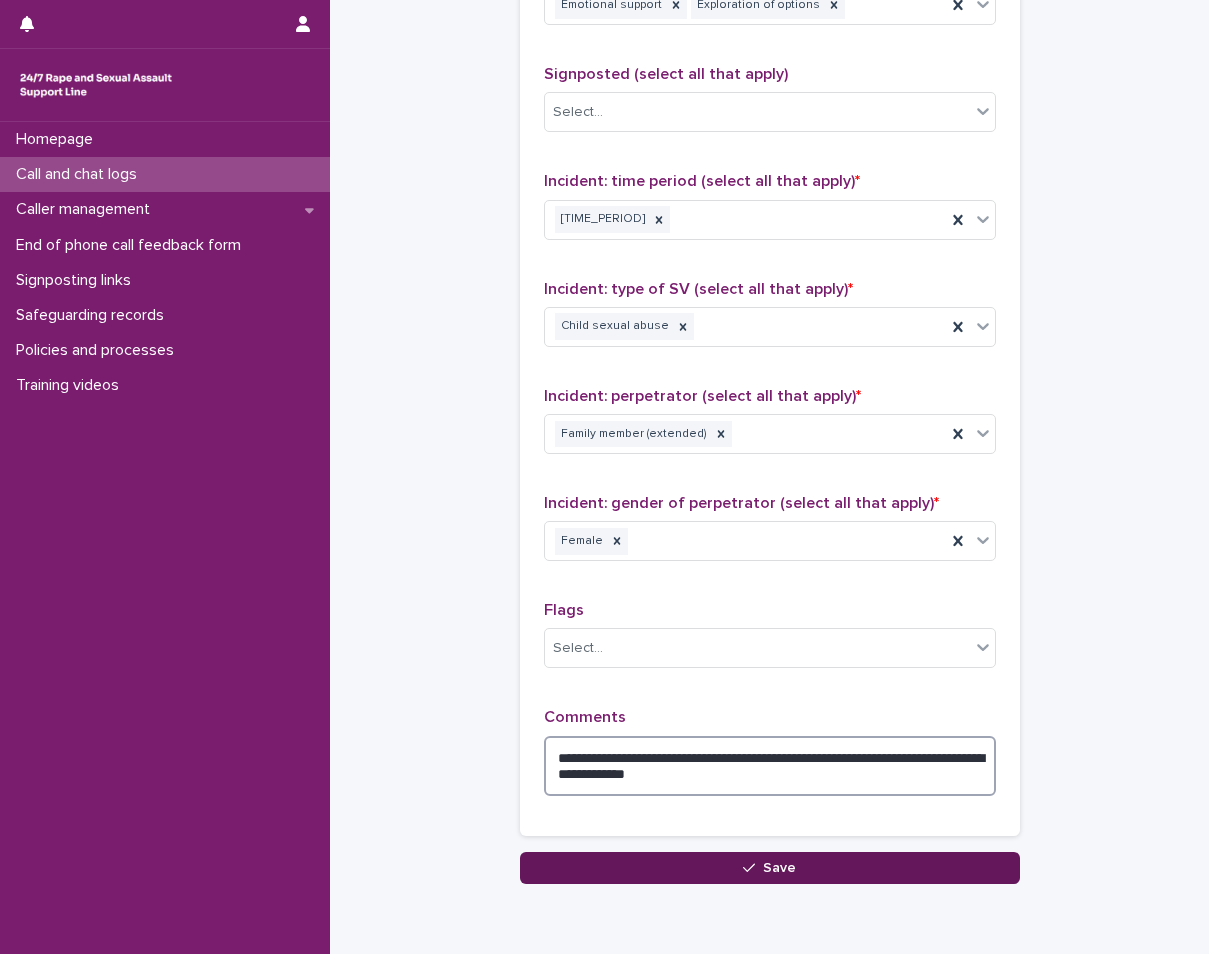type on "**********" 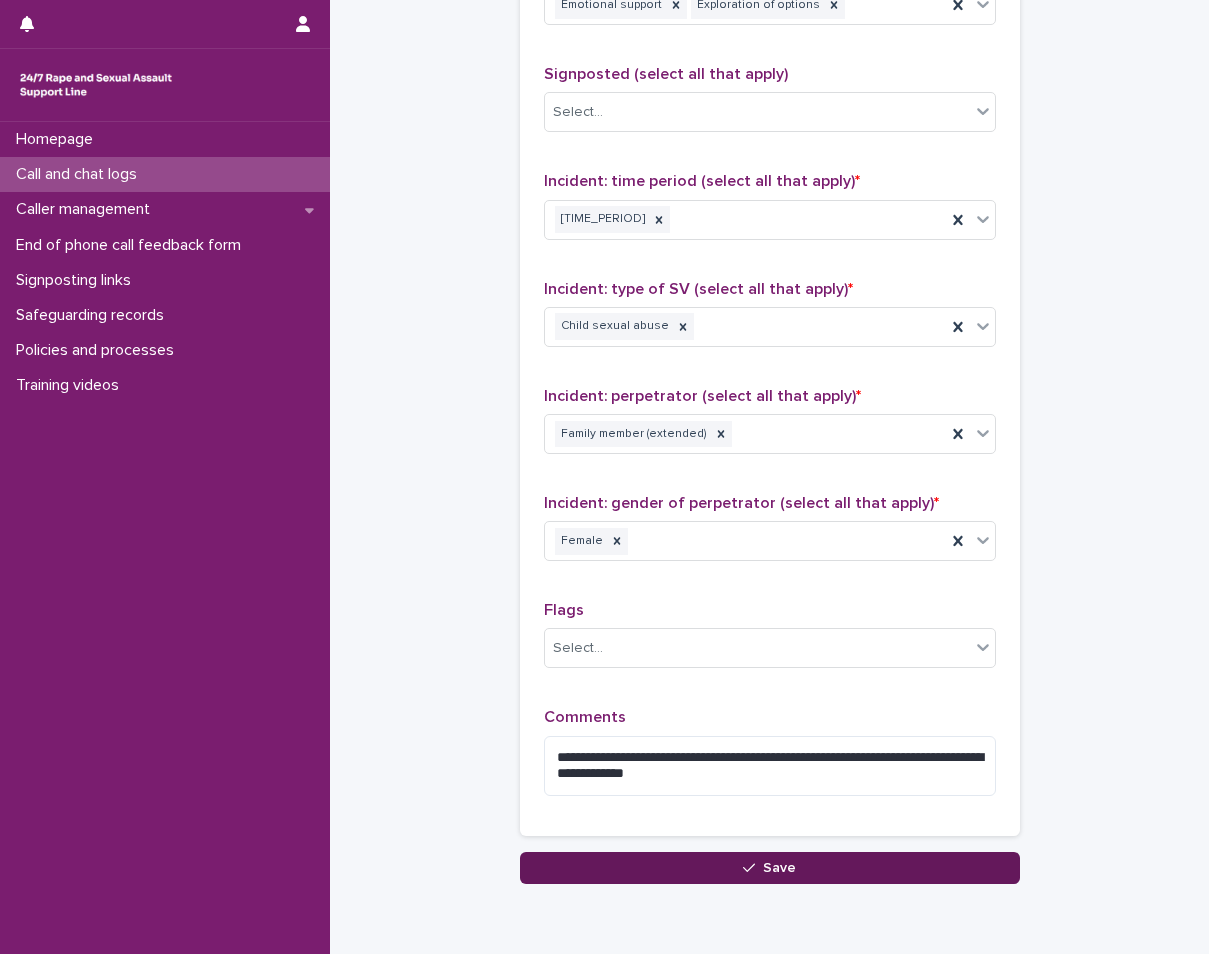 click at bounding box center (753, 868) 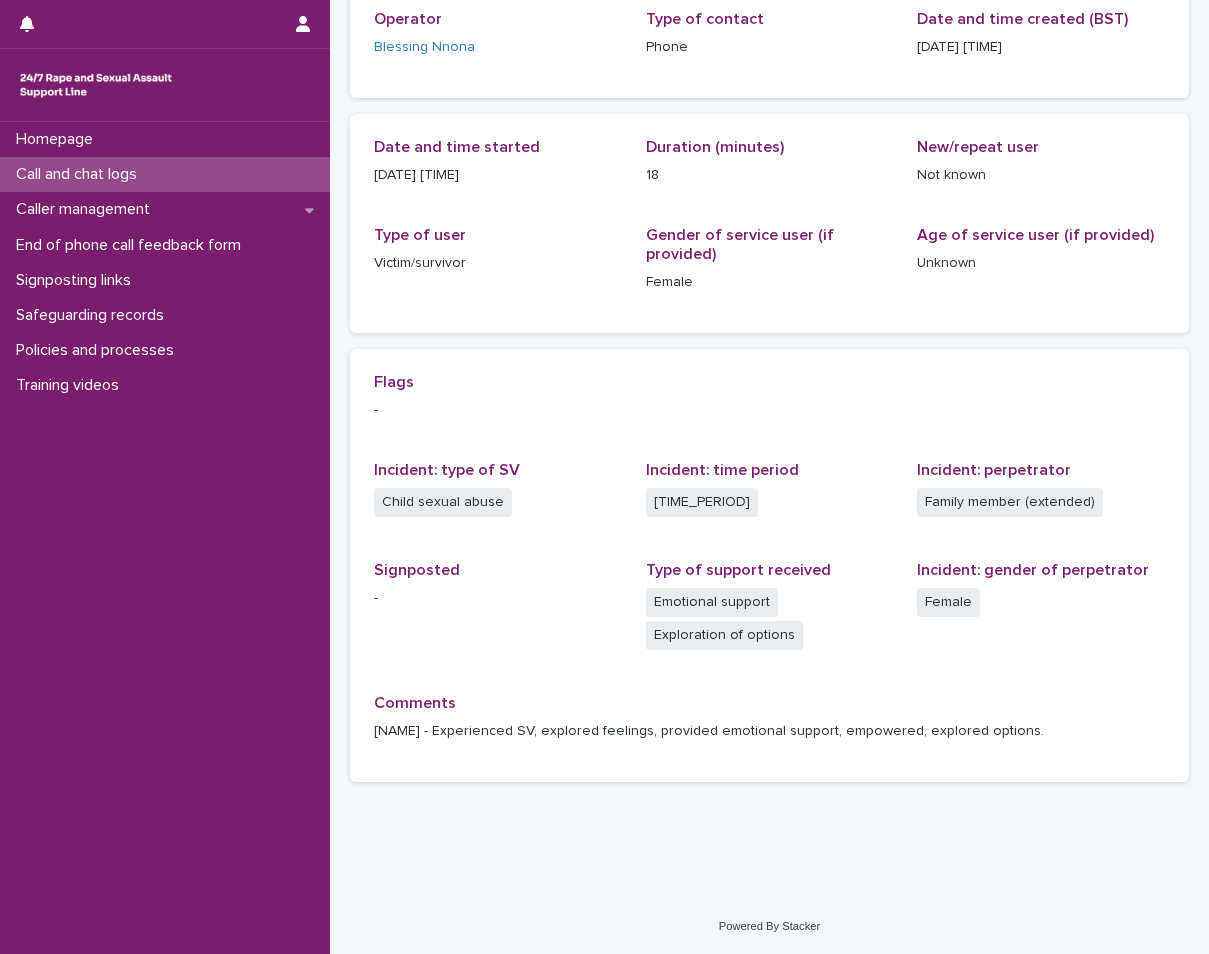 scroll, scrollTop: 0, scrollLeft: 0, axis: both 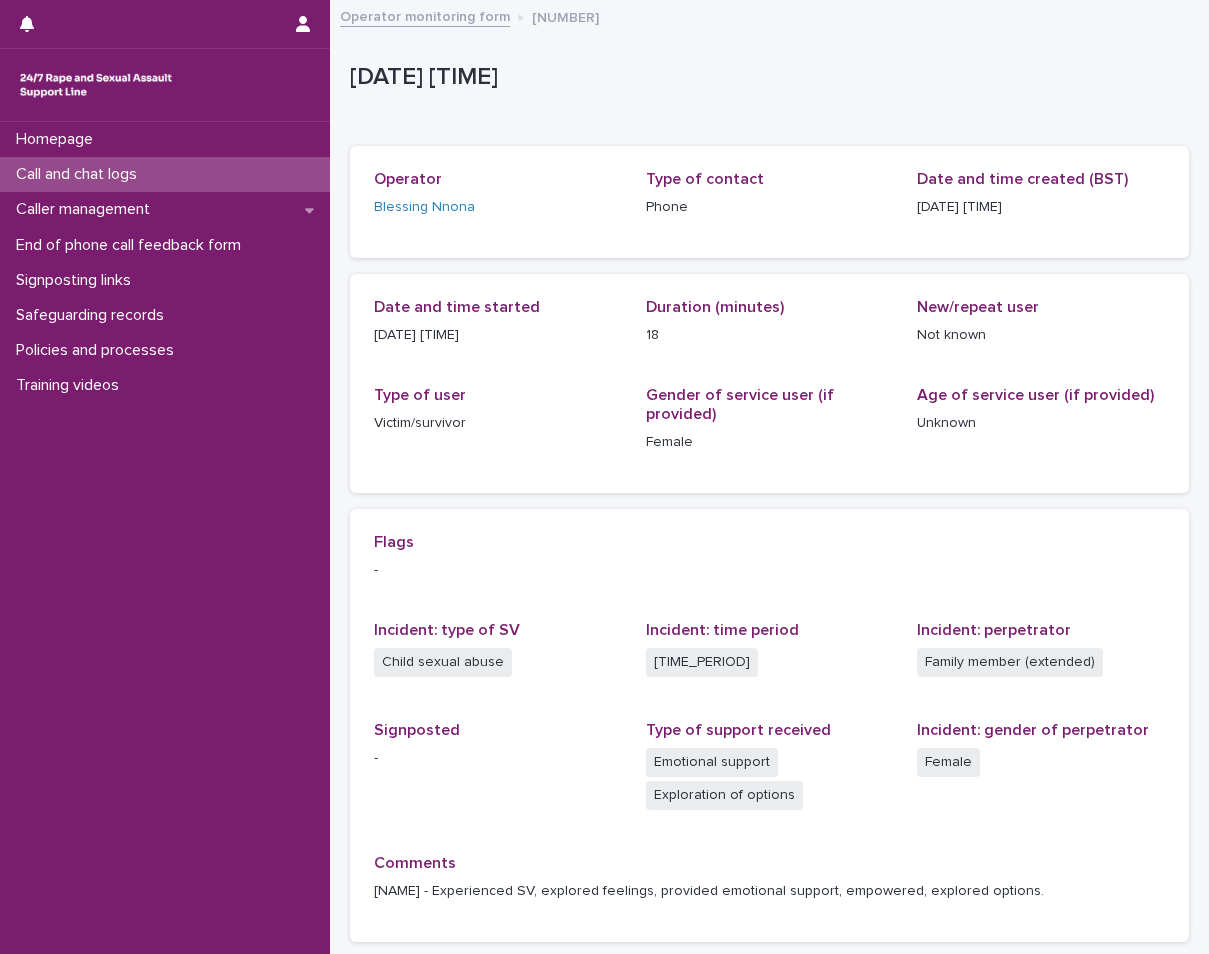 click on "Homepage Call and chat logs Caller management End of phone call feedback form Signposting links Safeguarding records Policies and processes Training videos" at bounding box center [165, 538] 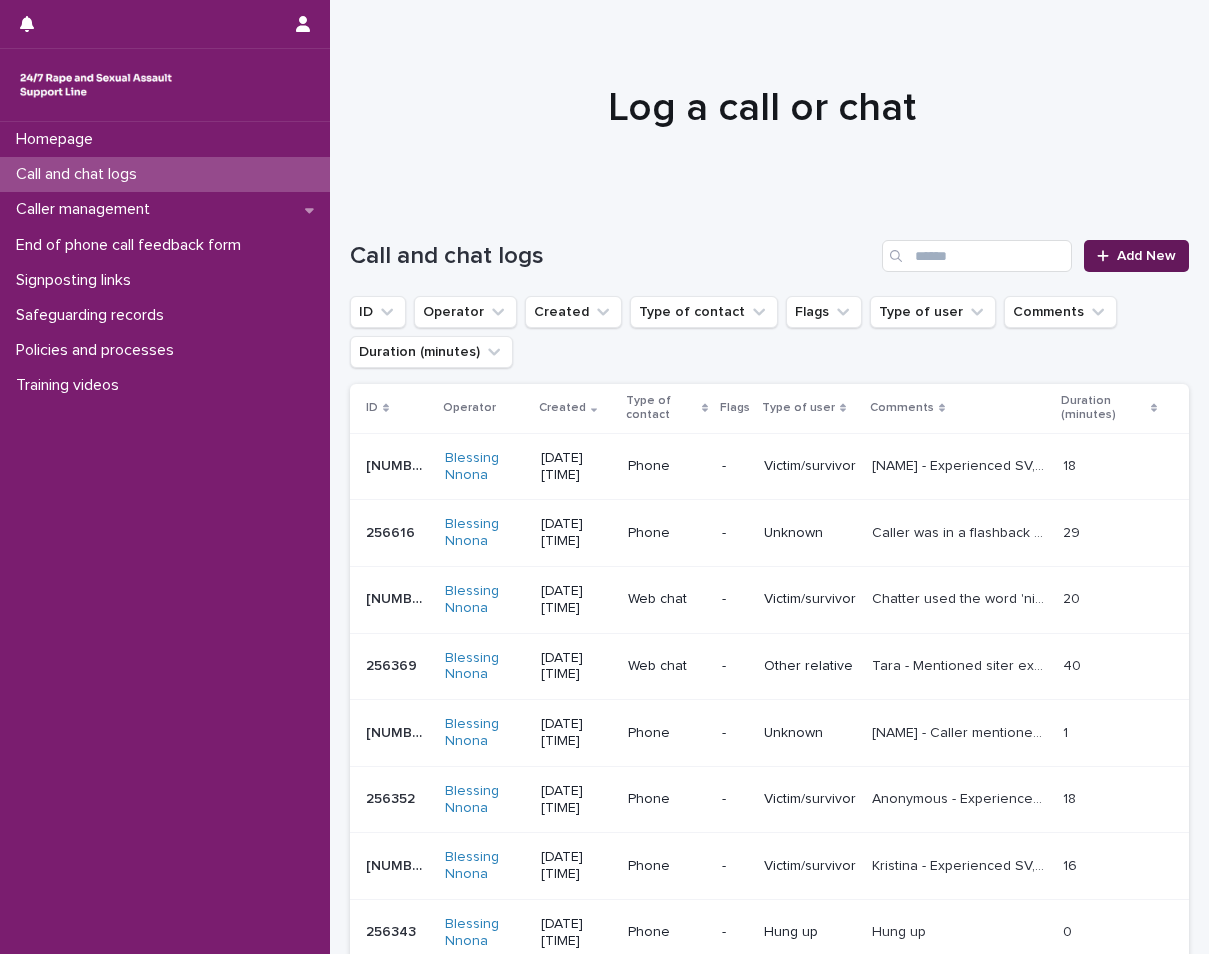 click 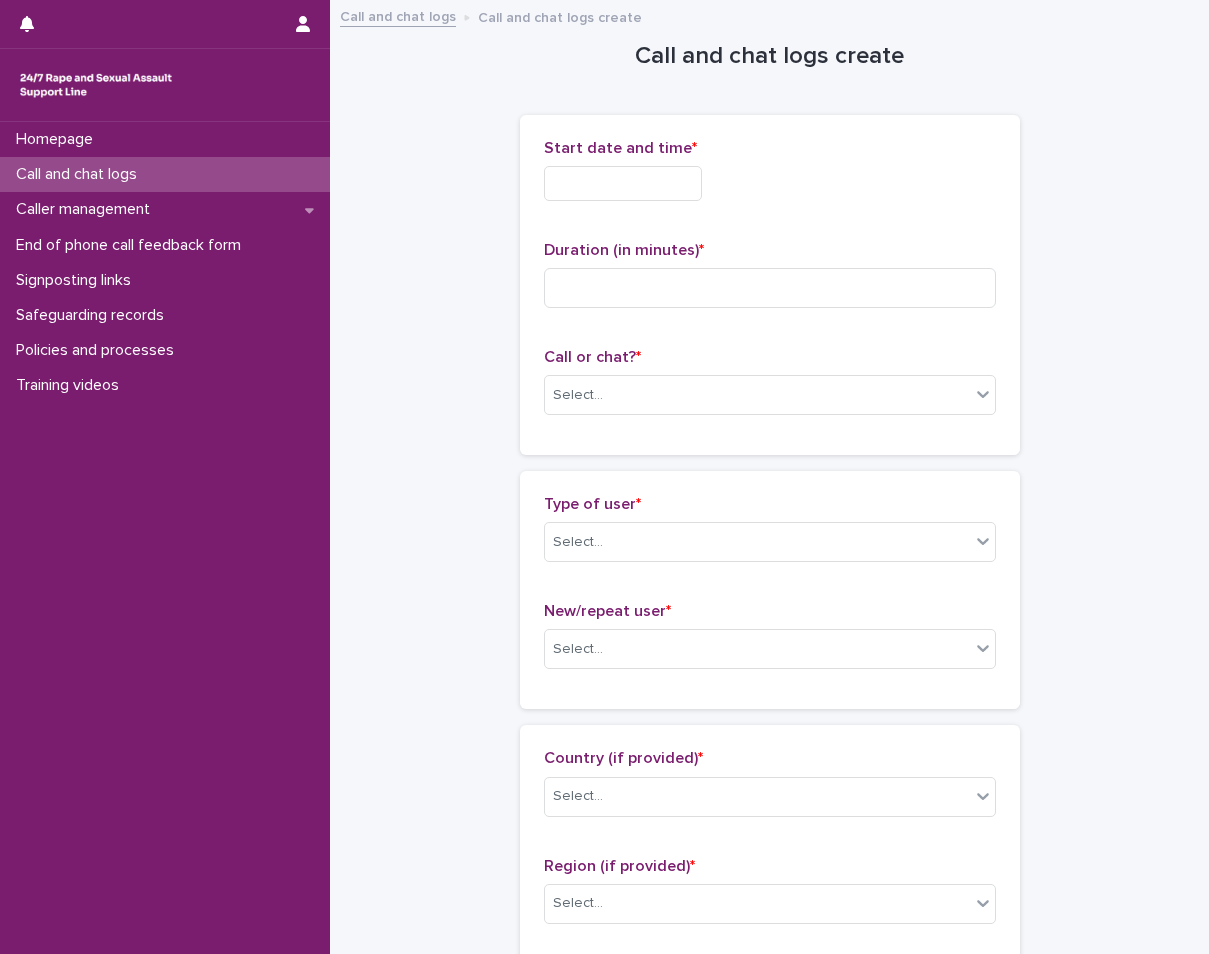 click at bounding box center [623, 183] 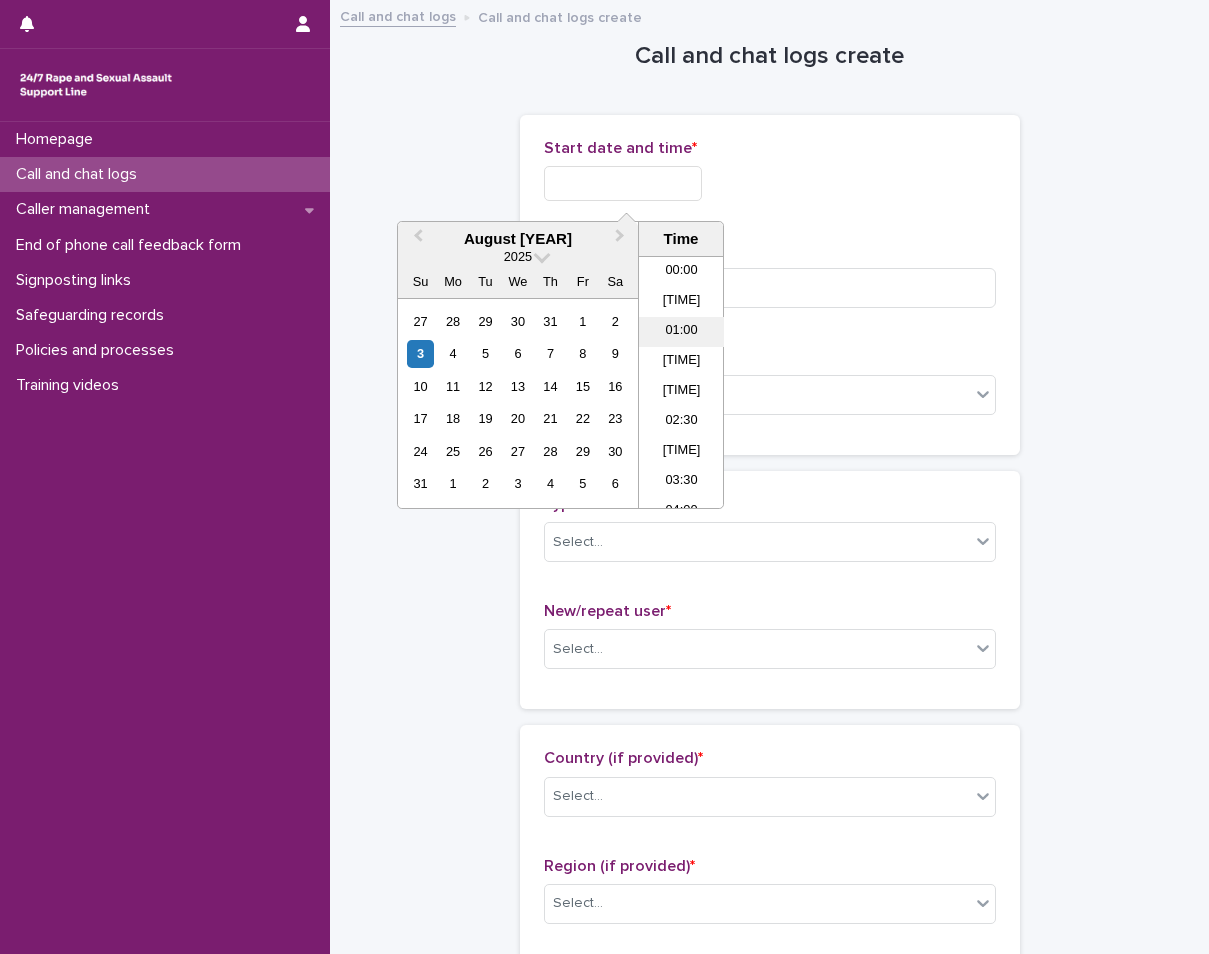 click on "01:00" at bounding box center [681, 332] 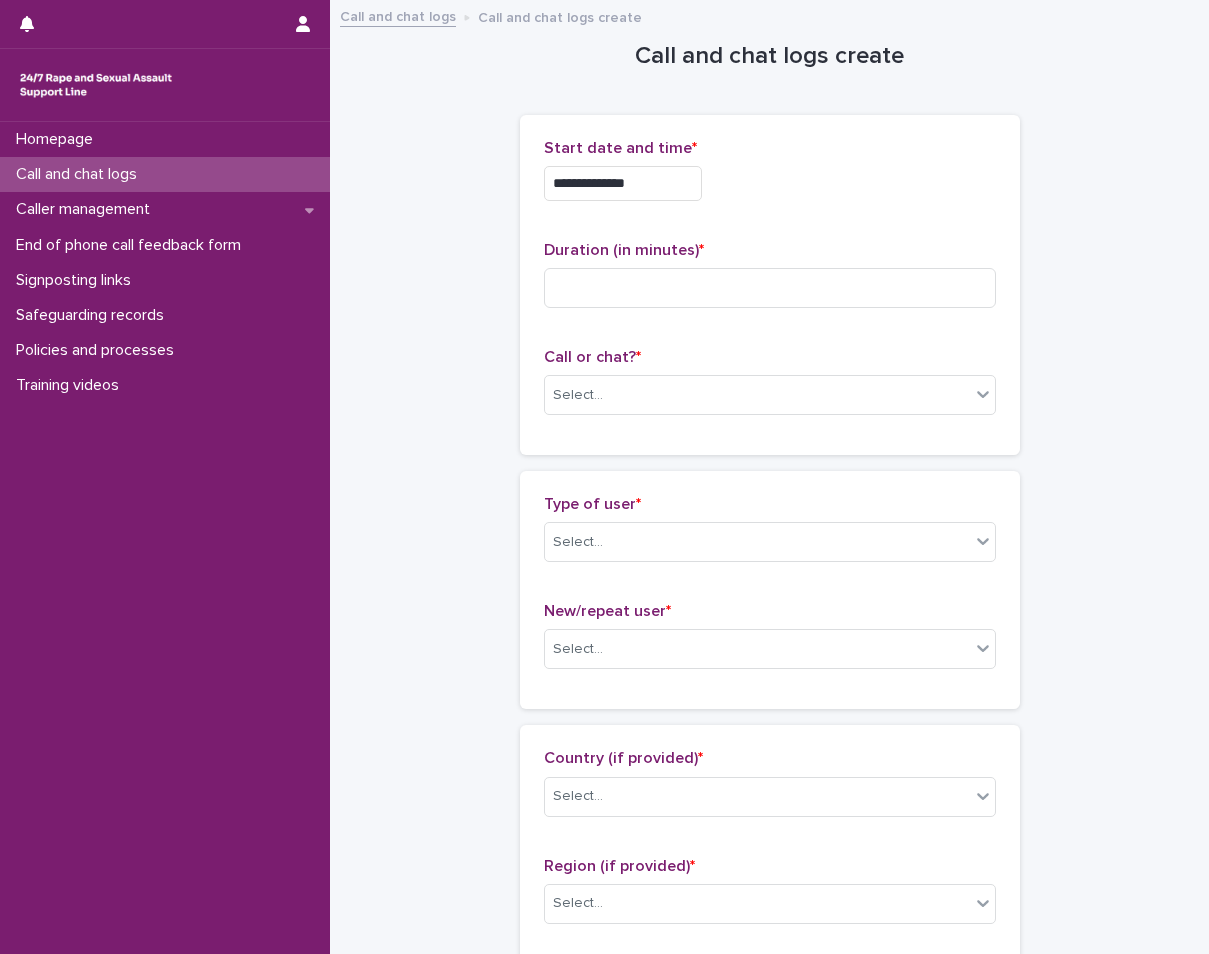 click on "**********" at bounding box center [770, 178] 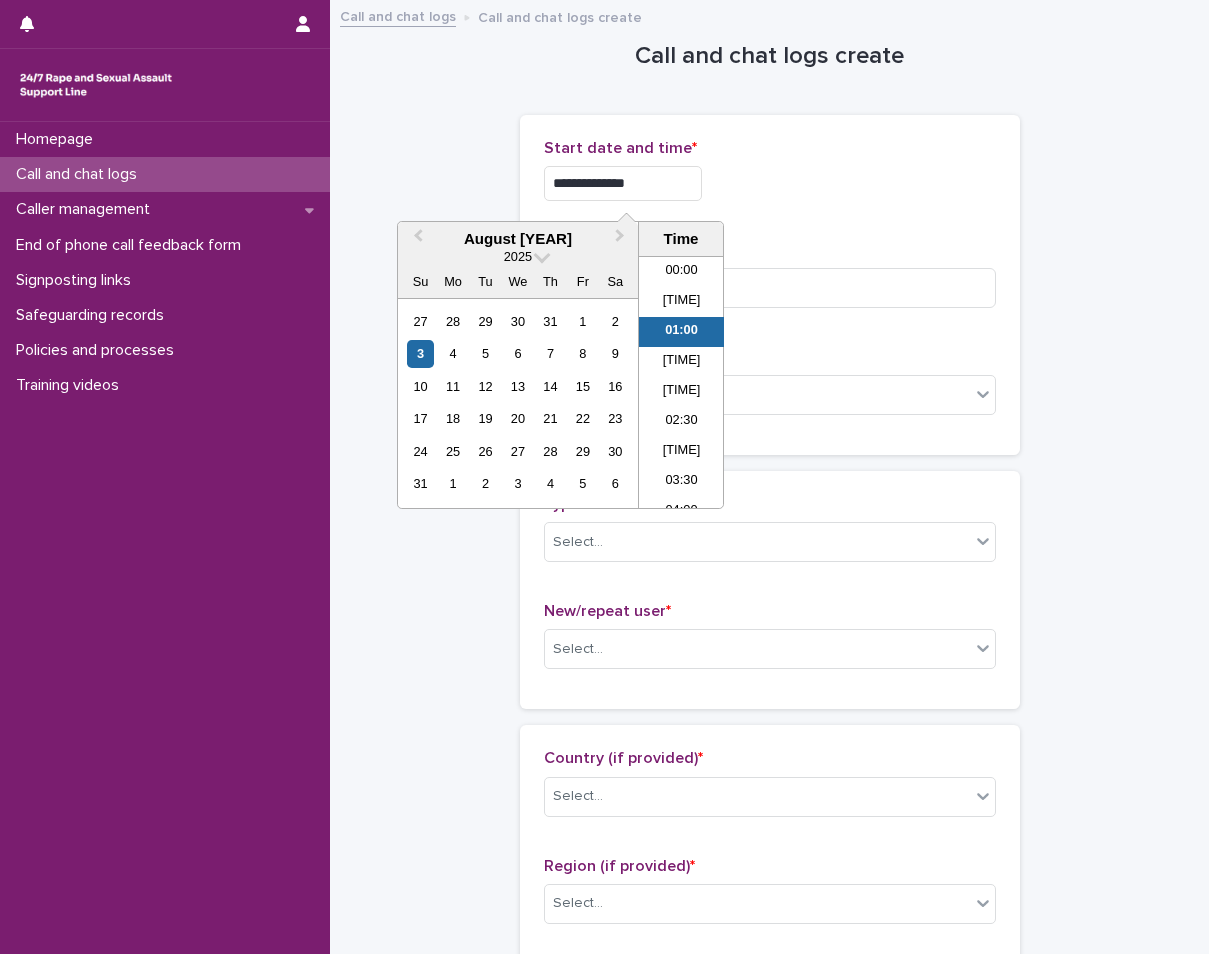 click on "**********" at bounding box center (623, 183) 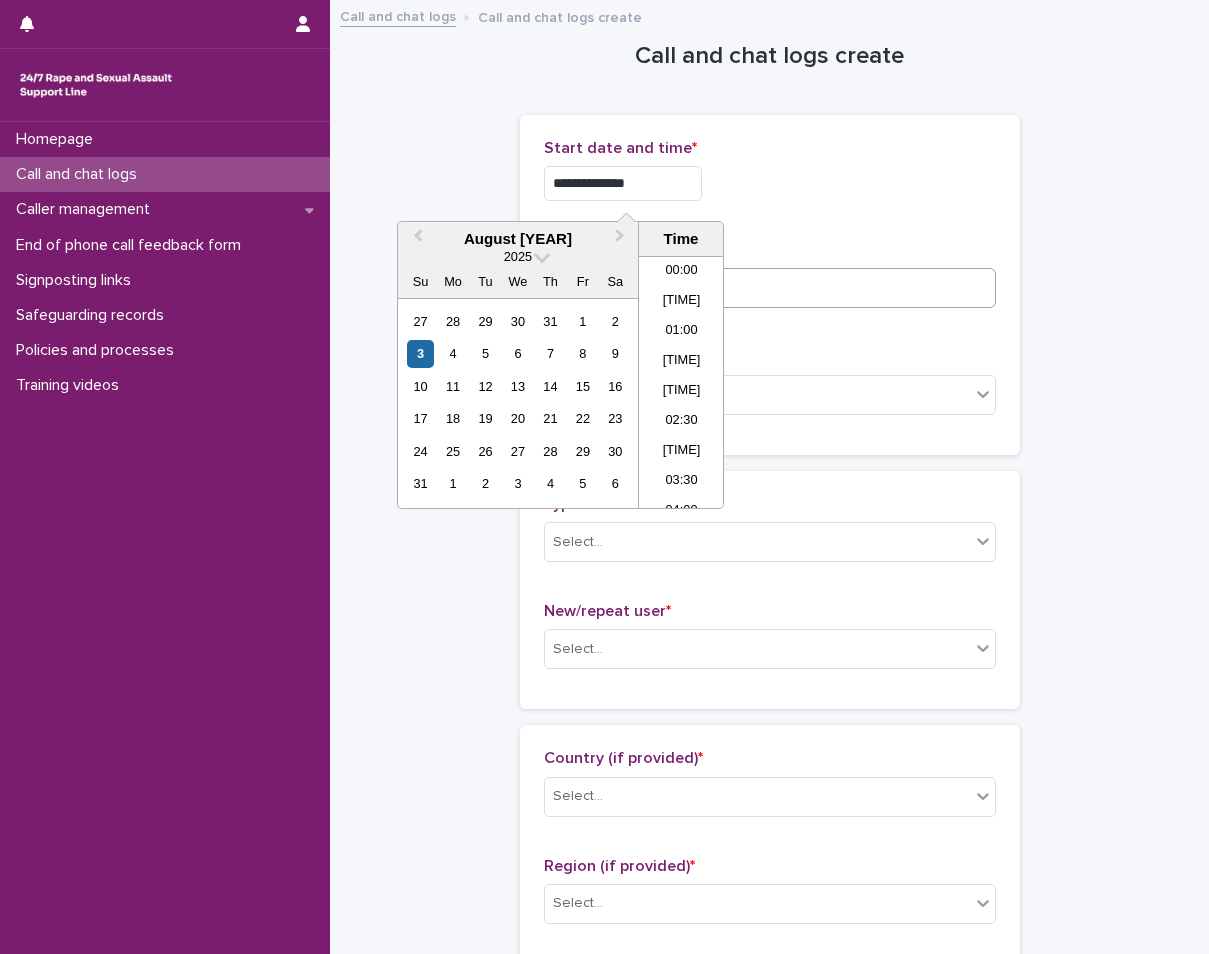 type on "**********" 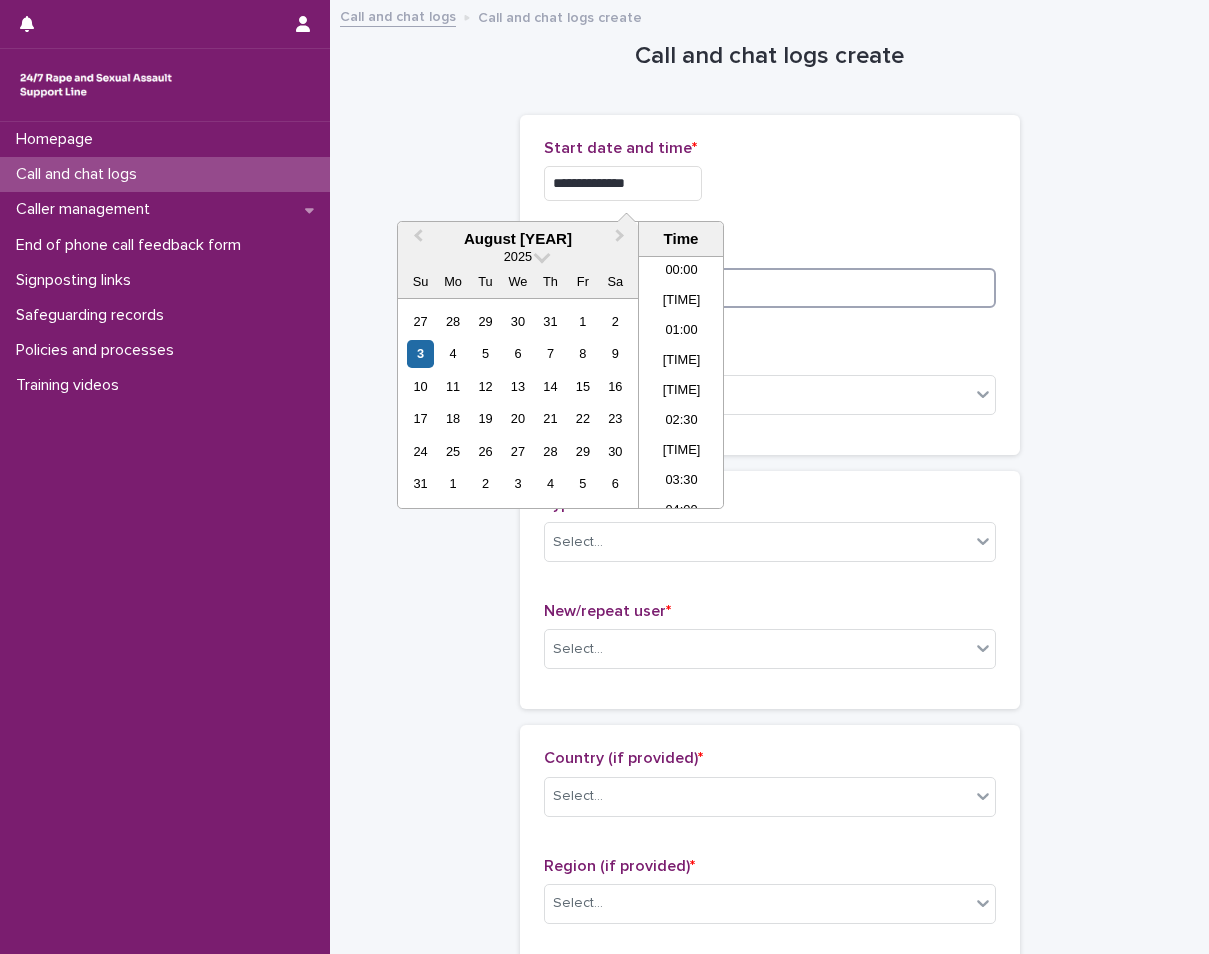 click at bounding box center [770, 288] 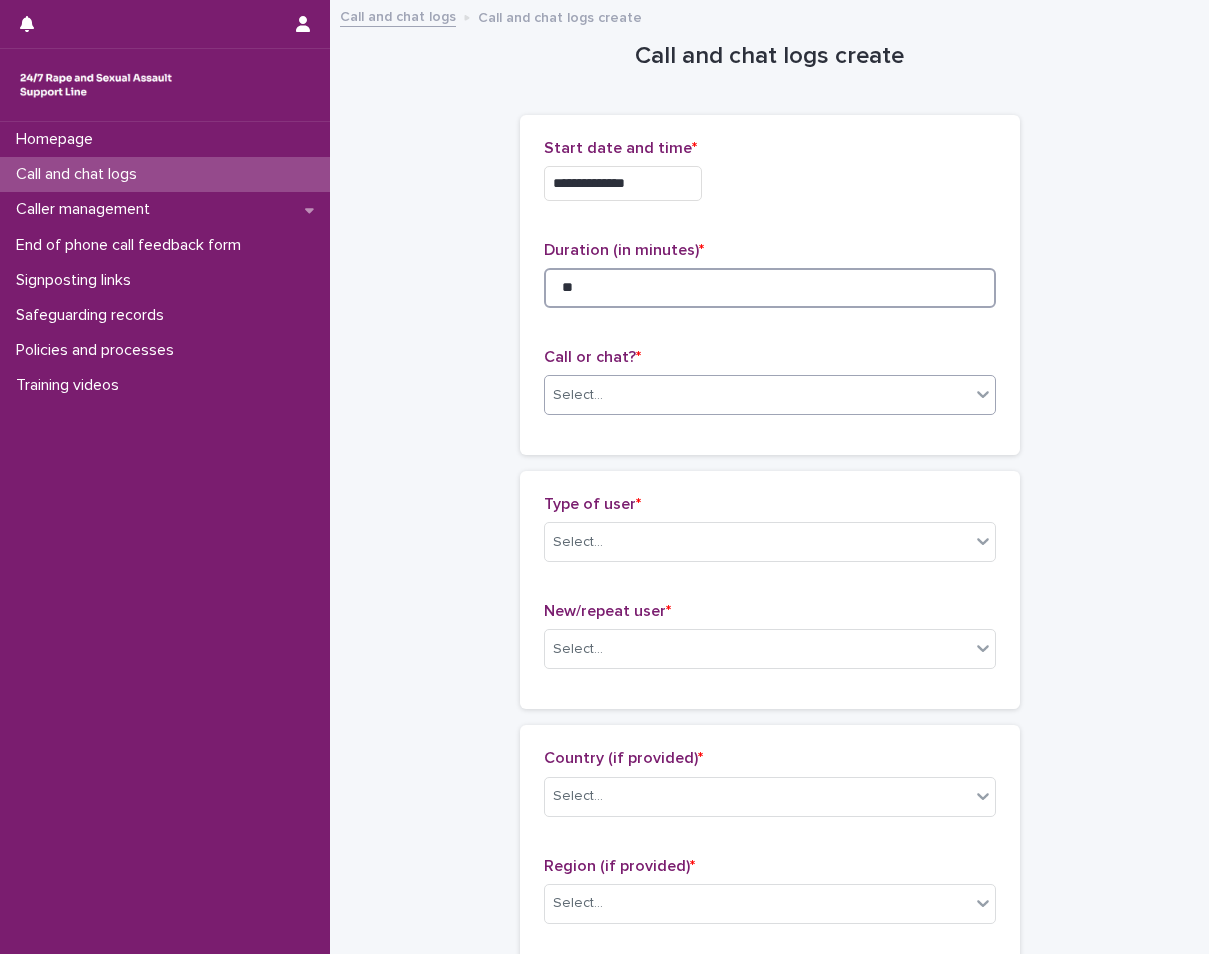 type on "**" 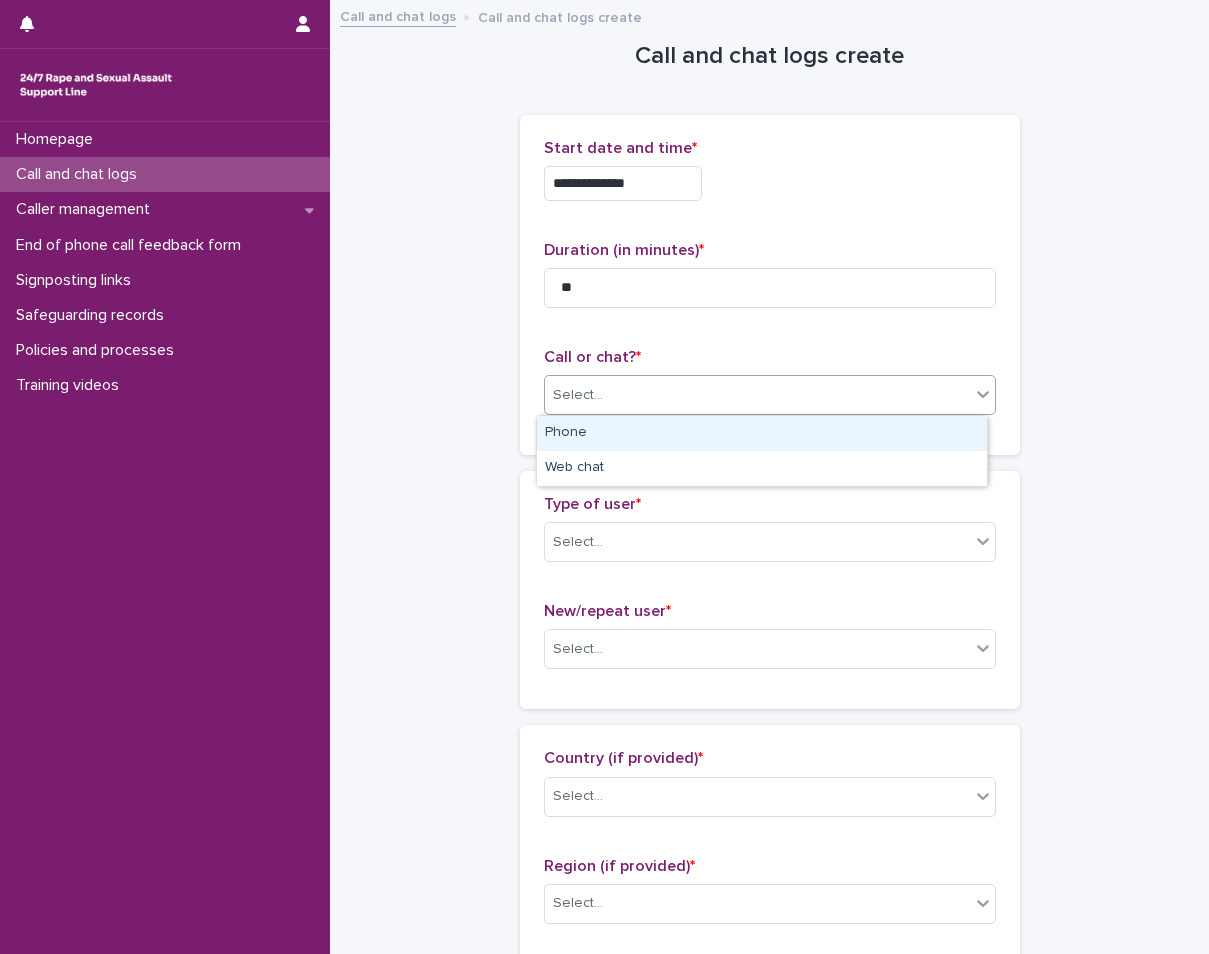 click on "Select..." at bounding box center (757, 395) 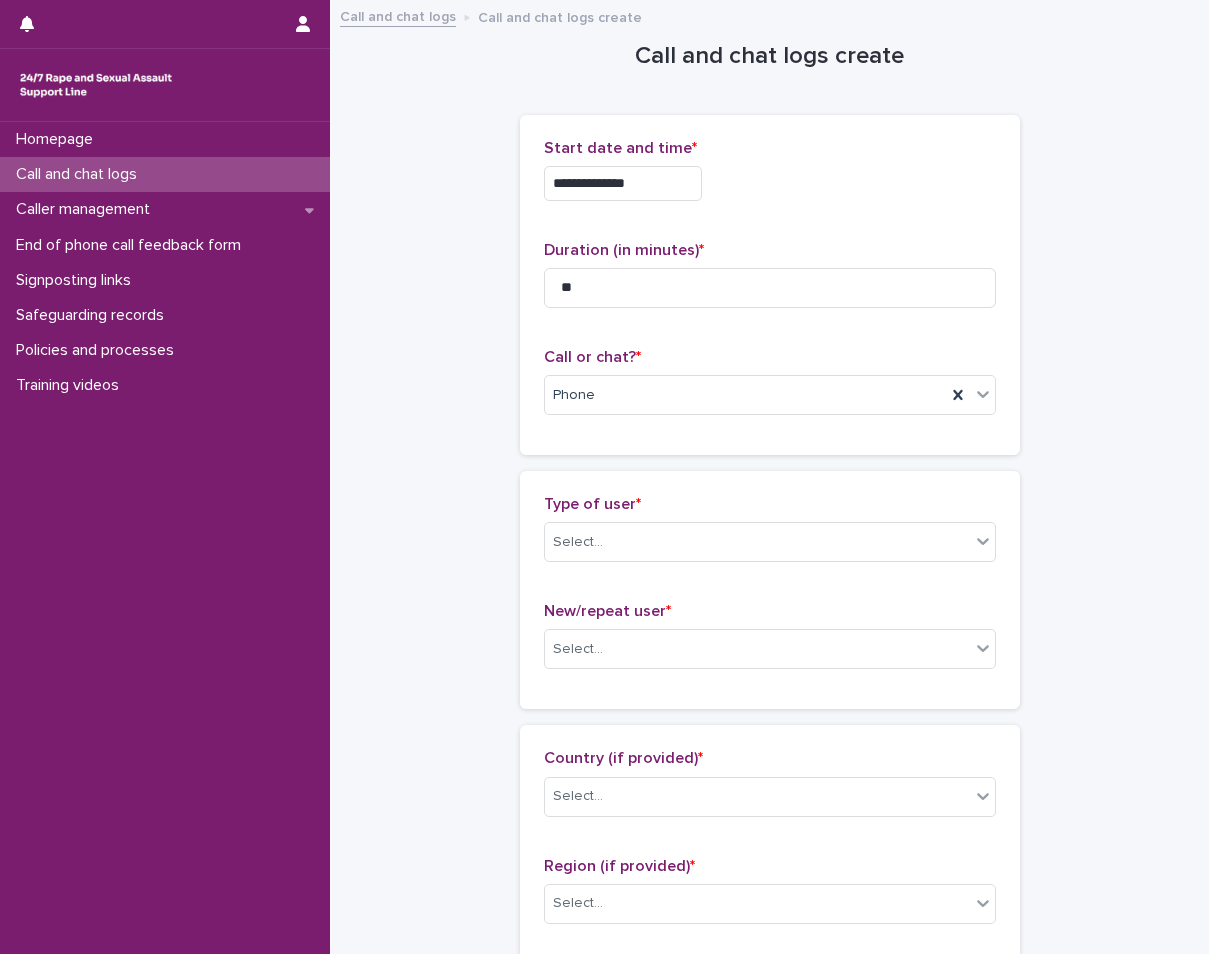 click on "Type of user * Select..." at bounding box center [770, 536] 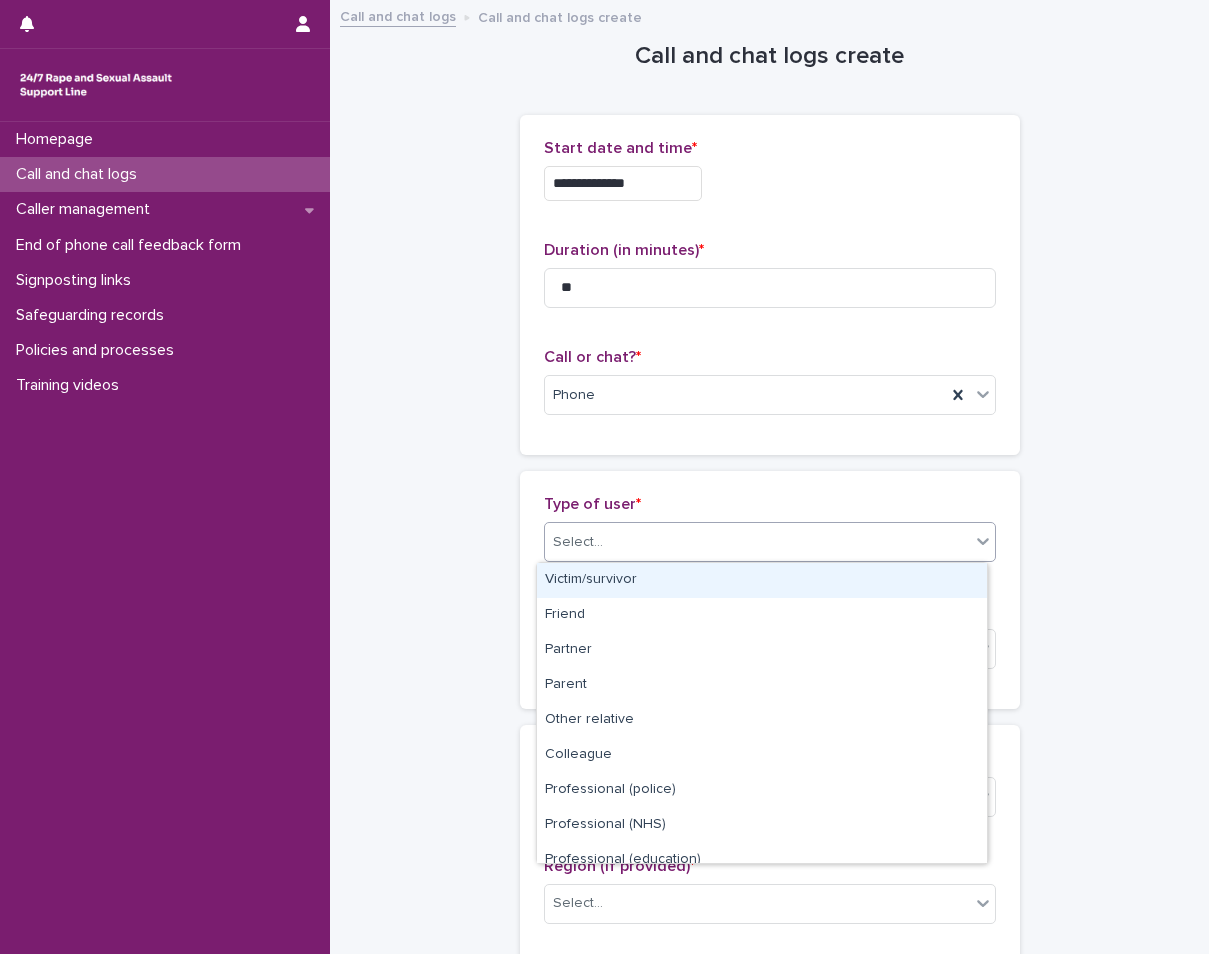 click on "Select..." at bounding box center (578, 542) 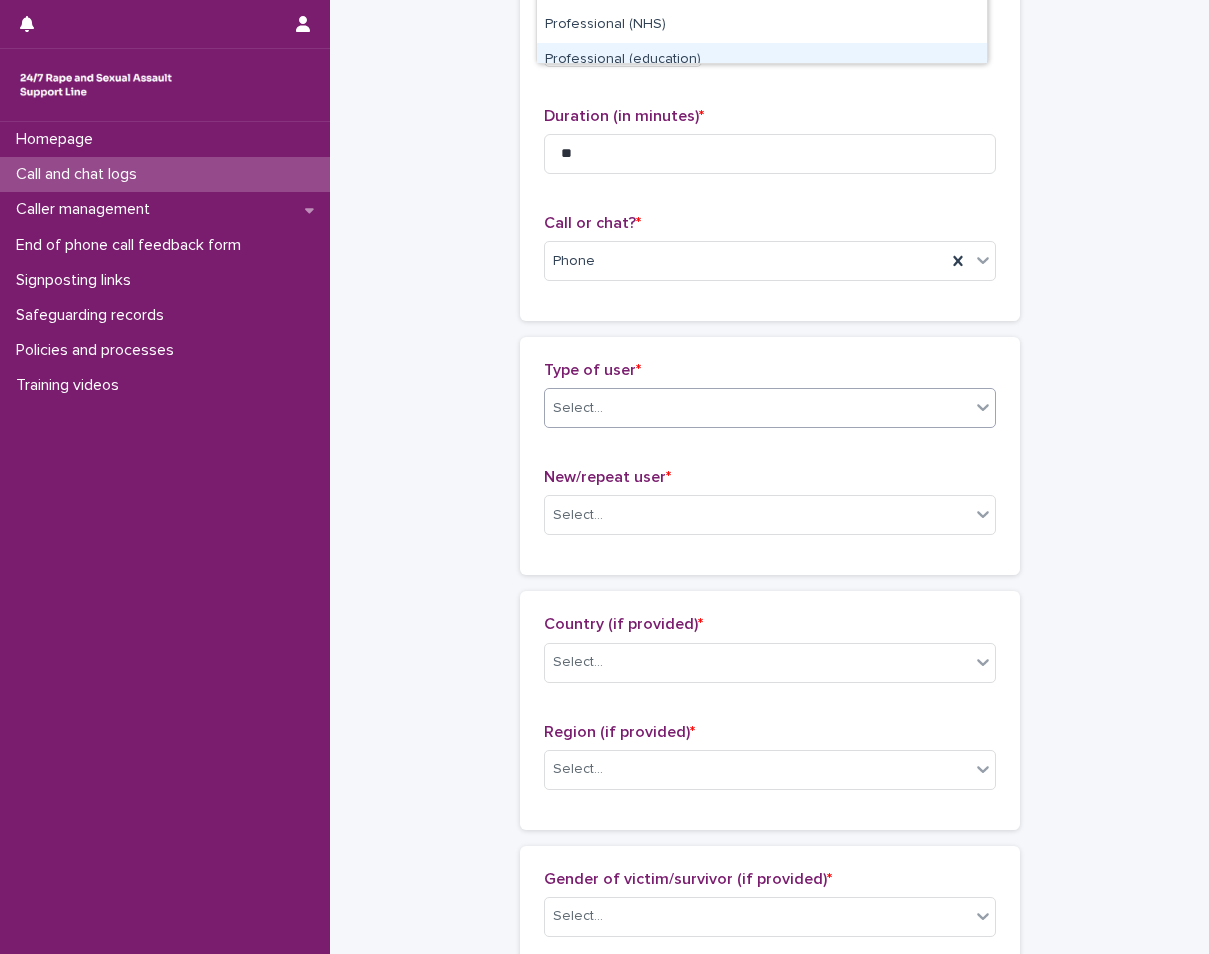 scroll, scrollTop: 100, scrollLeft: 0, axis: vertical 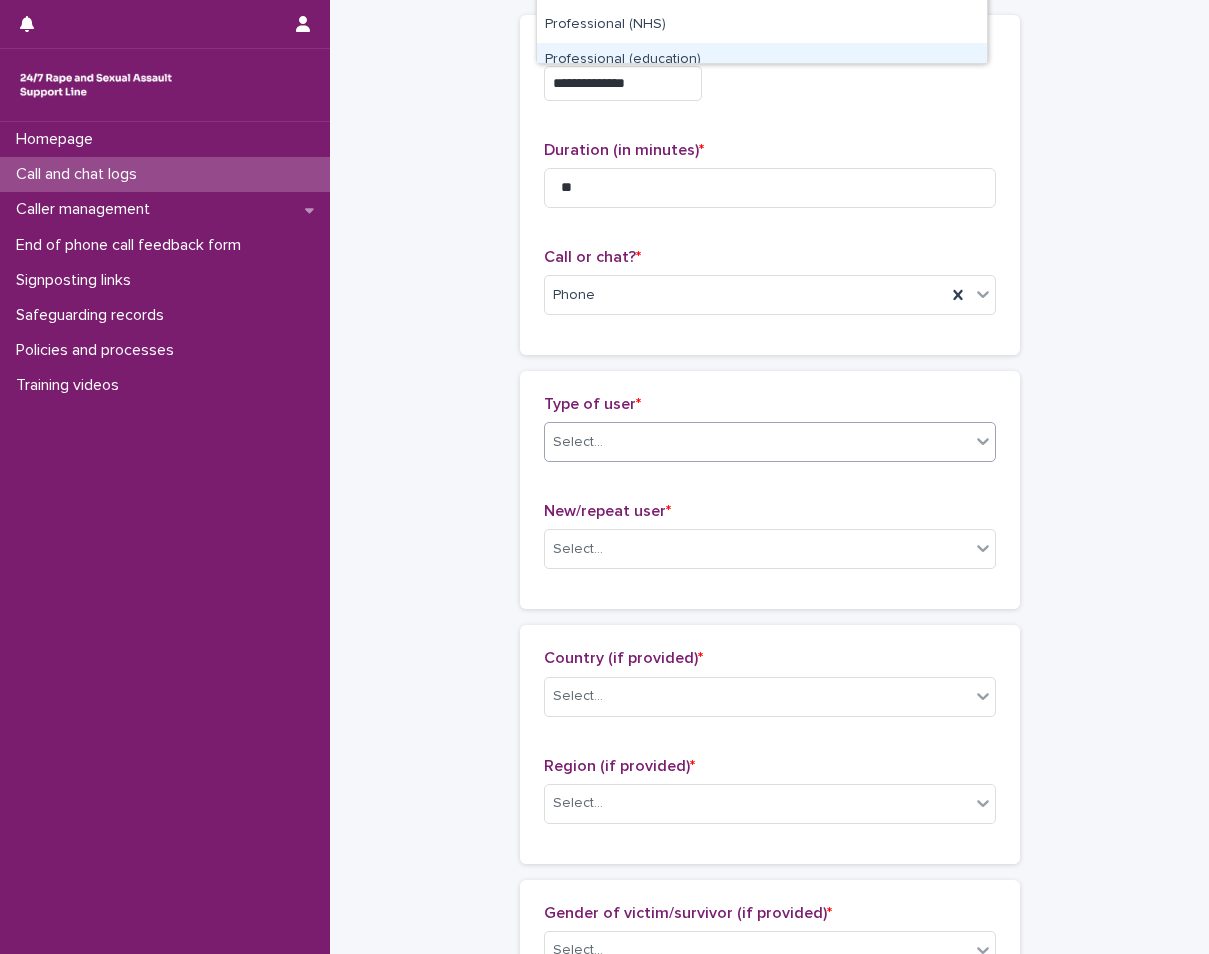 click on "Select..." at bounding box center (757, 442) 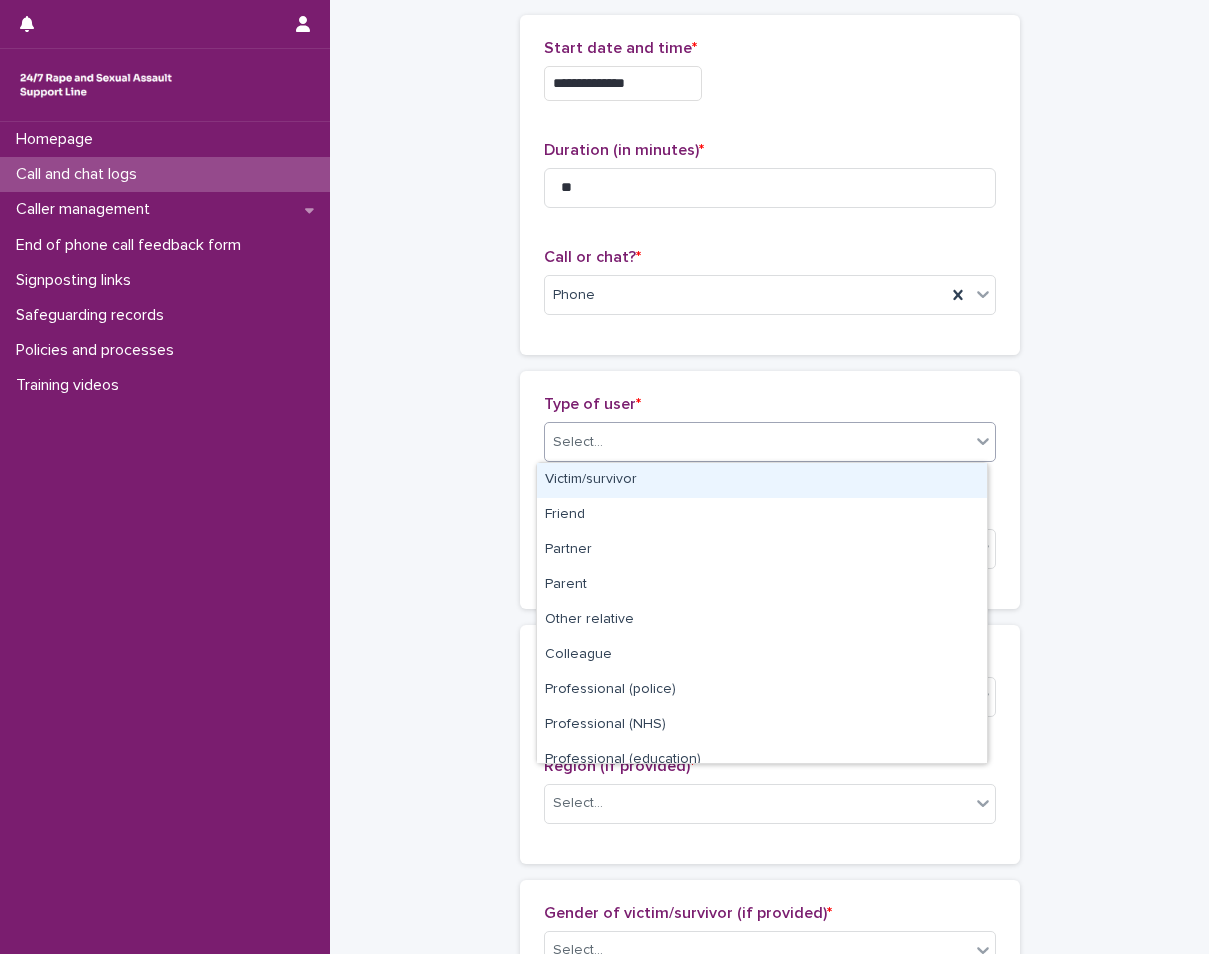 click on "Select..." at bounding box center [757, 442] 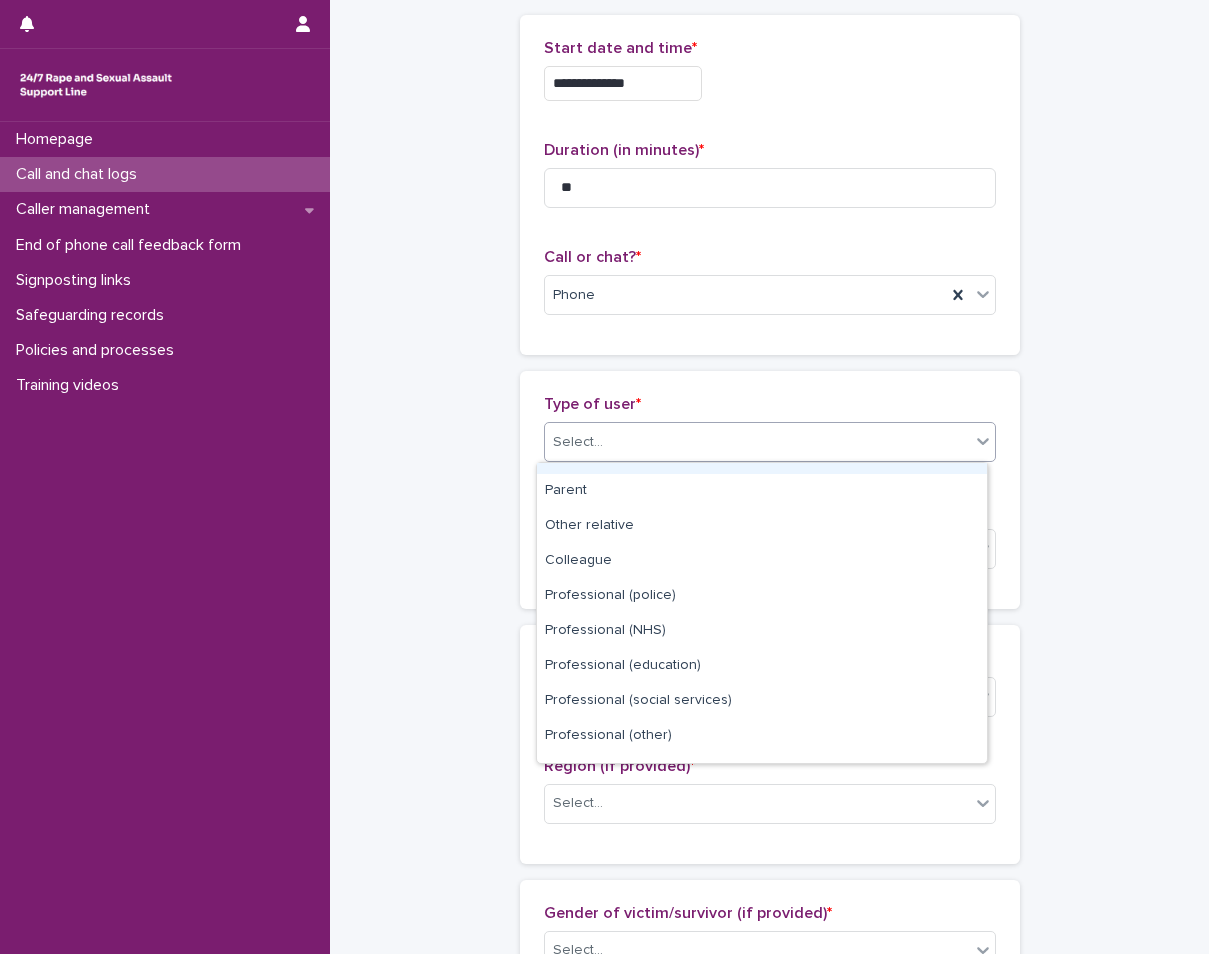 scroll, scrollTop: 225, scrollLeft: 0, axis: vertical 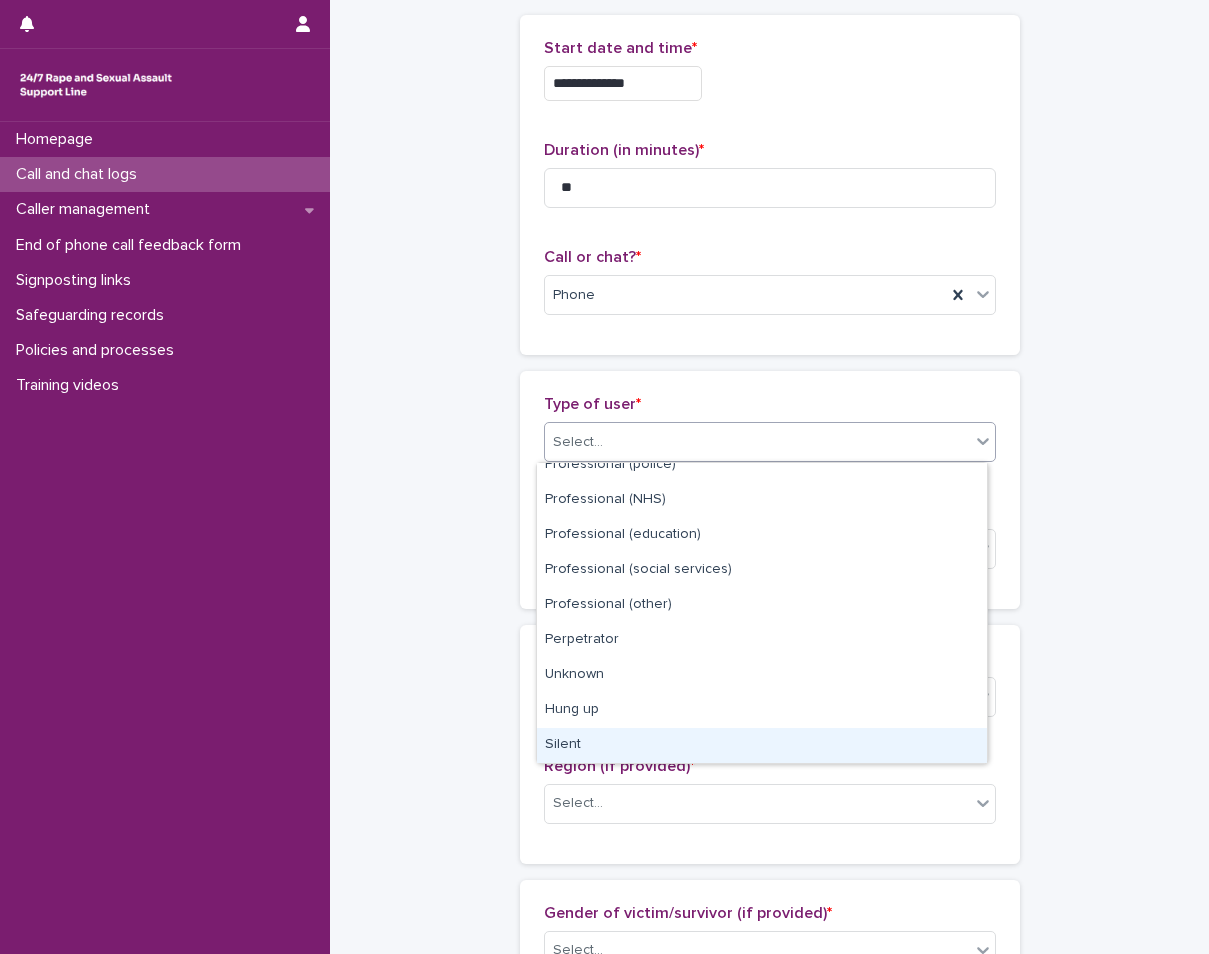 click on "Silent" at bounding box center [762, 745] 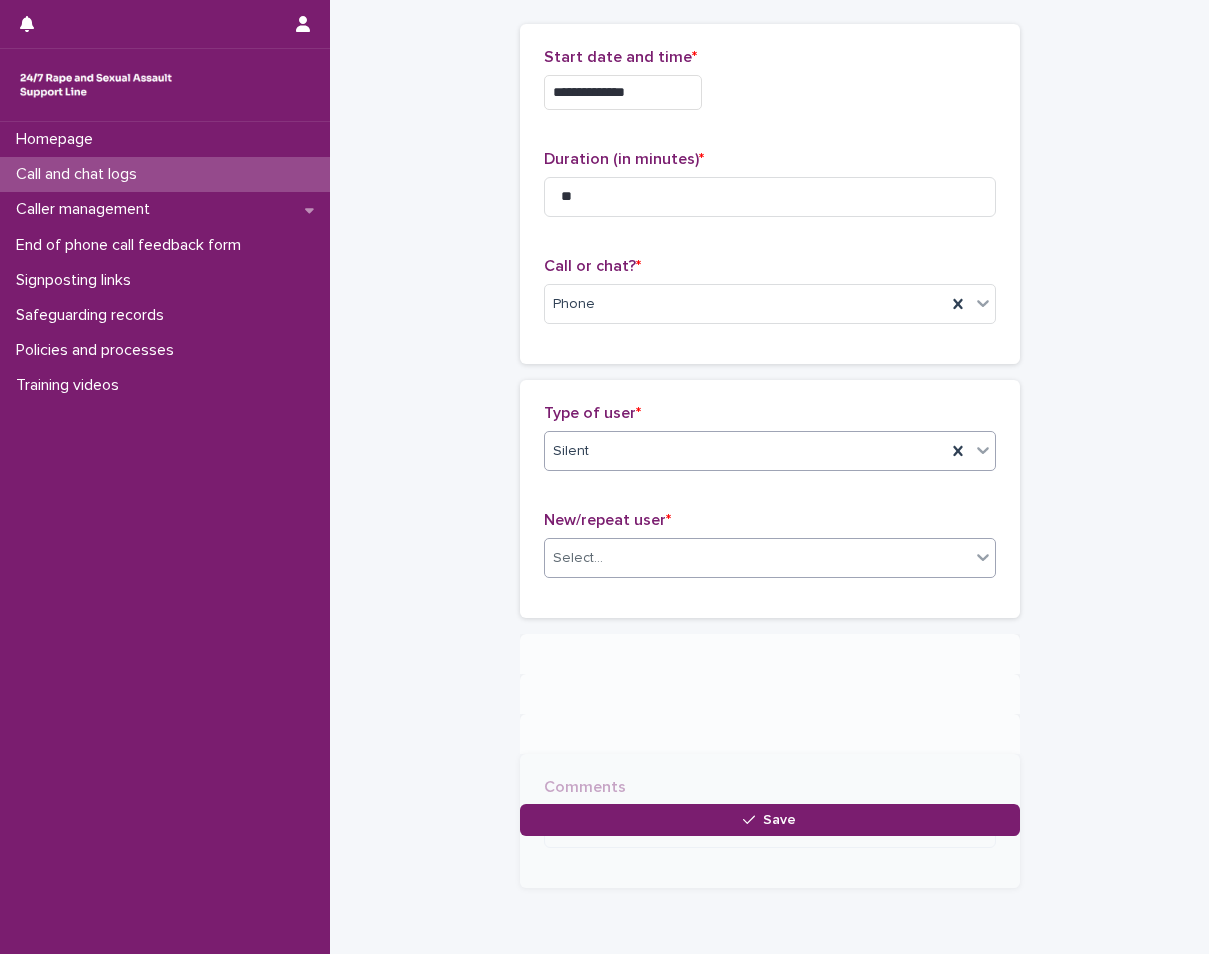 click on "Select..." at bounding box center [757, 558] 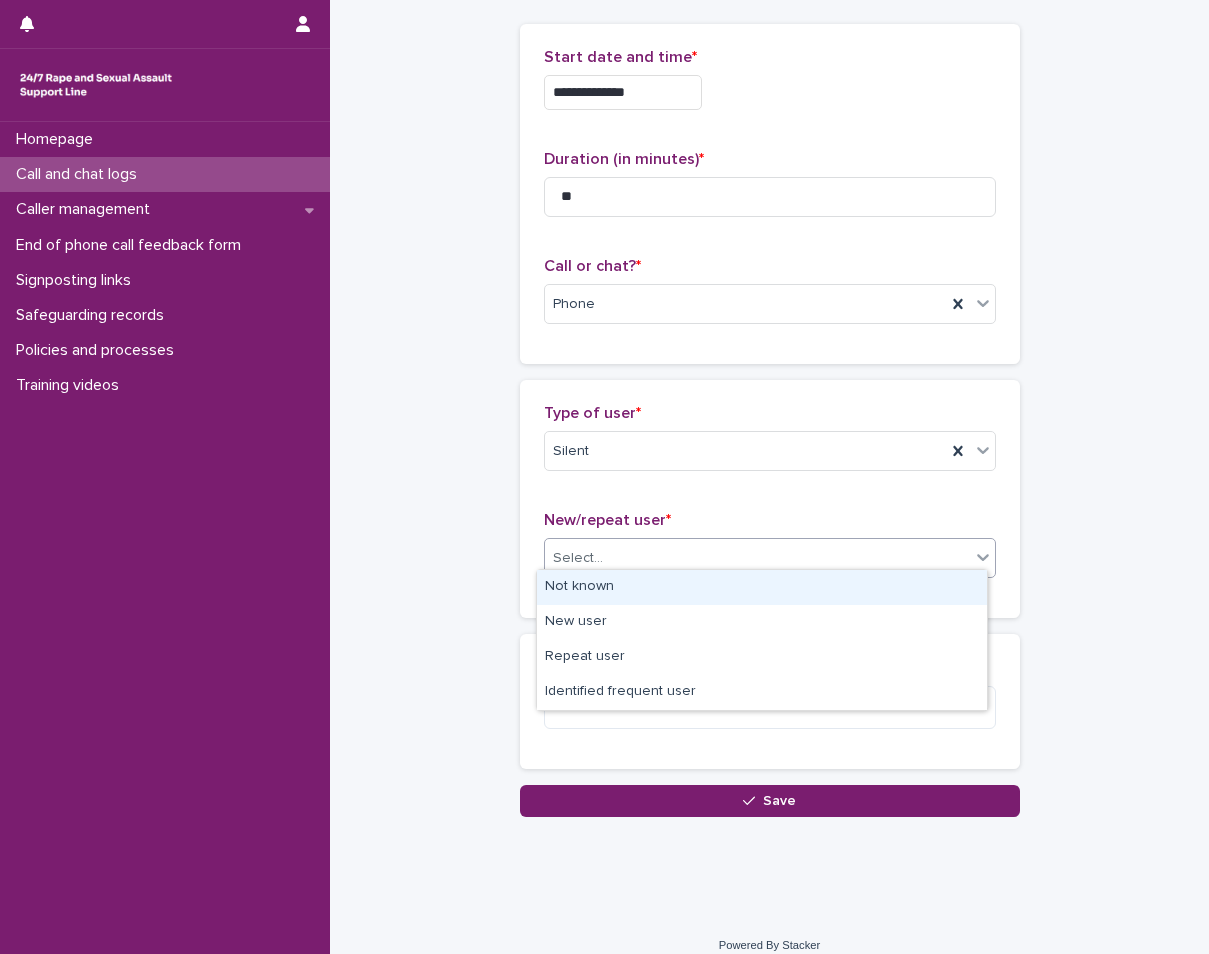 scroll, scrollTop: 99, scrollLeft: 0, axis: vertical 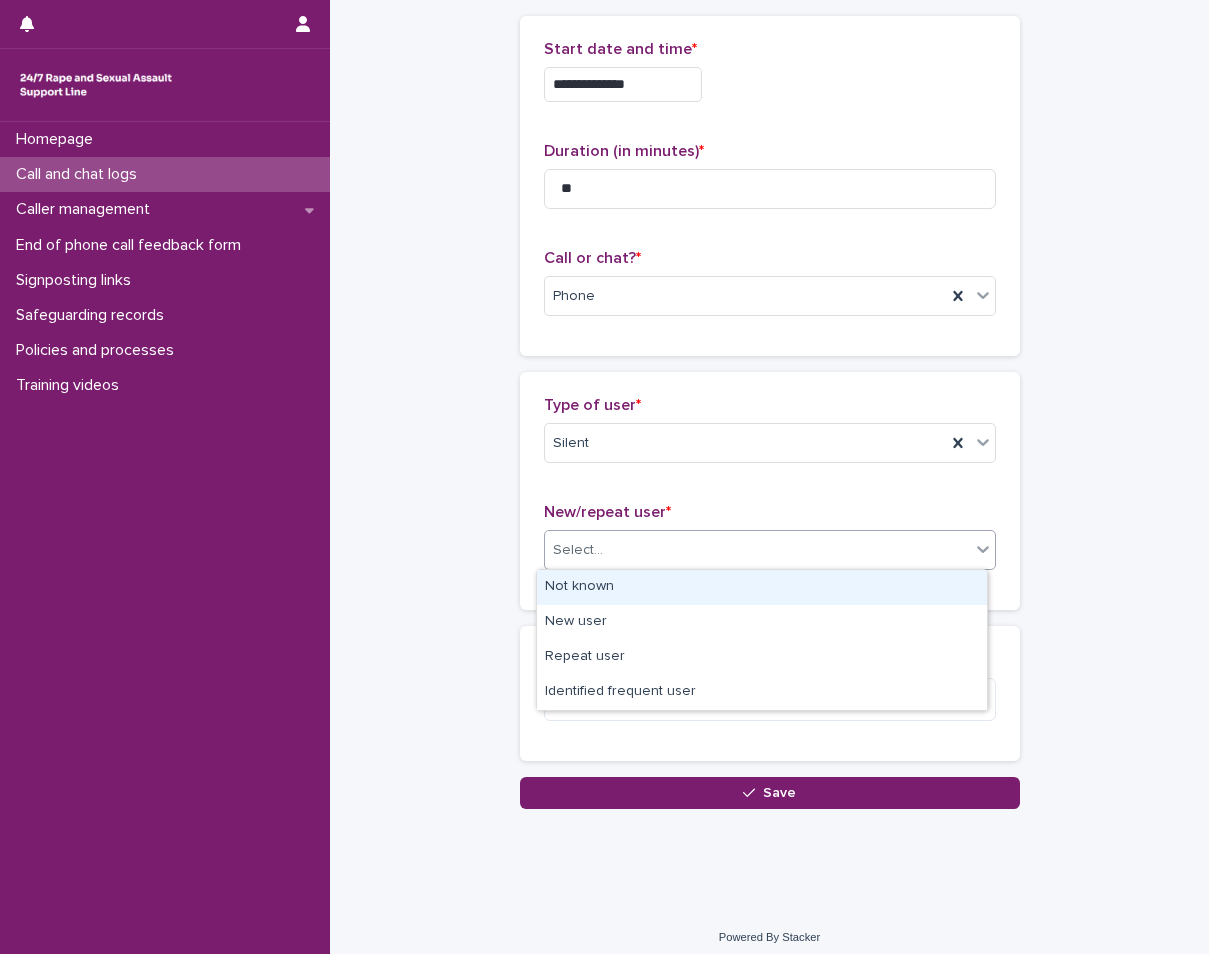 click on "Not known" at bounding box center (762, 587) 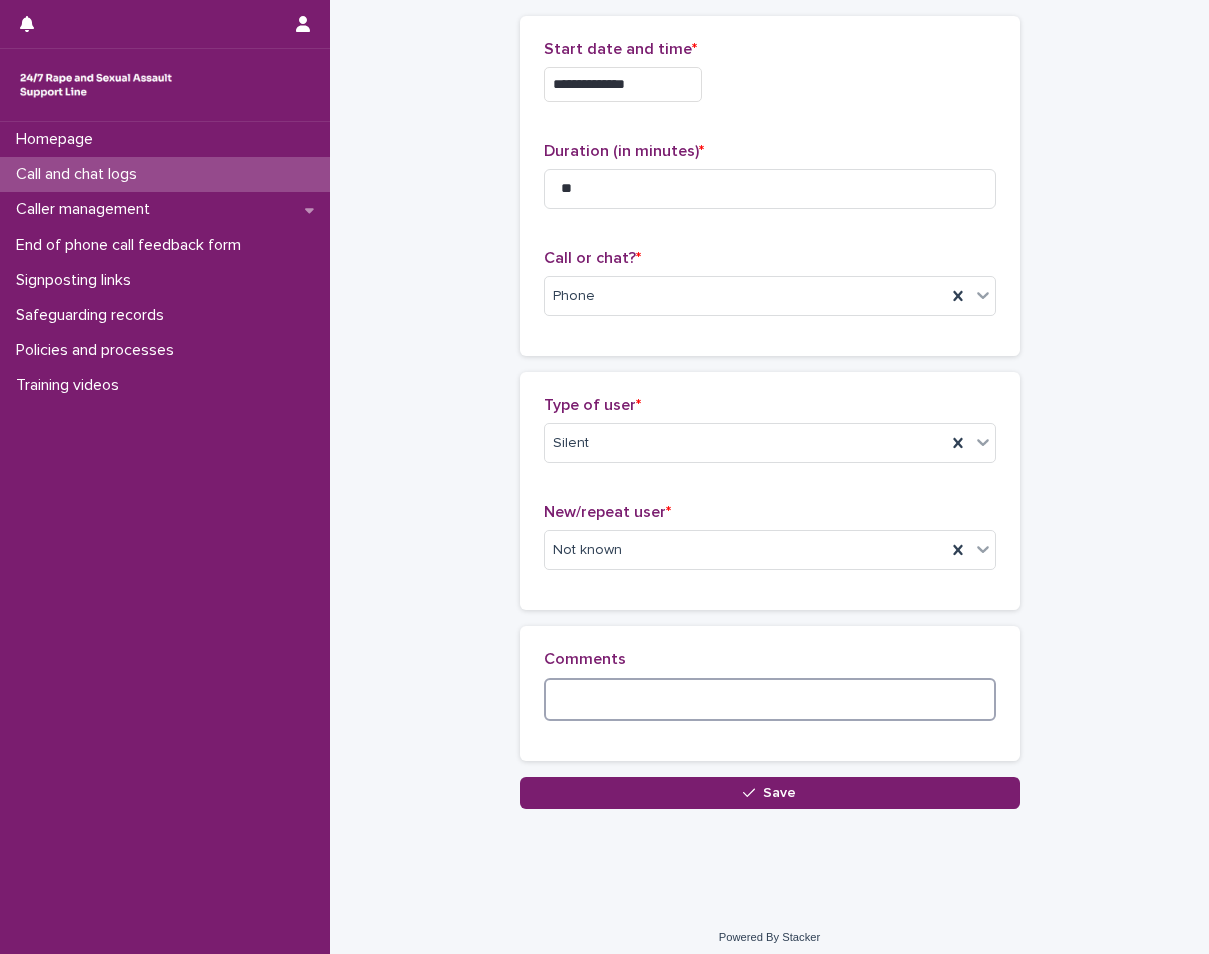 click at bounding box center (770, 699) 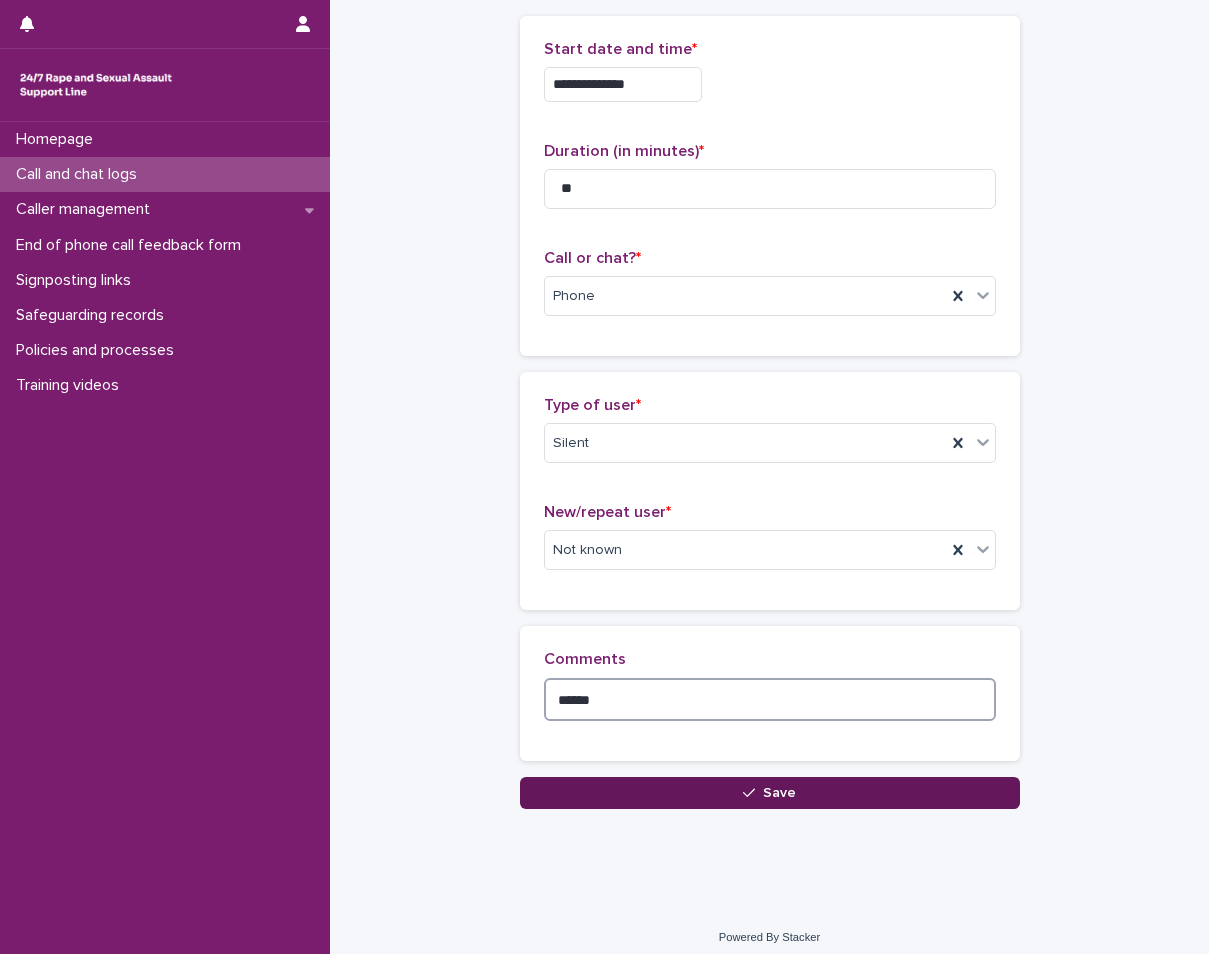 type on "******" 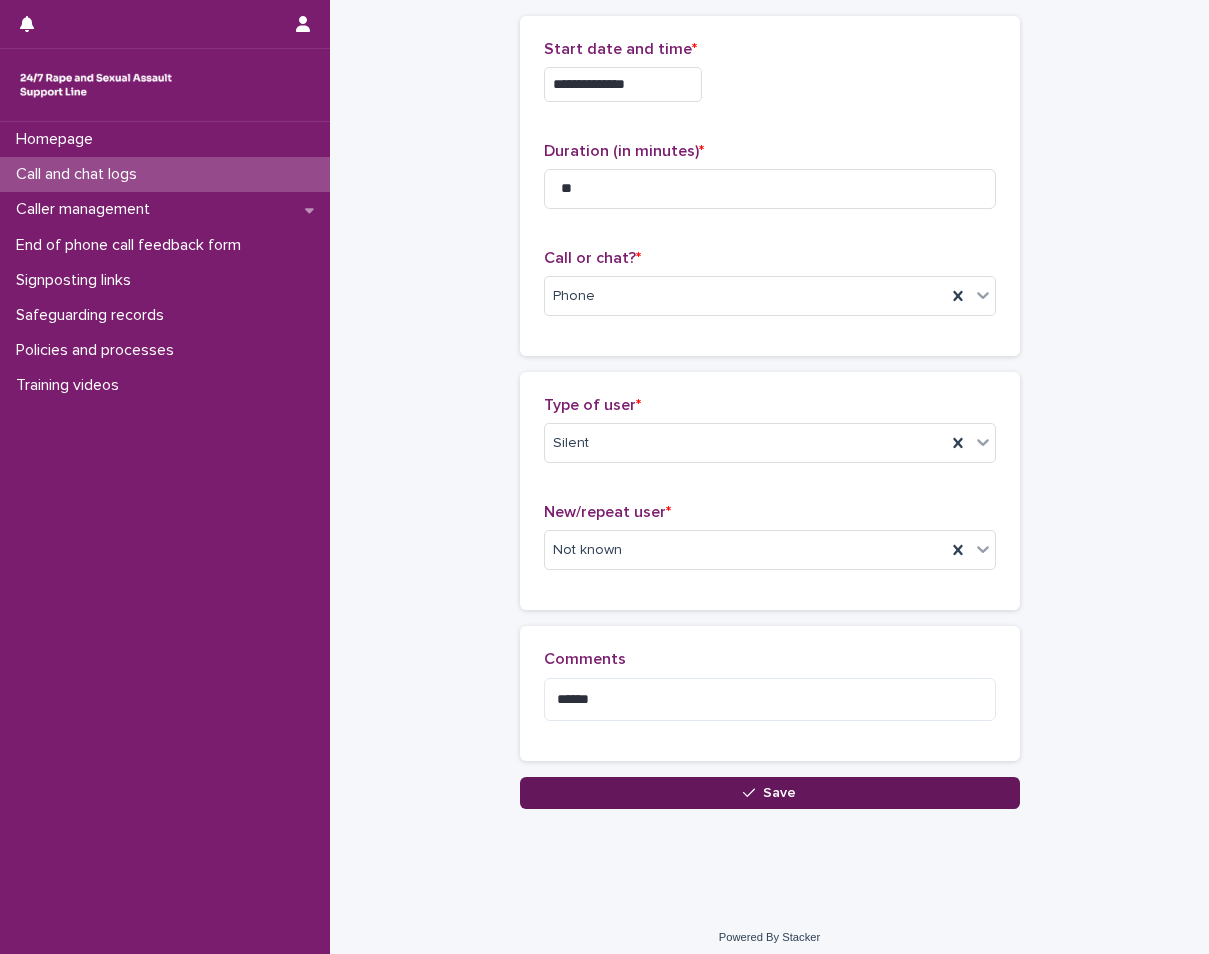 click on "Save" at bounding box center (770, 793) 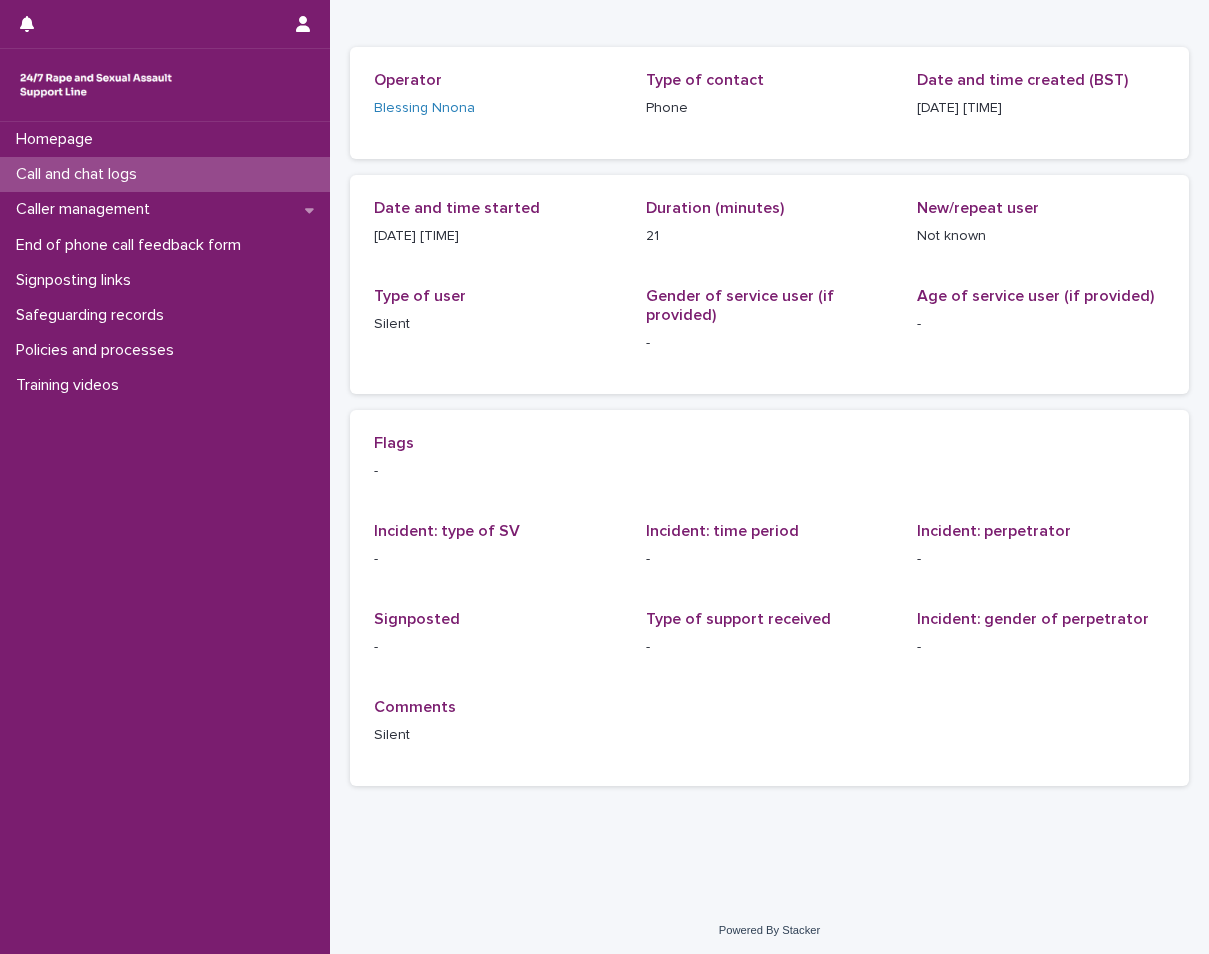 scroll, scrollTop: 0, scrollLeft: 0, axis: both 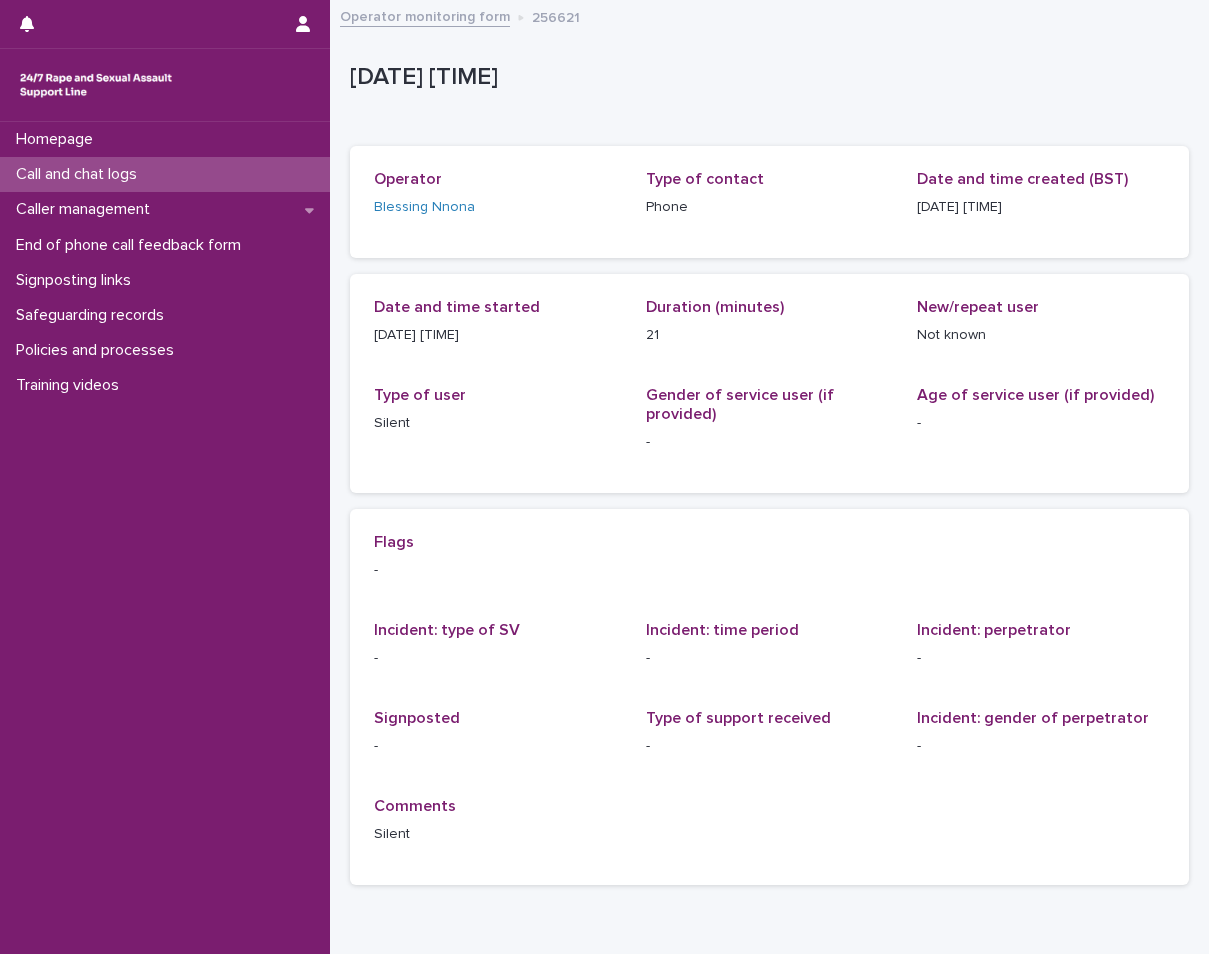 click on "Call and chat logs" at bounding box center [165, 174] 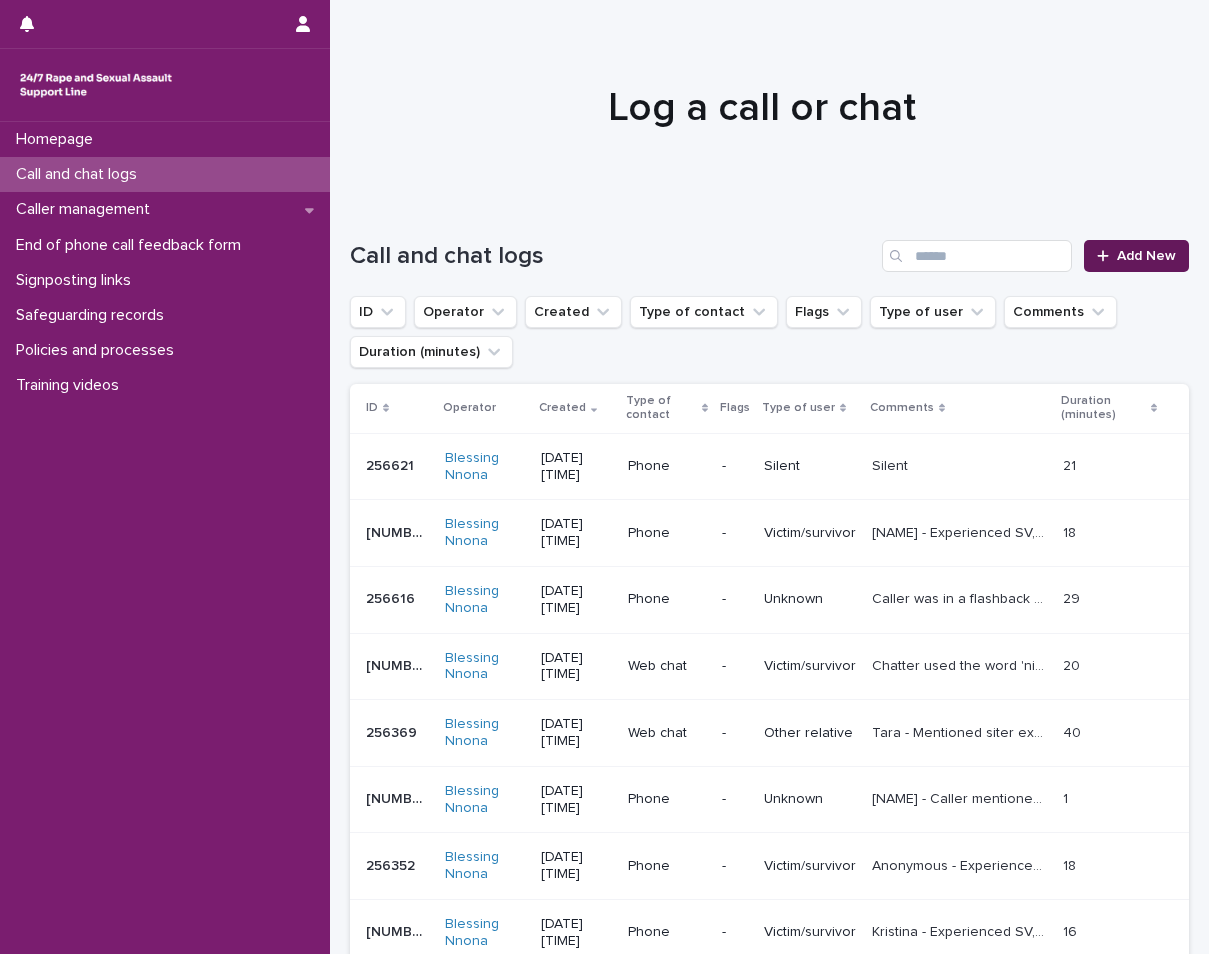 click on "Add New" at bounding box center (1136, 256) 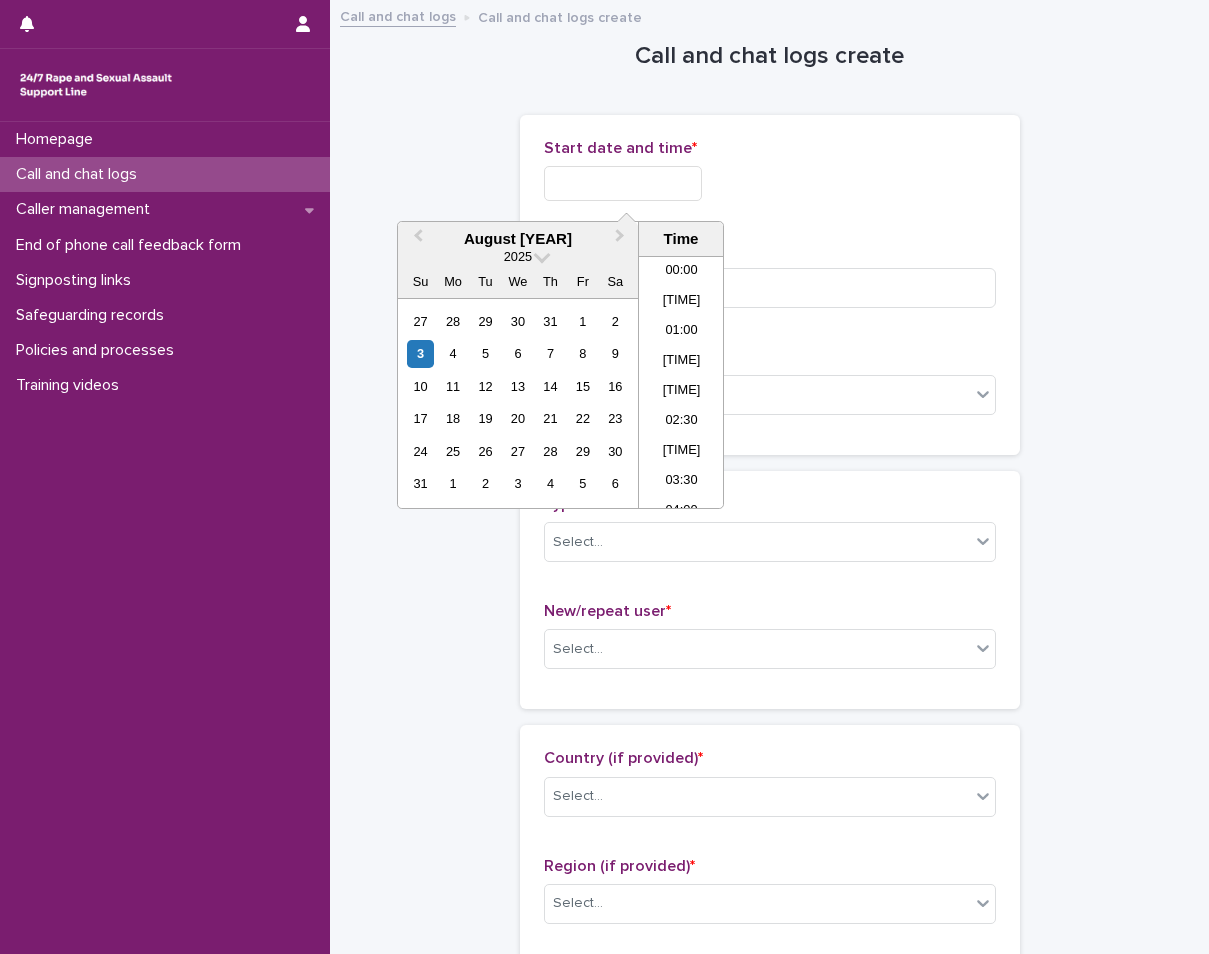 click at bounding box center (623, 183) 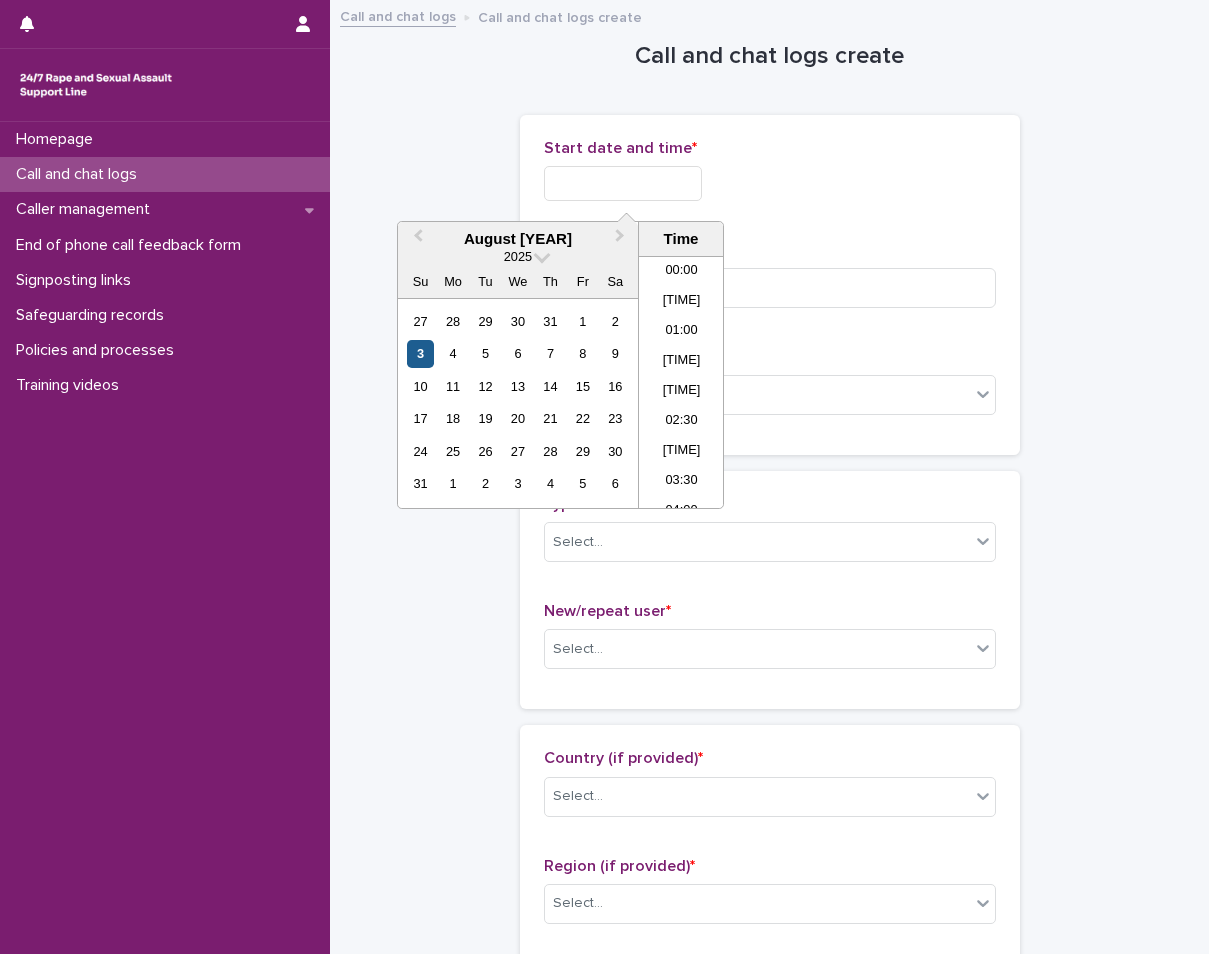 click on "3" at bounding box center (420, 353) 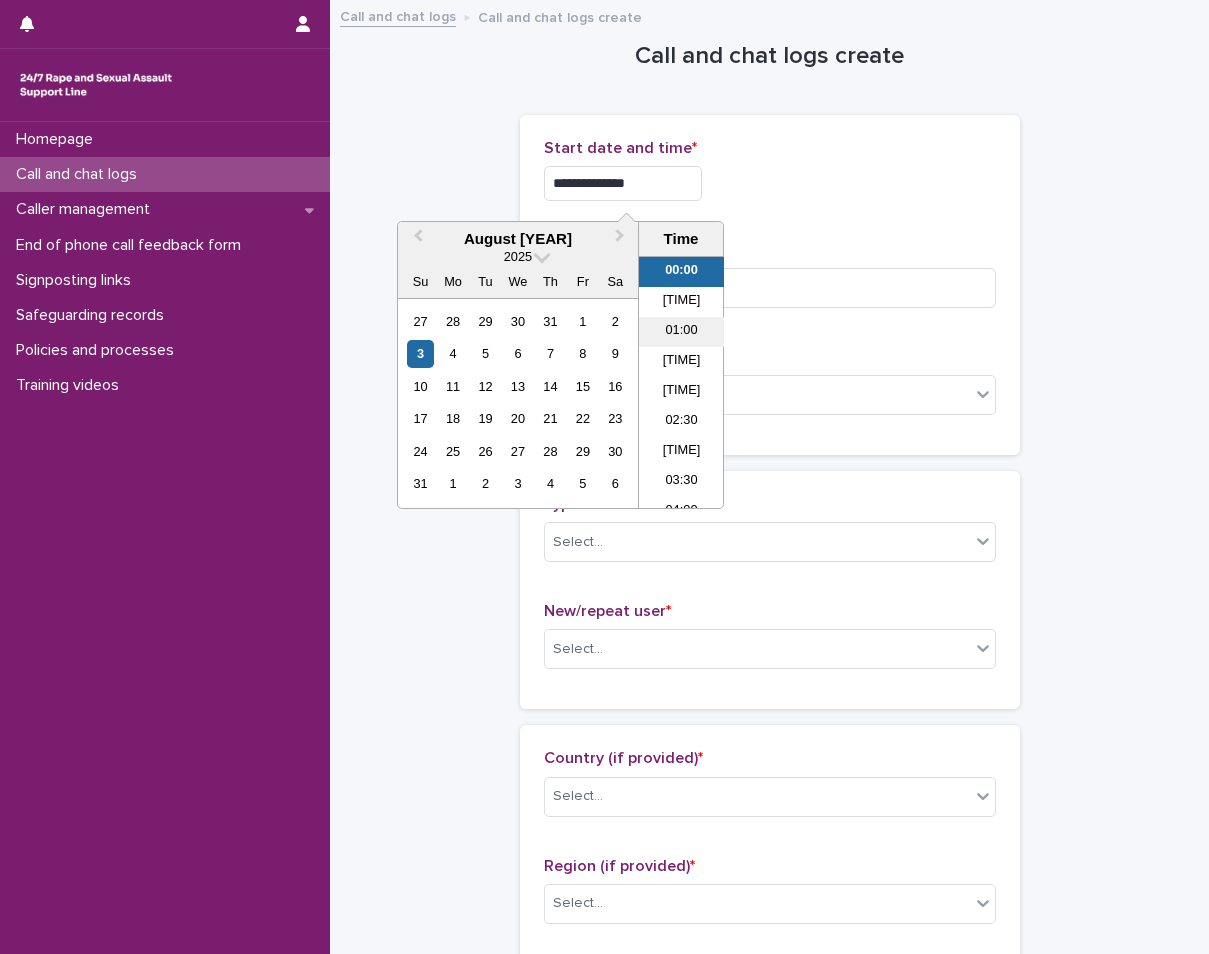 click on "01:00" at bounding box center [681, 332] 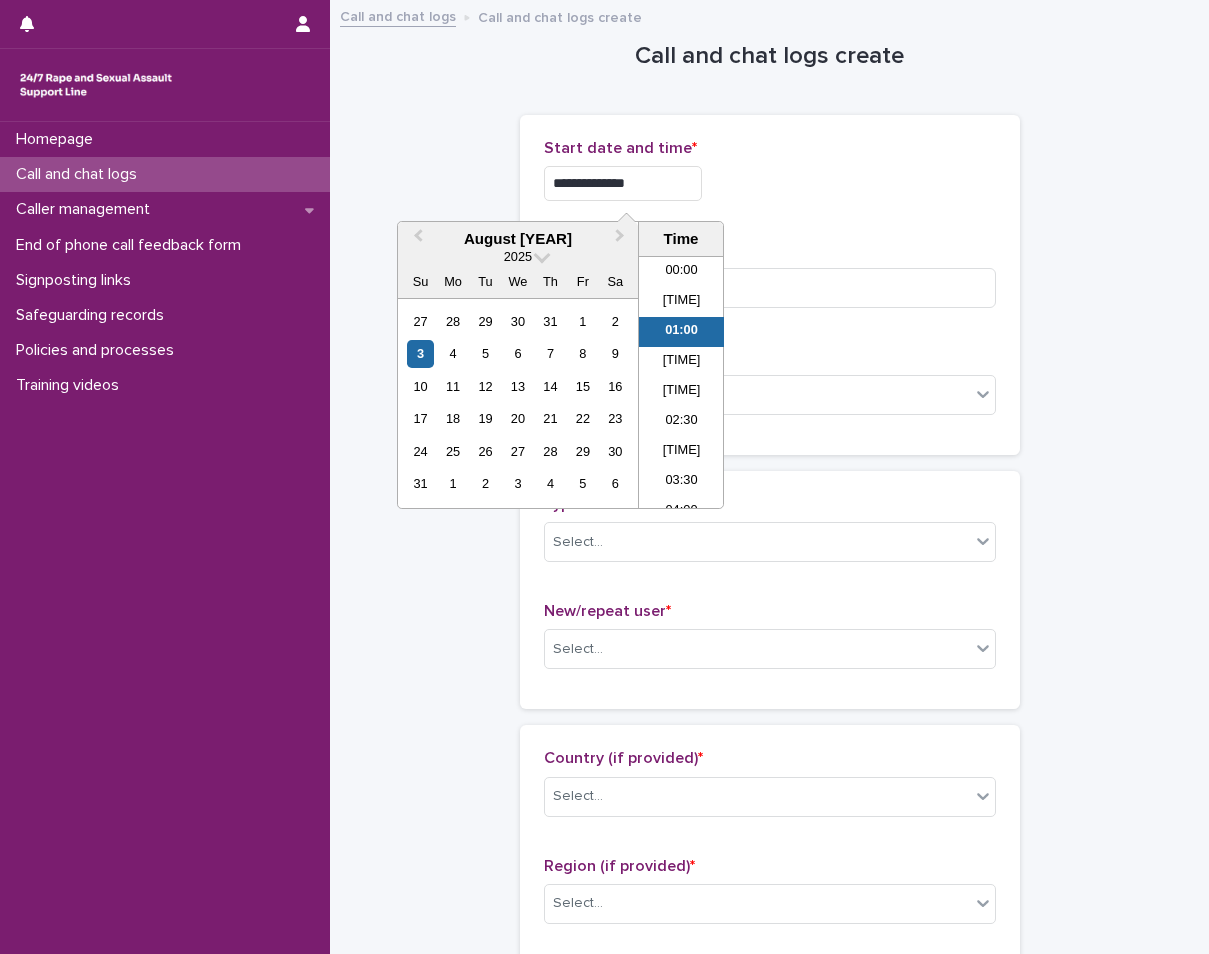 click on "**********" at bounding box center (623, 183) 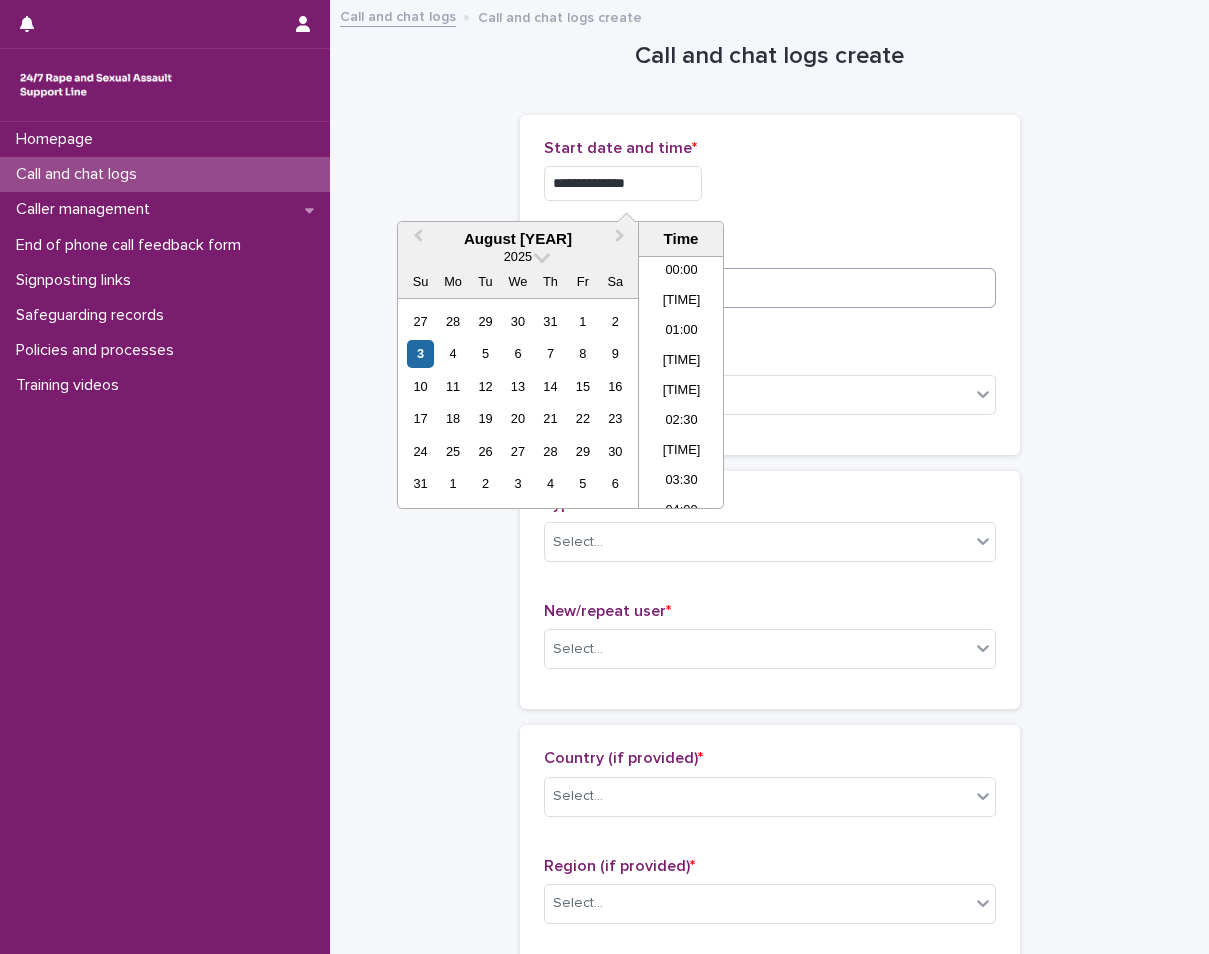 type on "**********" 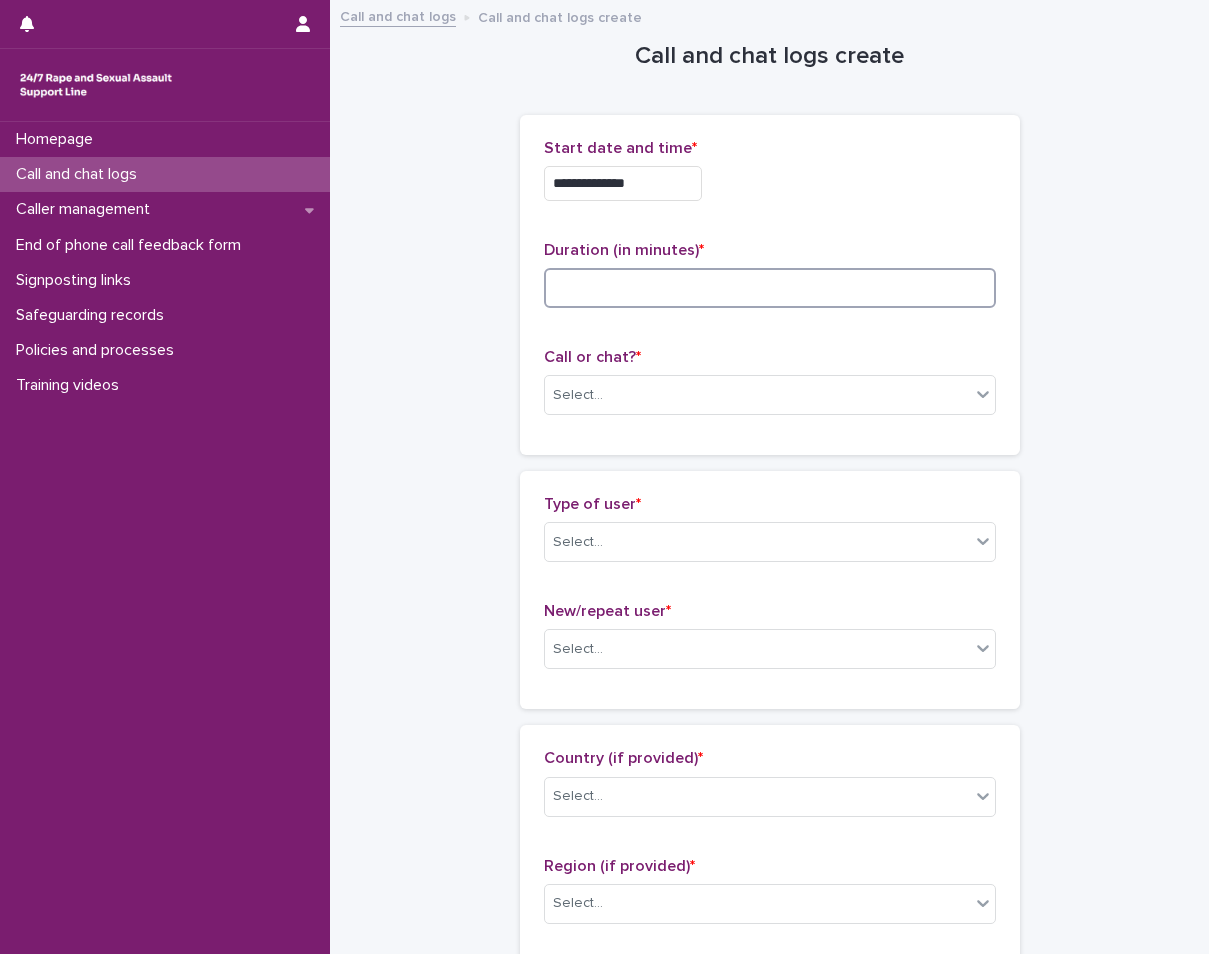click at bounding box center [770, 288] 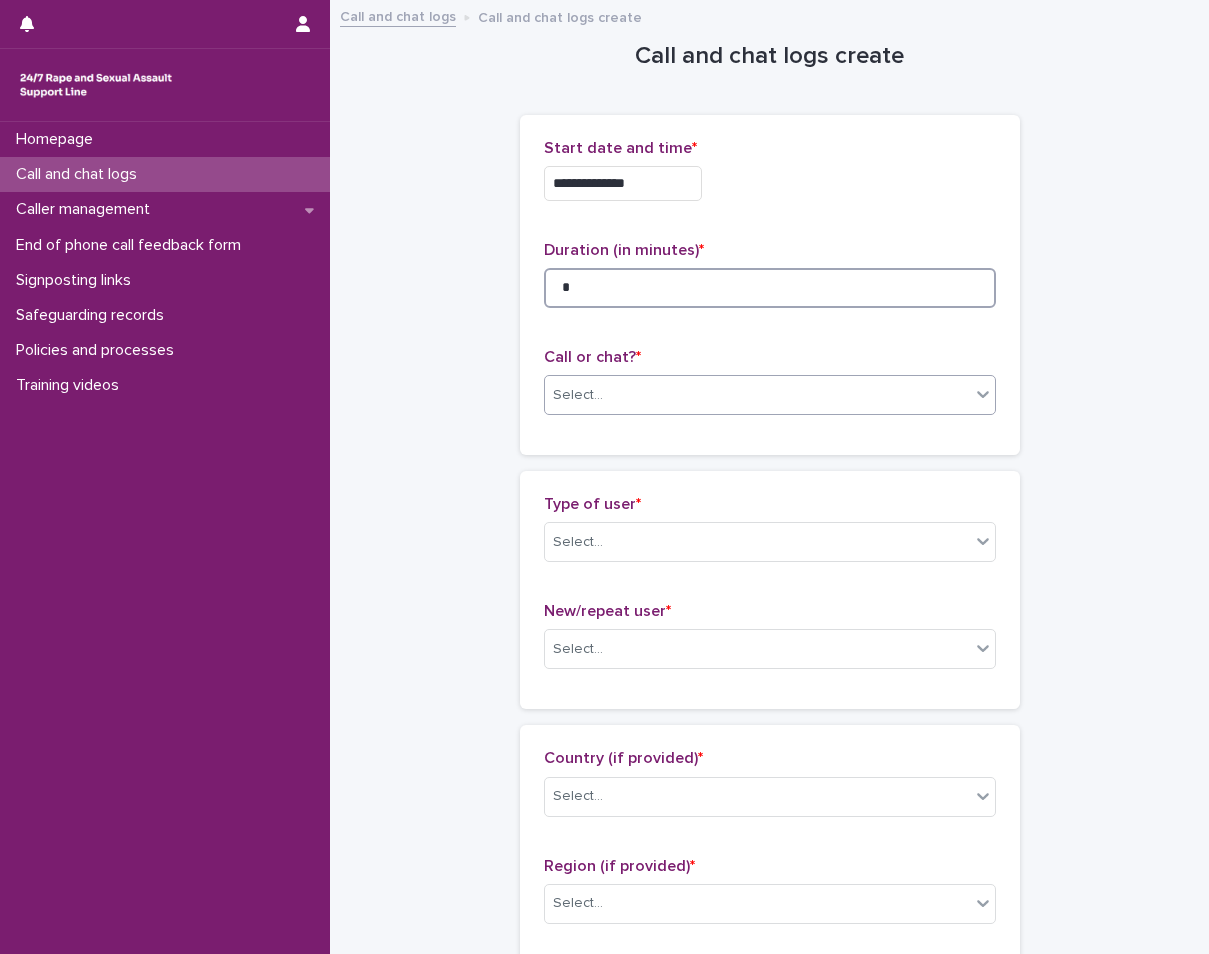 type on "*" 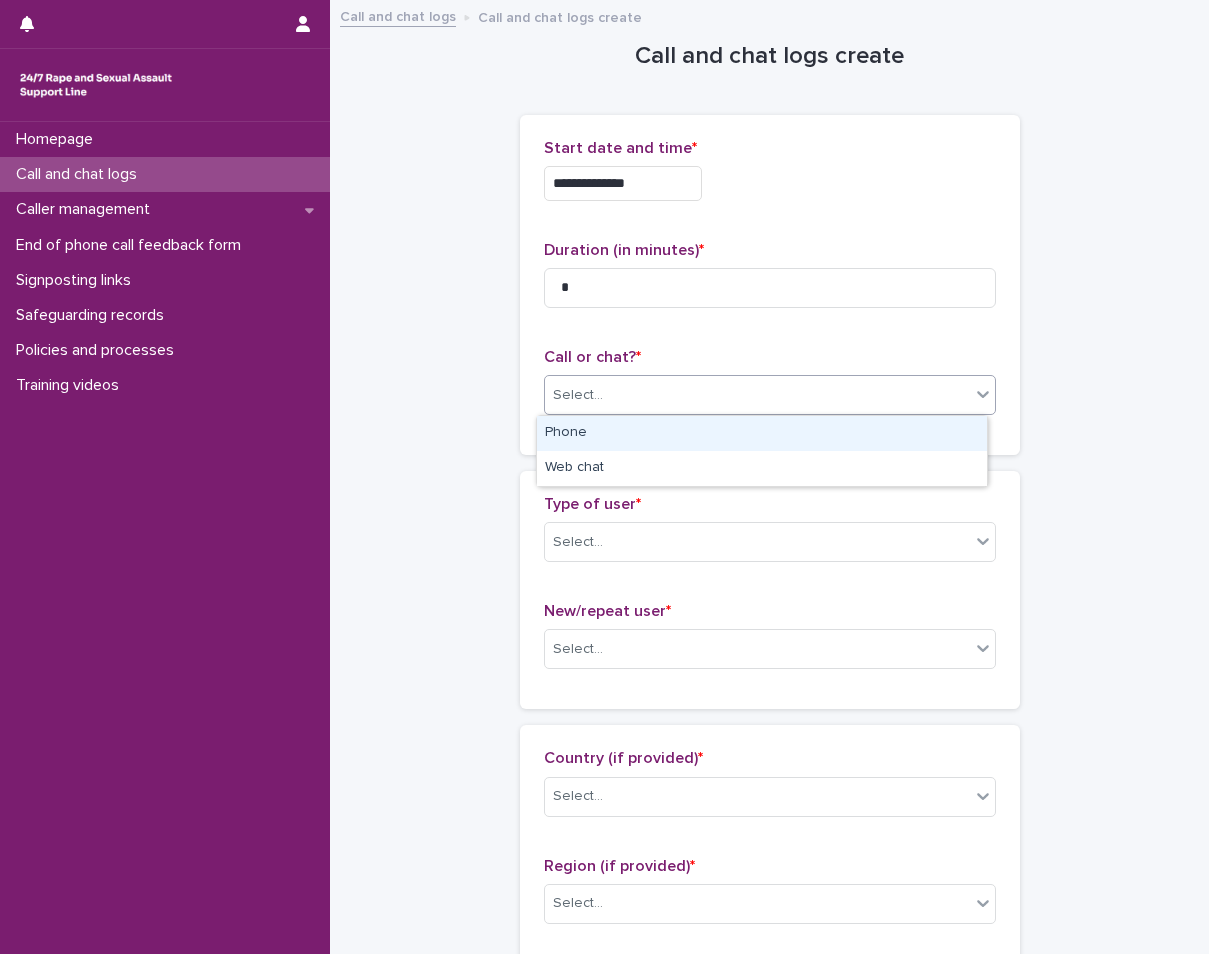 click on "Select..." at bounding box center (757, 395) 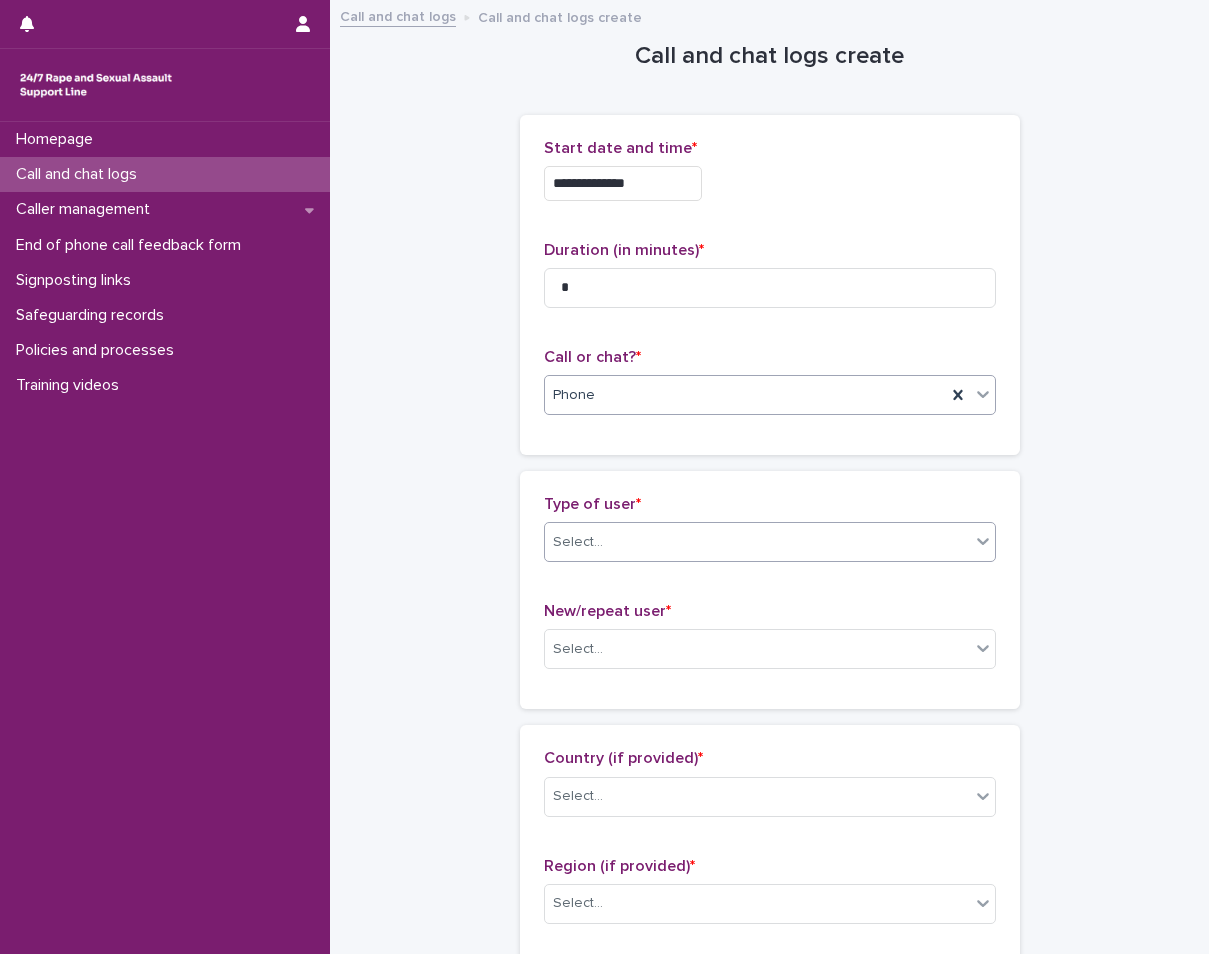 click on "Select..." at bounding box center [757, 542] 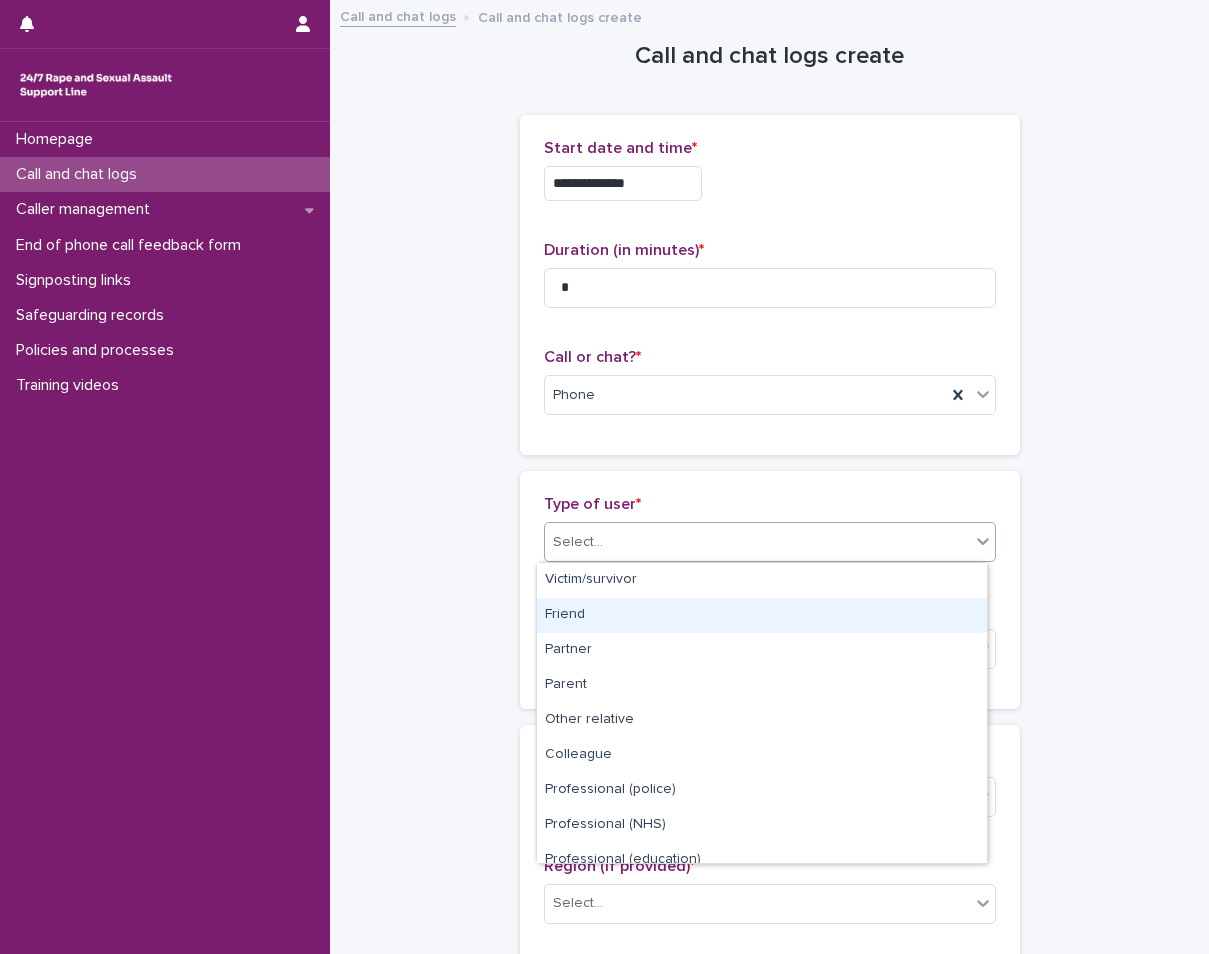 scroll, scrollTop: 225, scrollLeft: 0, axis: vertical 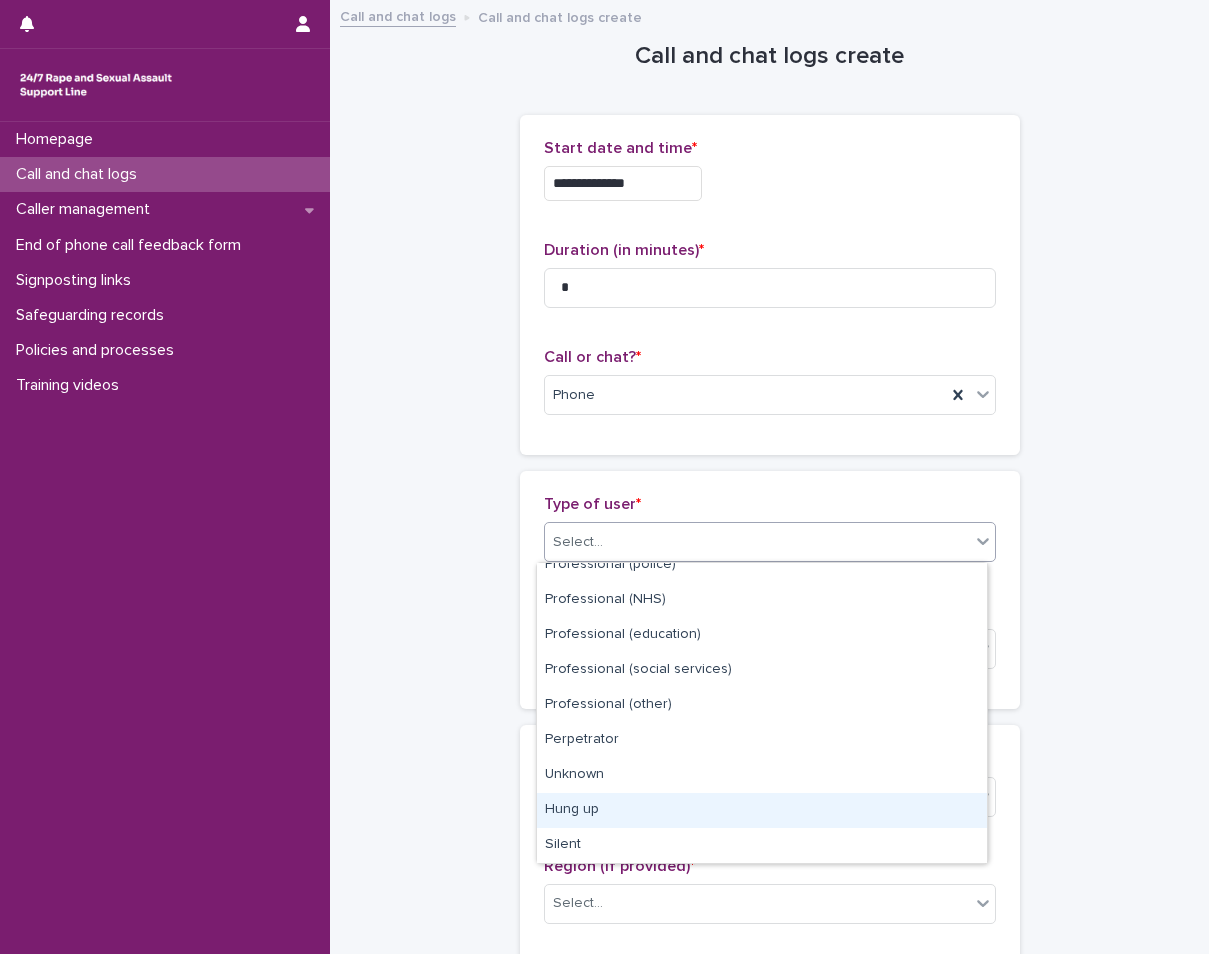 click on "Hung up" at bounding box center [762, 810] 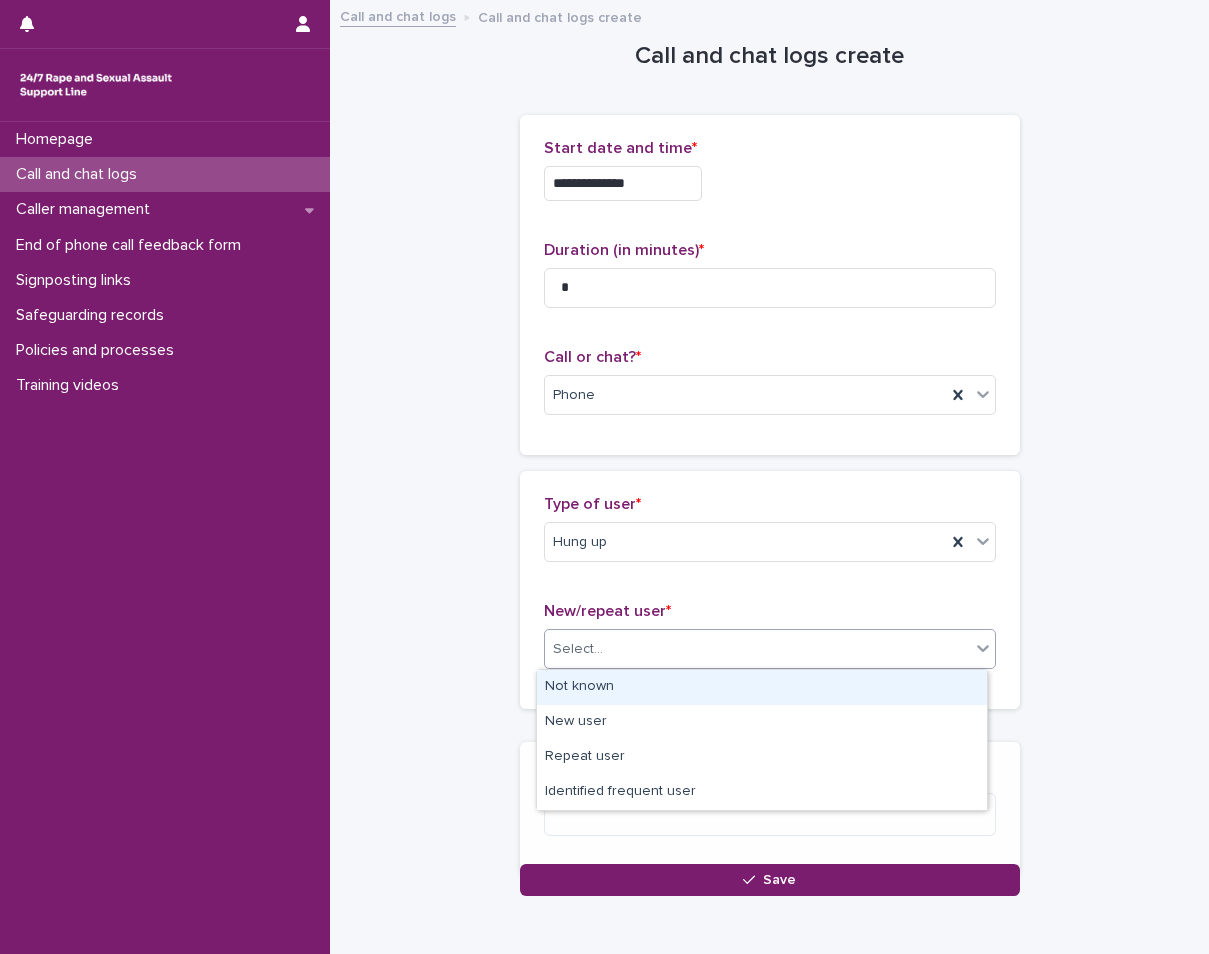 click on "Select..." at bounding box center [757, 649] 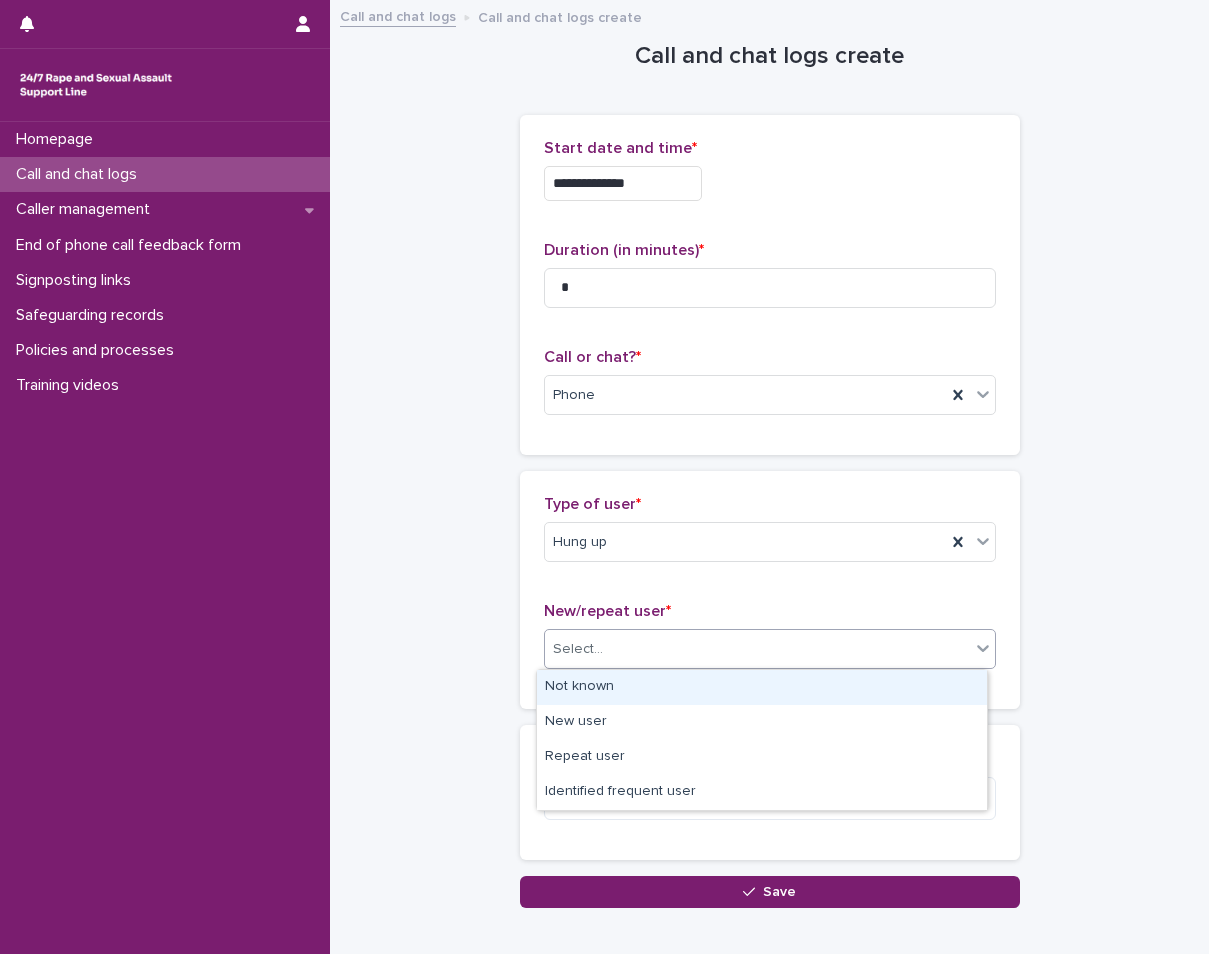 click on "Not known" at bounding box center (762, 687) 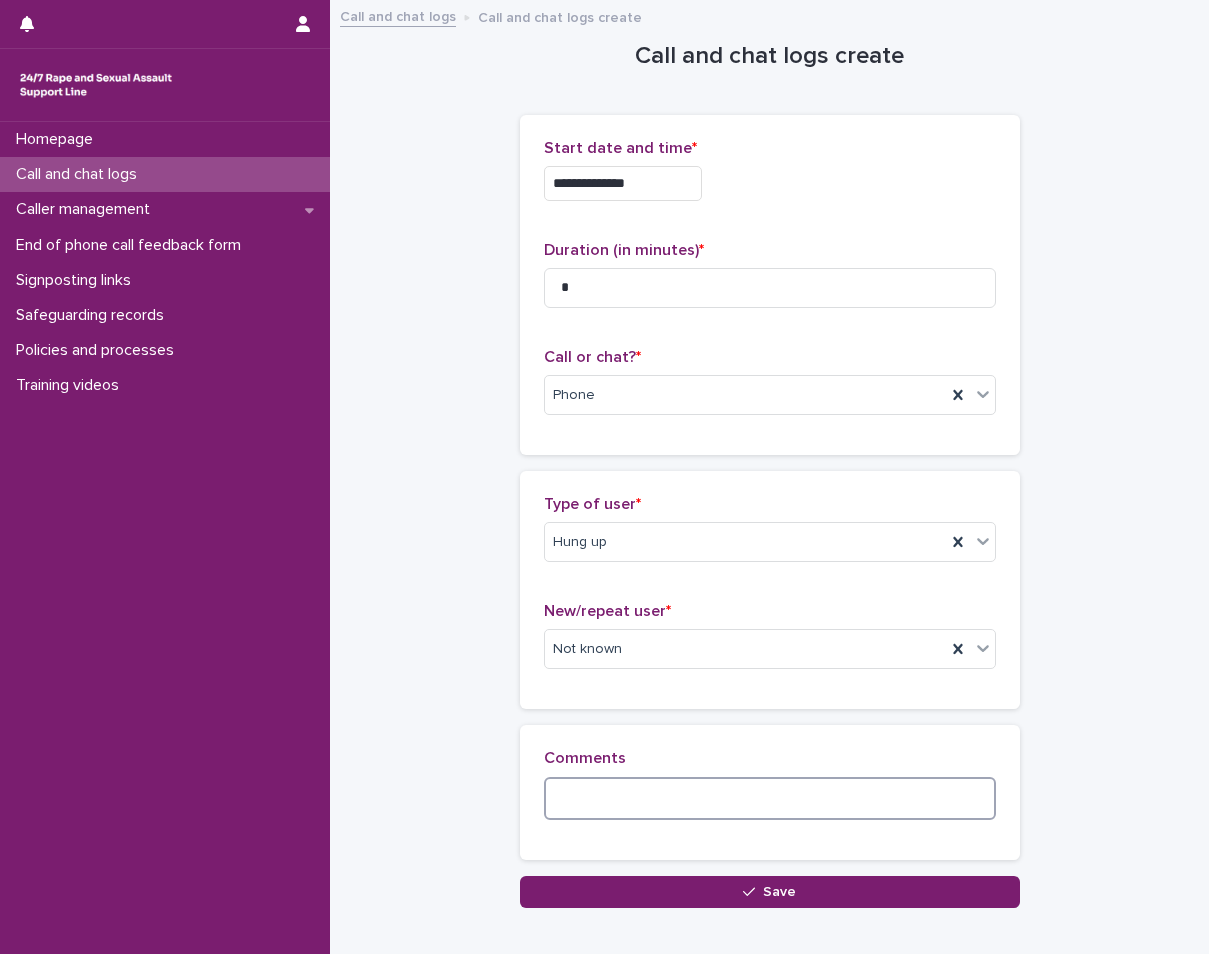 click at bounding box center (770, 798) 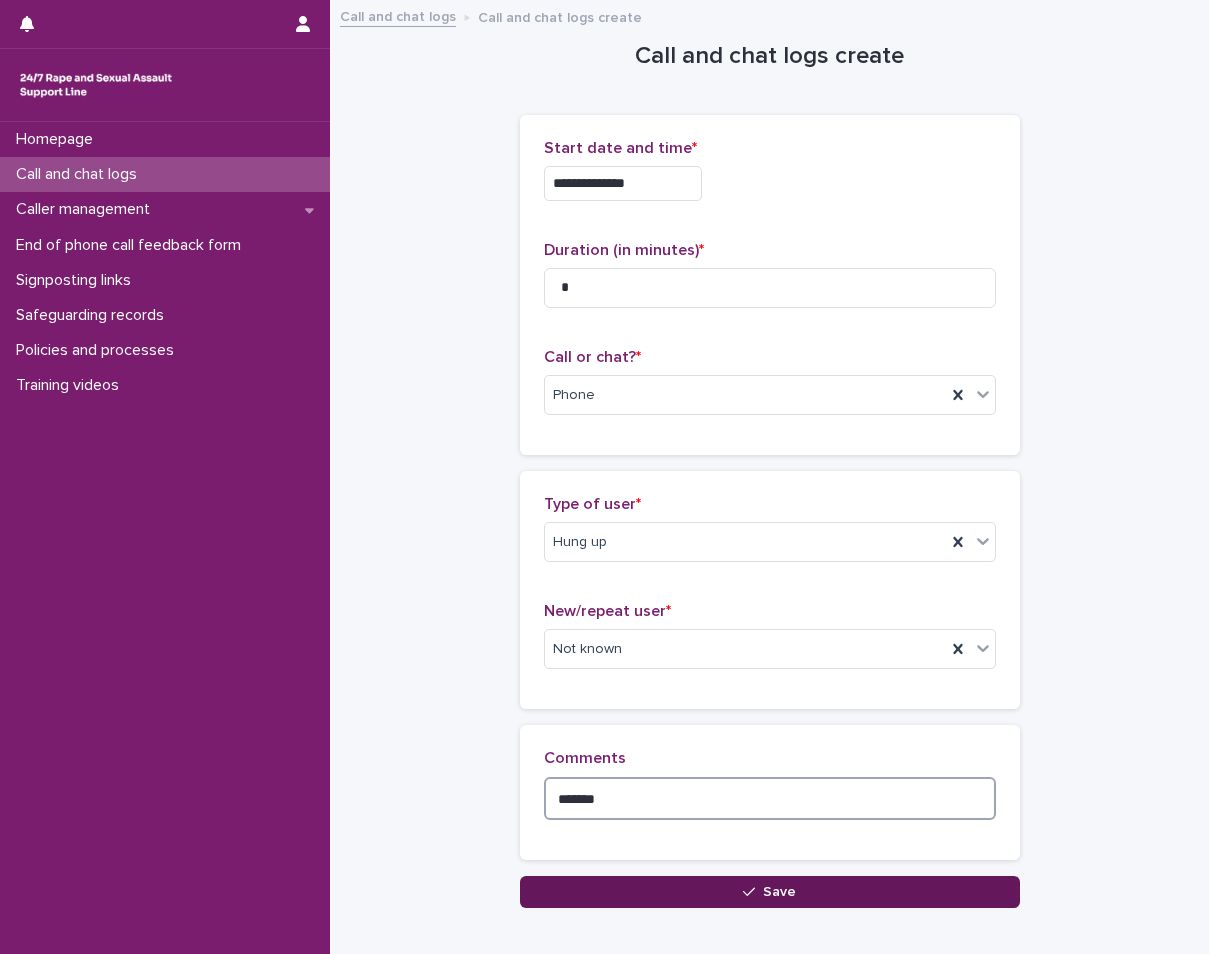 type on "*******" 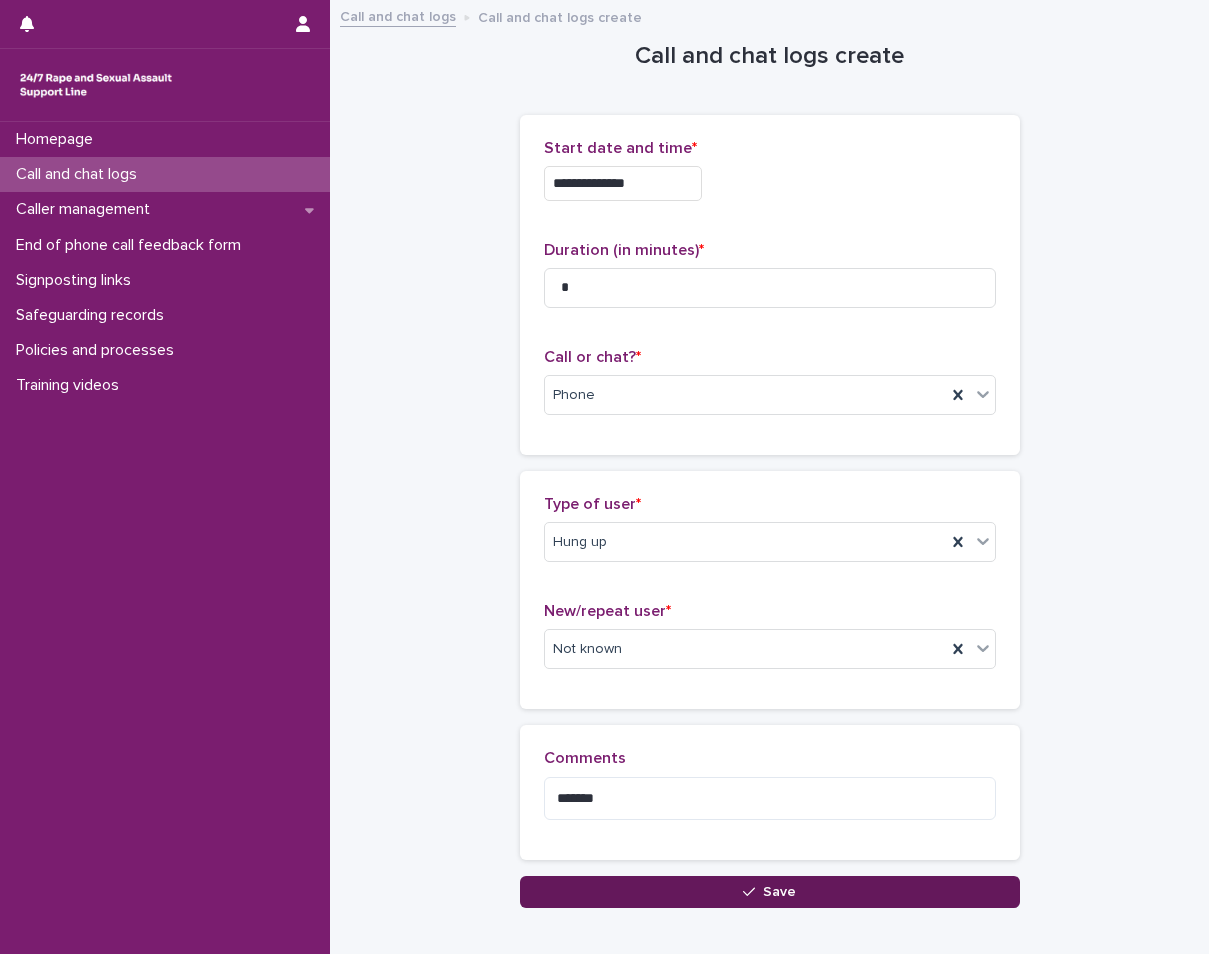 click on "Save" at bounding box center (770, 892) 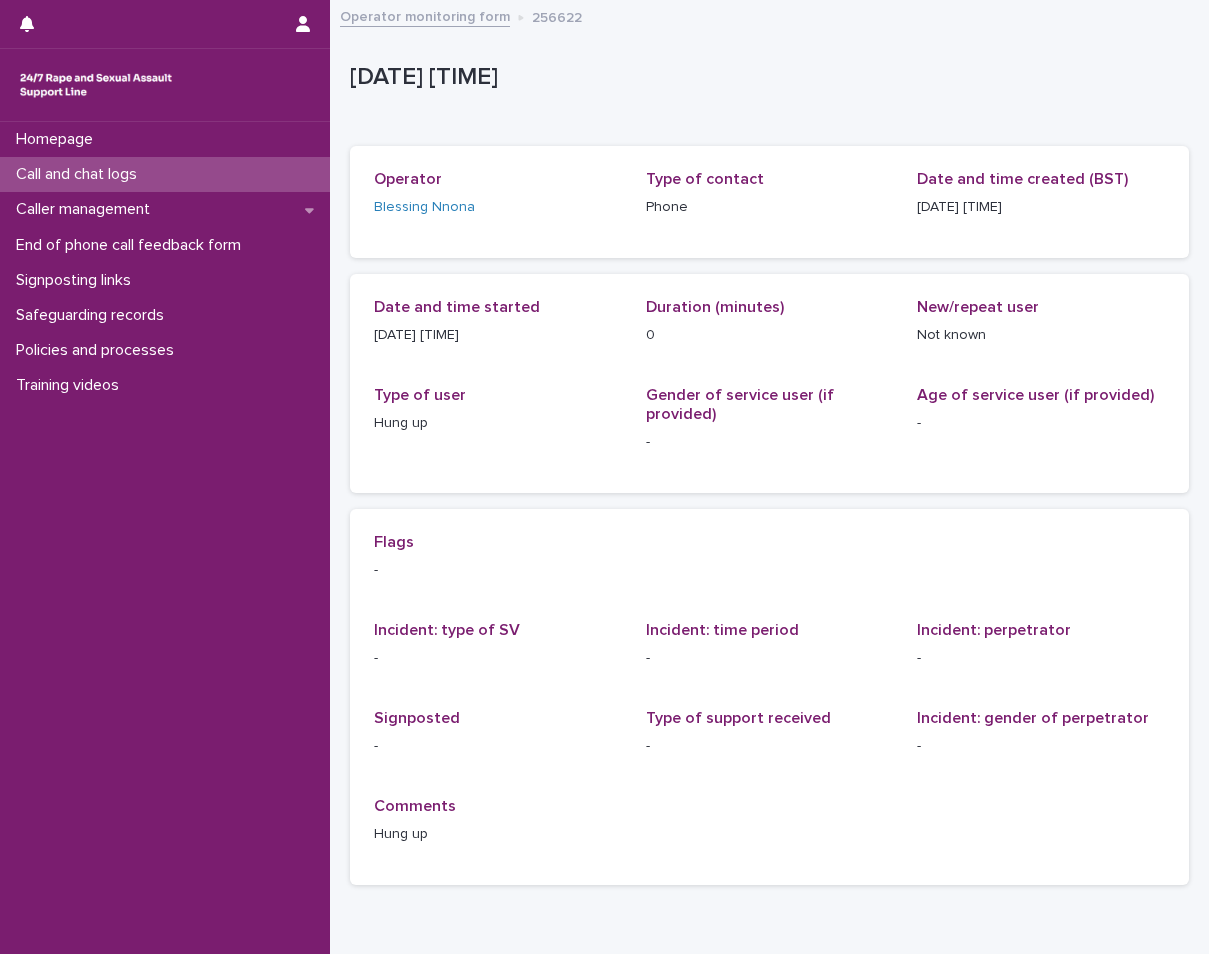 click on "Call and chat logs" at bounding box center [80, 174] 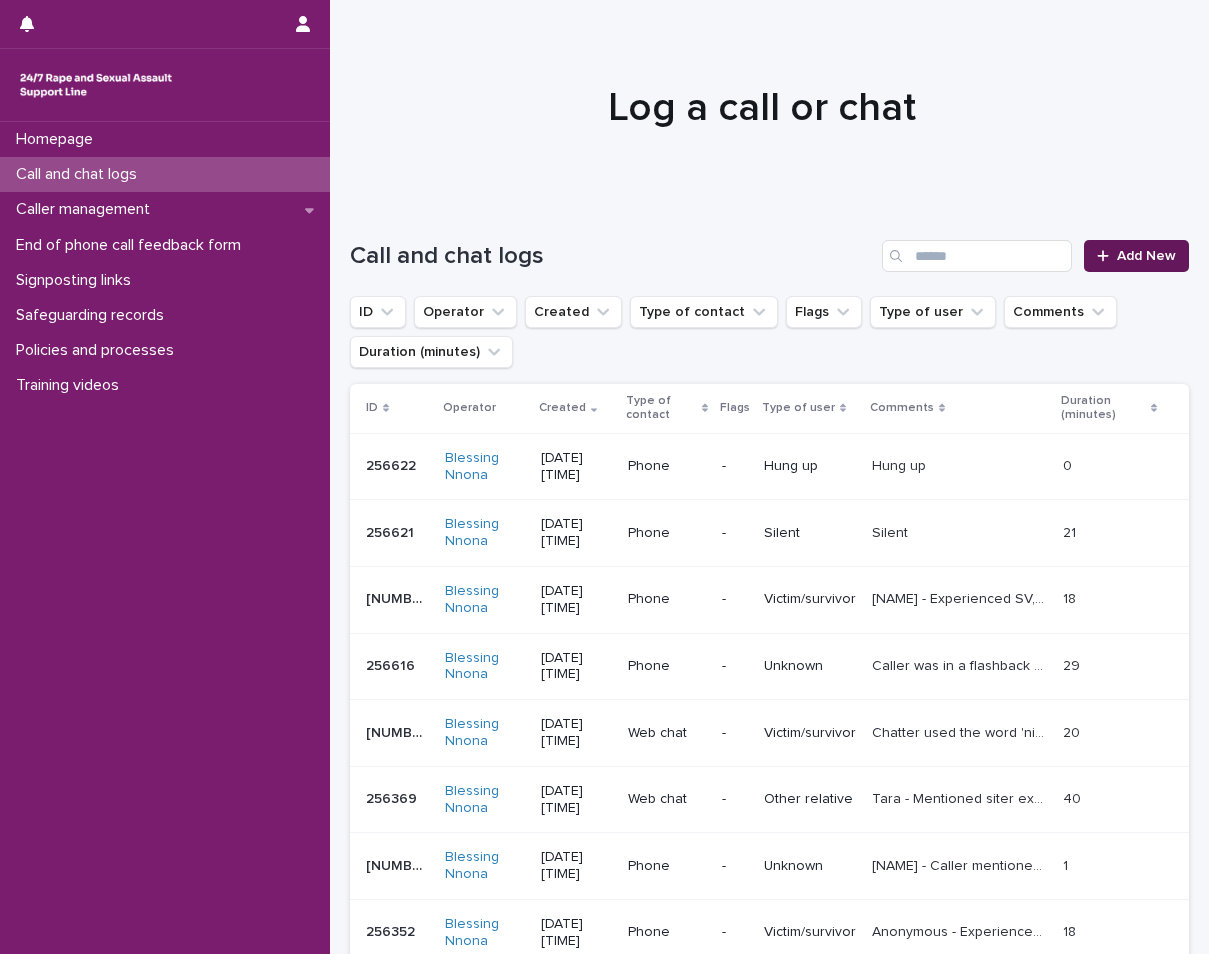 click on "Add New" at bounding box center (1136, 256) 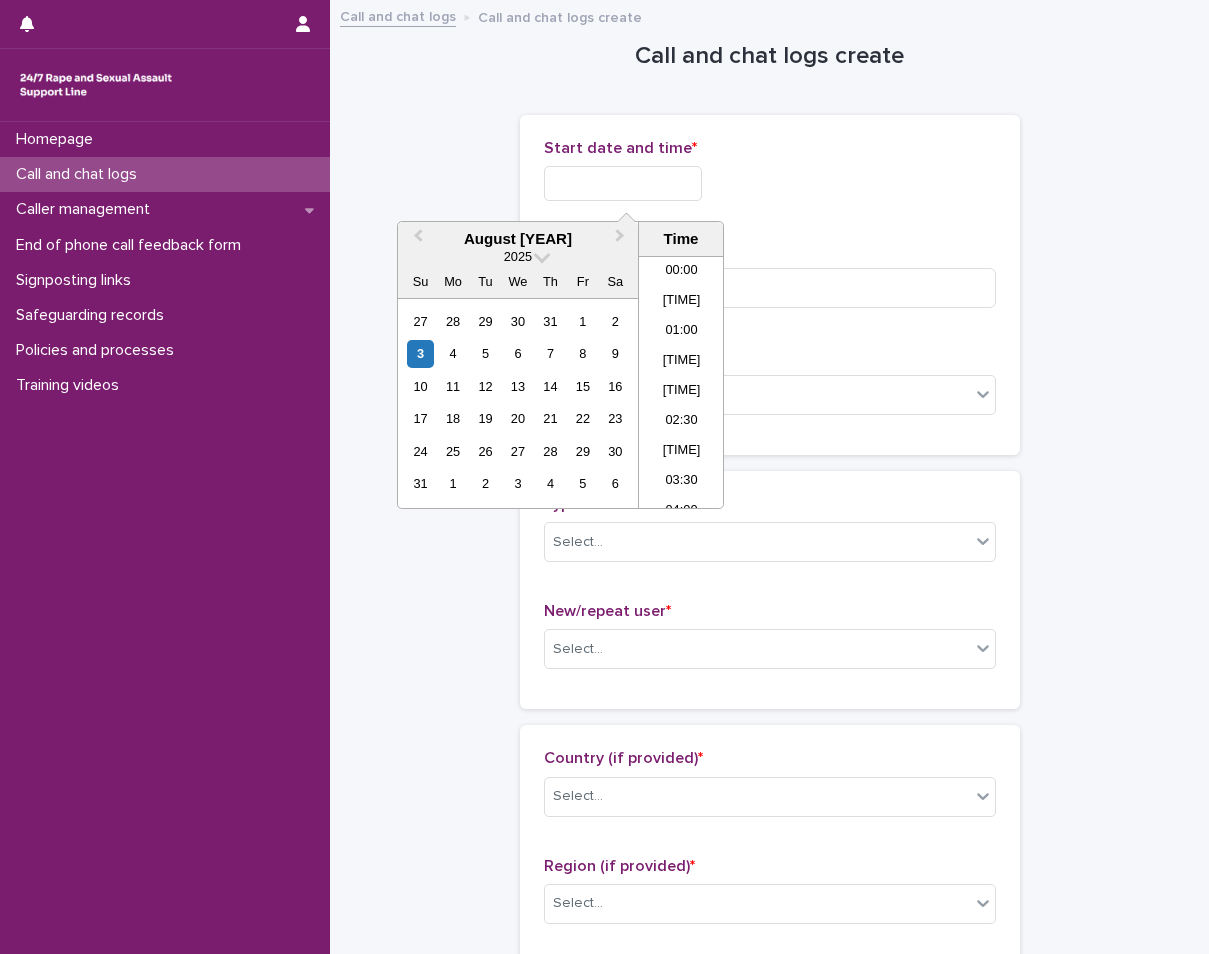 click at bounding box center [623, 183] 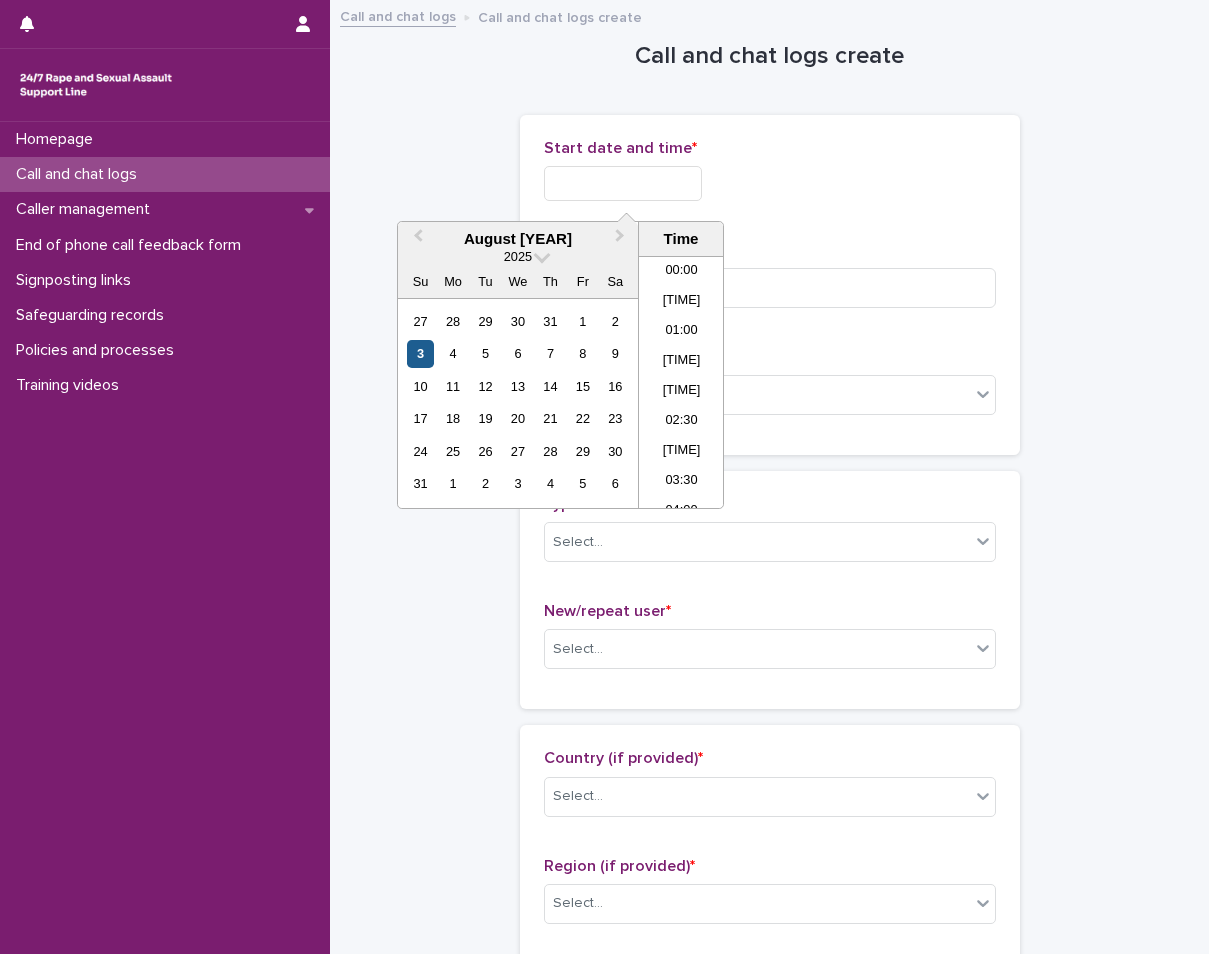 click on "3" at bounding box center (420, 353) 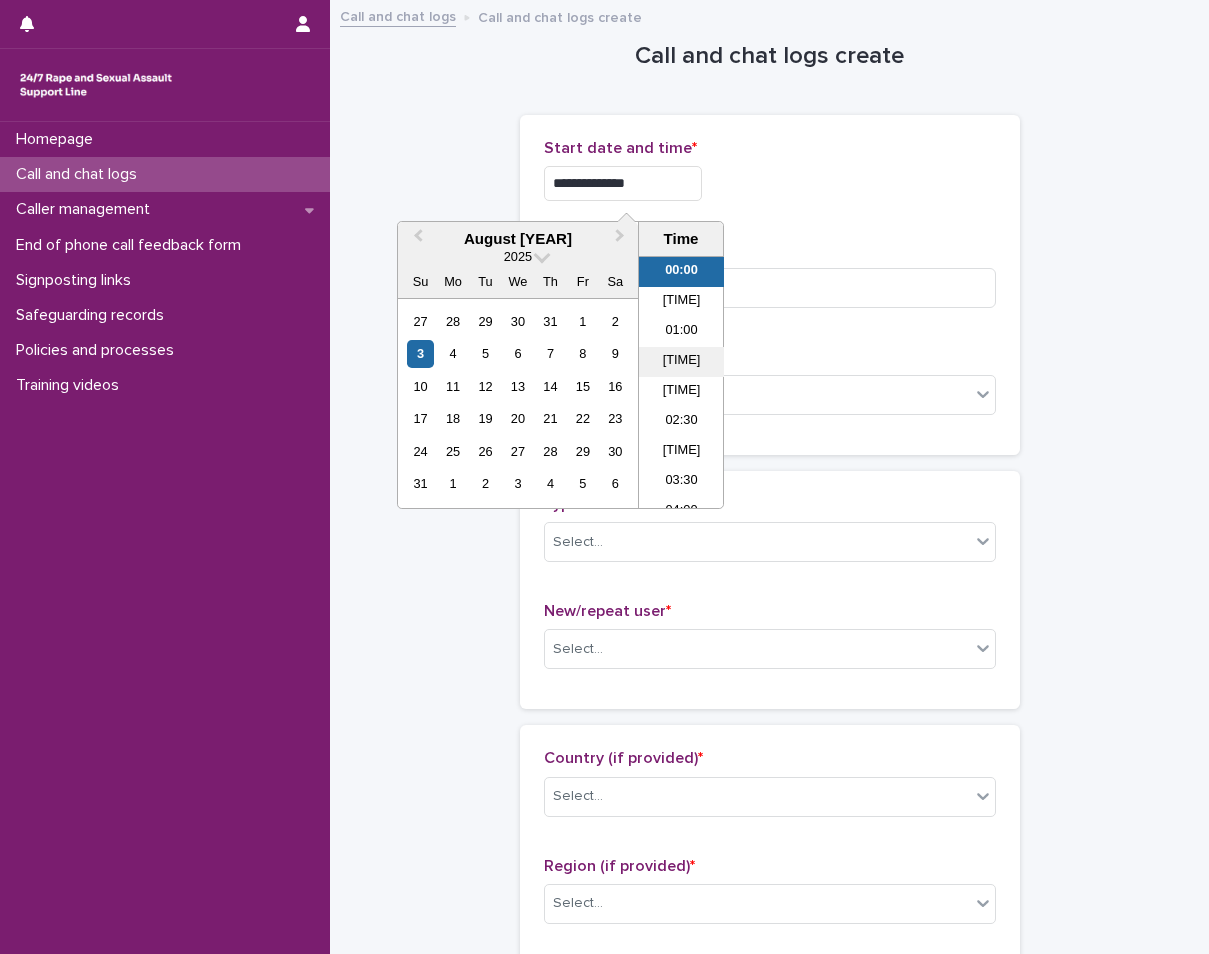 click on "[TIME]" at bounding box center [681, 362] 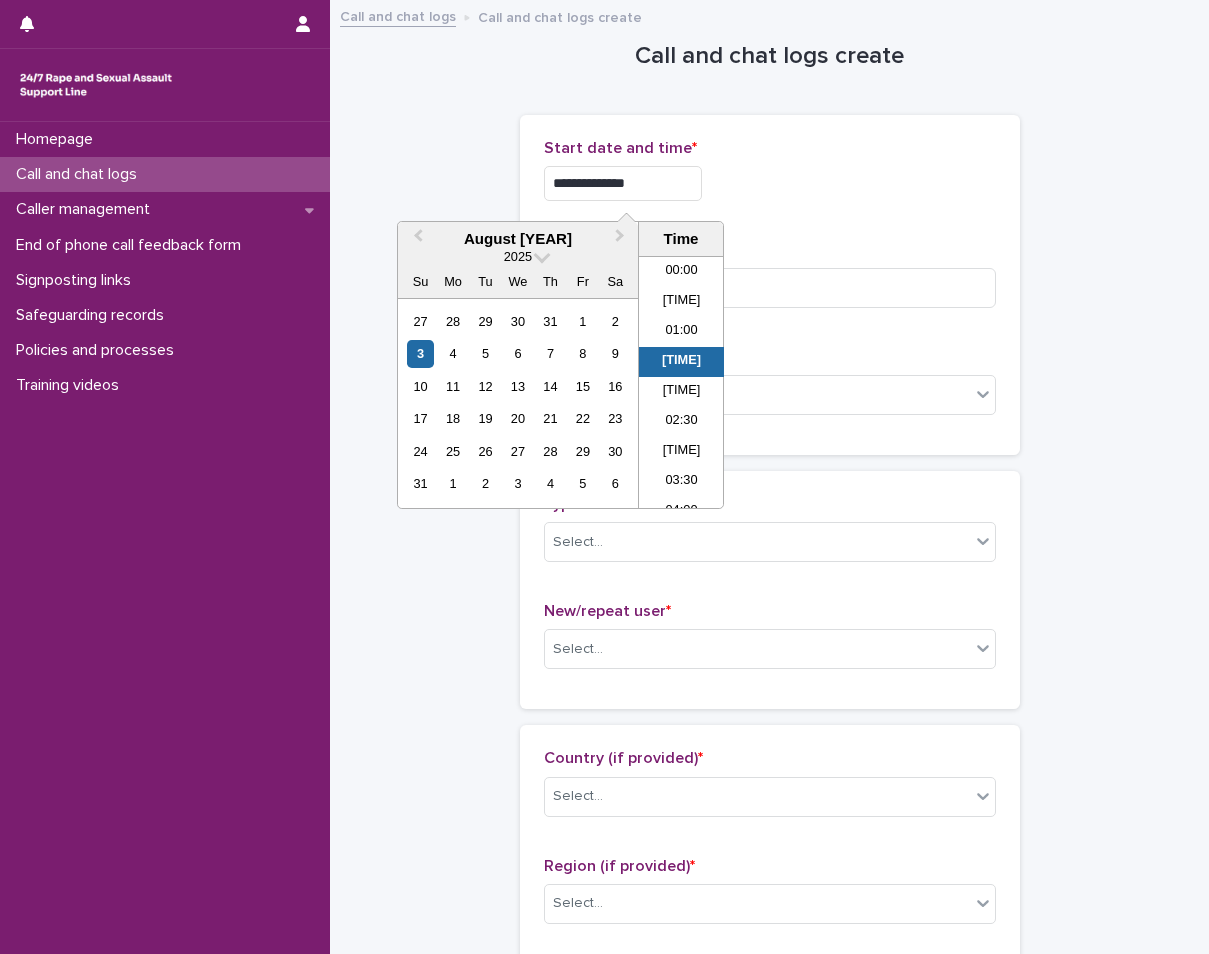 click on "**********" at bounding box center (623, 183) 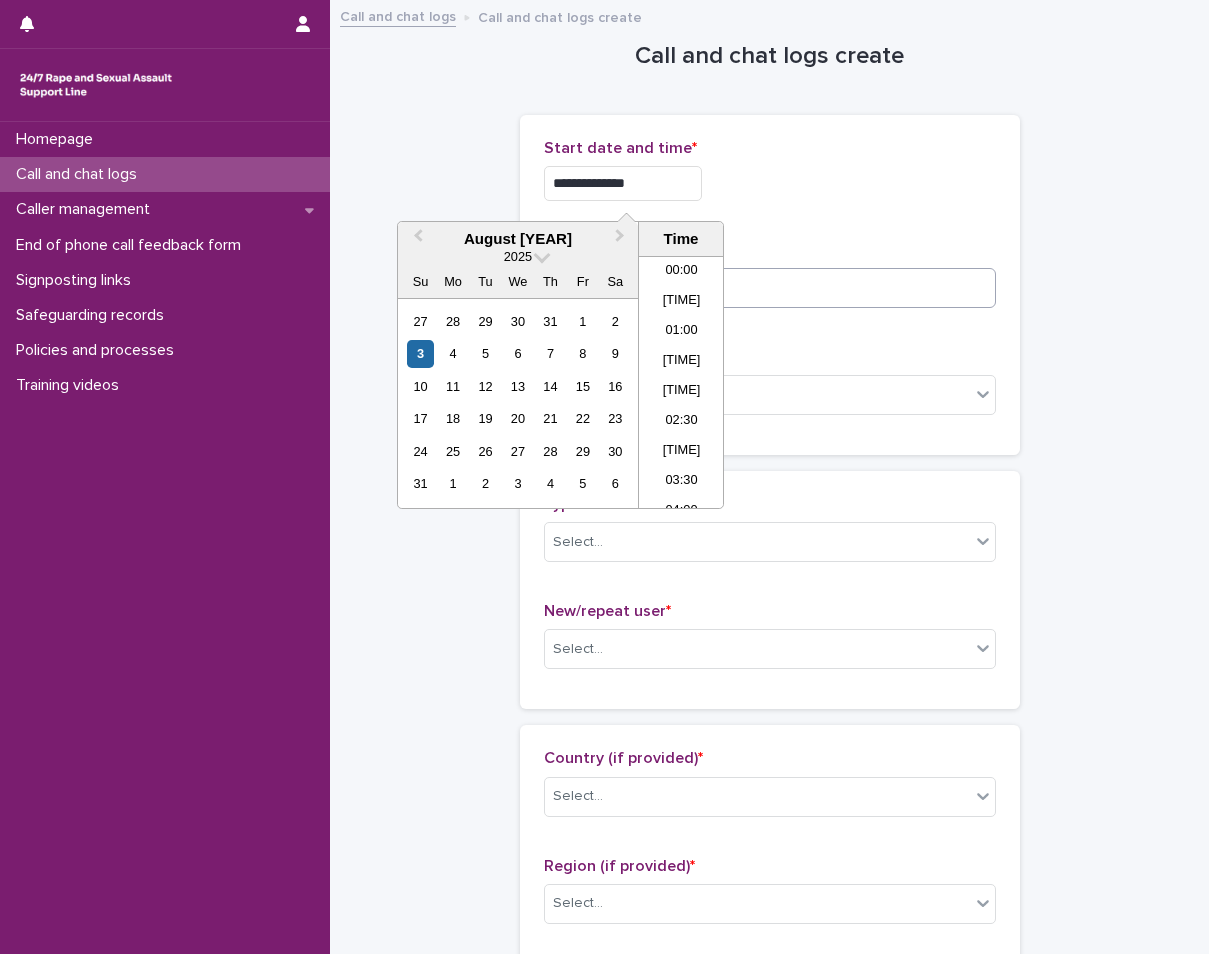 type on "**********" 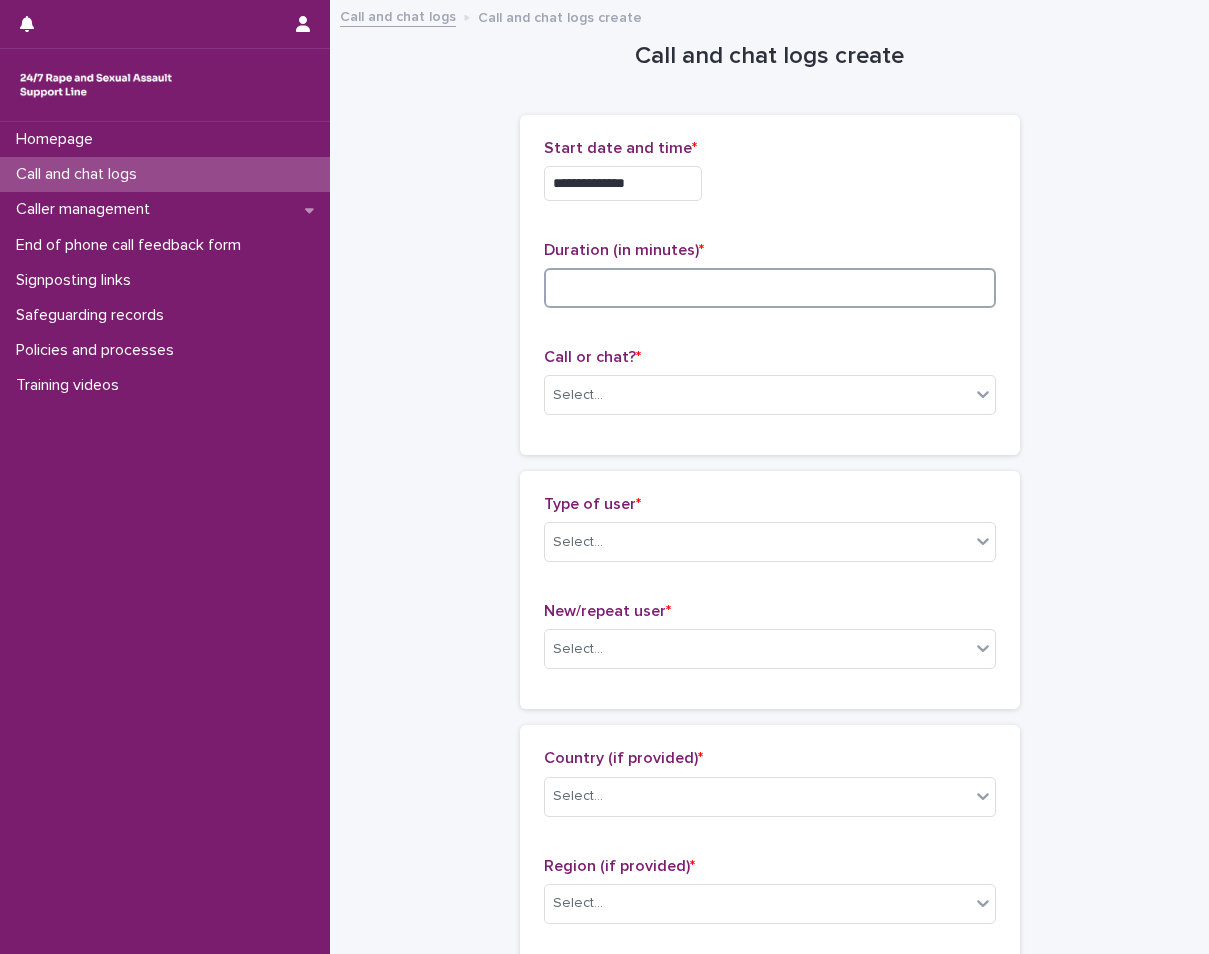 click at bounding box center [770, 288] 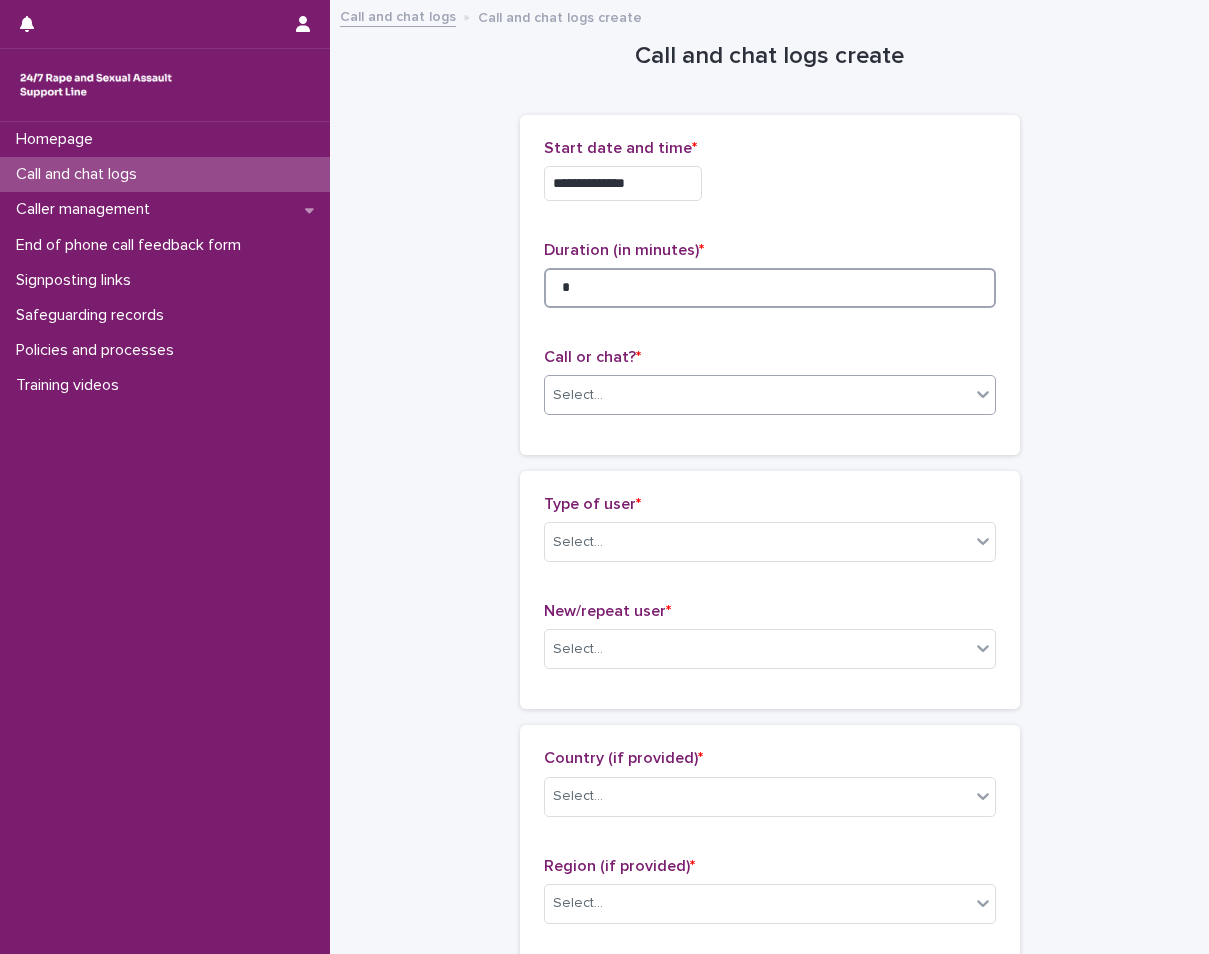 type on "*" 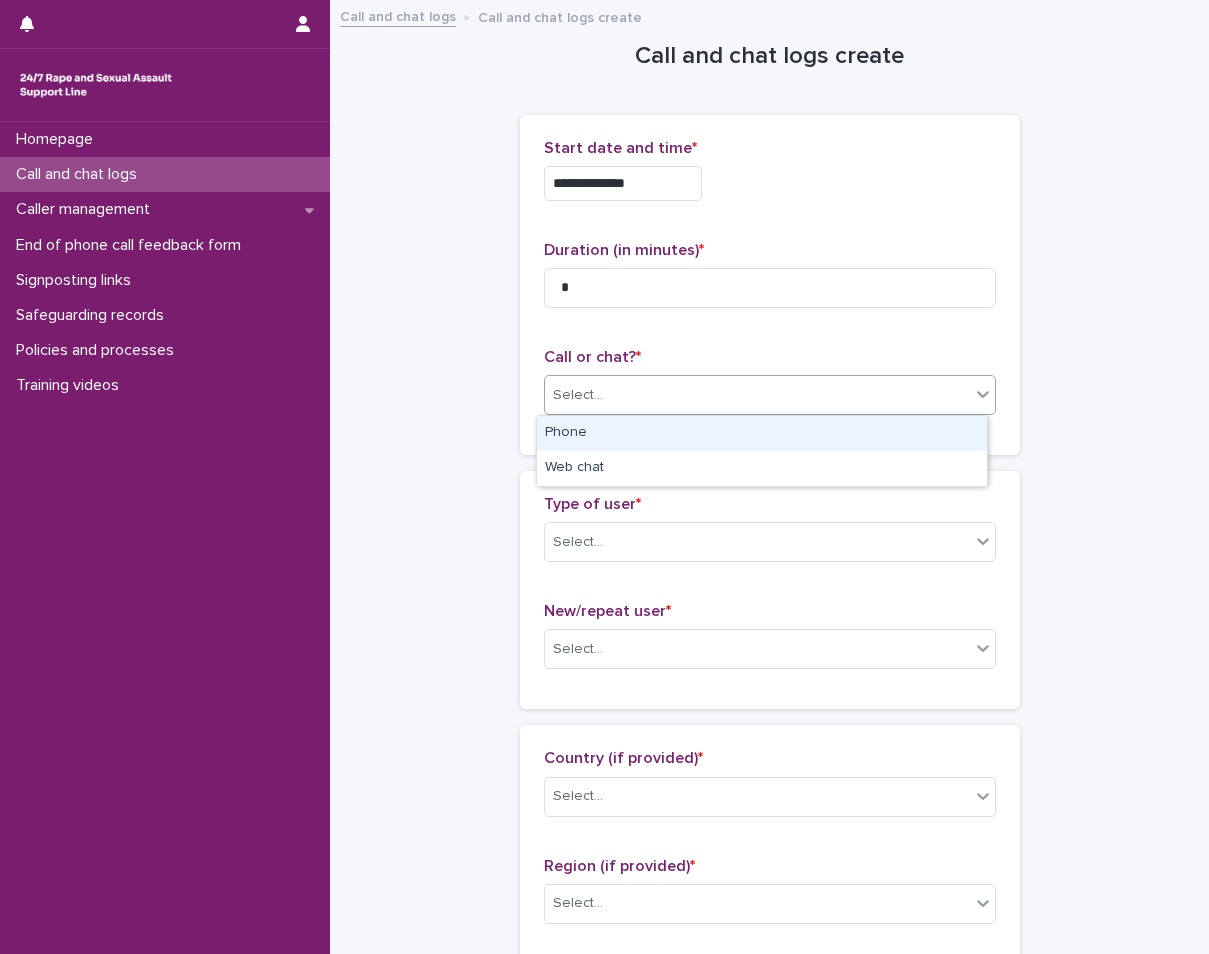 click on "Select..." at bounding box center (757, 395) 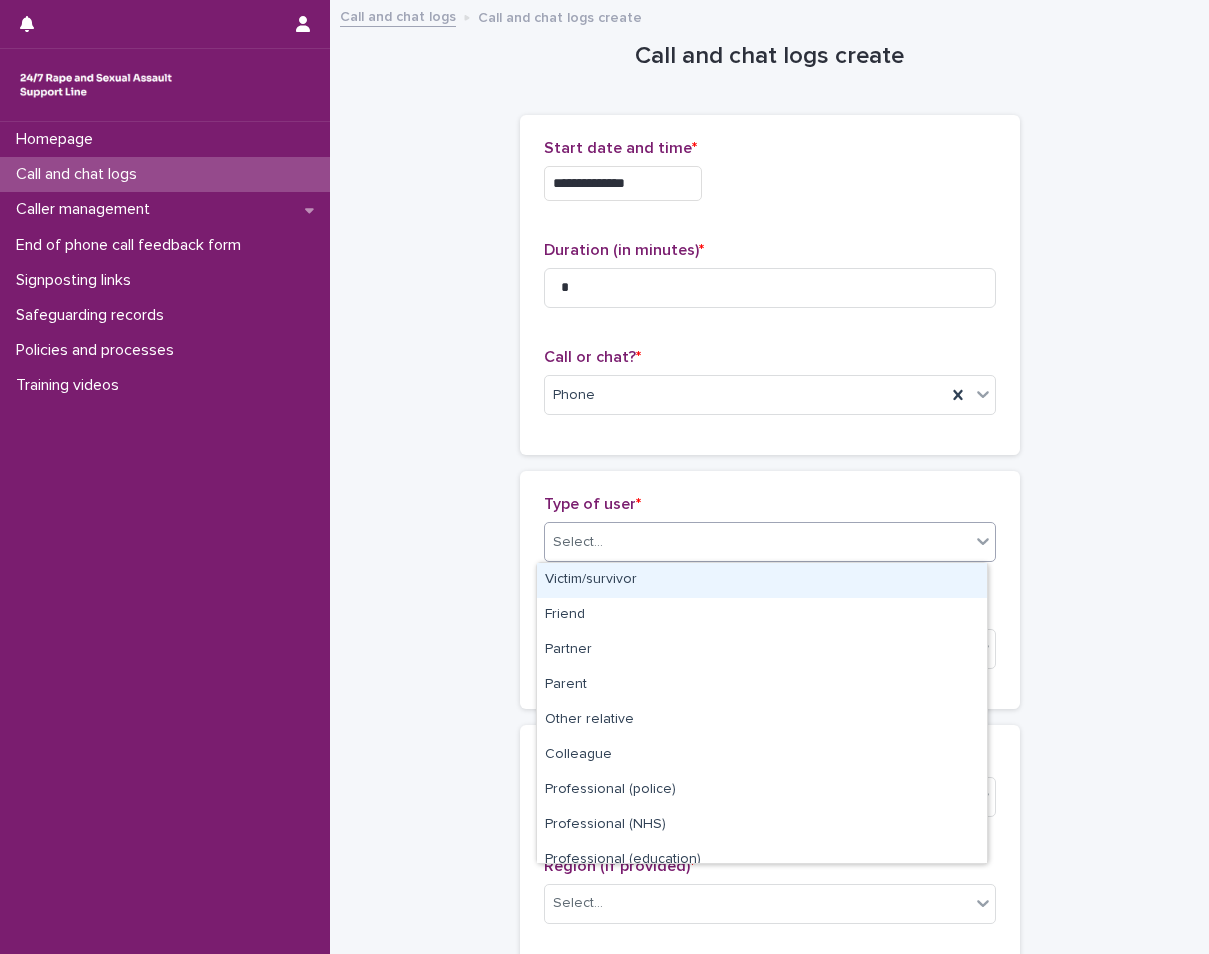 click on "Select..." at bounding box center [757, 542] 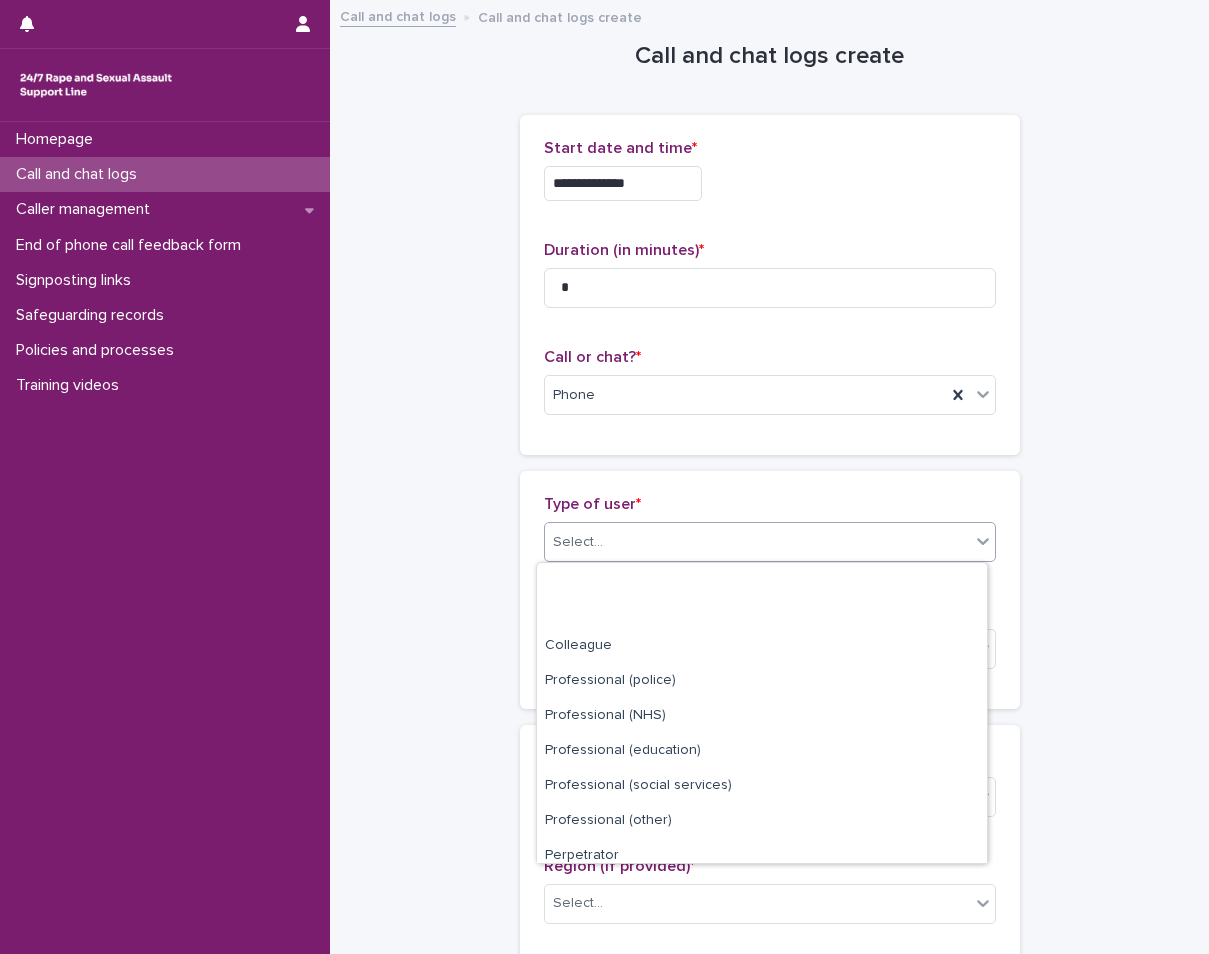 scroll, scrollTop: 225, scrollLeft: 0, axis: vertical 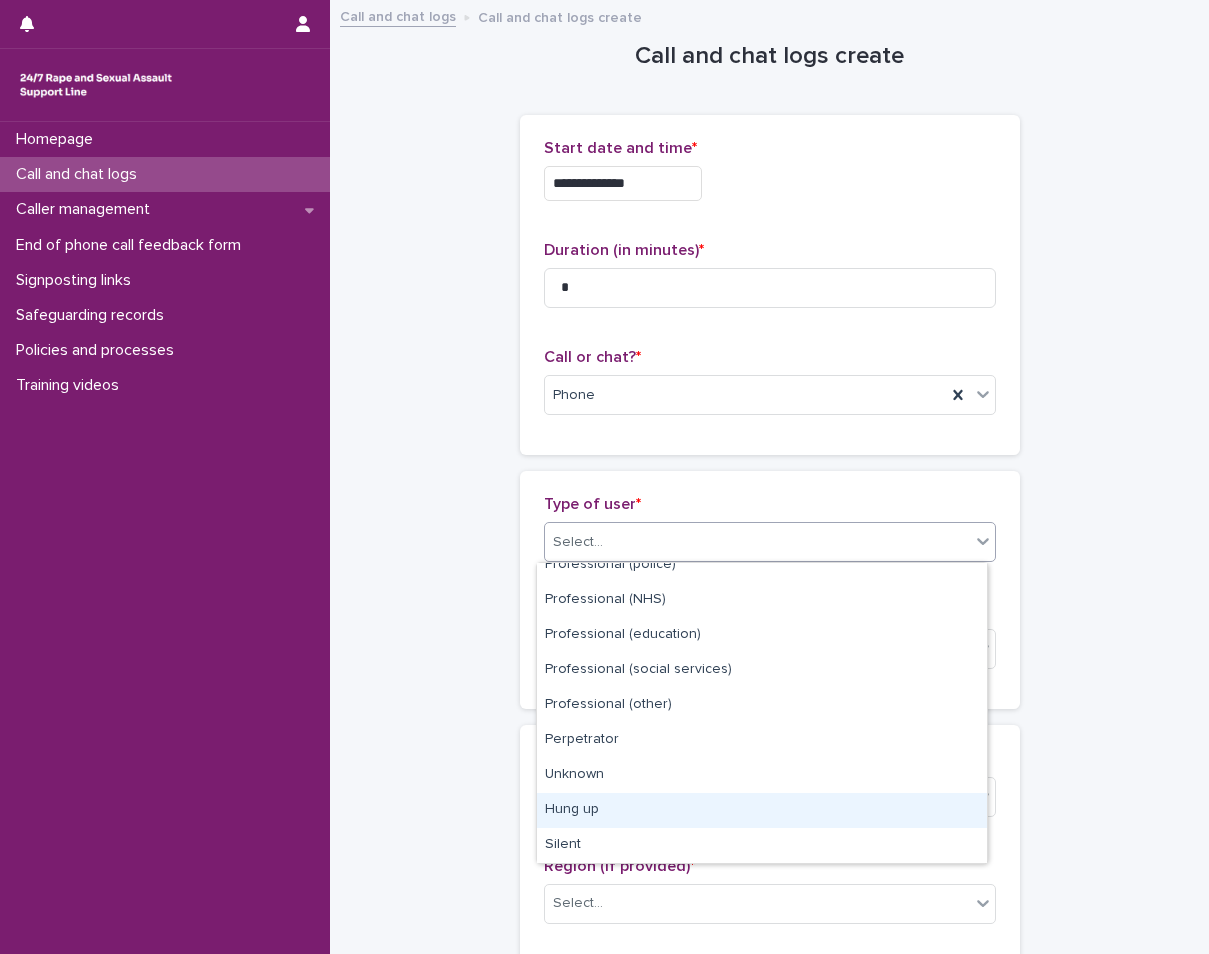 click on "Hung up" at bounding box center [762, 810] 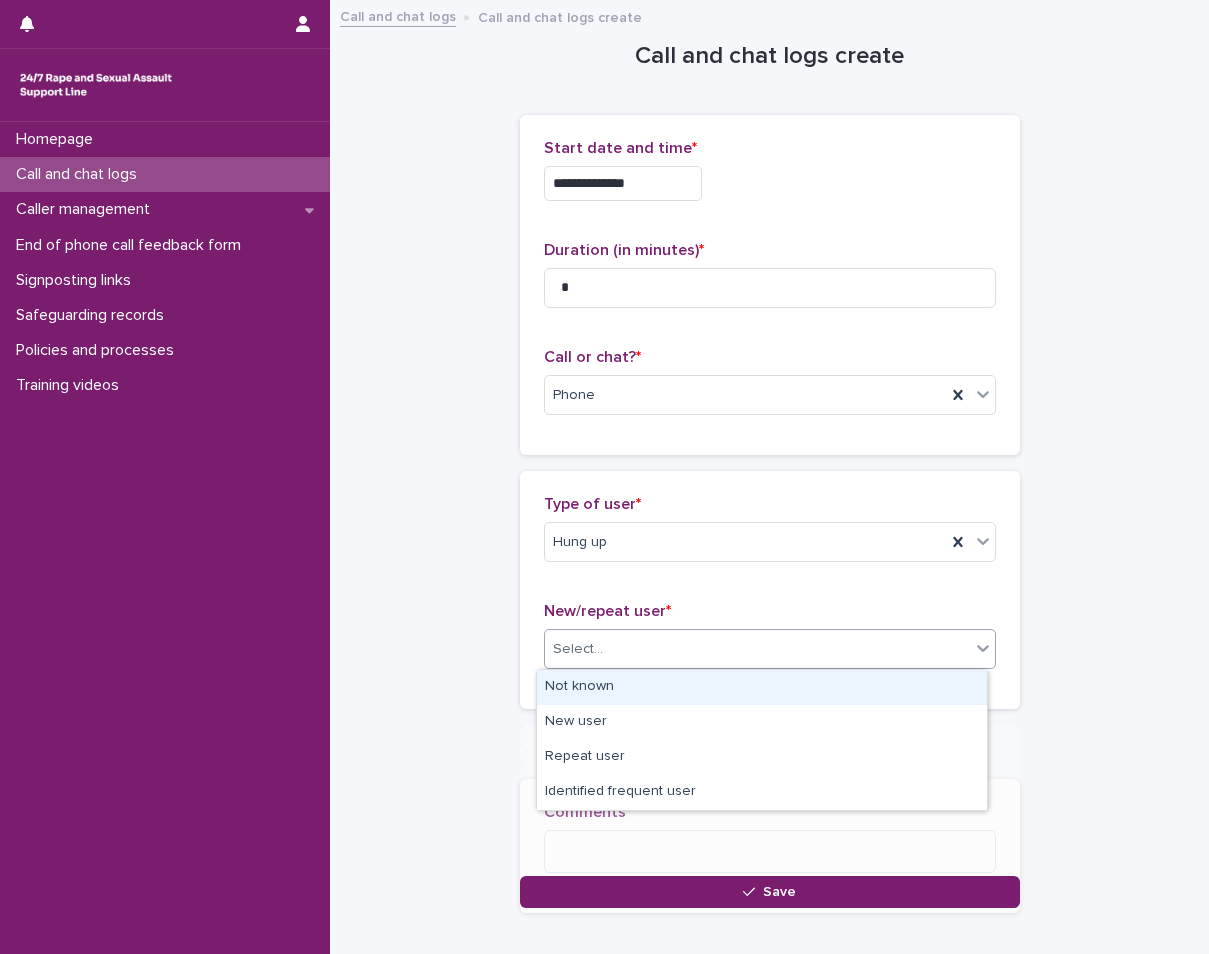 click on "Select..." at bounding box center (578, 649) 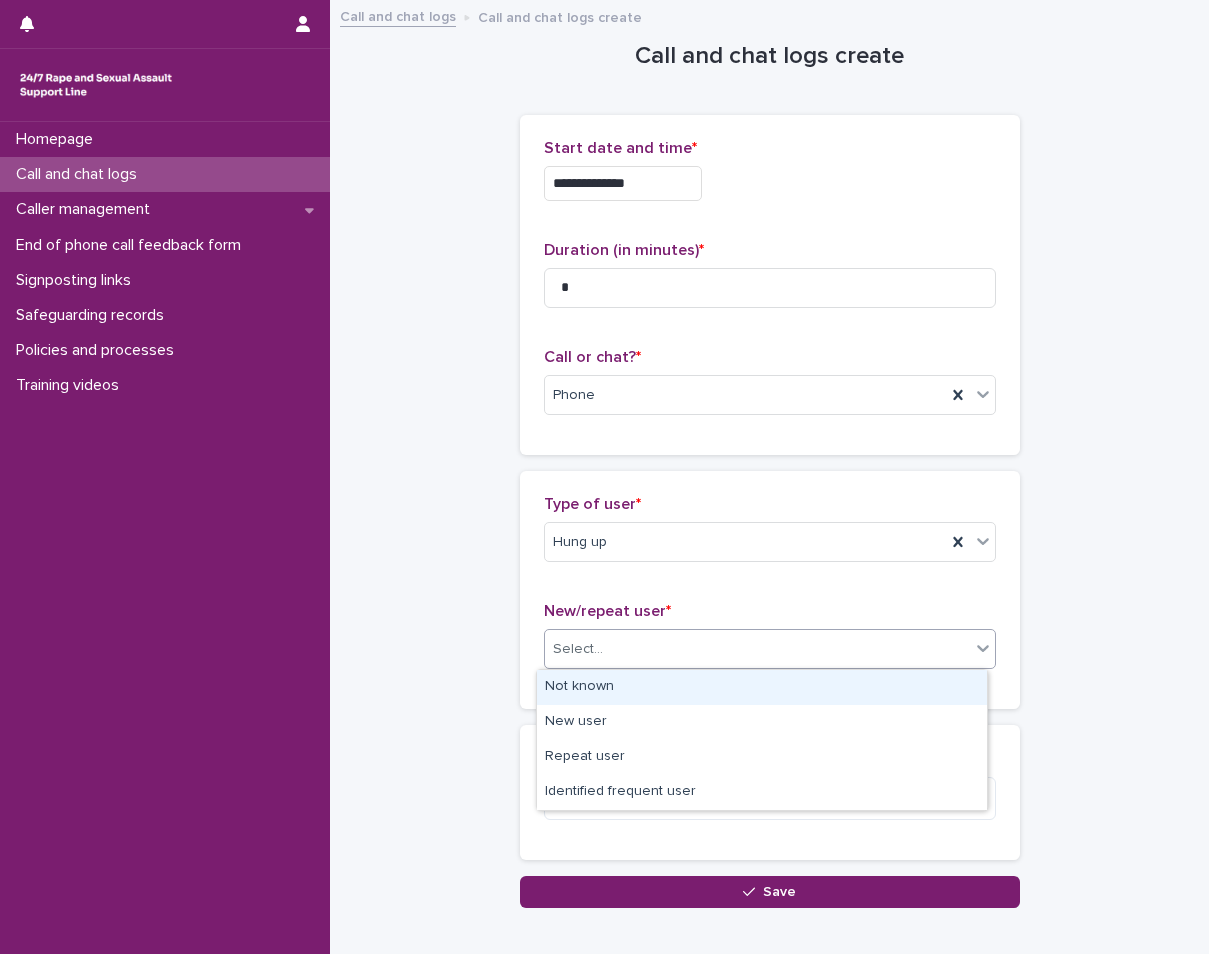 click on "Not known" at bounding box center [762, 687] 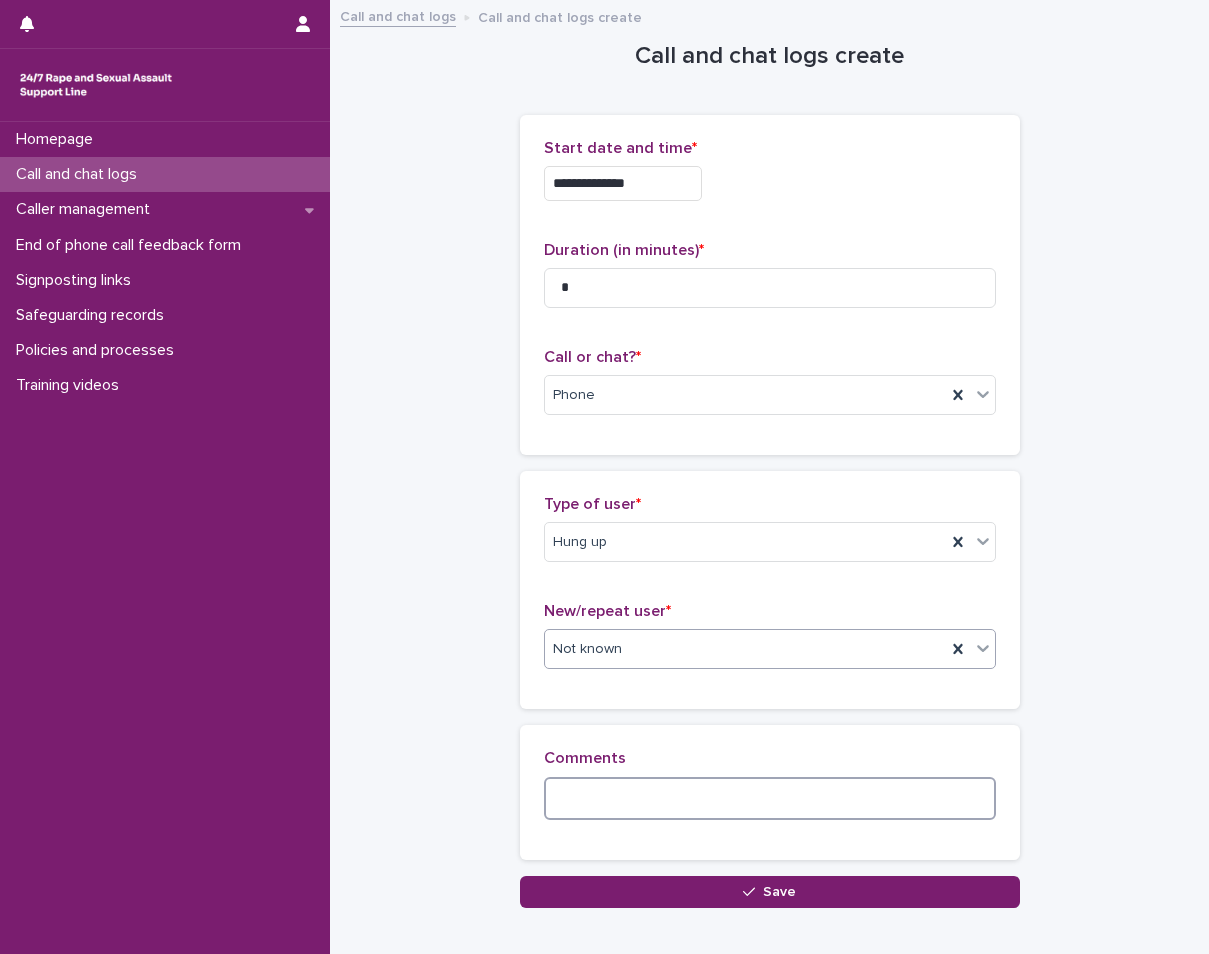 click at bounding box center [770, 798] 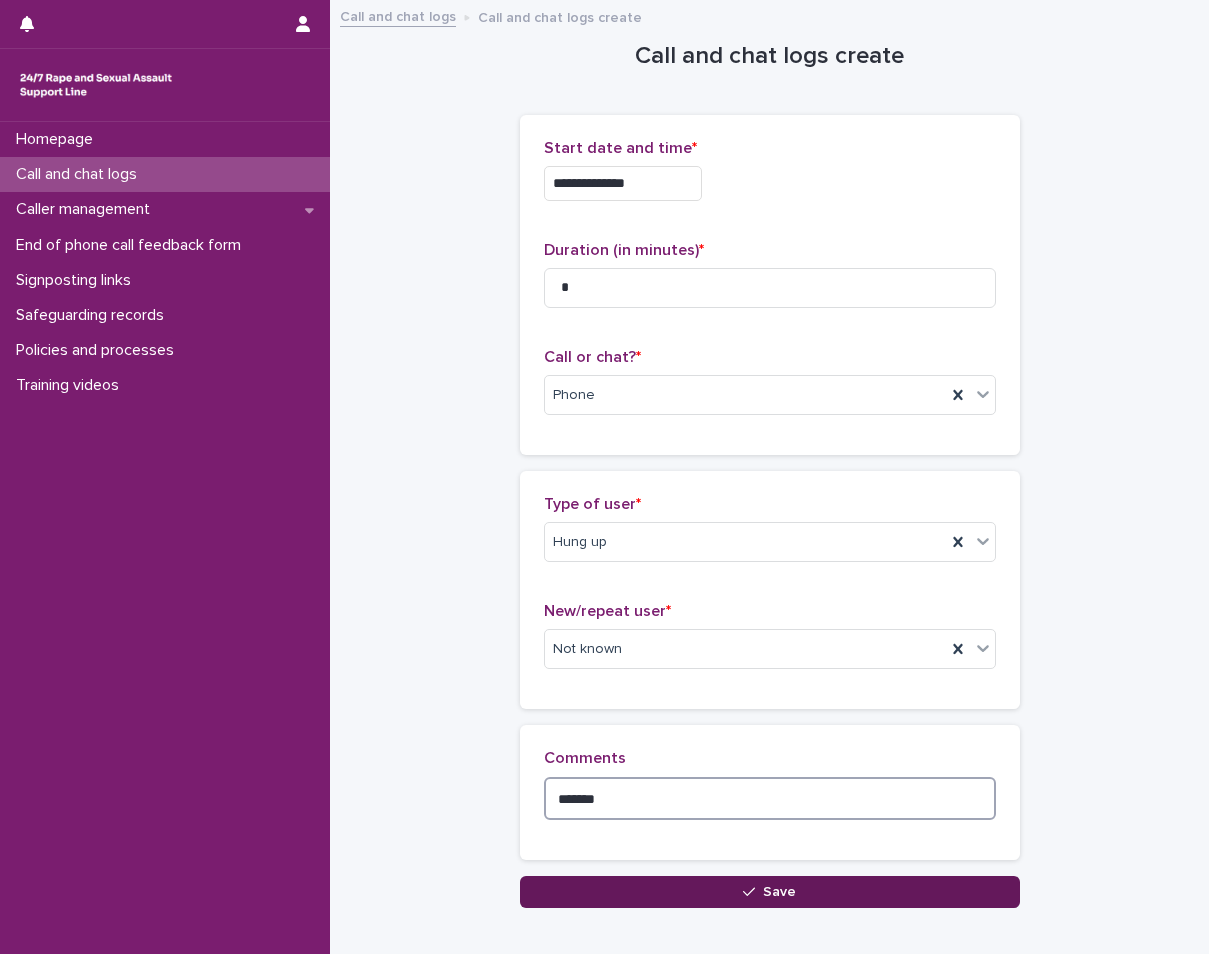 type on "*******" 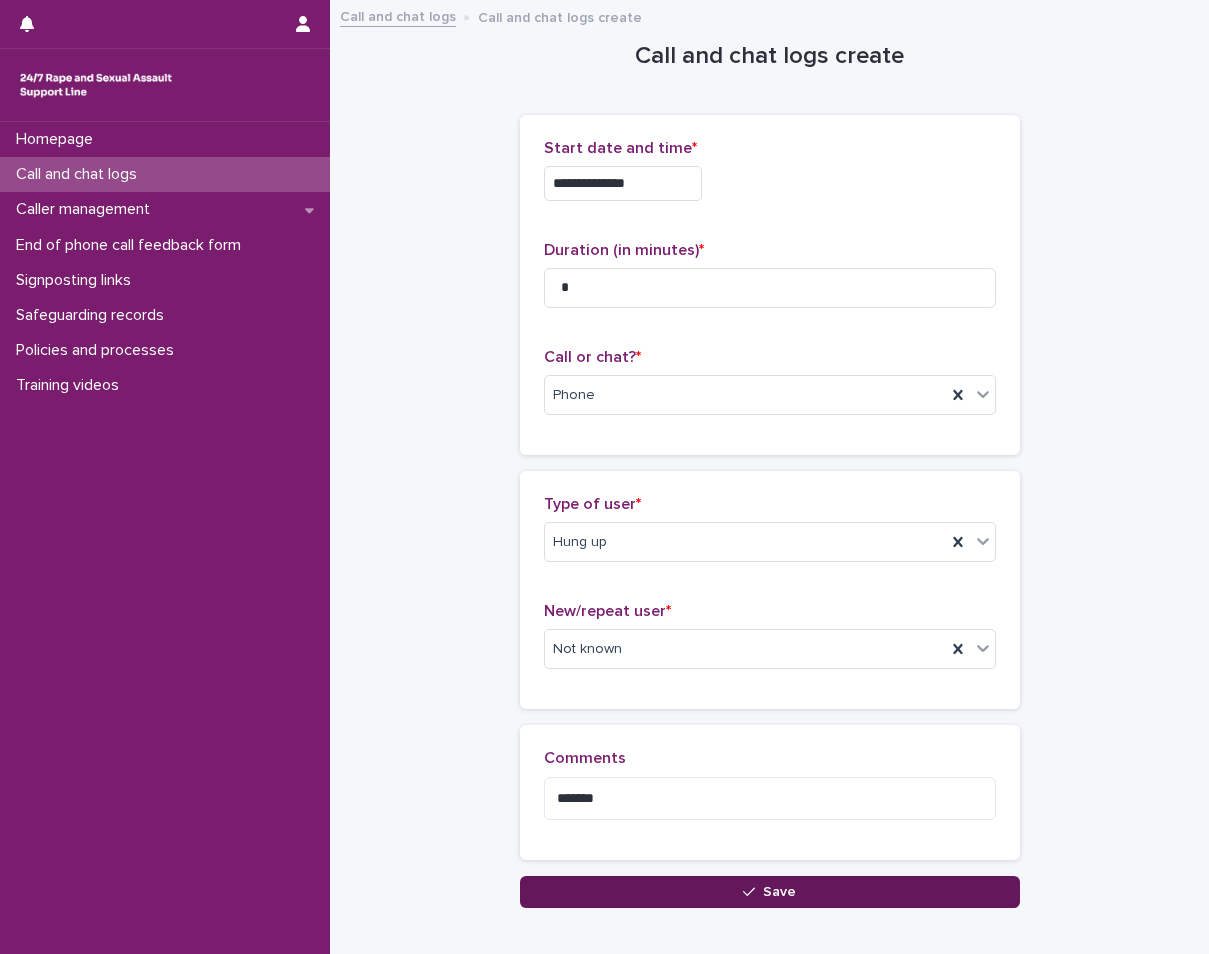 click on "Save" at bounding box center (770, 892) 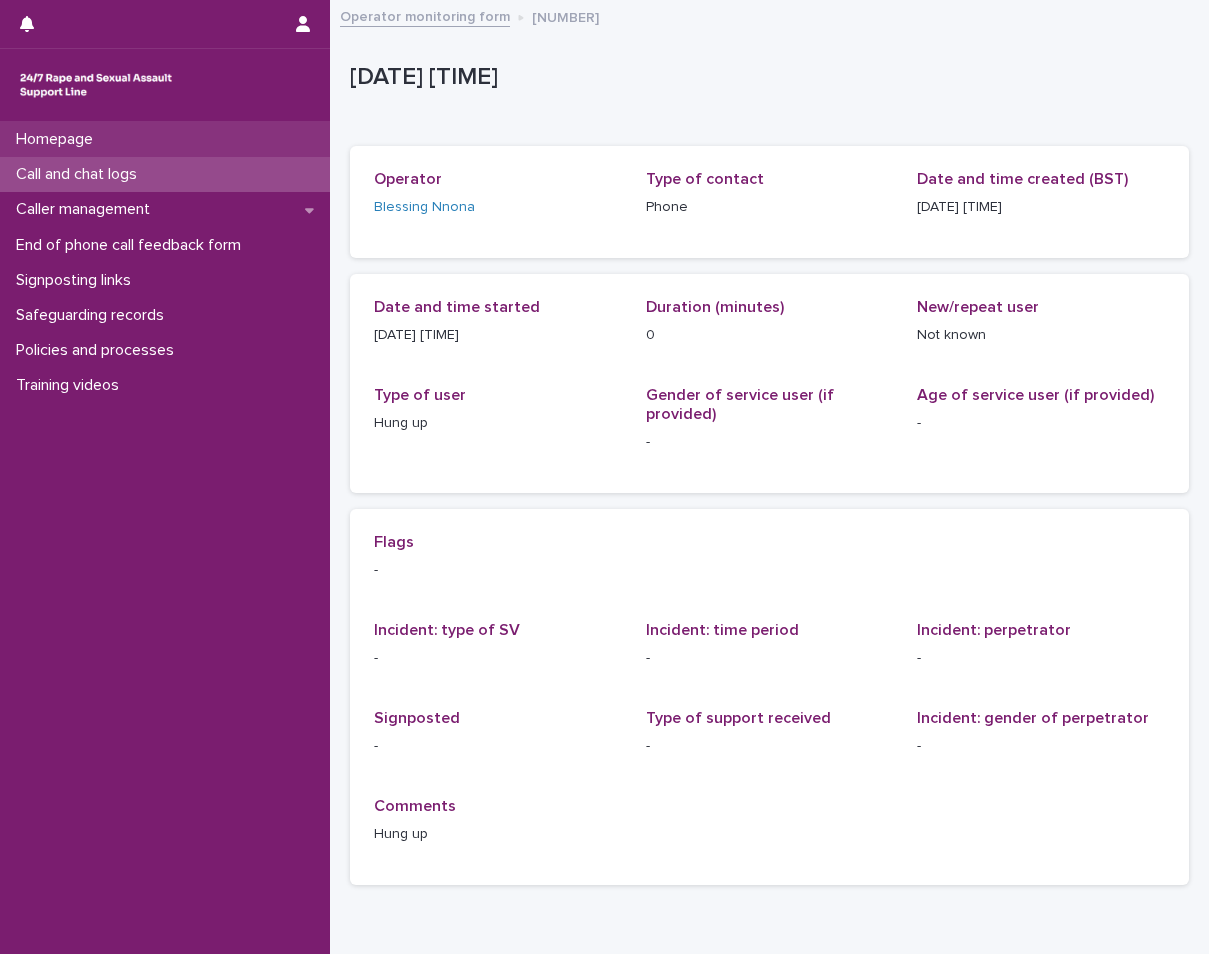 click on "Homepage" at bounding box center [165, 139] 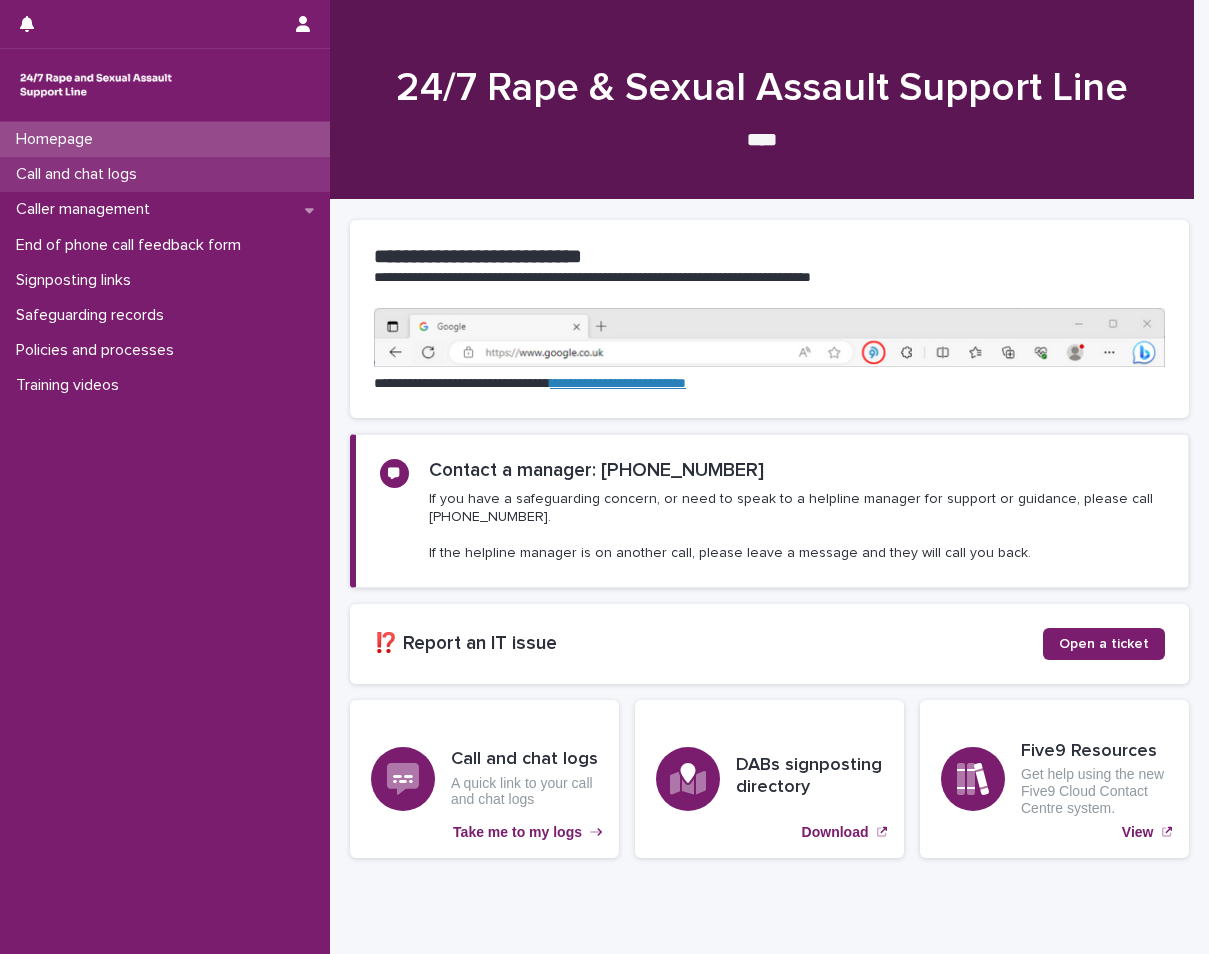 click on "Call and chat logs" at bounding box center [165, 174] 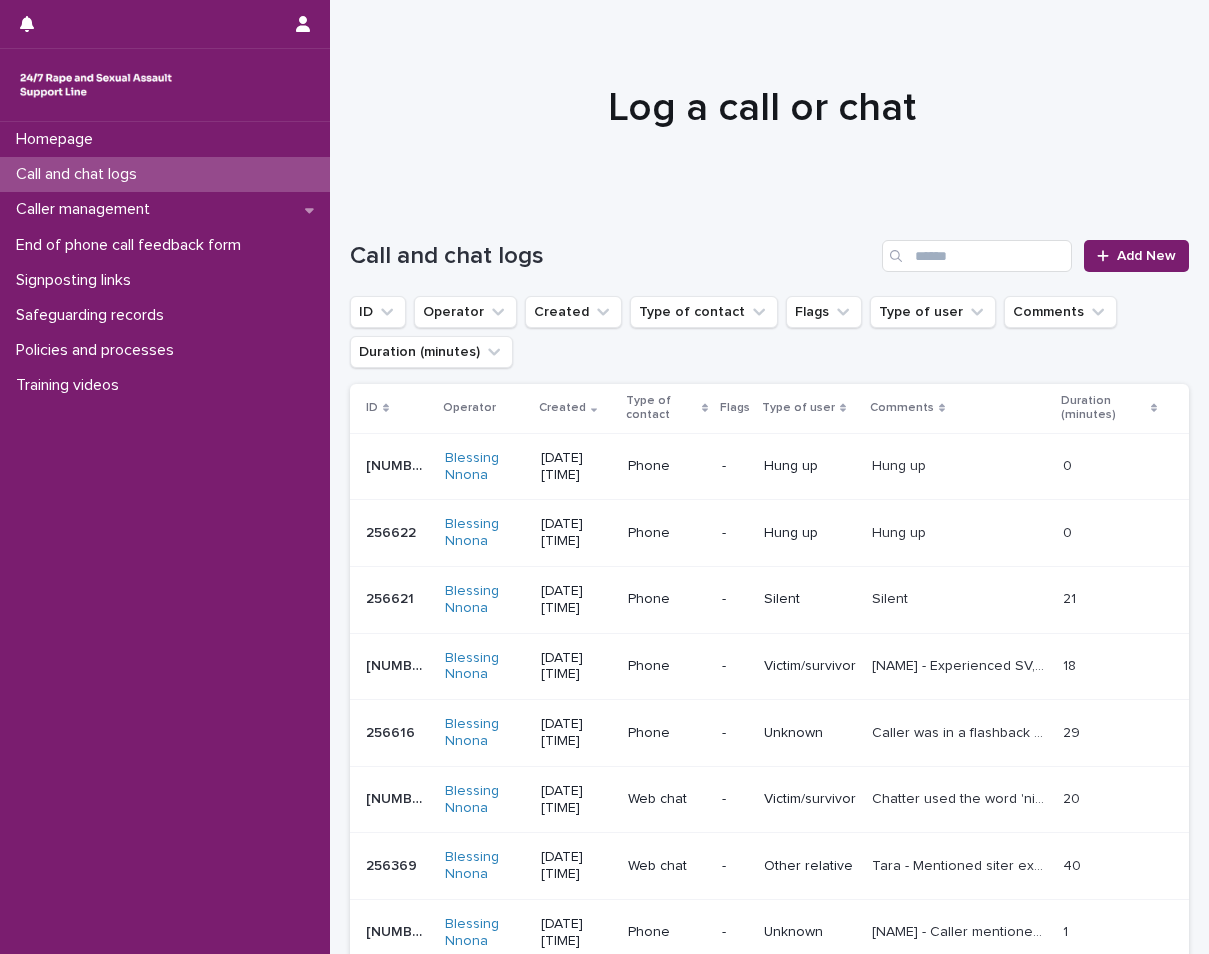 click on "Call and chat logs Add New" at bounding box center (769, 248) 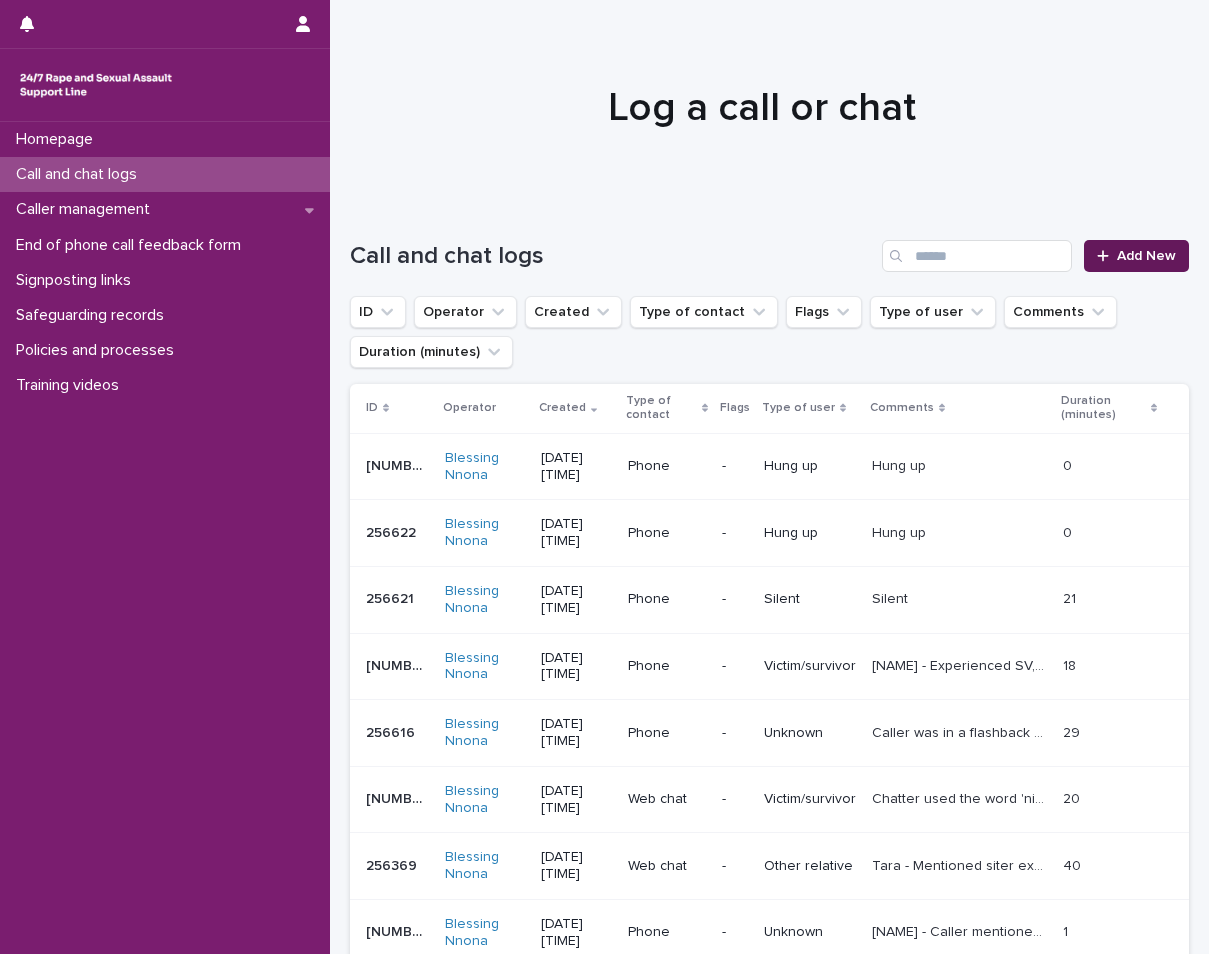 click at bounding box center [1107, 256] 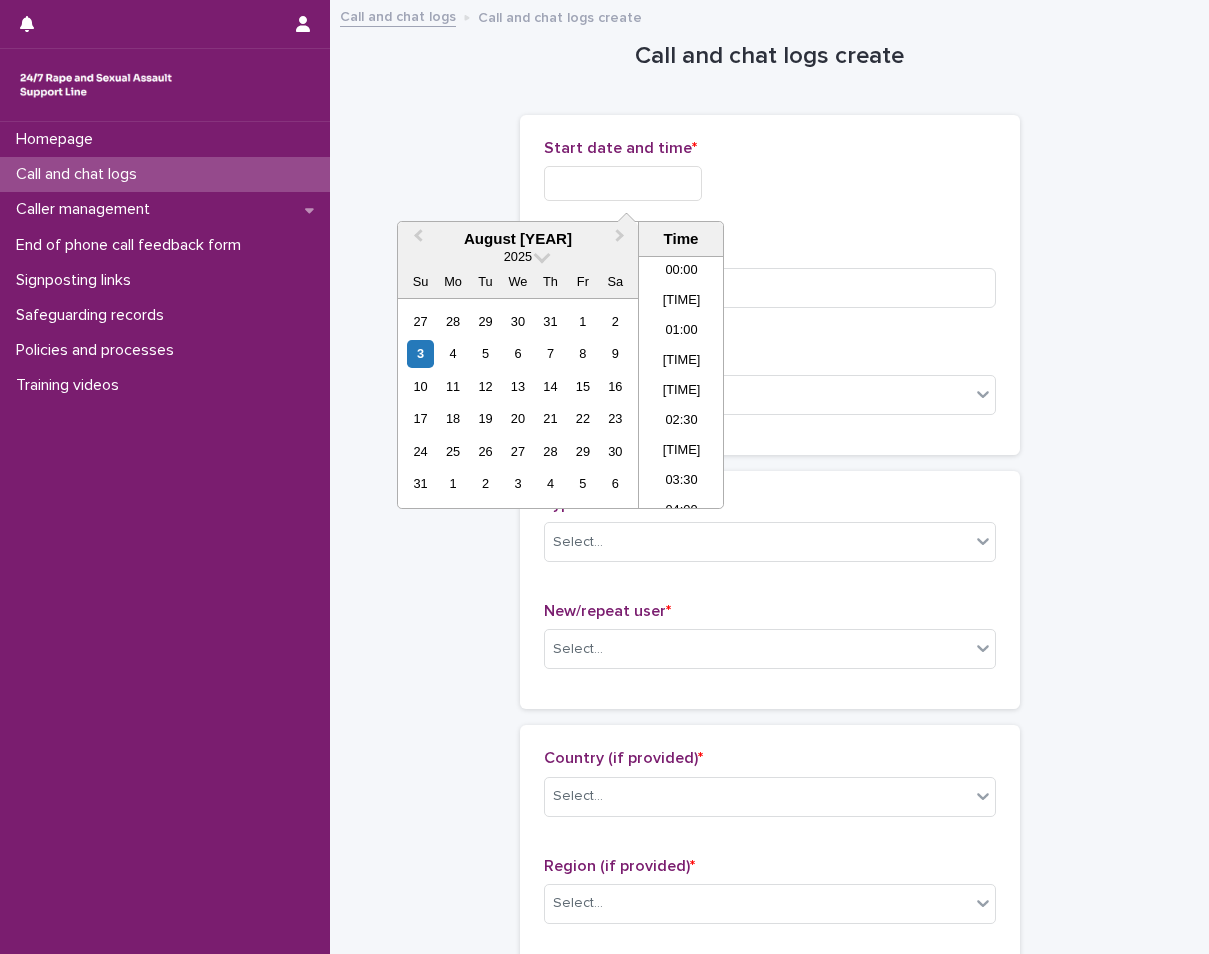 click at bounding box center [623, 183] 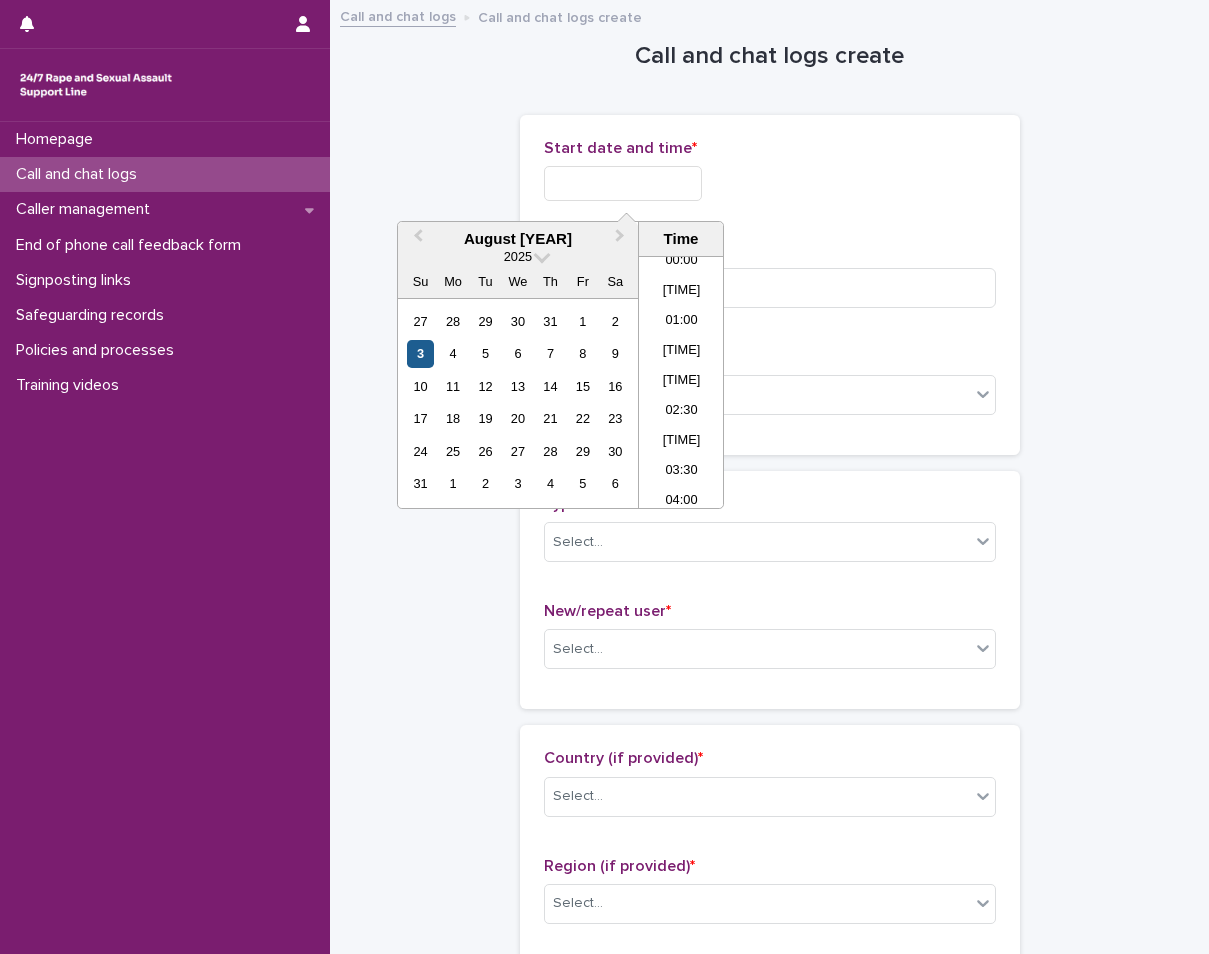 click on "3" at bounding box center (420, 353) 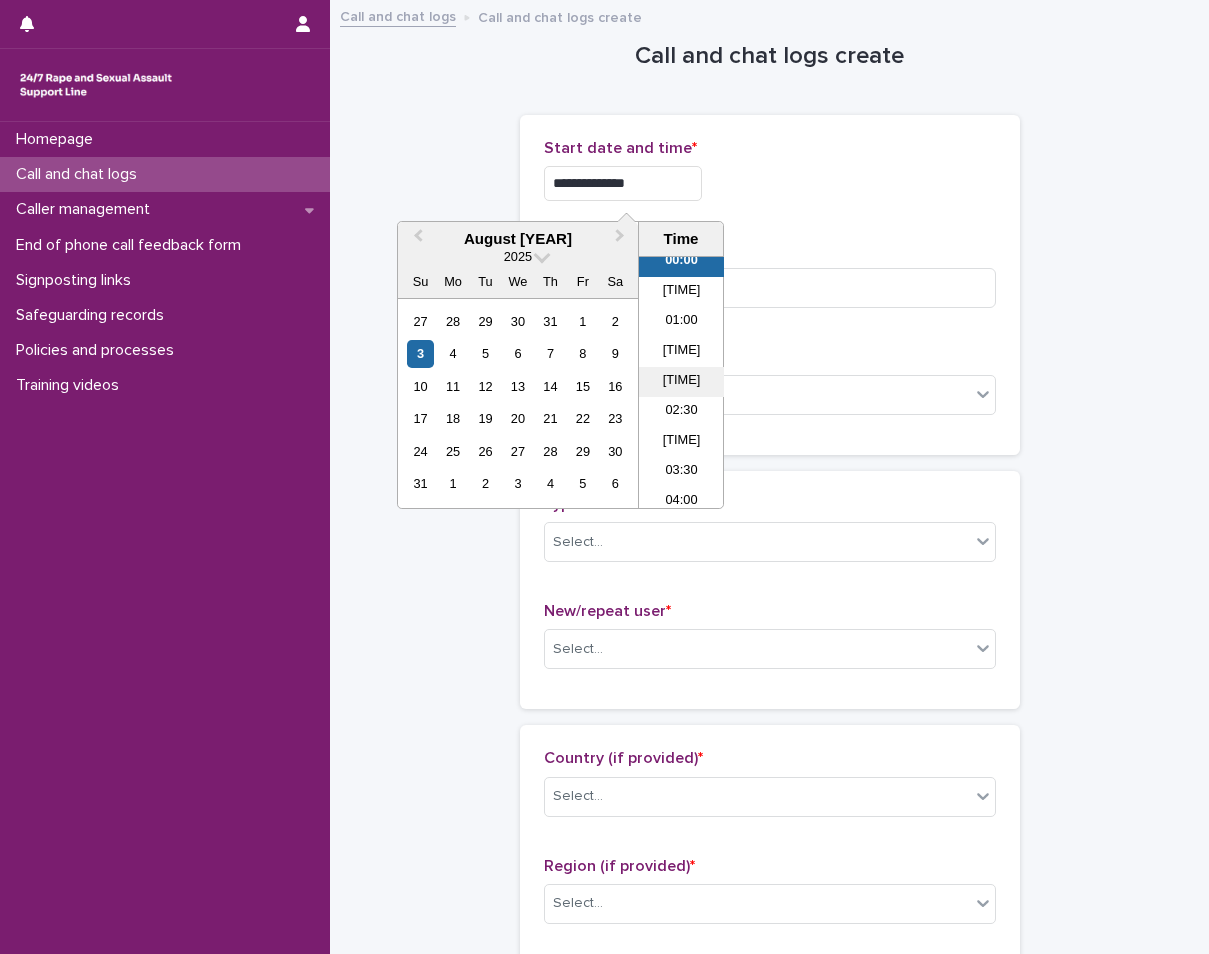 click on "[TIME]" at bounding box center (681, 382) 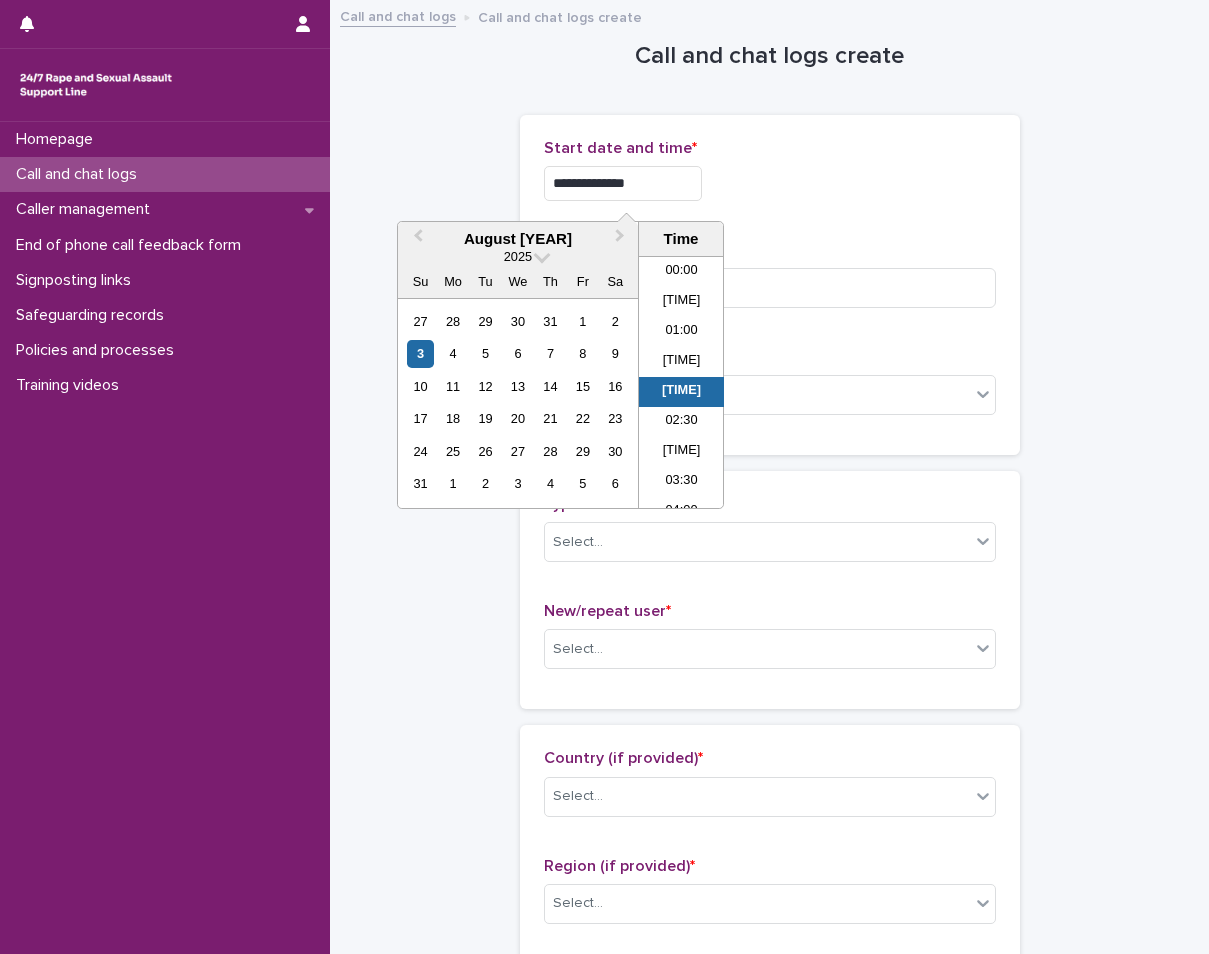 scroll, scrollTop: 10, scrollLeft: 0, axis: vertical 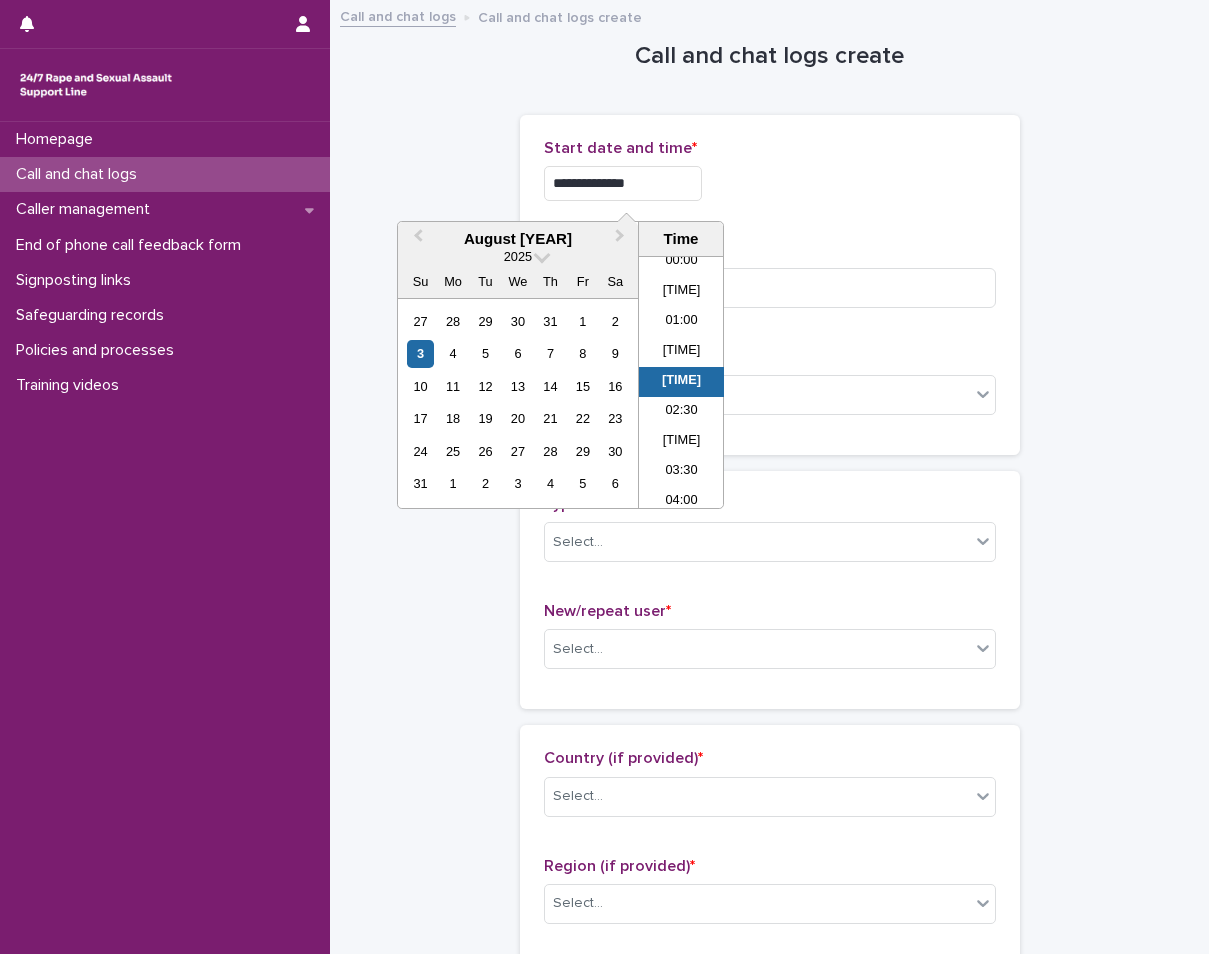 click on "**********" at bounding box center [623, 183] 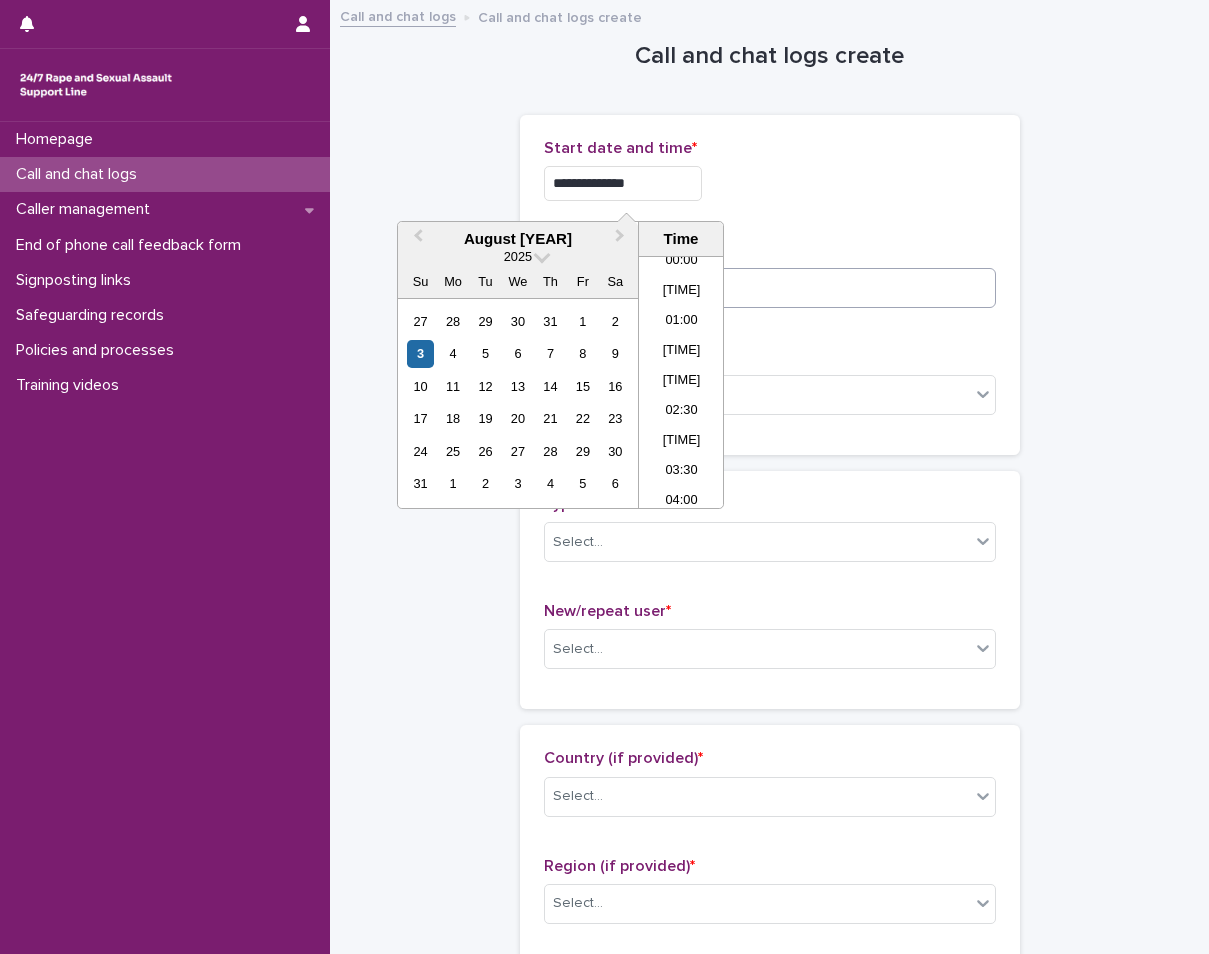 type on "**********" 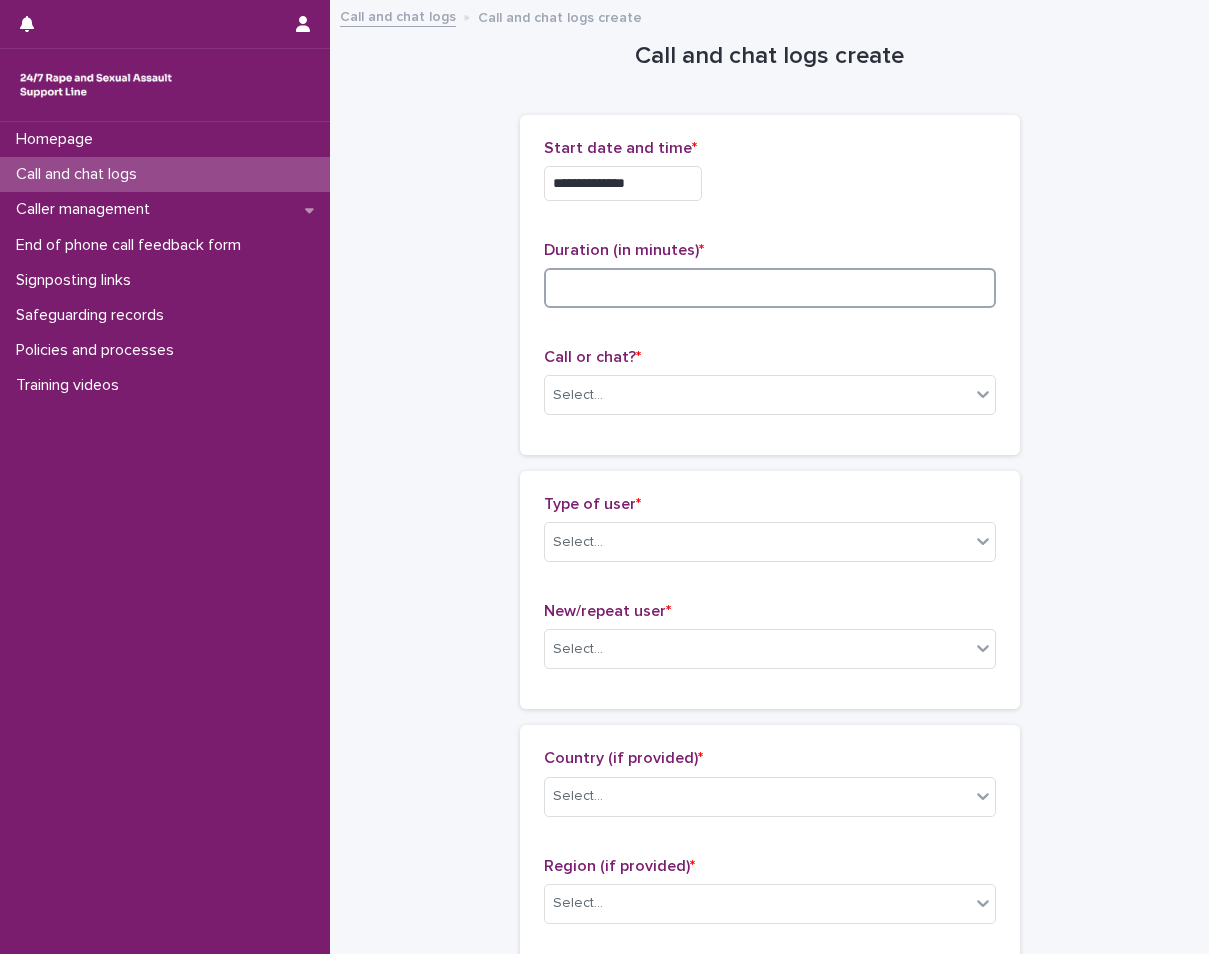 click at bounding box center (770, 288) 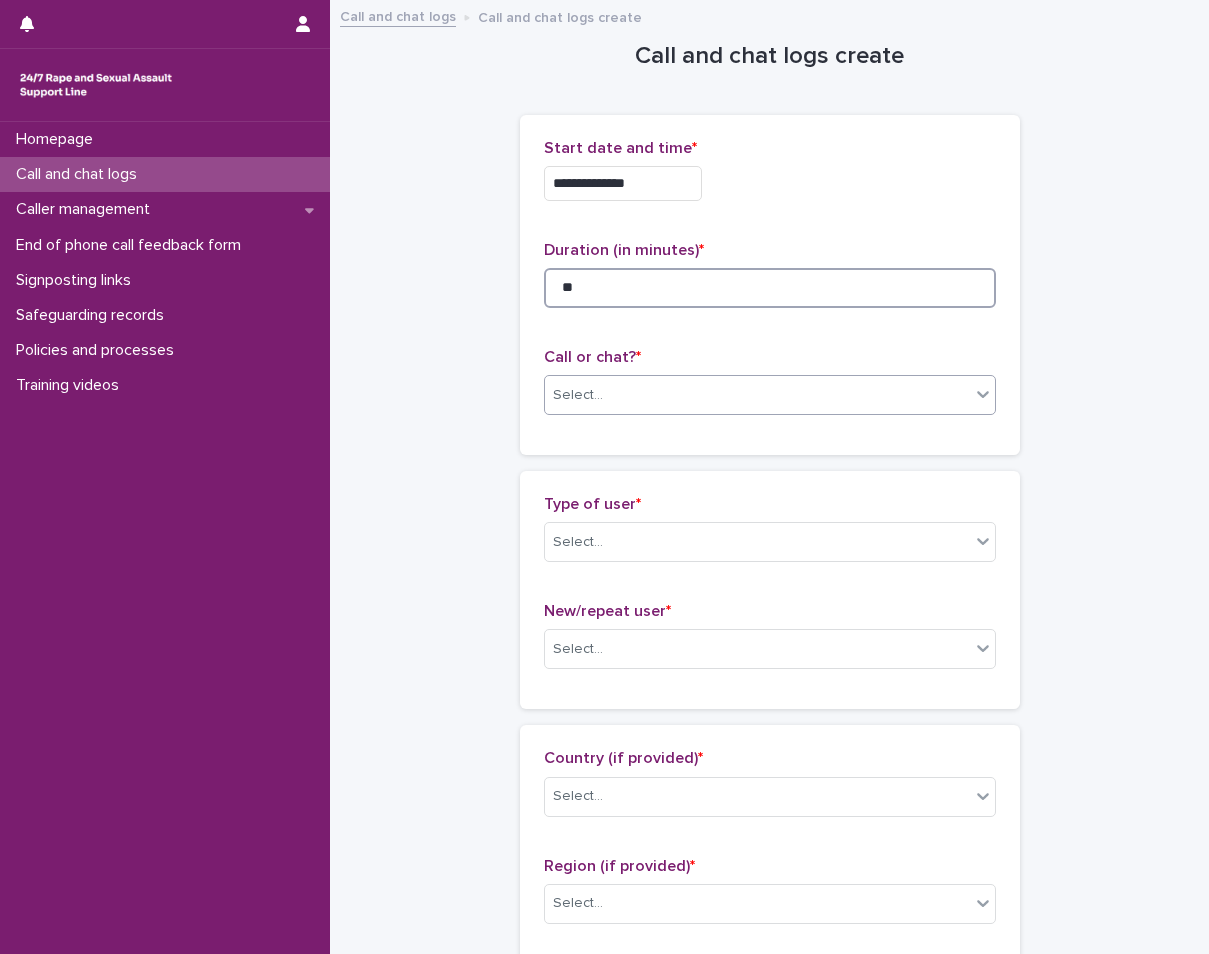 type on "**" 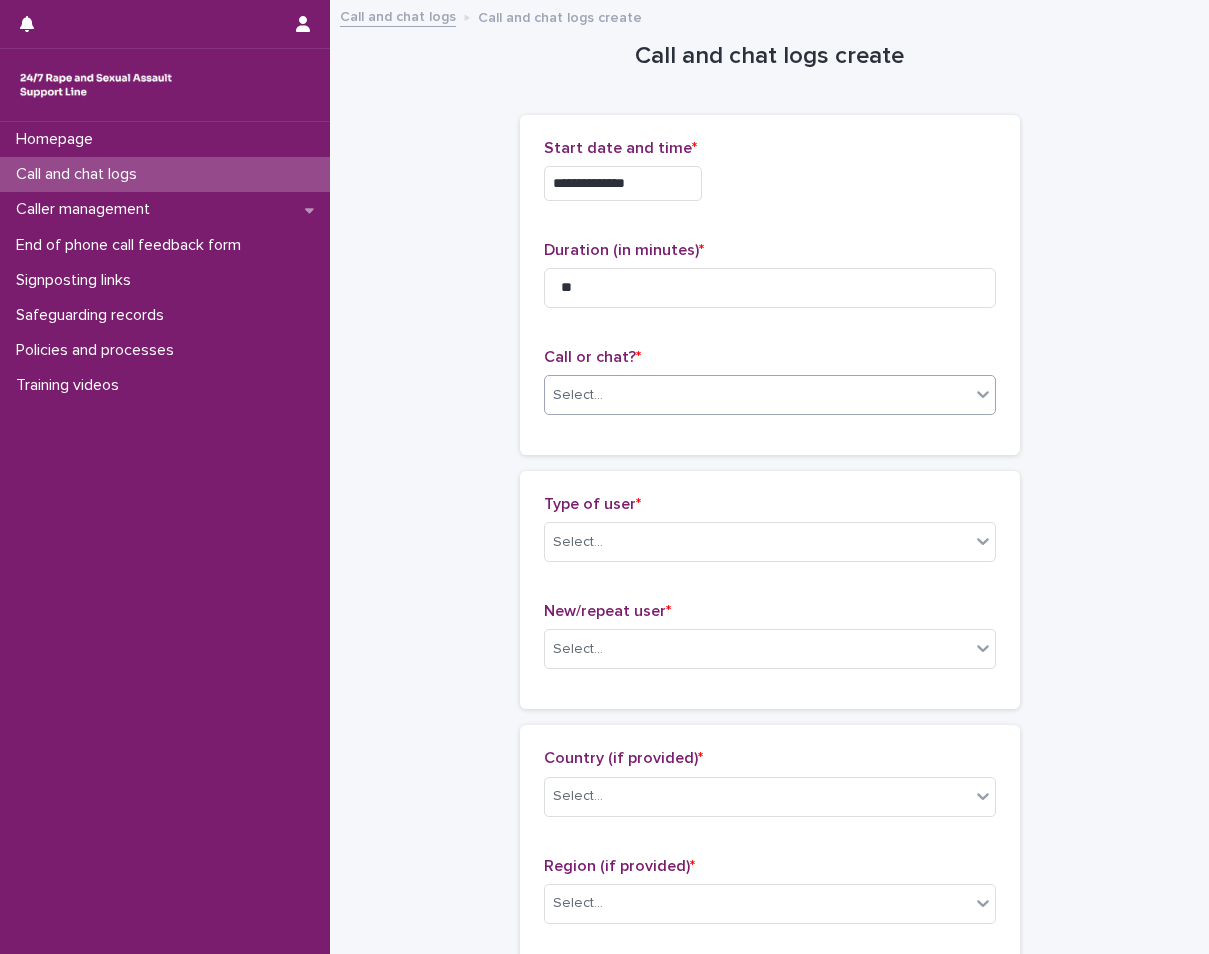 click on "Select..." at bounding box center [757, 395] 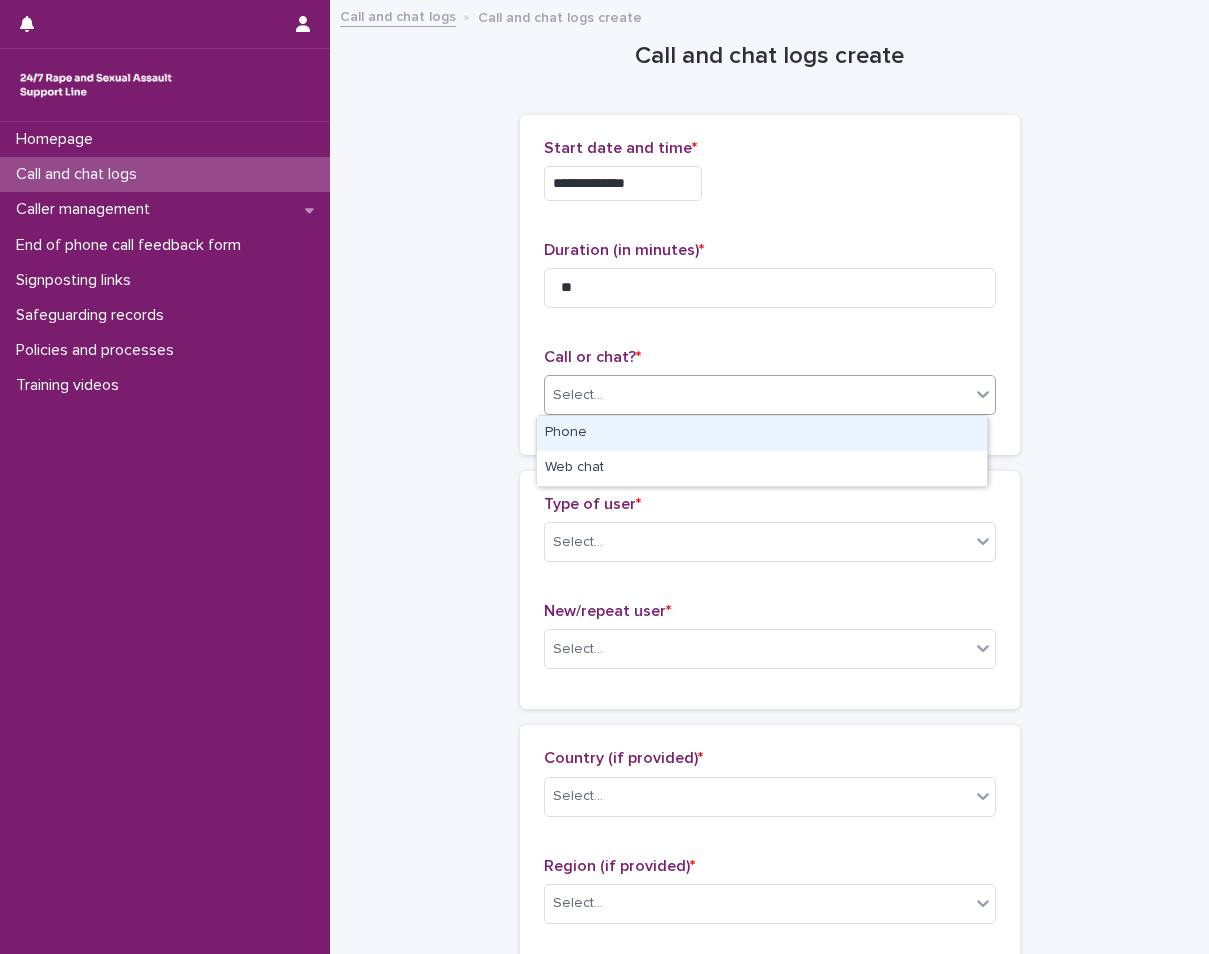click on "Phone" at bounding box center (762, 433) 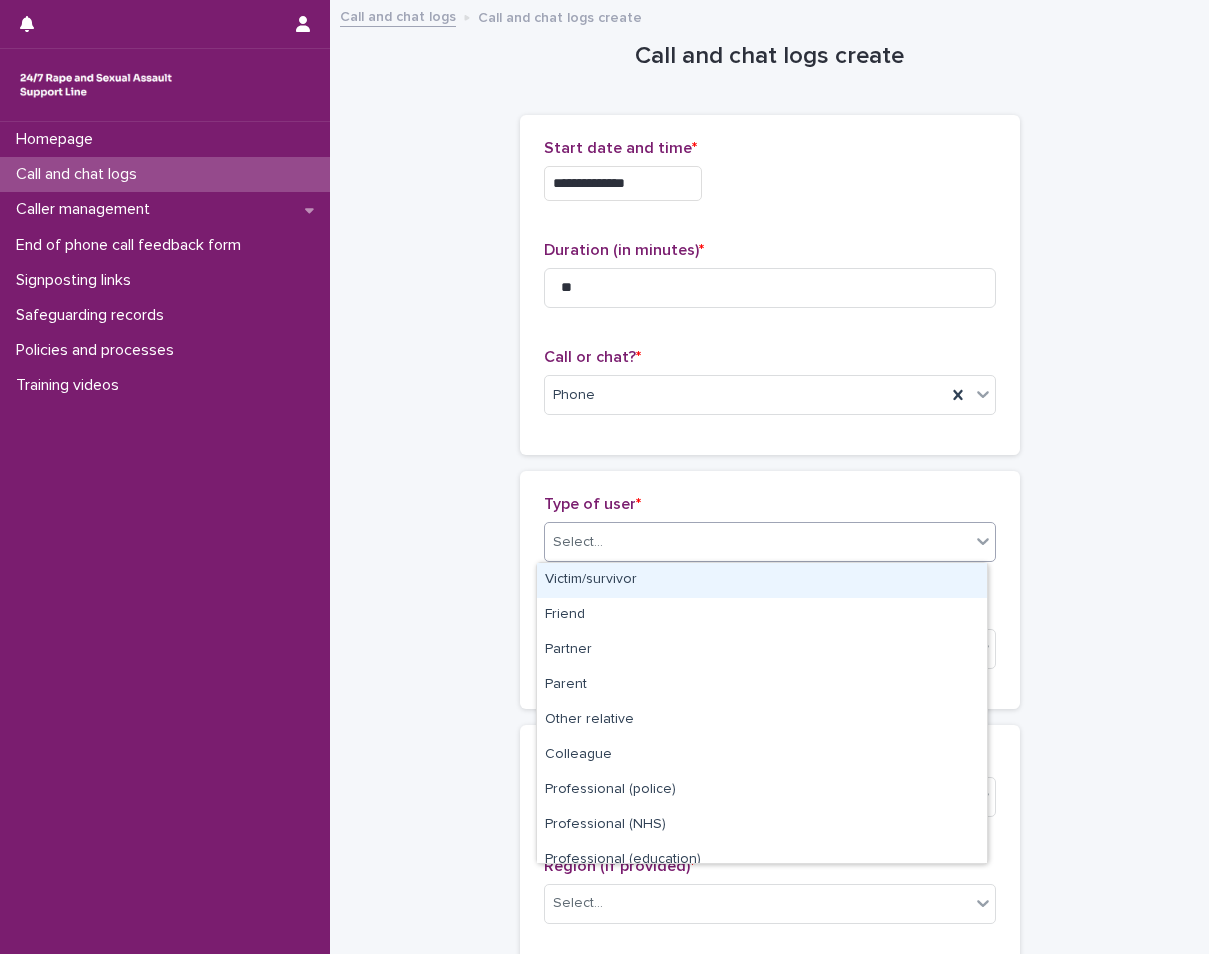 click on "Select..." at bounding box center (578, 542) 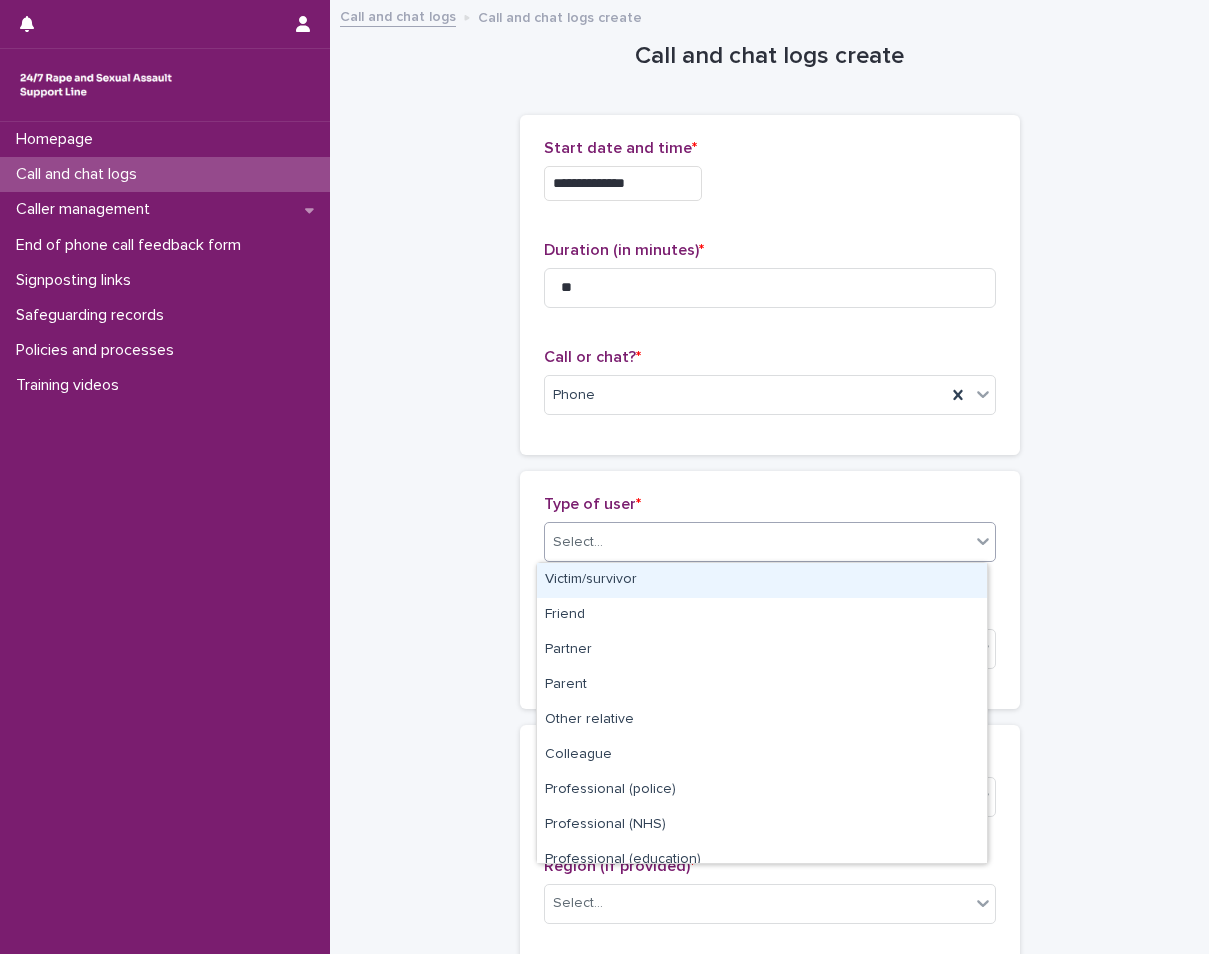 click on "Victim/survivor" at bounding box center [762, 580] 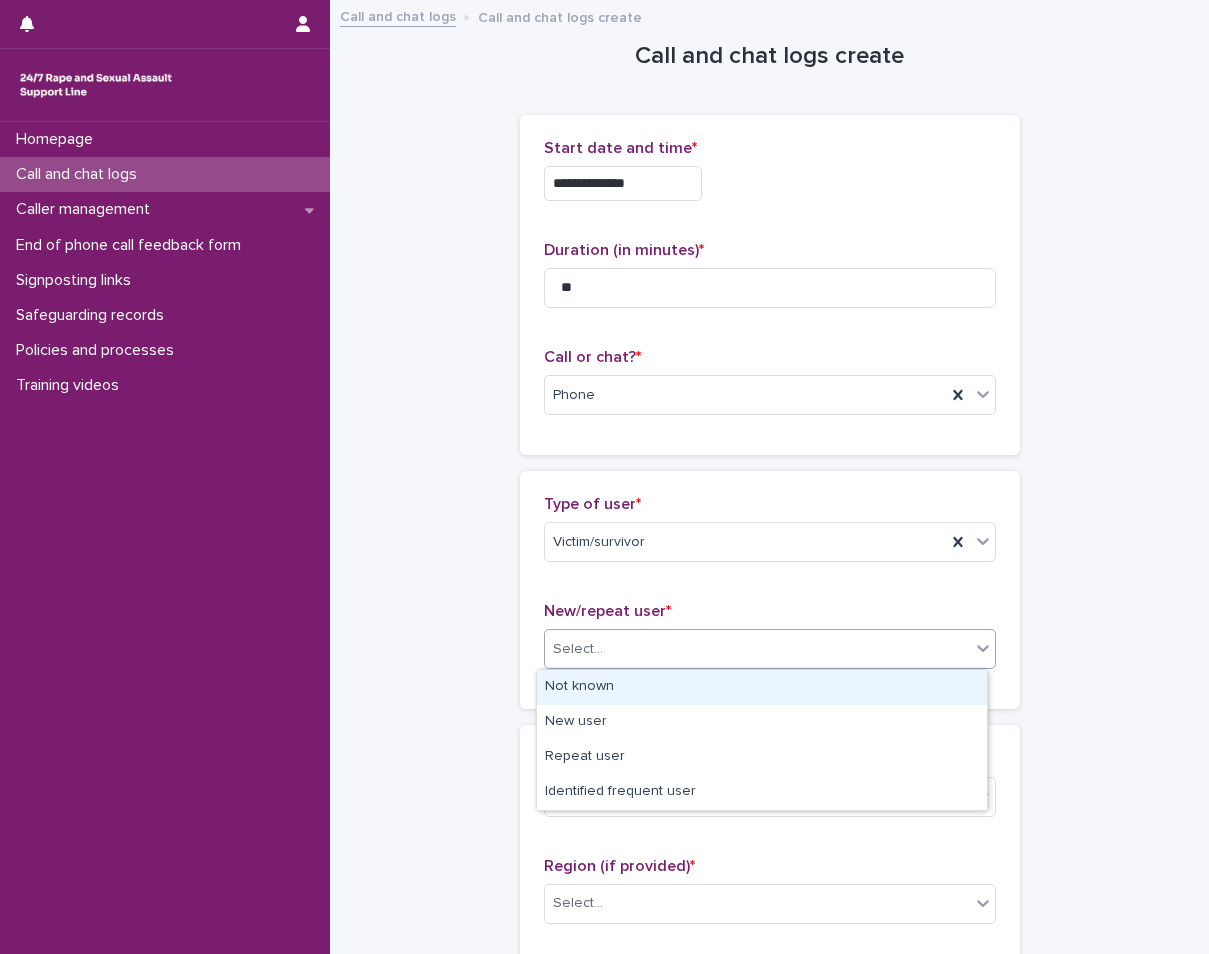 click on "Select..." at bounding box center (578, 649) 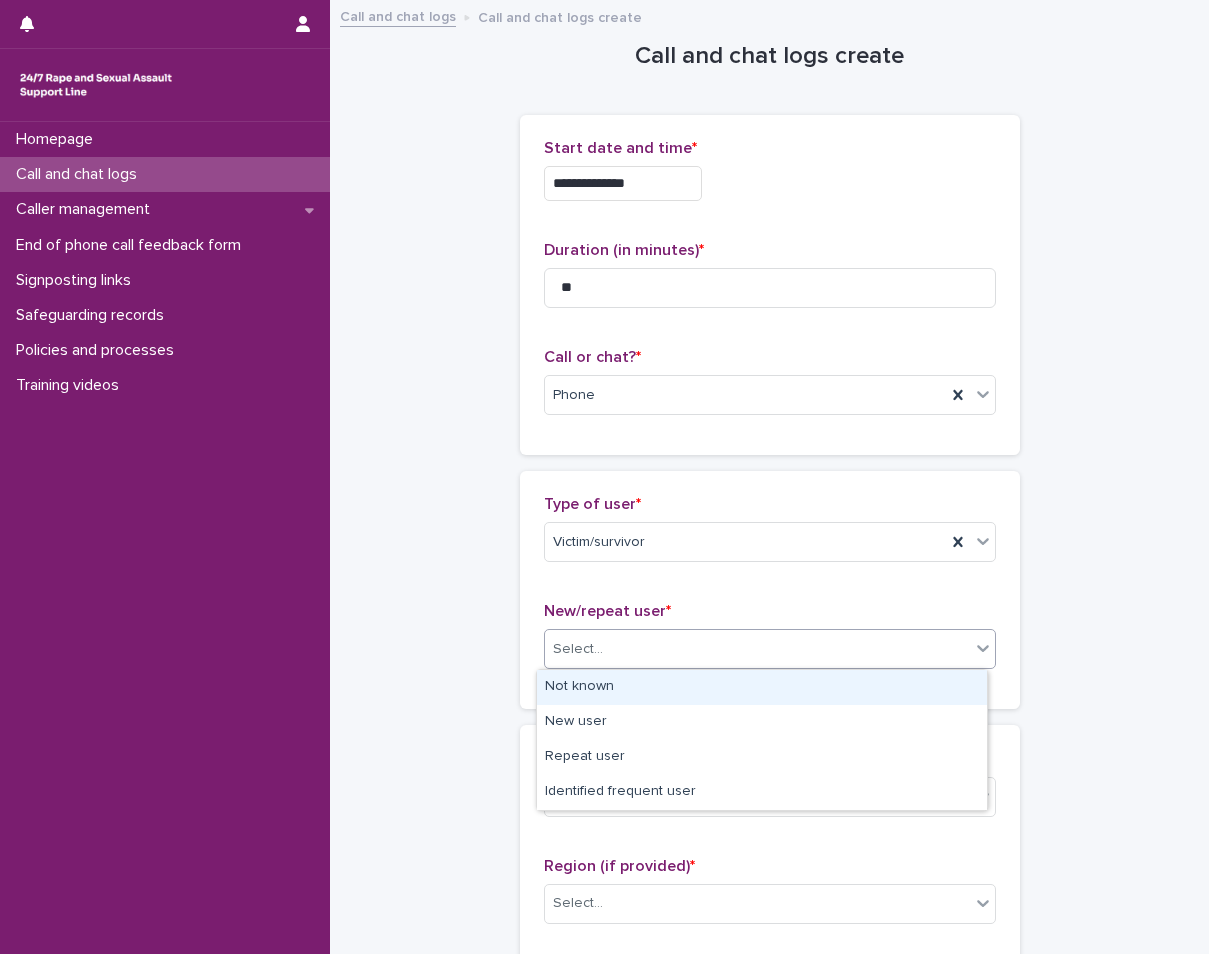click on "Not known" at bounding box center (762, 687) 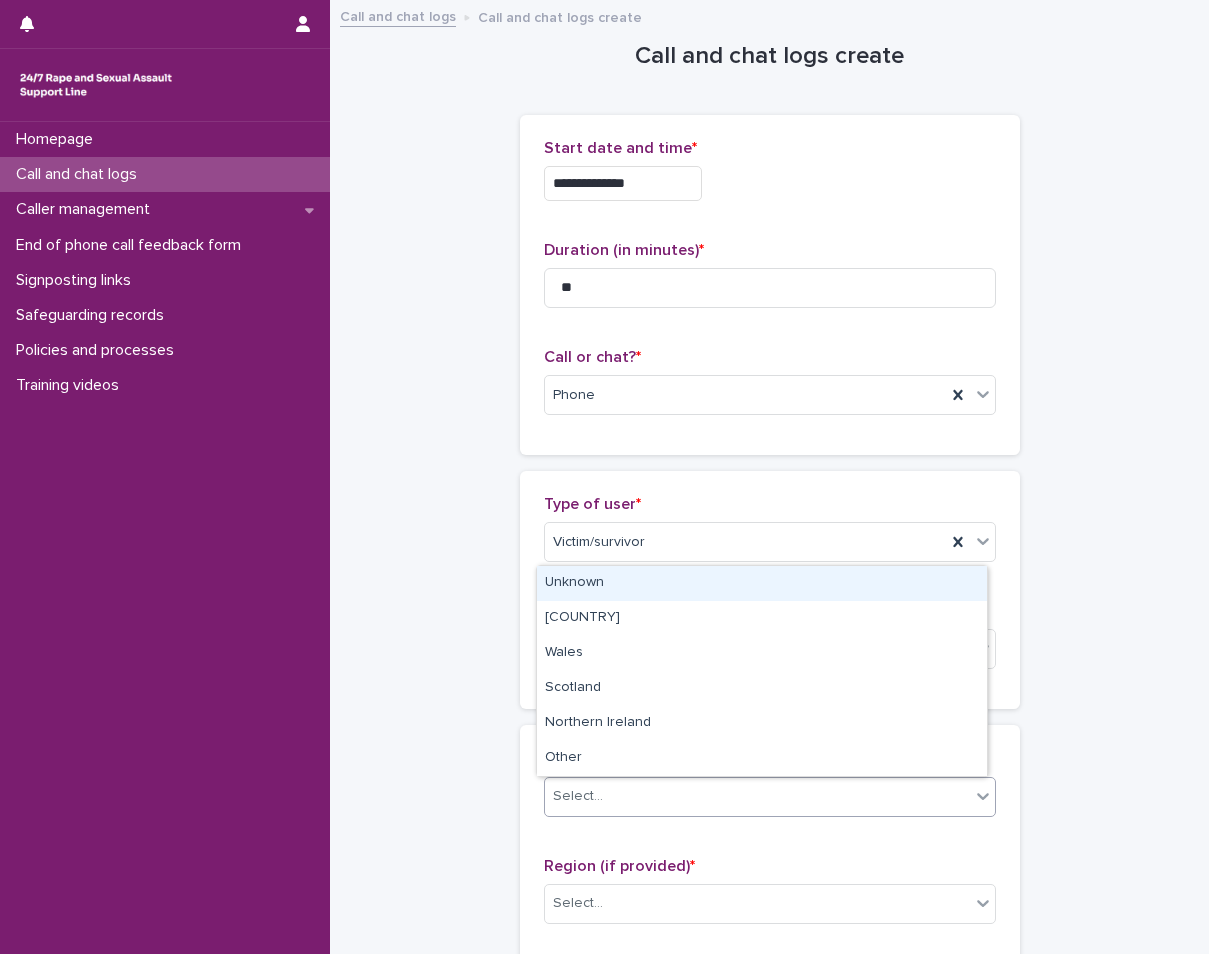 click on "Select..." at bounding box center (757, 796) 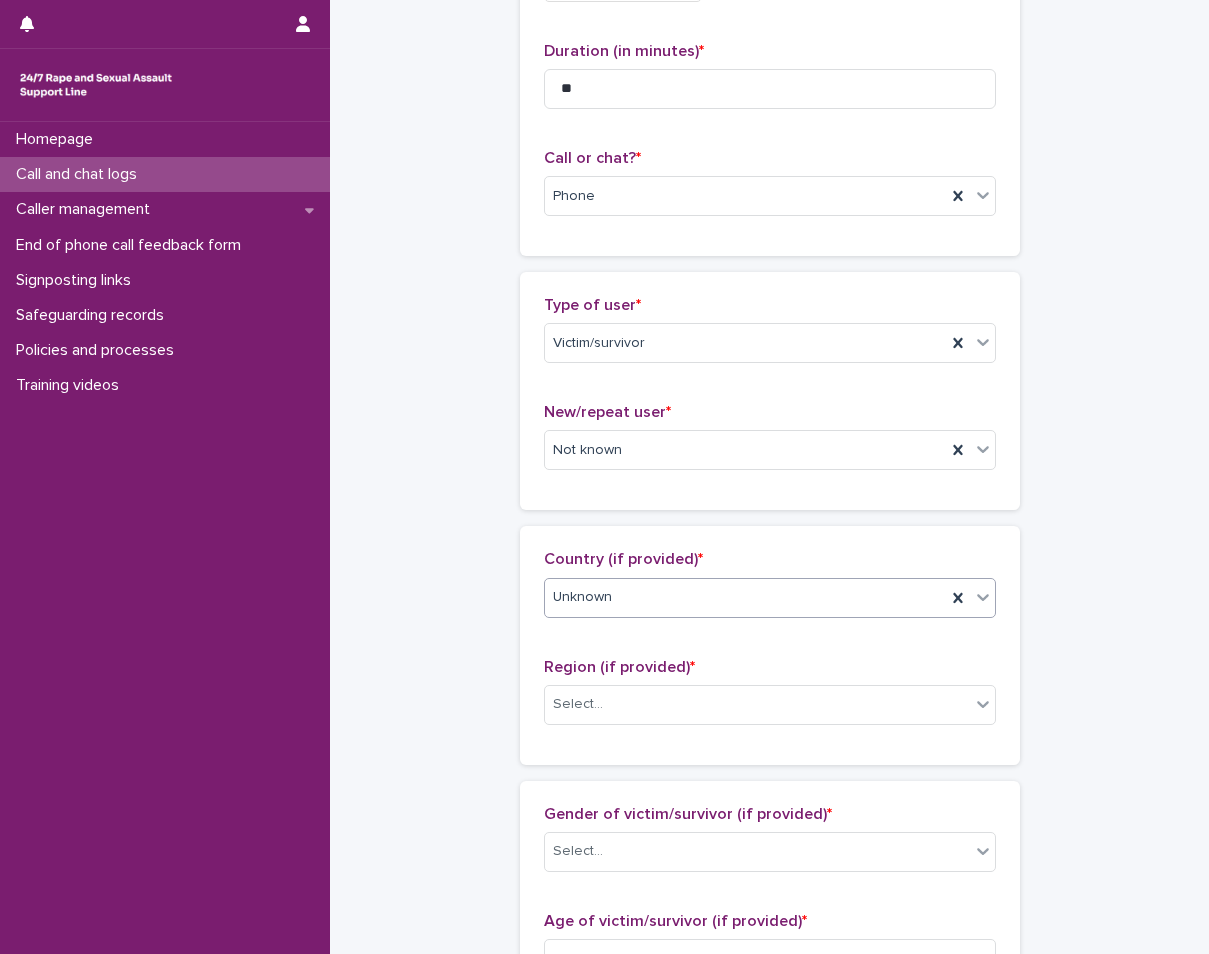 scroll, scrollTop: 200, scrollLeft: 0, axis: vertical 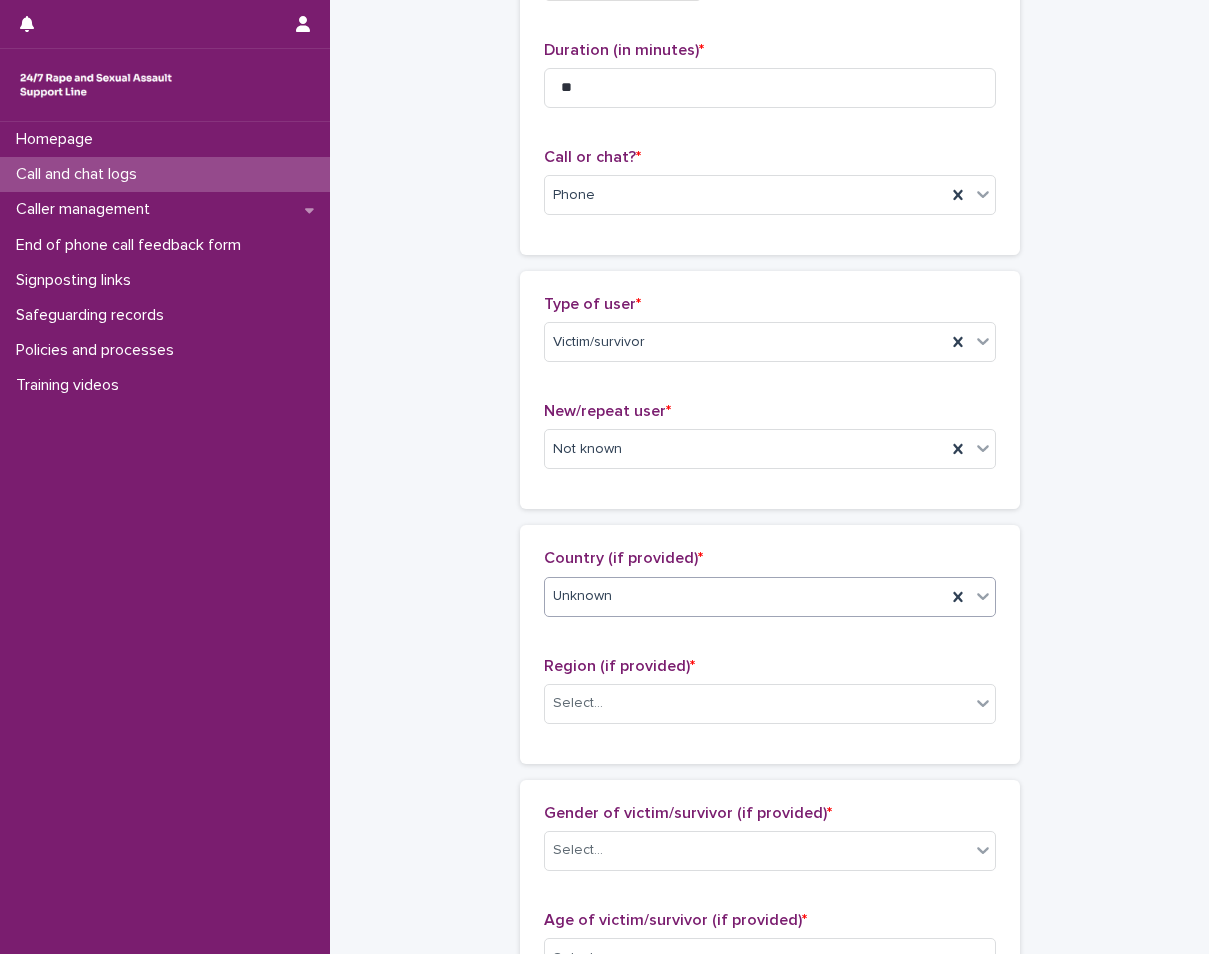 click on "Region (if provided) * Select..." at bounding box center [770, 698] 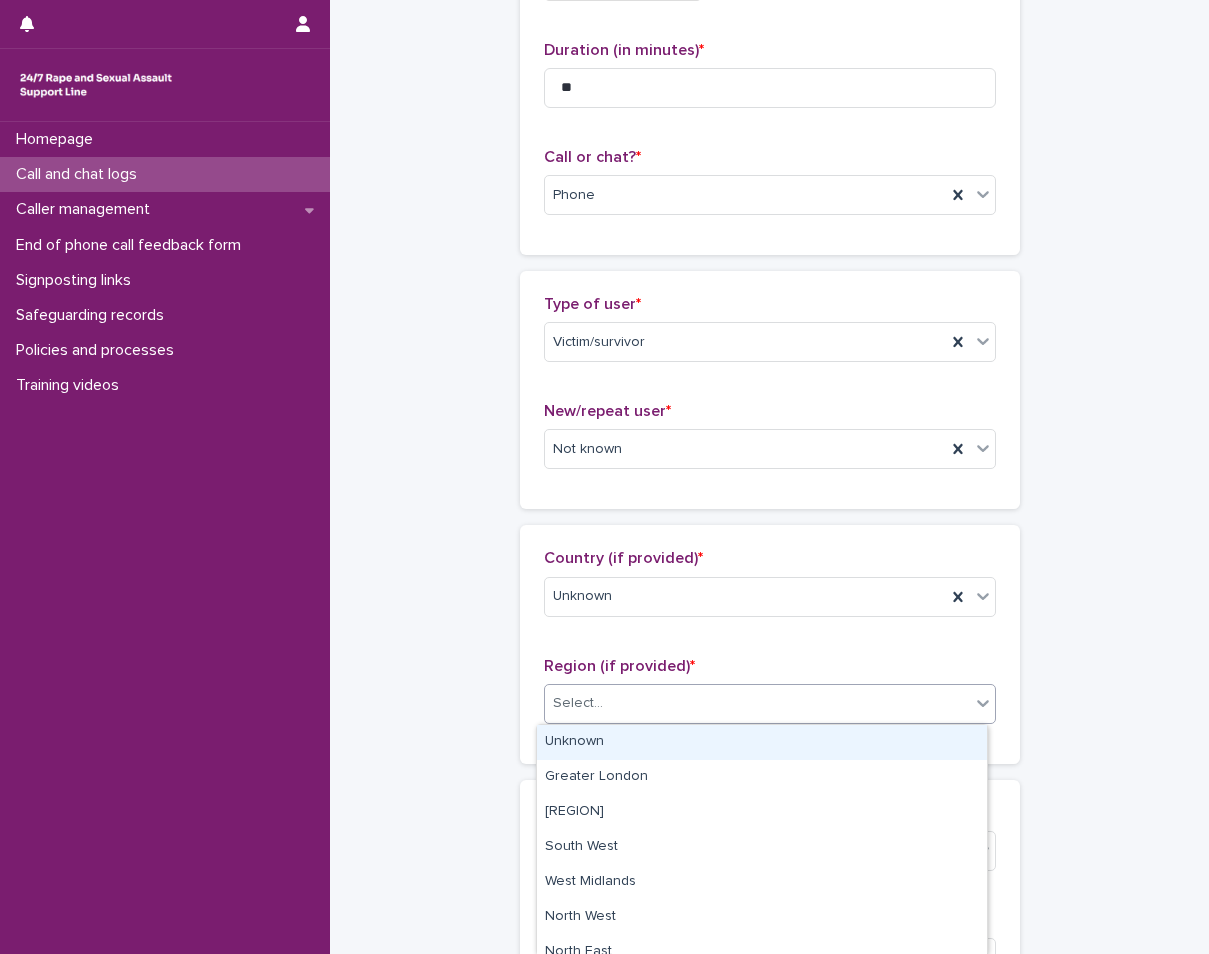 click on "Select..." at bounding box center (578, 703) 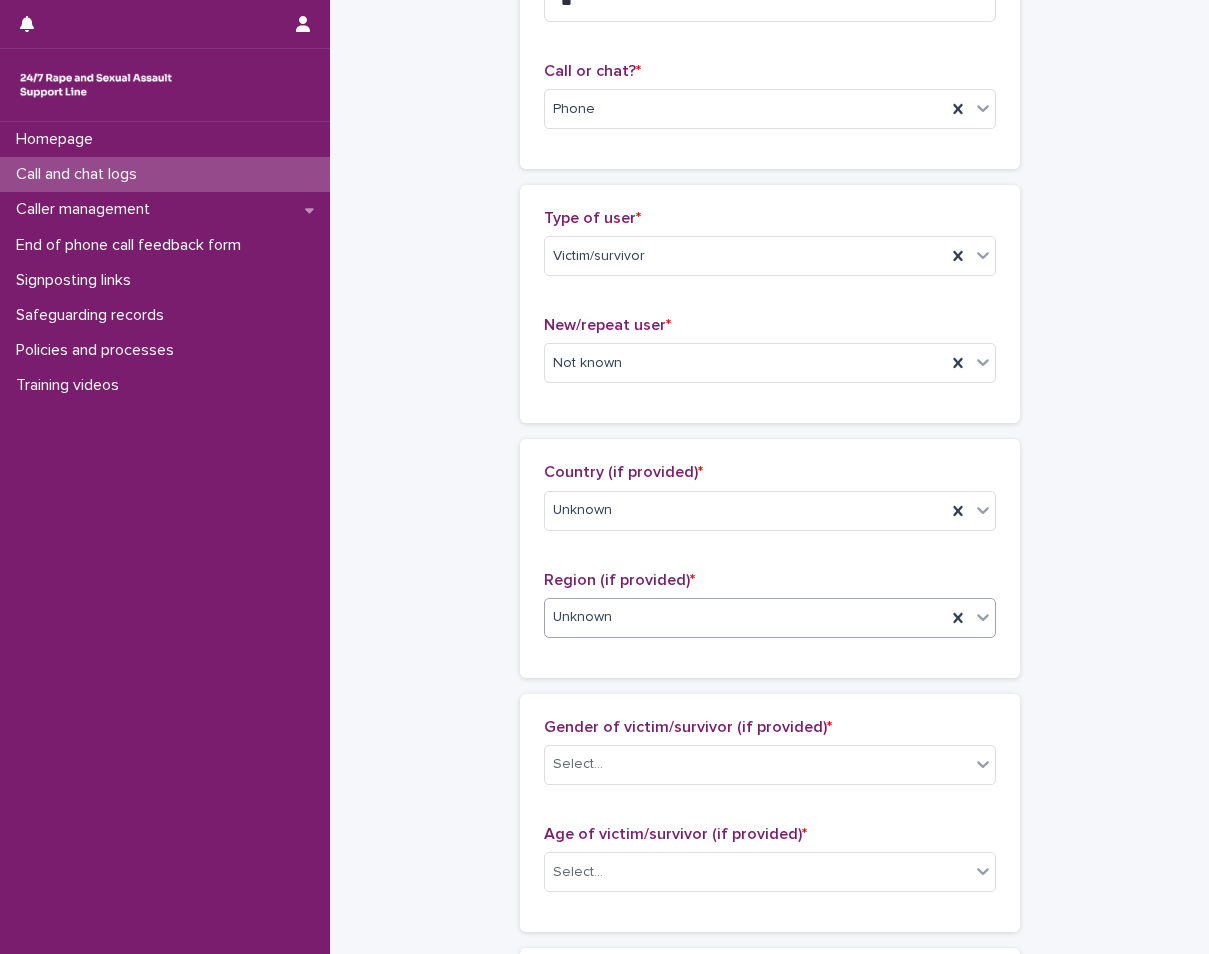 scroll, scrollTop: 400, scrollLeft: 0, axis: vertical 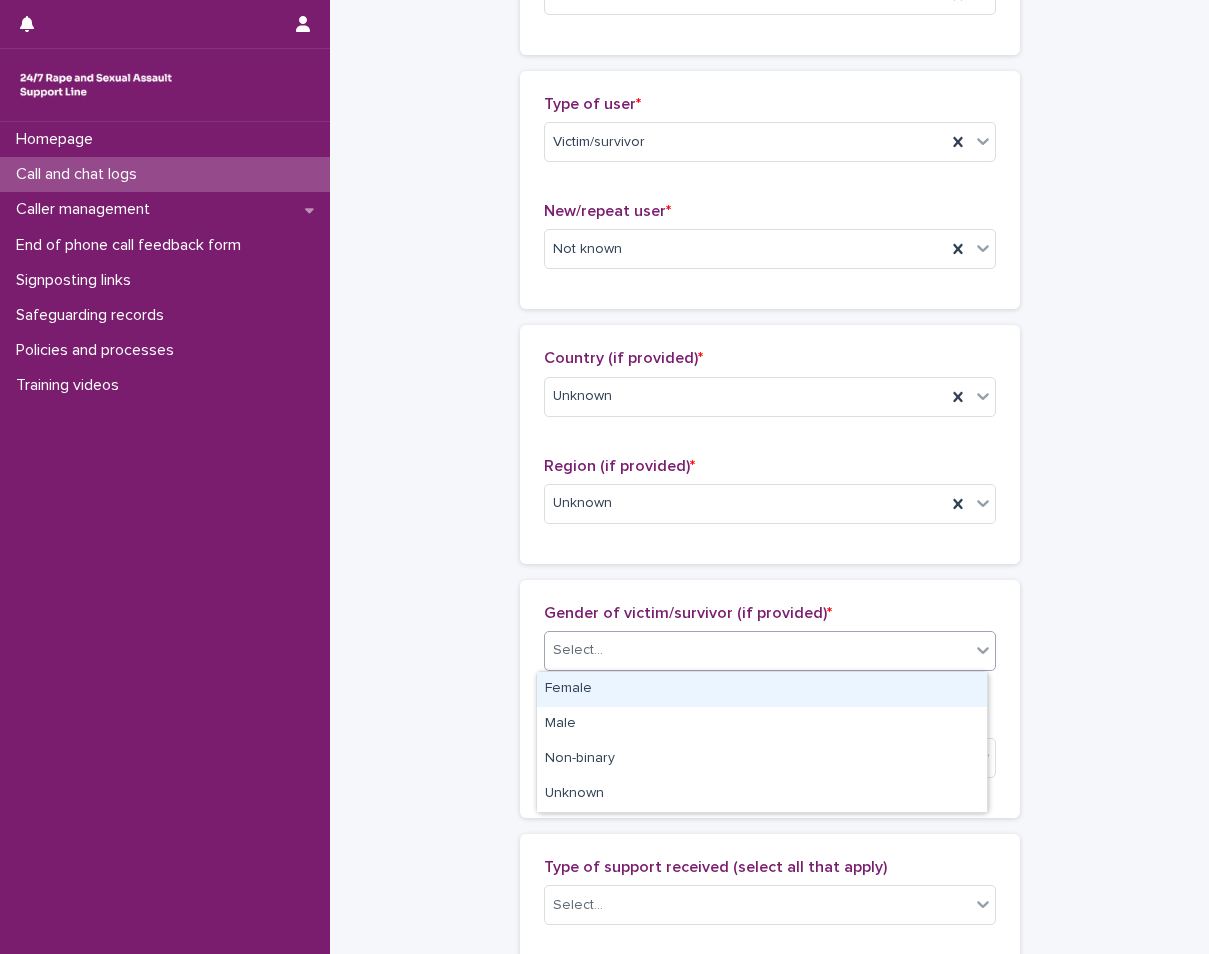 click on "Select..." at bounding box center (578, 650) 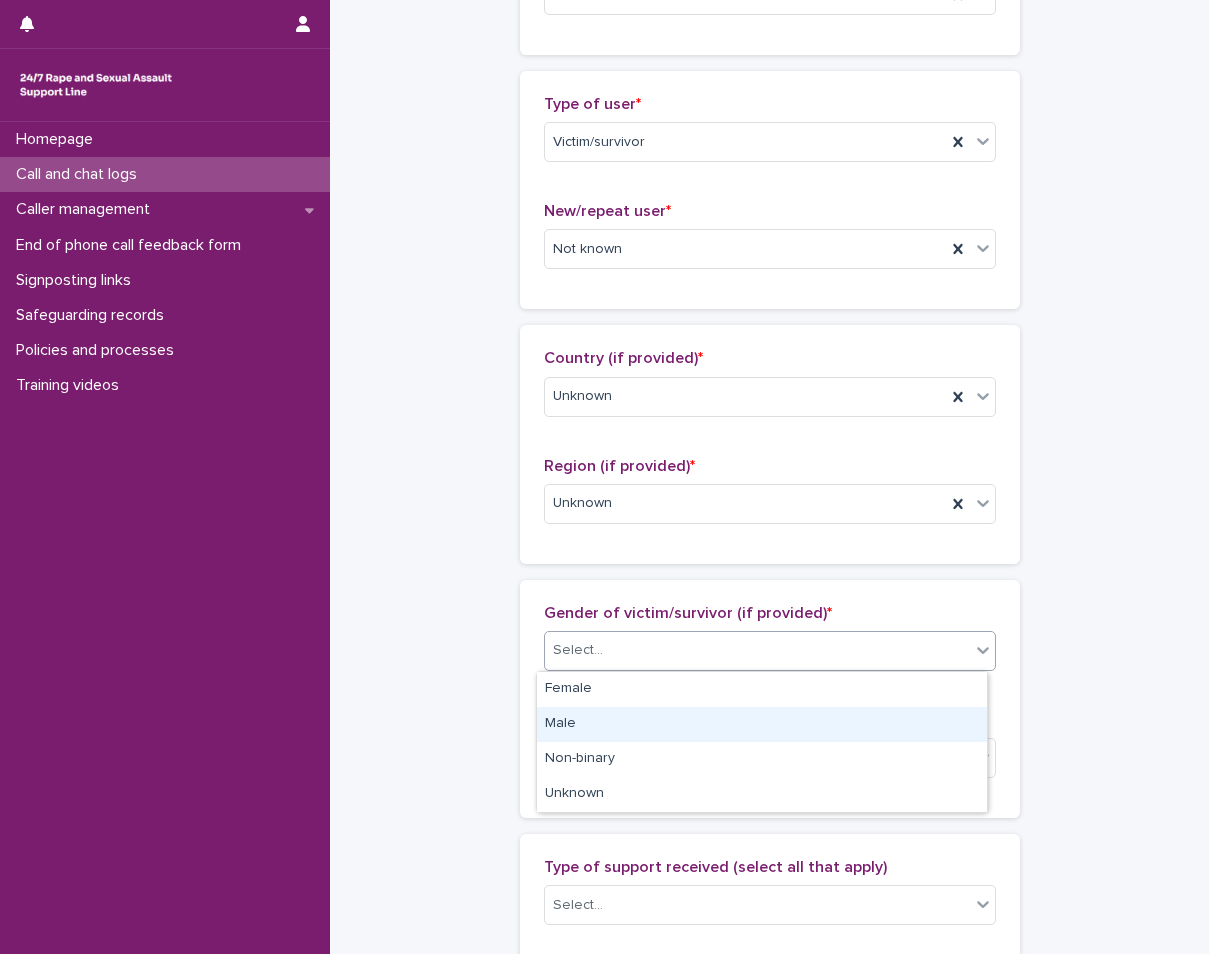 click on "Male" at bounding box center [762, 724] 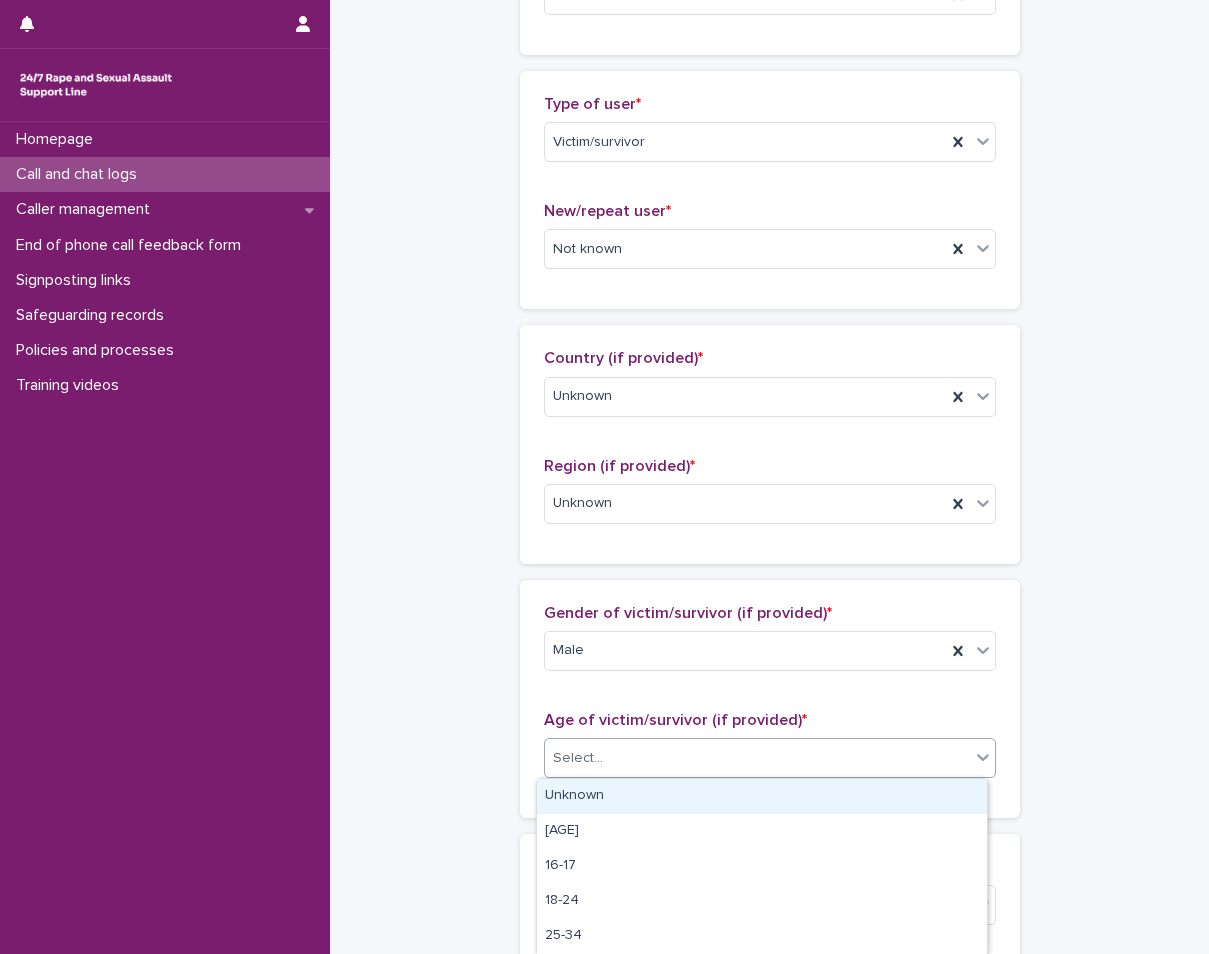 click on "Select..." at bounding box center [757, 758] 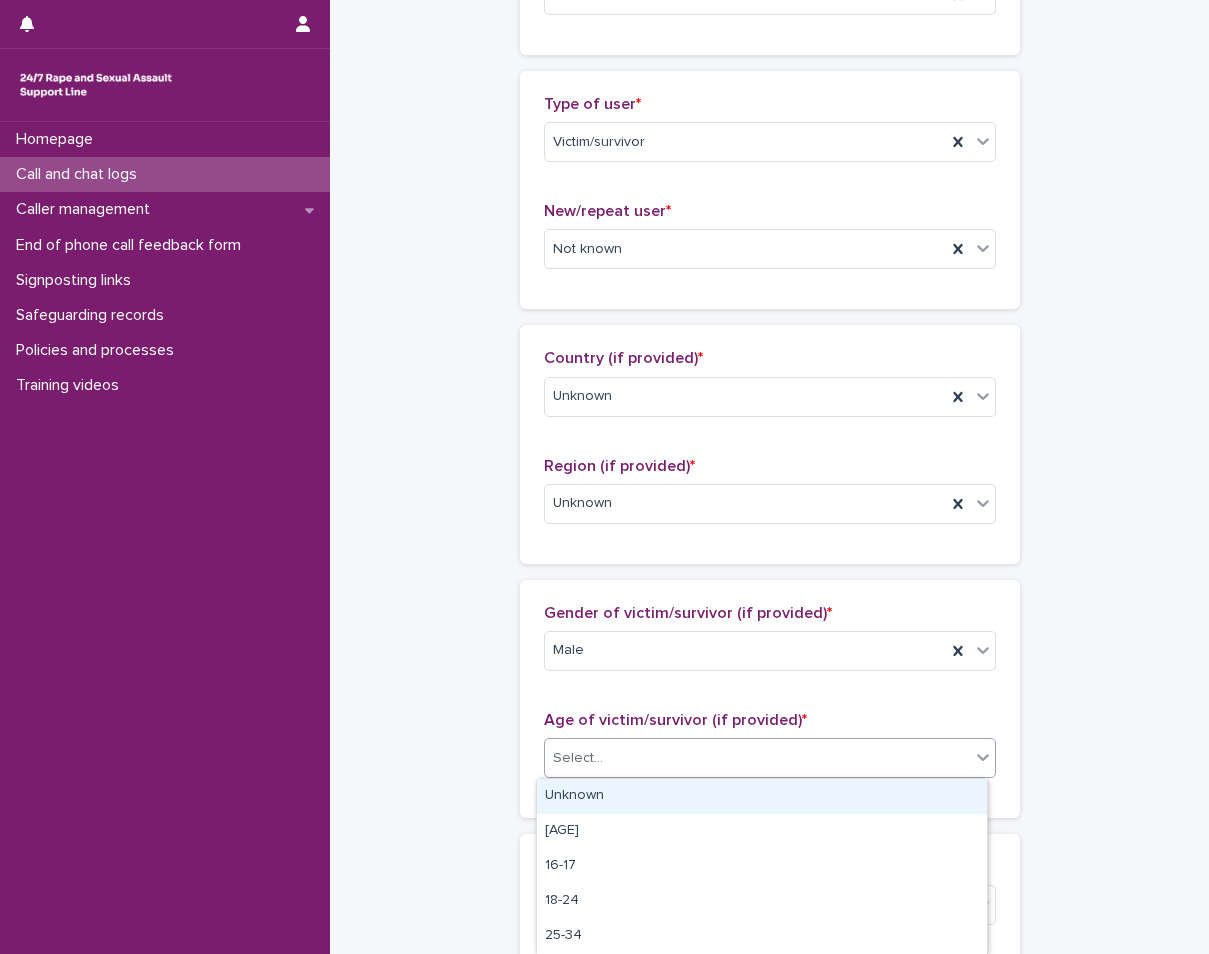 click on "Unknown" at bounding box center [762, 796] 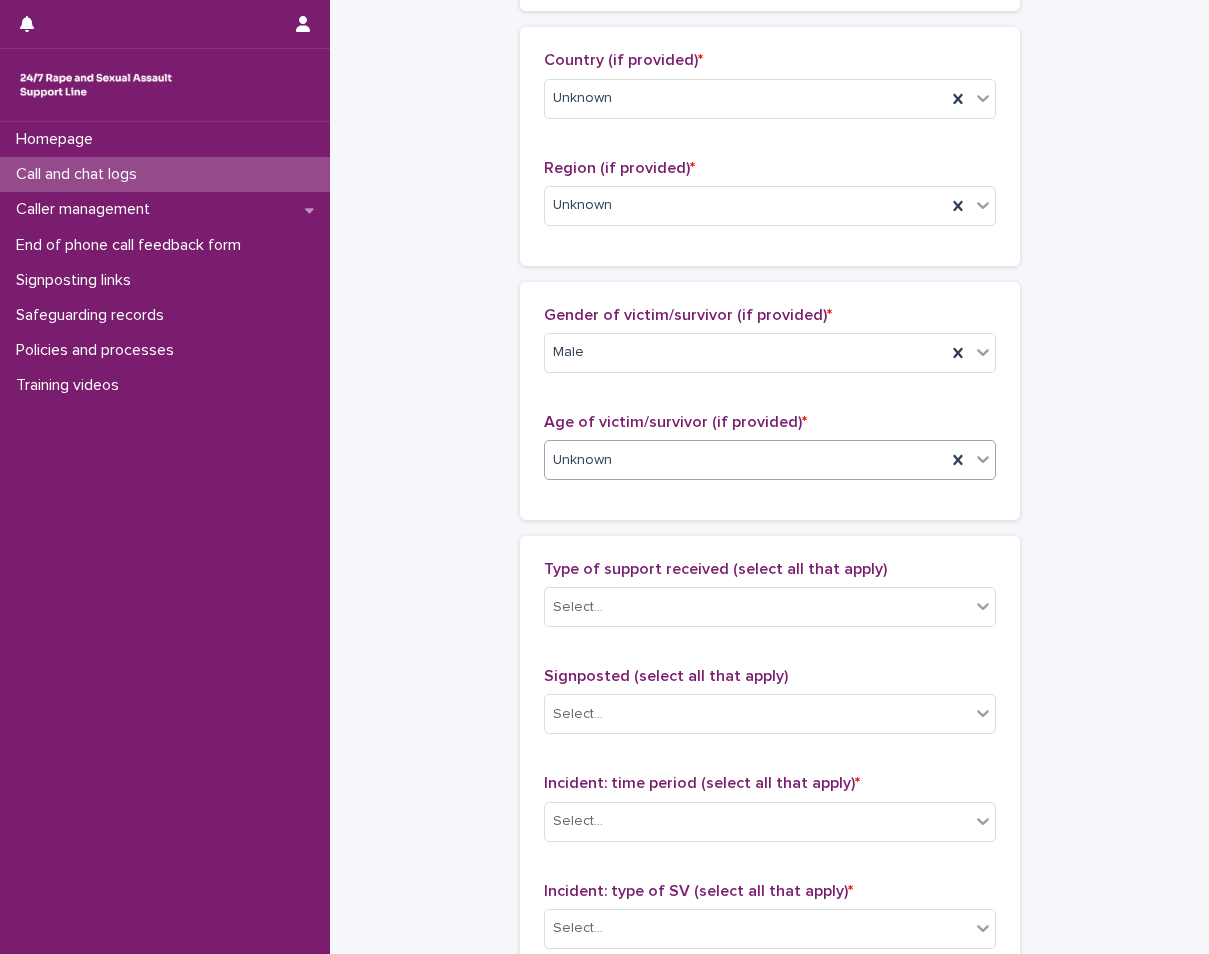 scroll, scrollTop: 700, scrollLeft: 0, axis: vertical 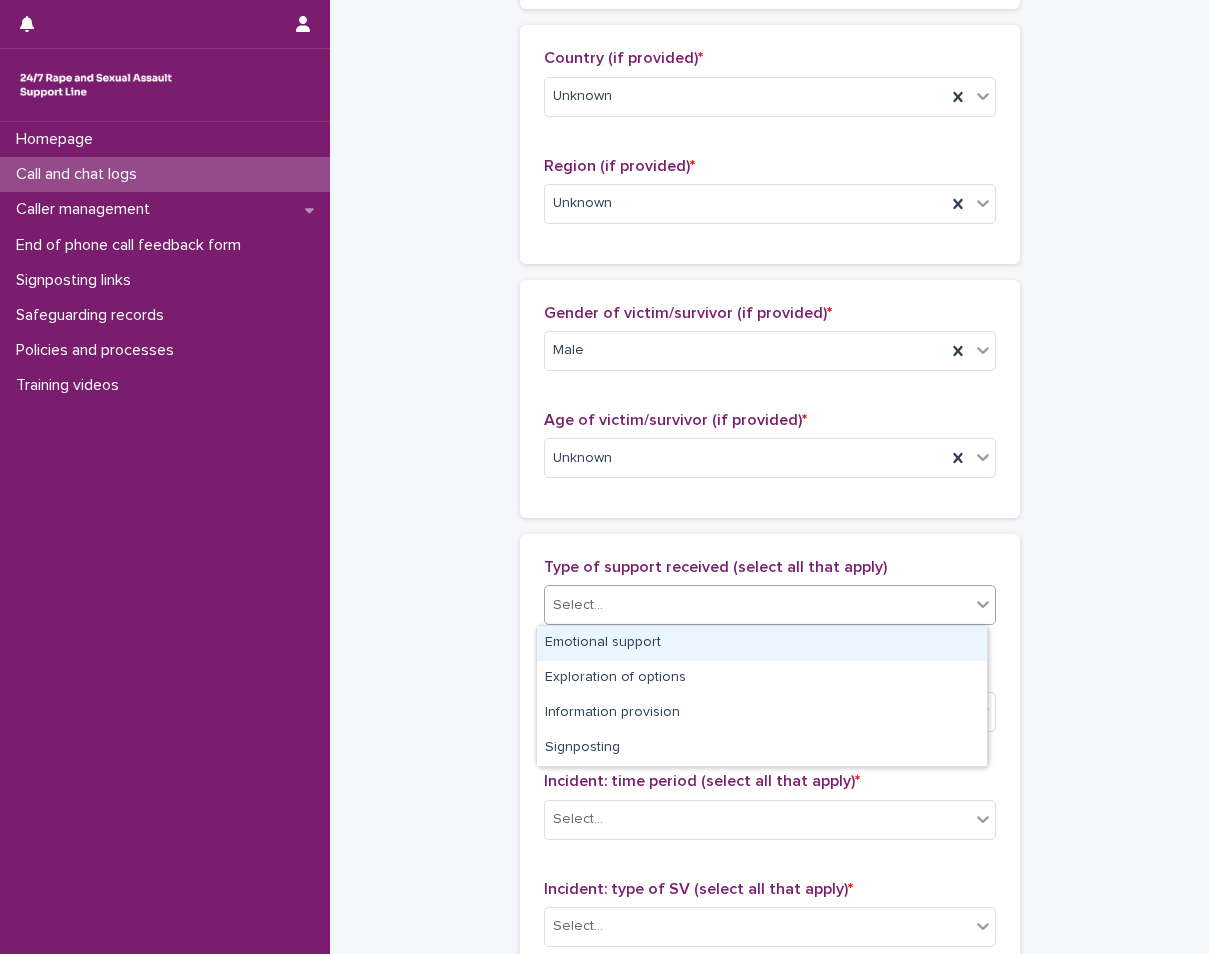 click on "Select..." at bounding box center (757, 605) 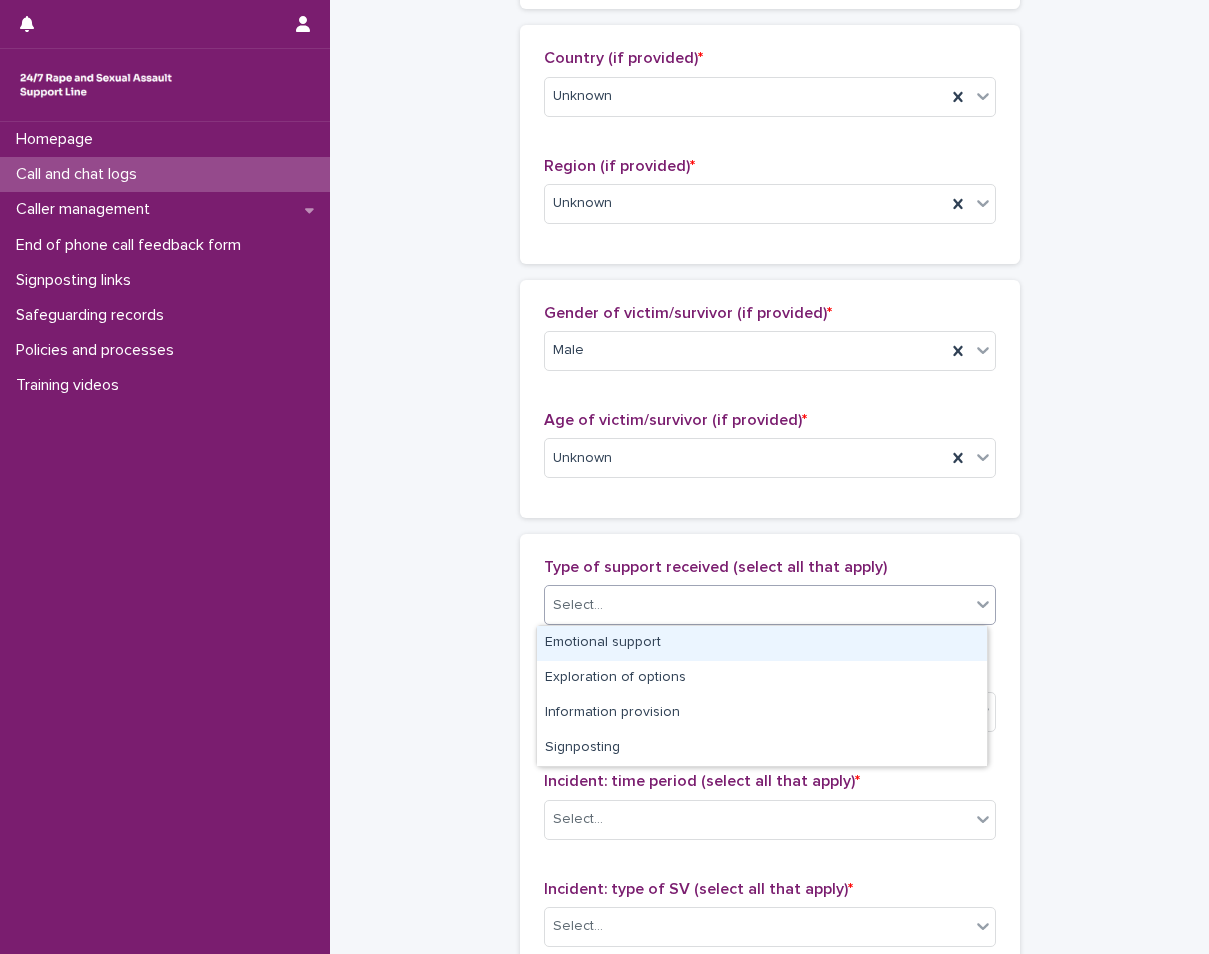 click on "Select..." at bounding box center (757, 605) 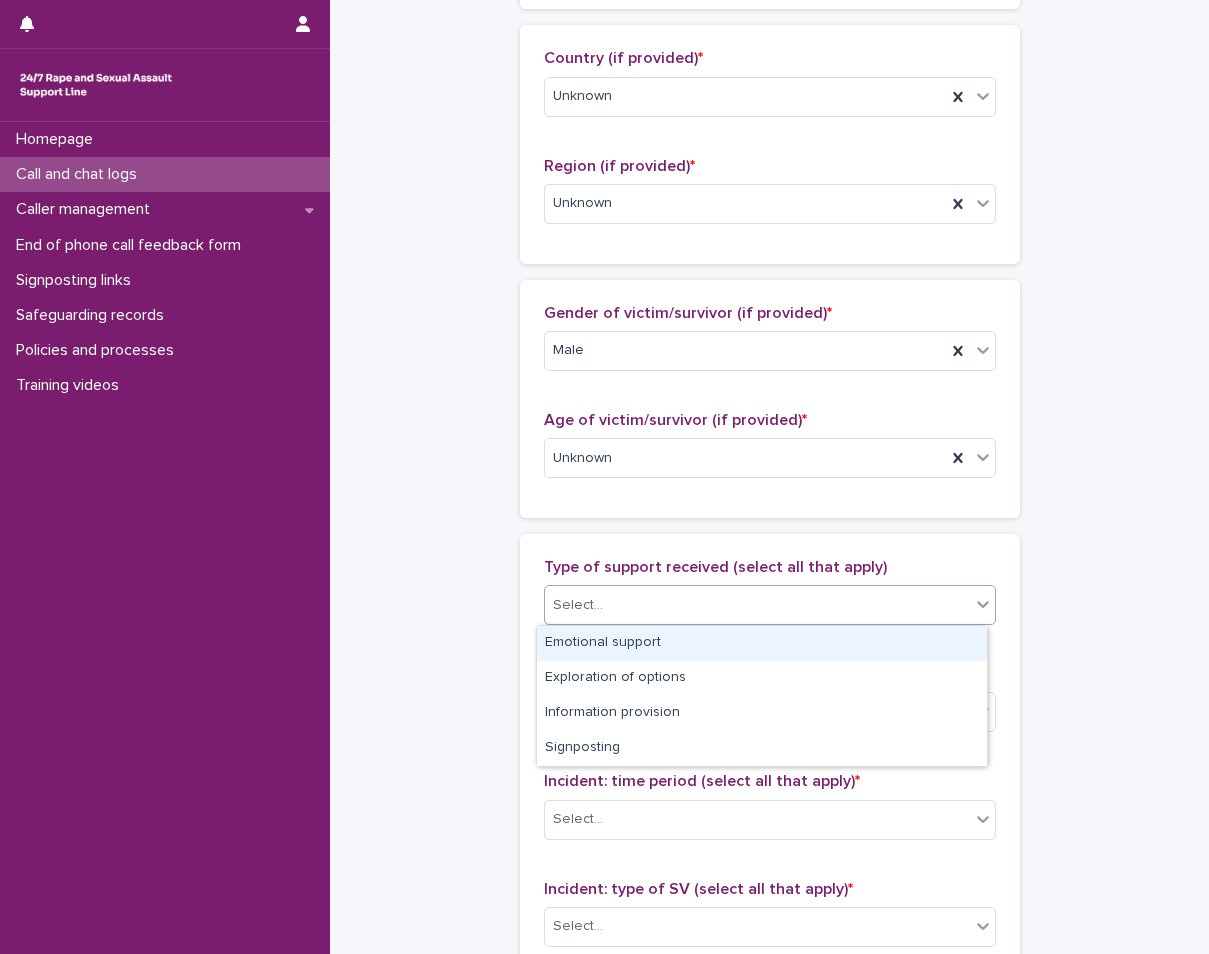 click on "Emotional support" at bounding box center (762, 643) 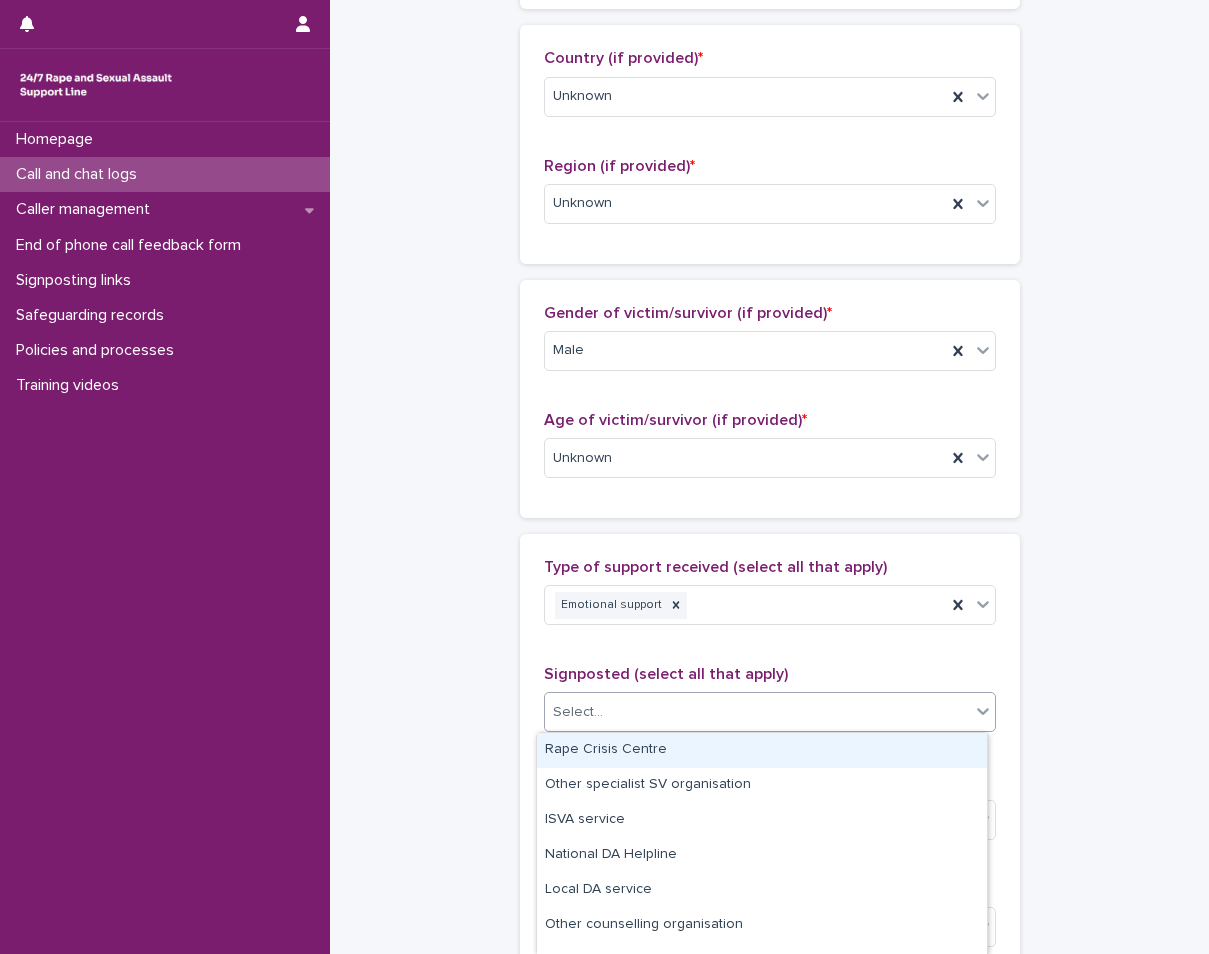 click on "Select..." at bounding box center (578, 712) 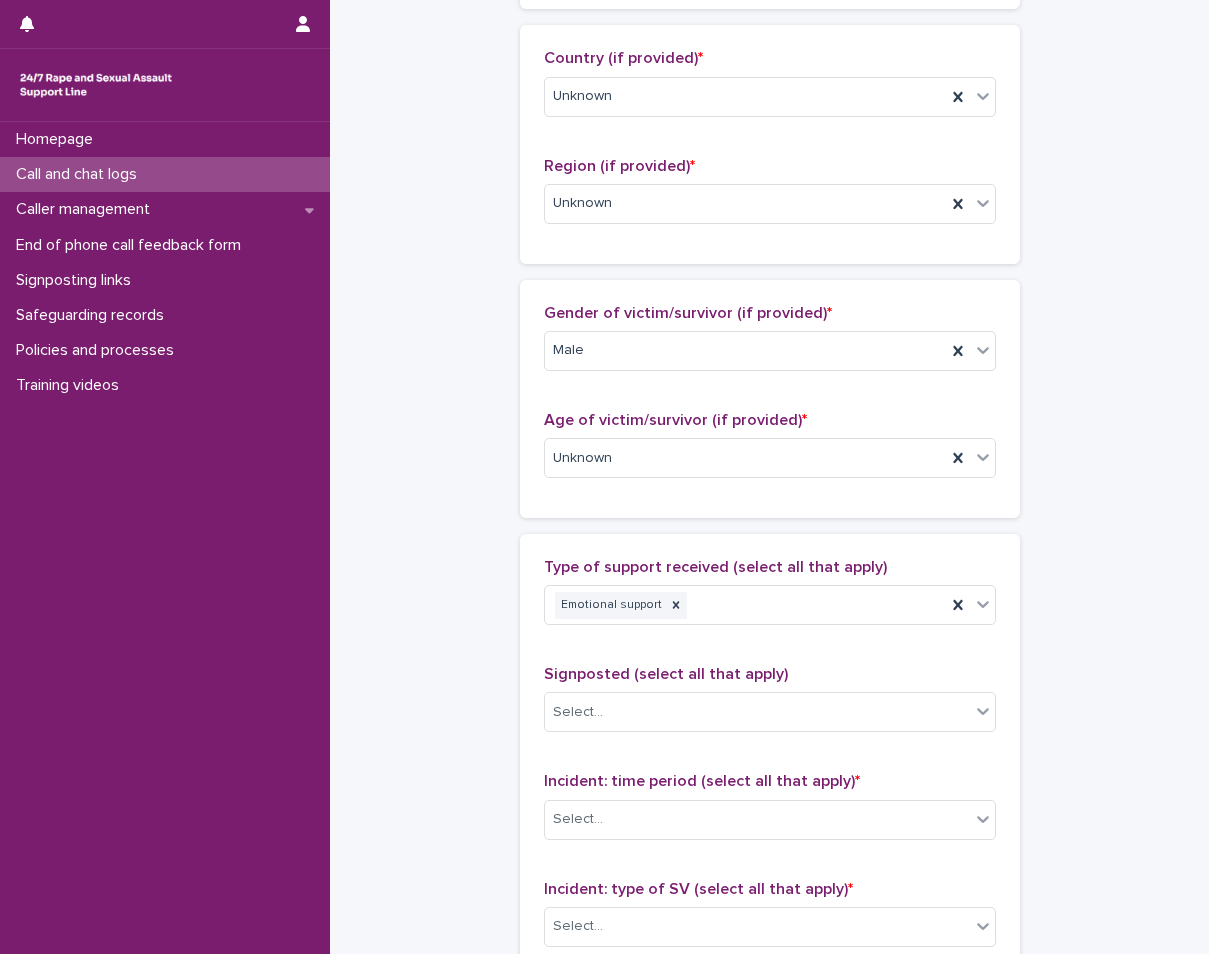 click on "**********" at bounding box center [769, 384] 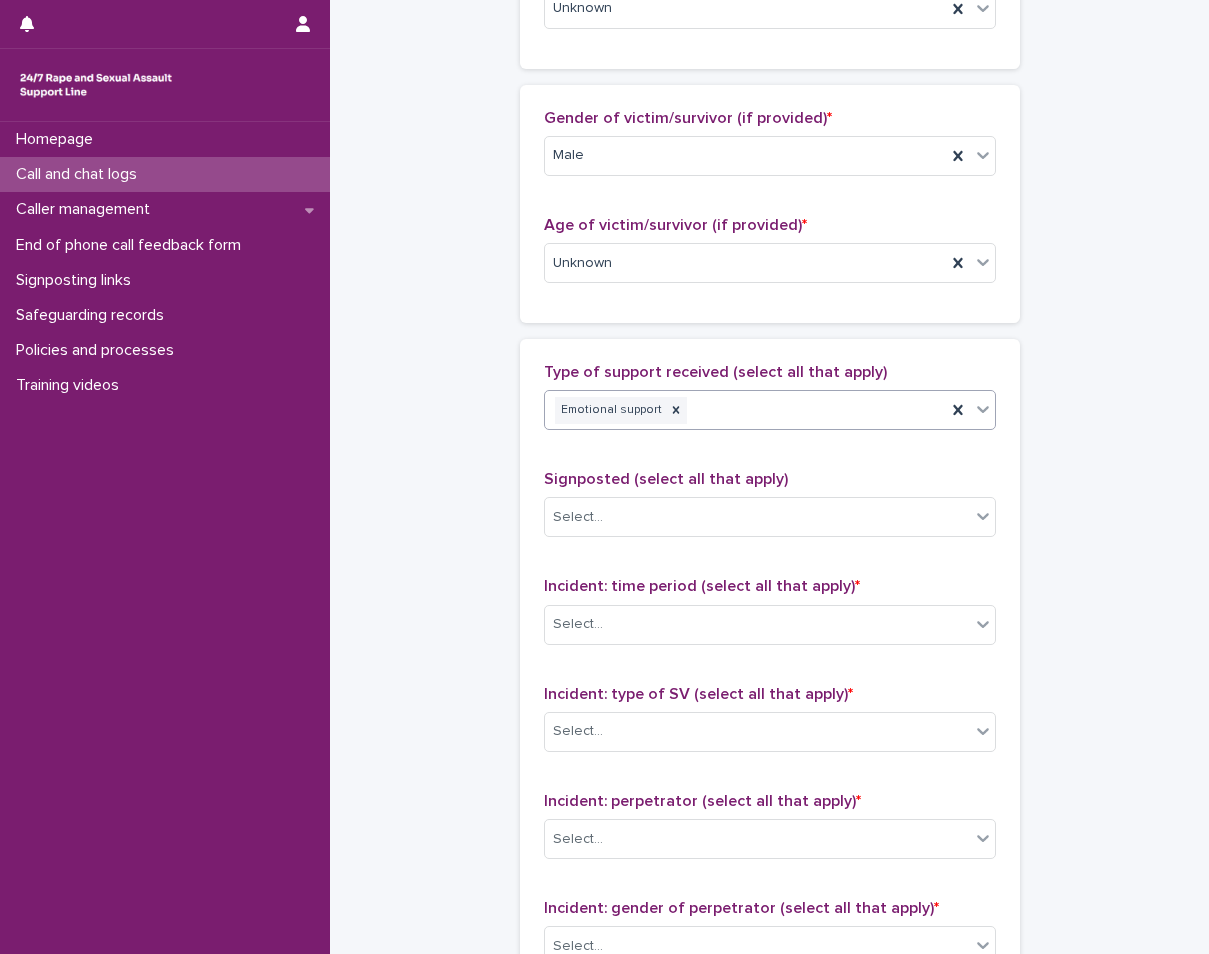 scroll, scrollTop: 900, scrollLeft: 0, axis: vertical 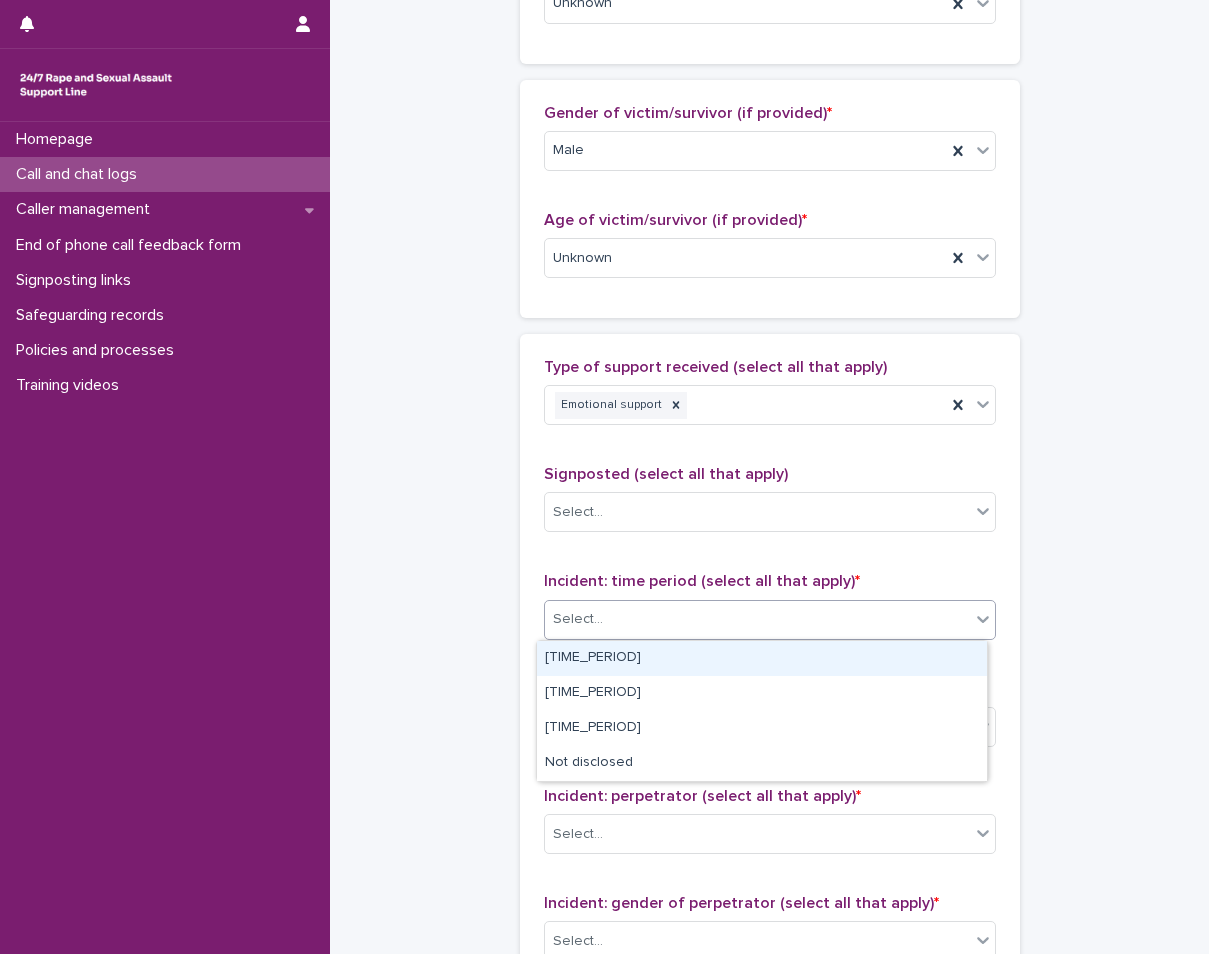 click on "Select..." at bounding box center (757, 619) 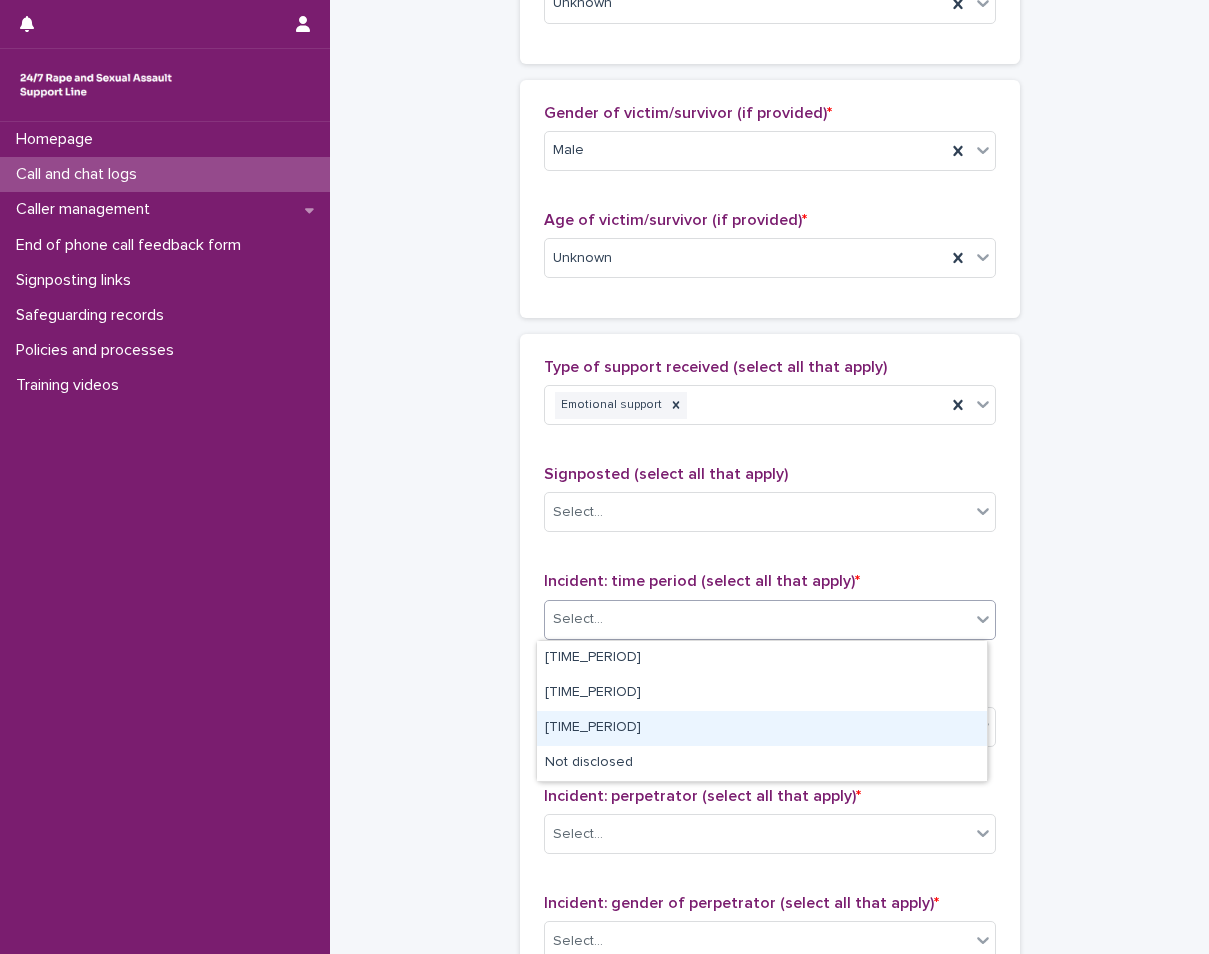 click on "[TIME_PERIOD]" at bounding box center (762, 728) 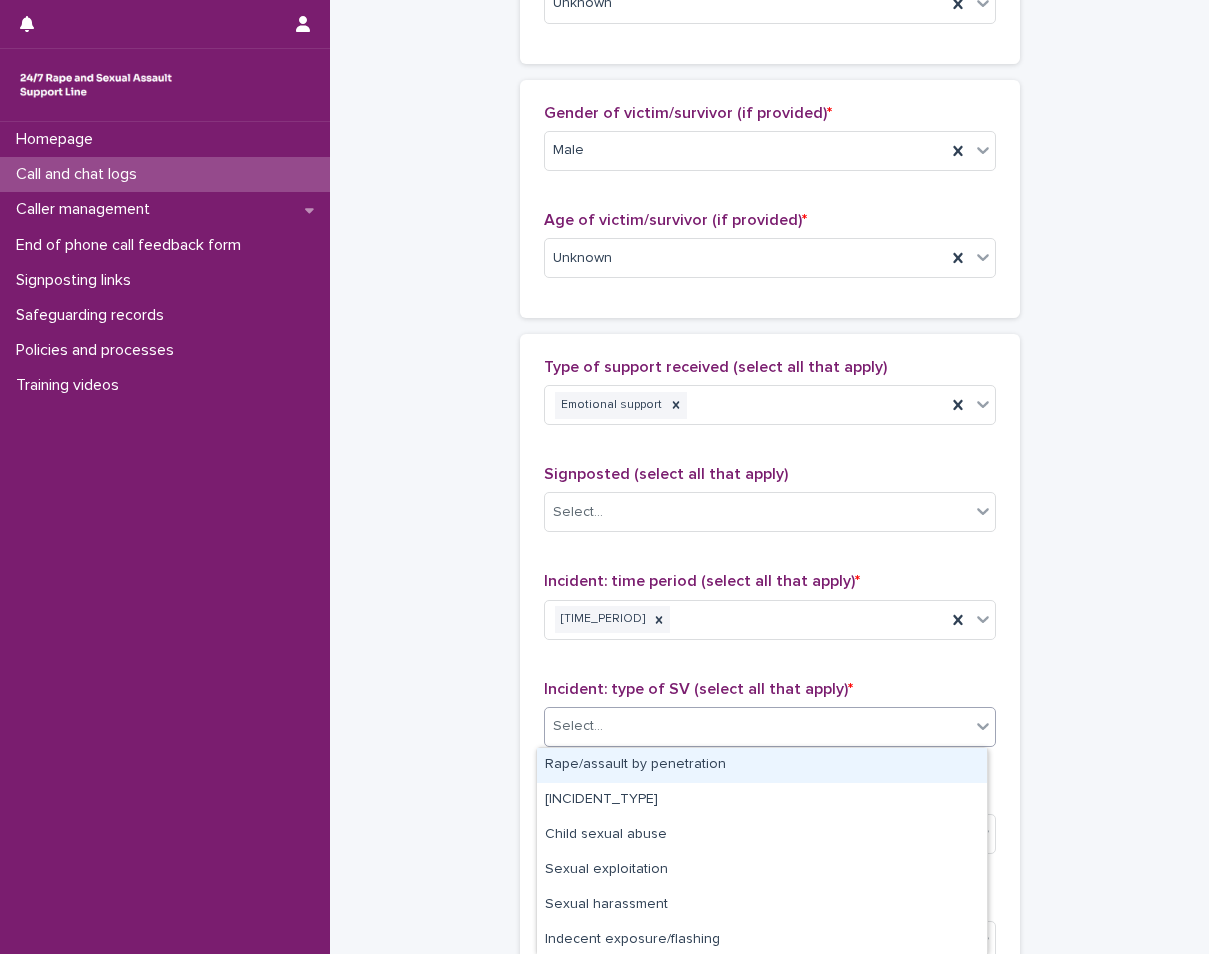 click on "Select..." at bounding box center (757, 726) 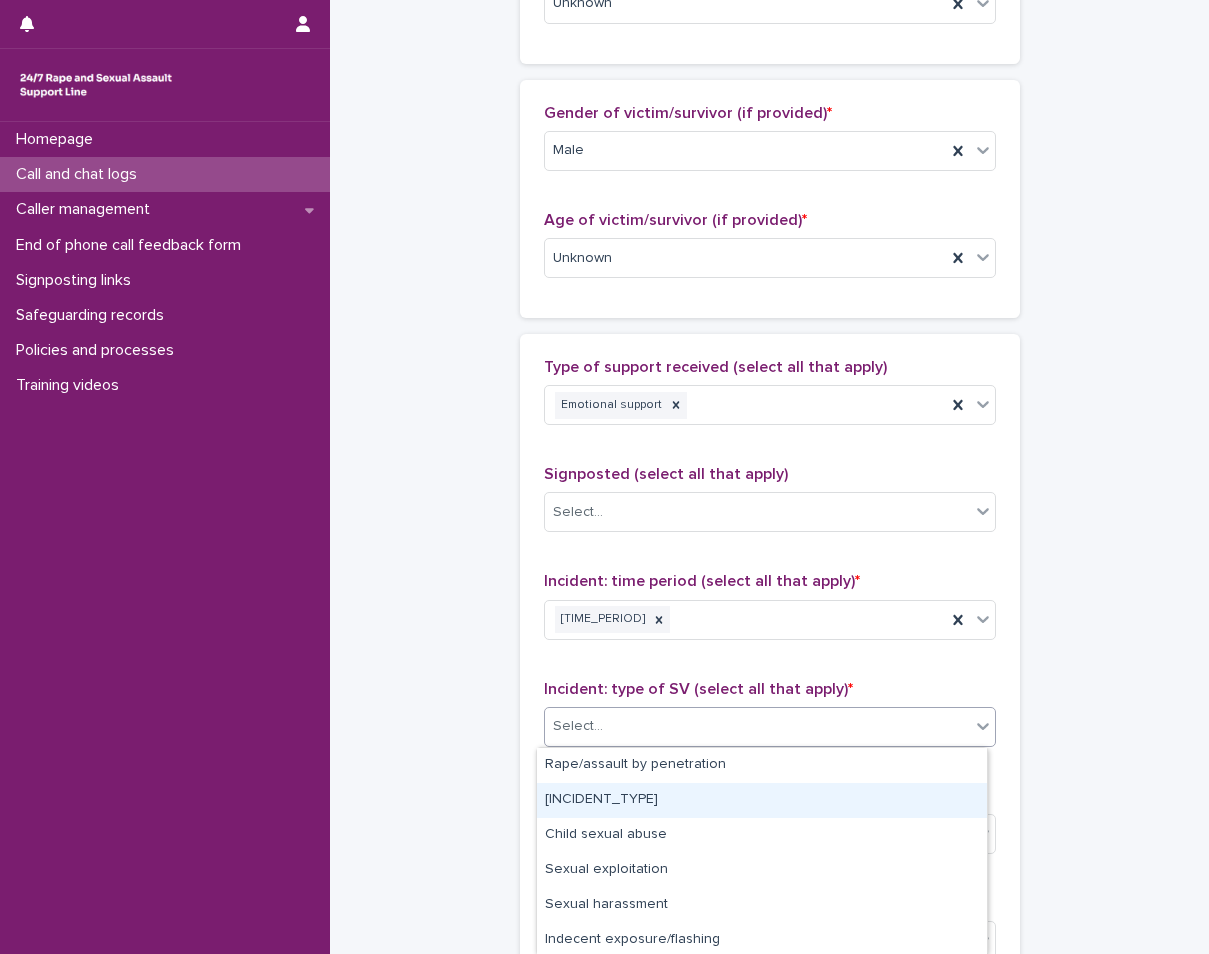 scroll, scrollTop: 143, scrollLeft: 0, axis: vertical 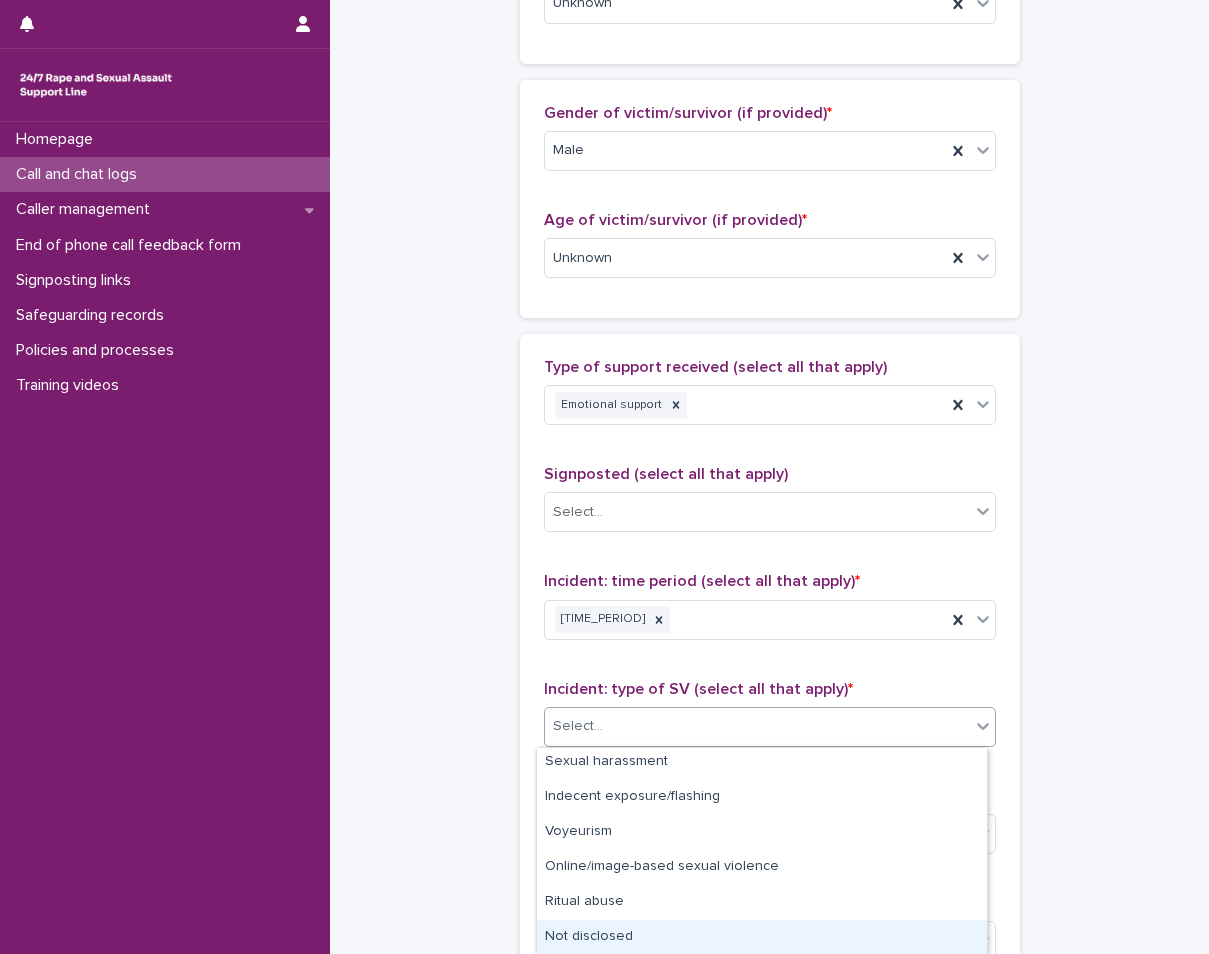 click on "Not disclosed" at bounding box center [762, 937] 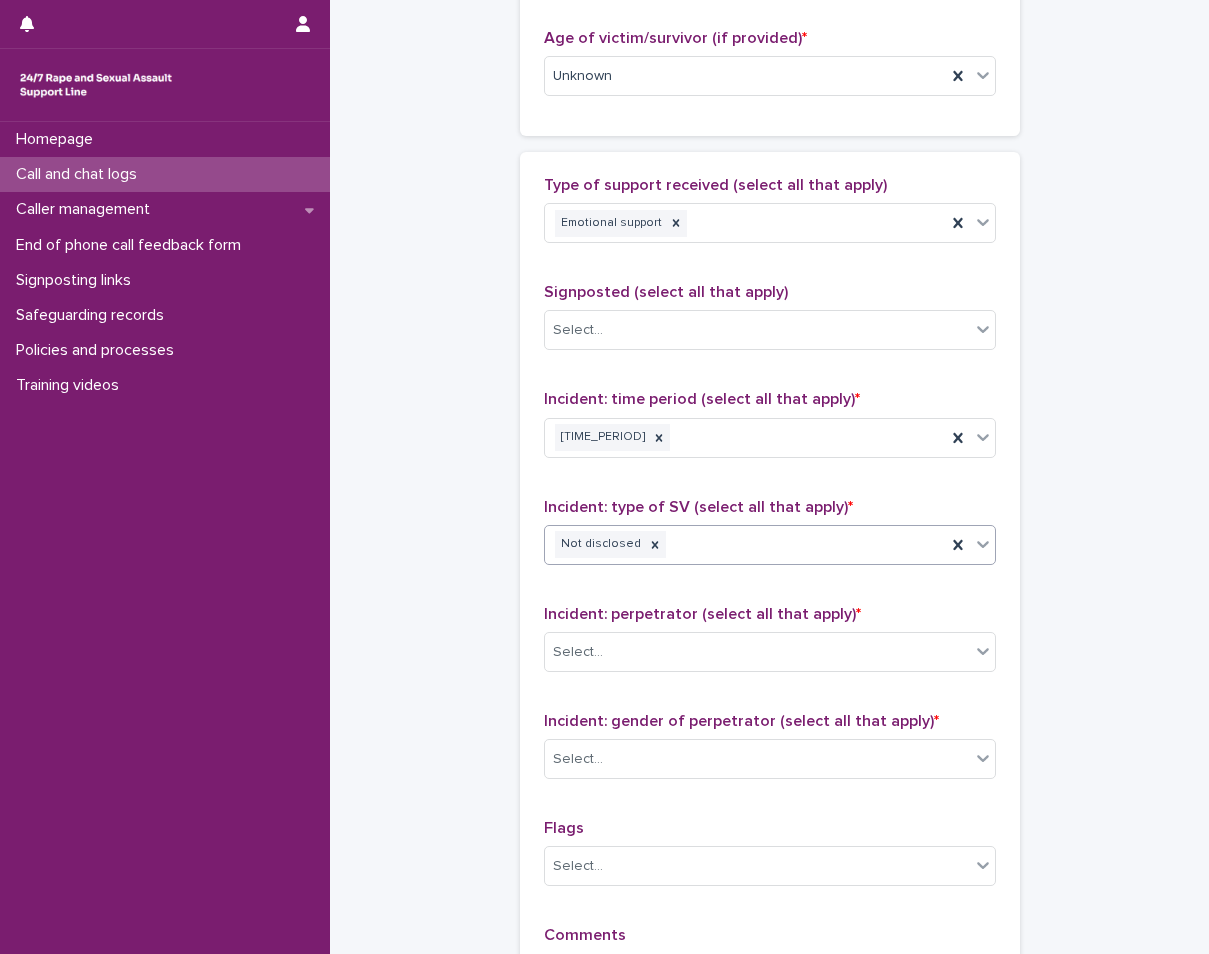 scroll, scrollTop: 1100, scrollLeft: 0, axis: vertical 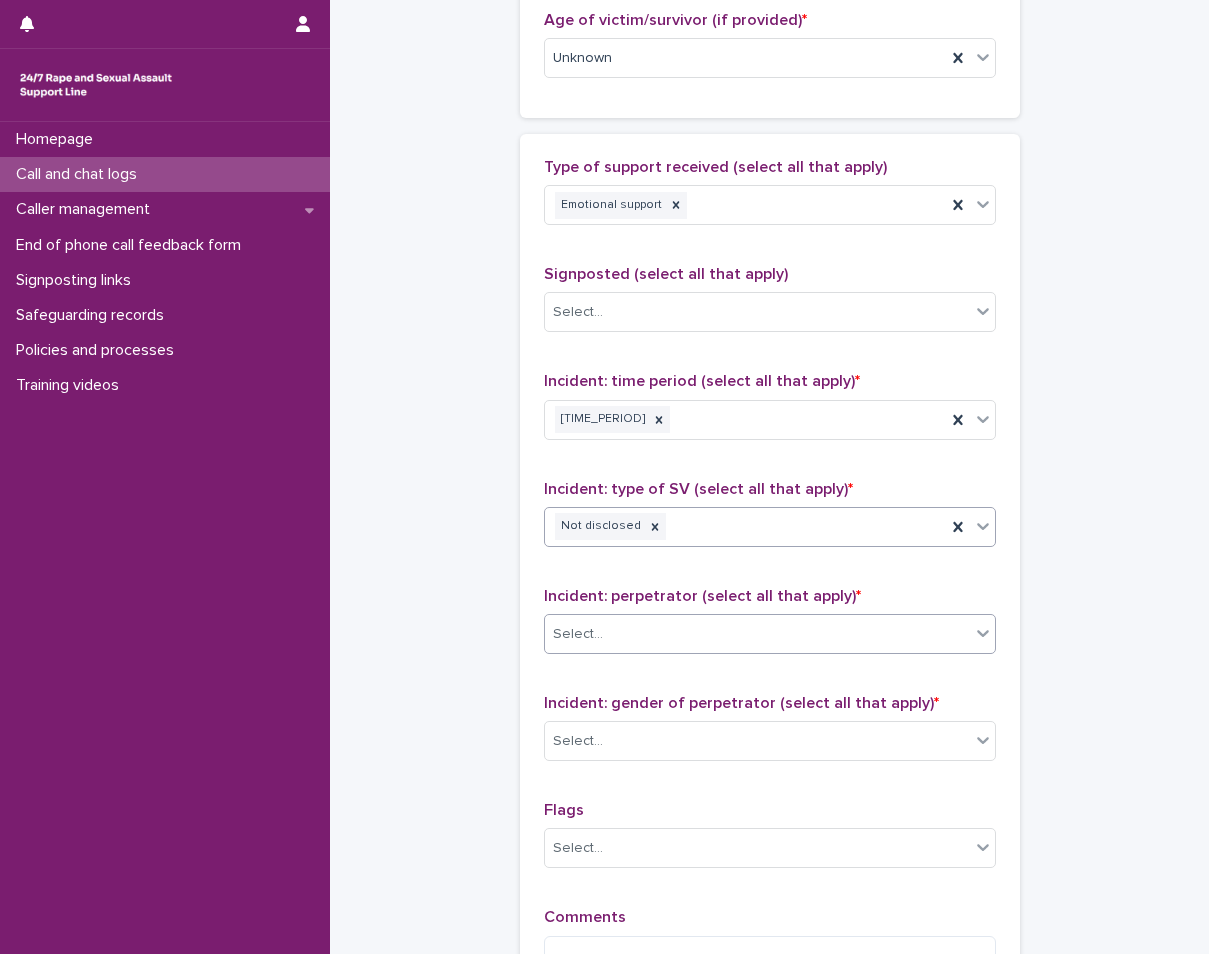 click on "Select..." at bounding box center (757, 634) 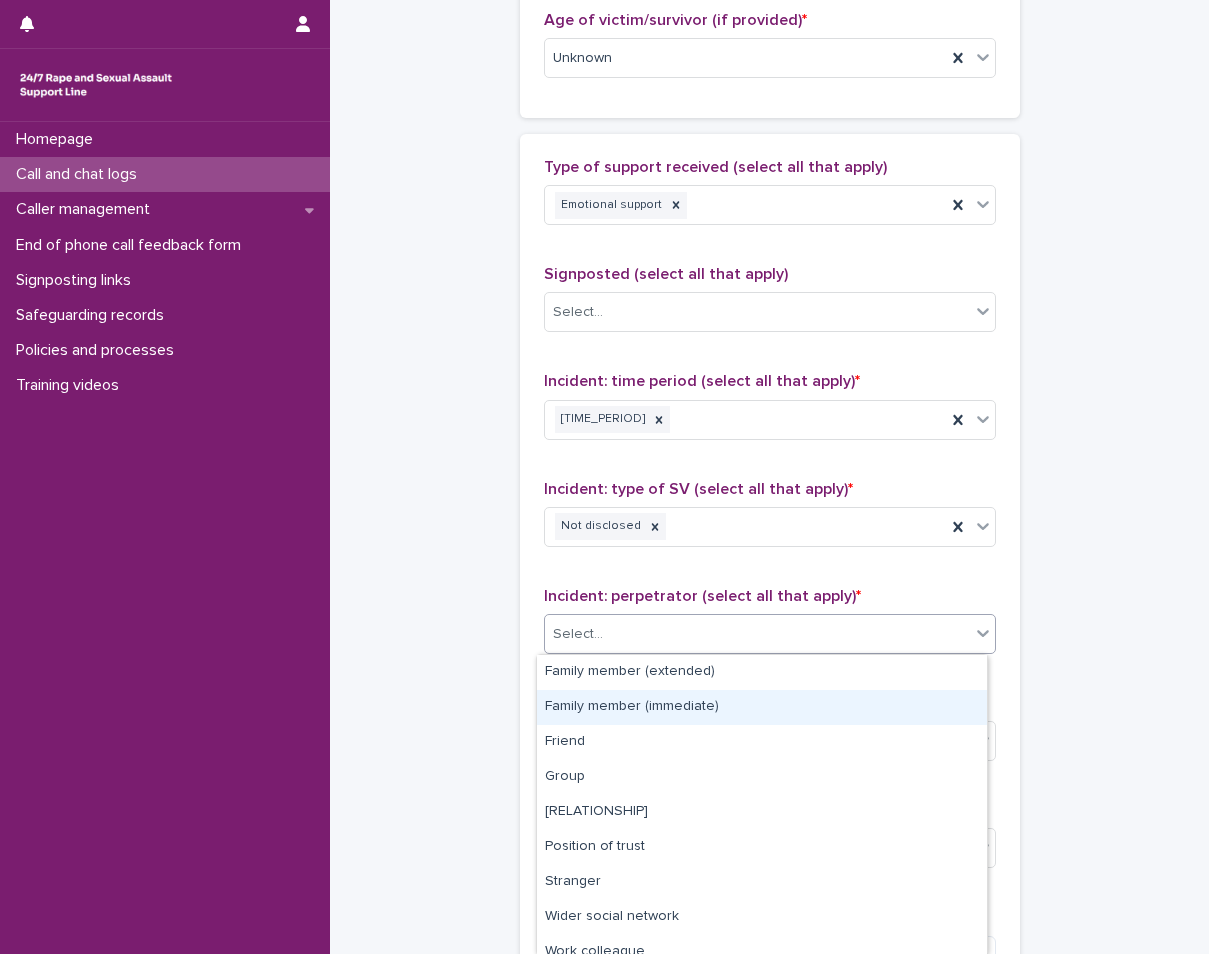 scroll, scrollTop: 85, scrollLeft: 0, axis: vertical 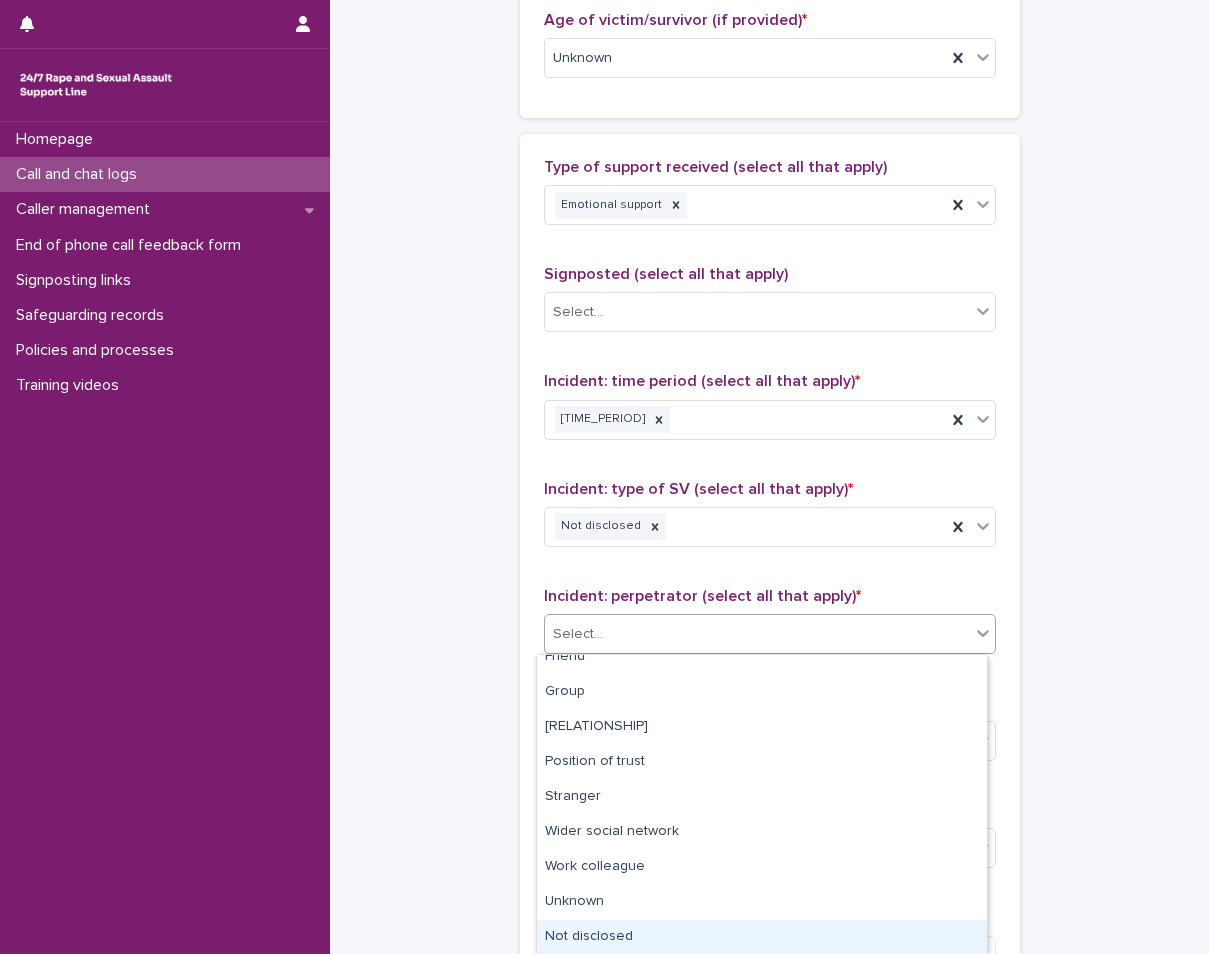 click on "Not disclosed" at bounding box center [762, 937] 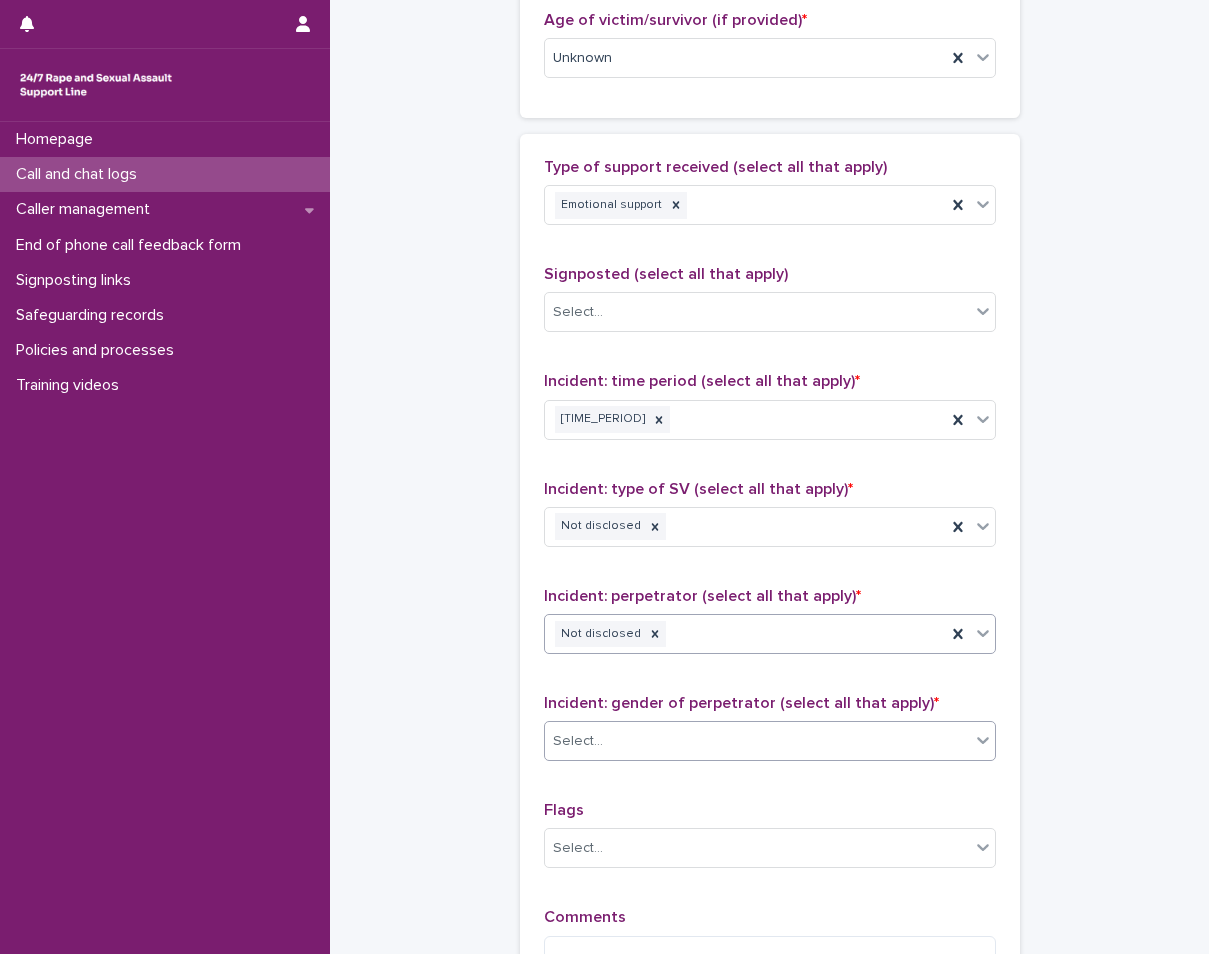 click on "Select..." at bounding box center (770, 741) 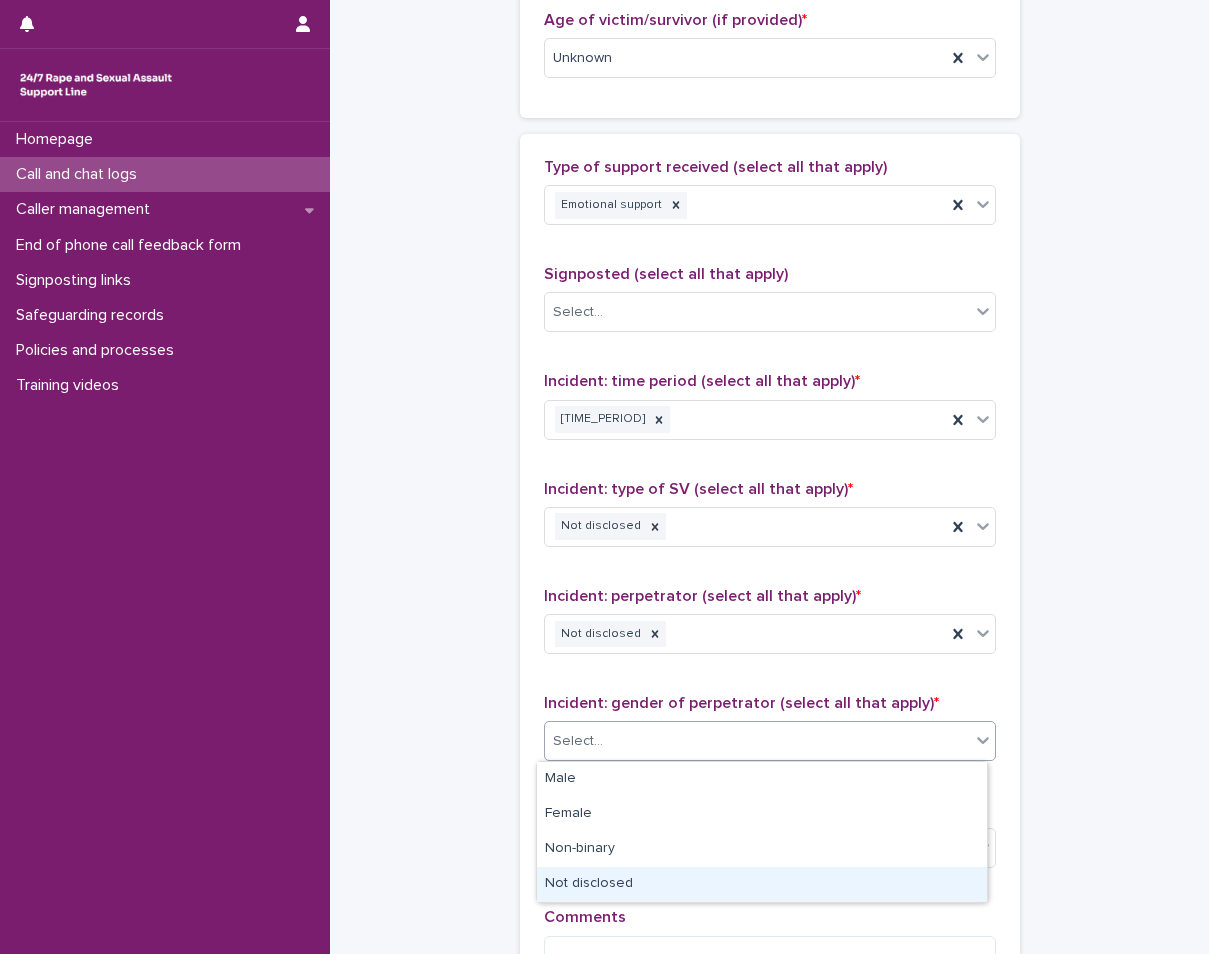 click on "Not disclosed" at bounding box center [762, 884] 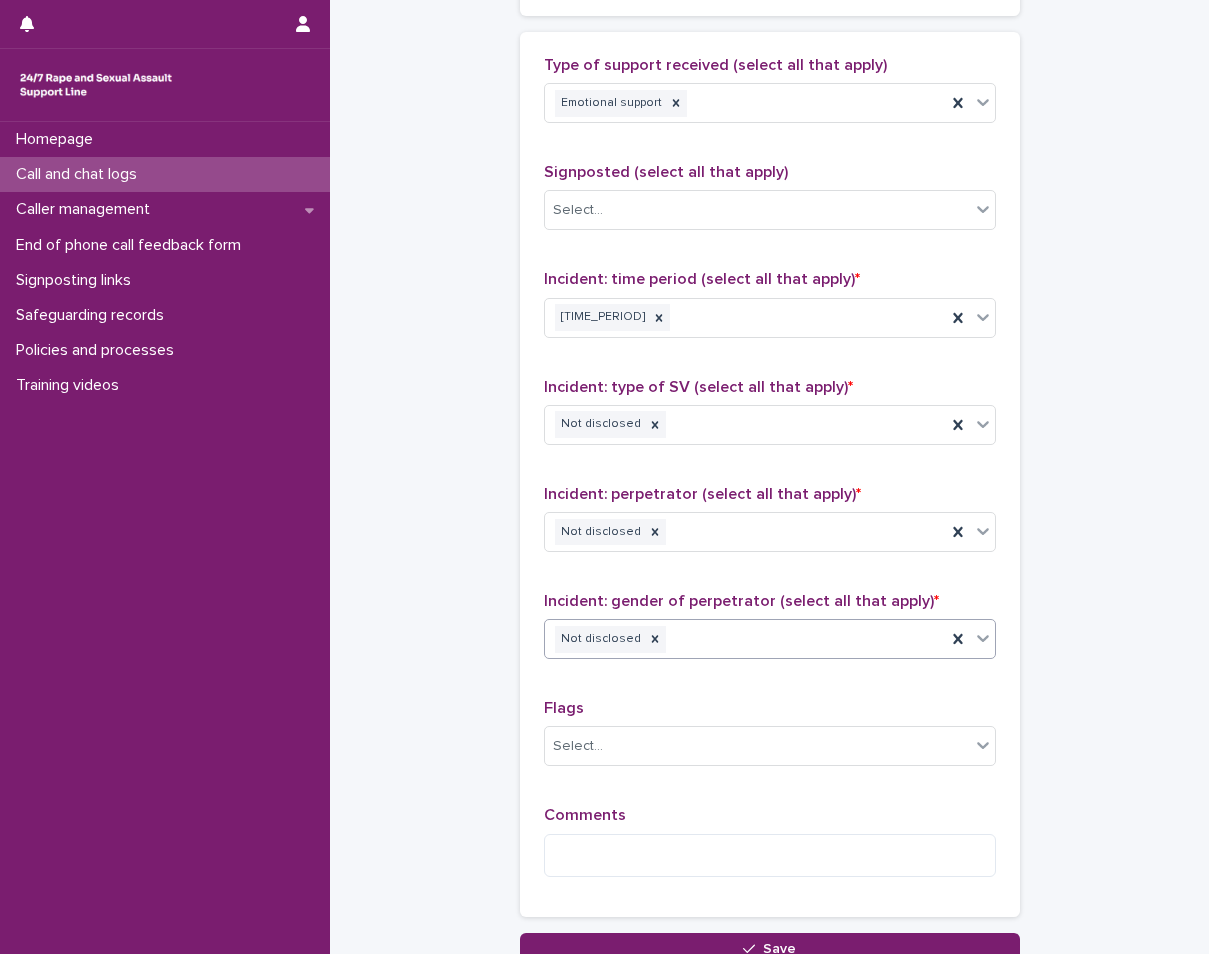 scroll, scrollTop: 1300, scrollLeft: 0, axis: vertical 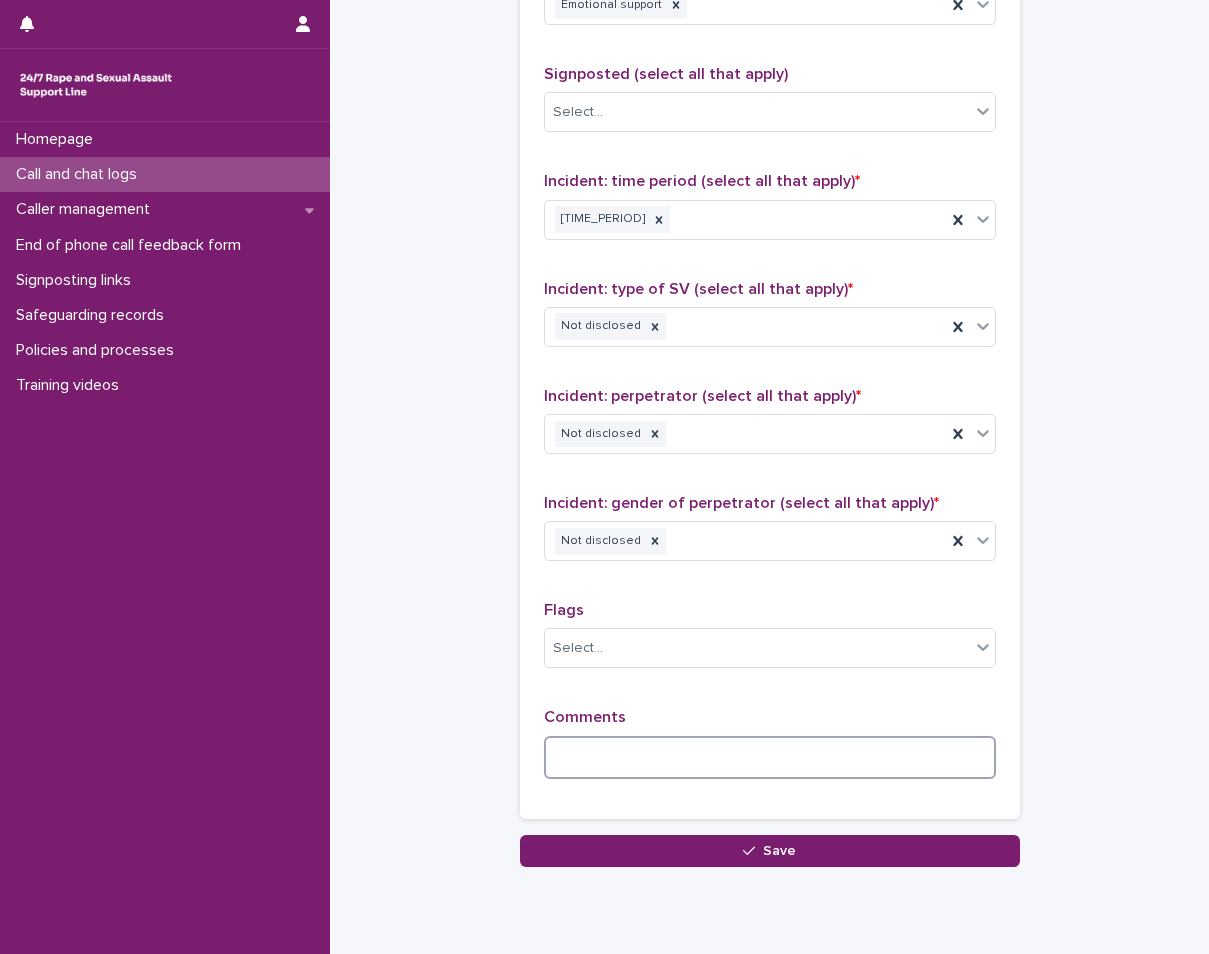 click at bounding box center (770, 757) 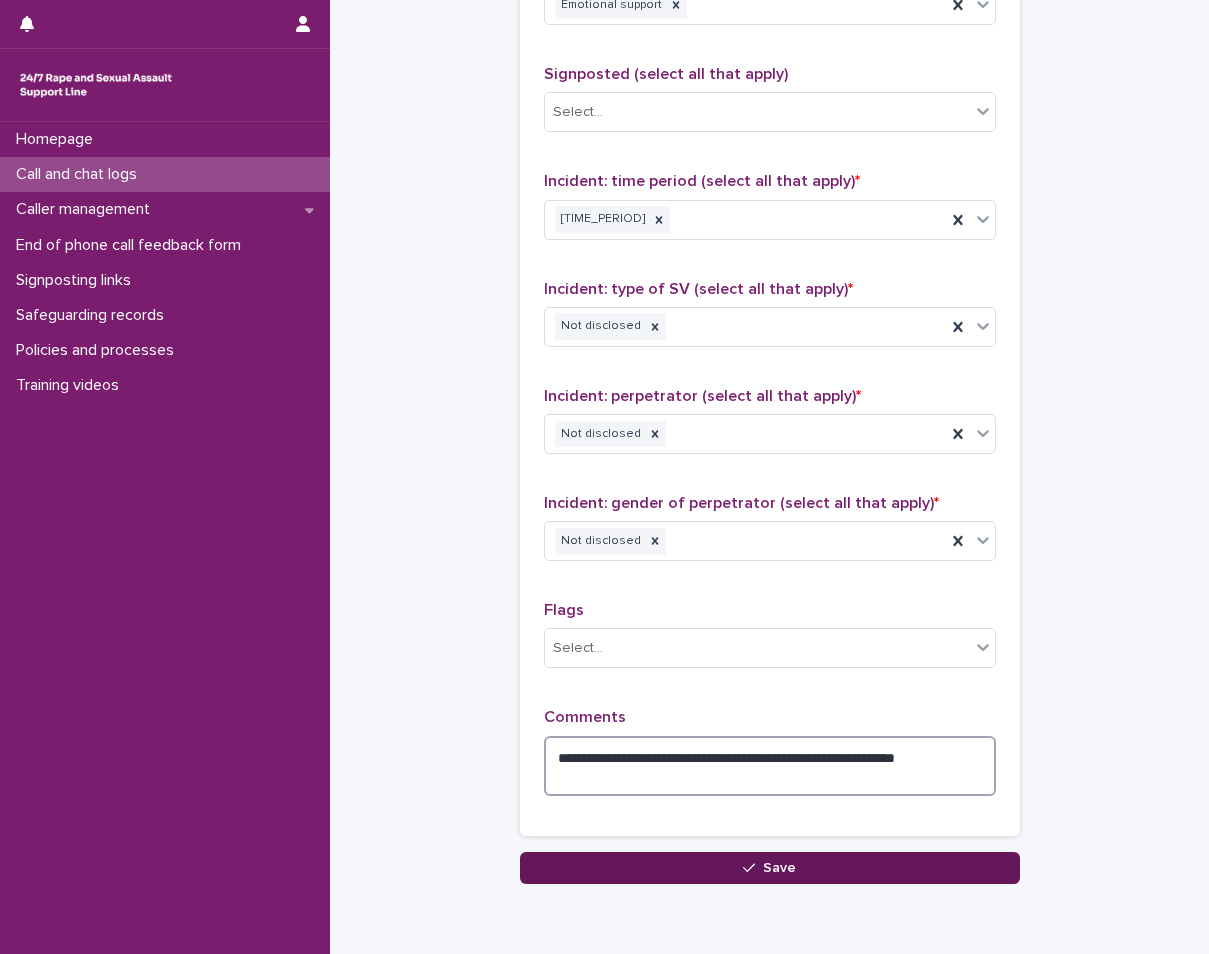 type on "**********" 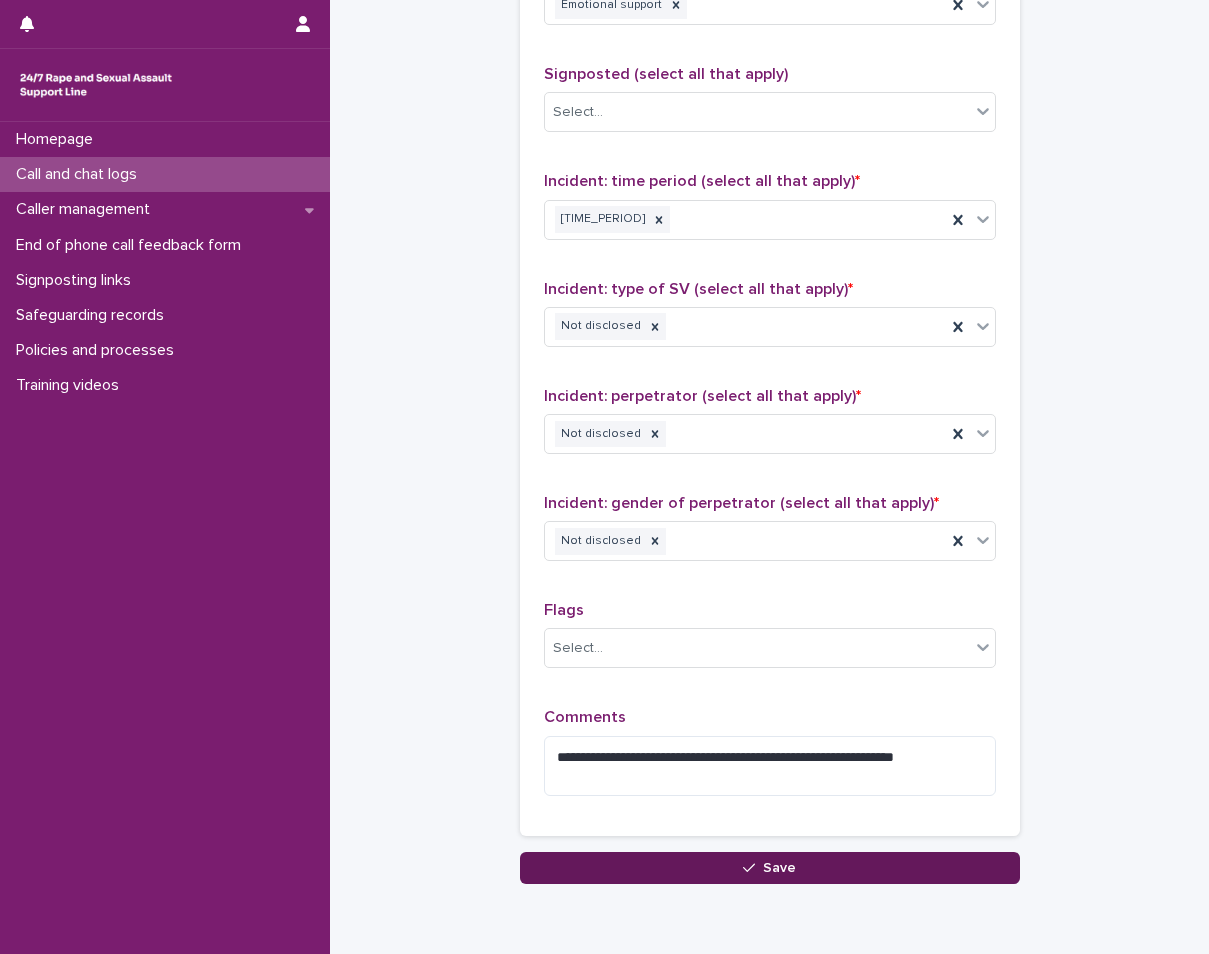 click on "Save" at bounding box center [770, 868] 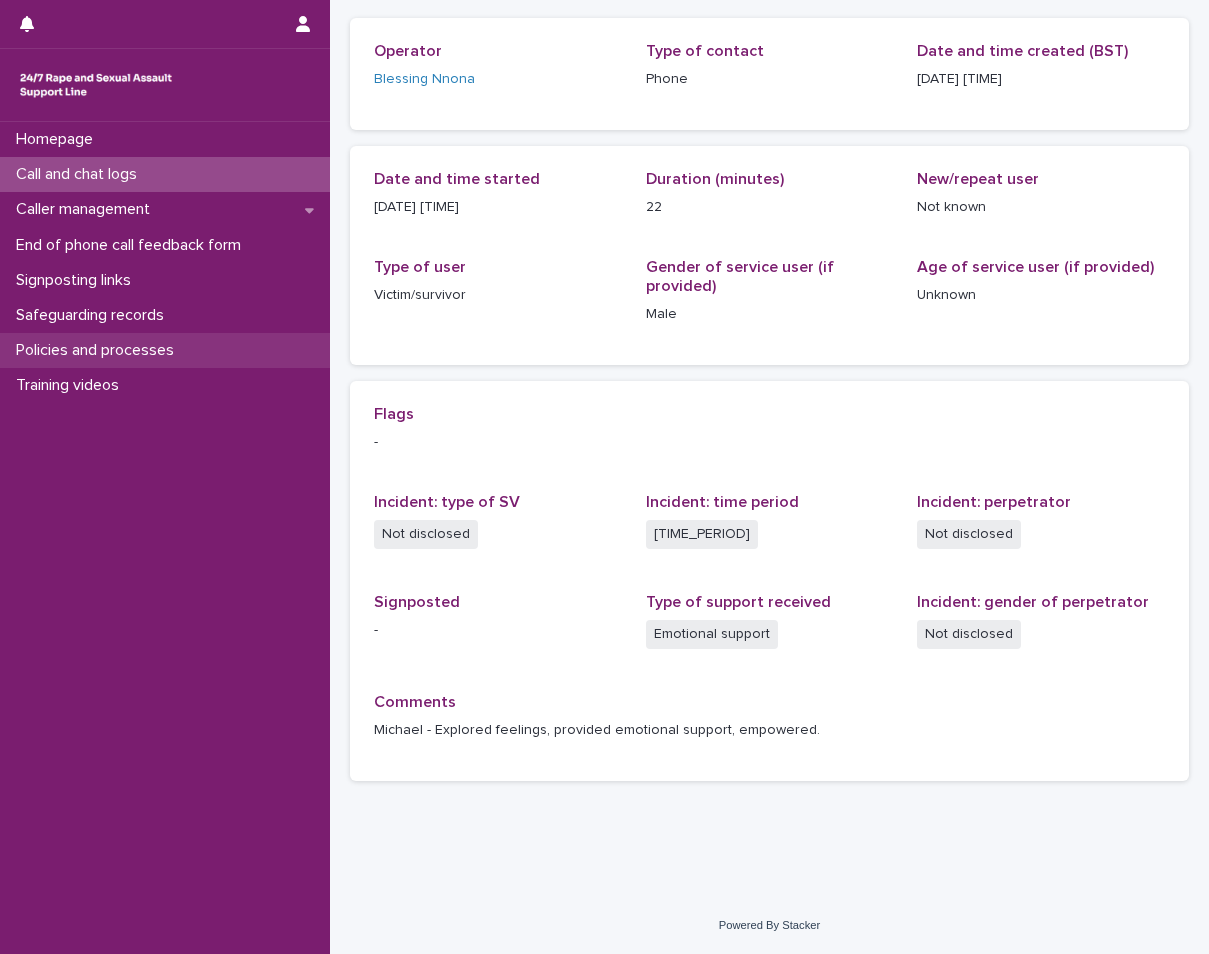 scroll, scrollTop: 0, scrollLeft: 0, axis: both 